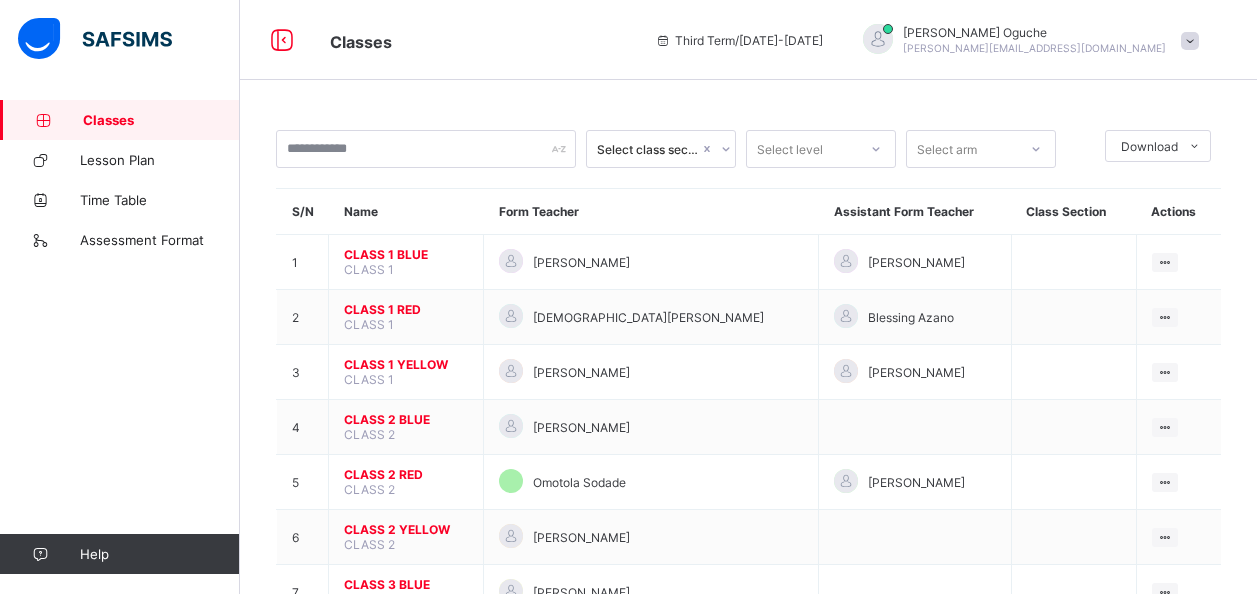 scroll, scrollTop: 163, scrollLeft: 0, axis: vertical 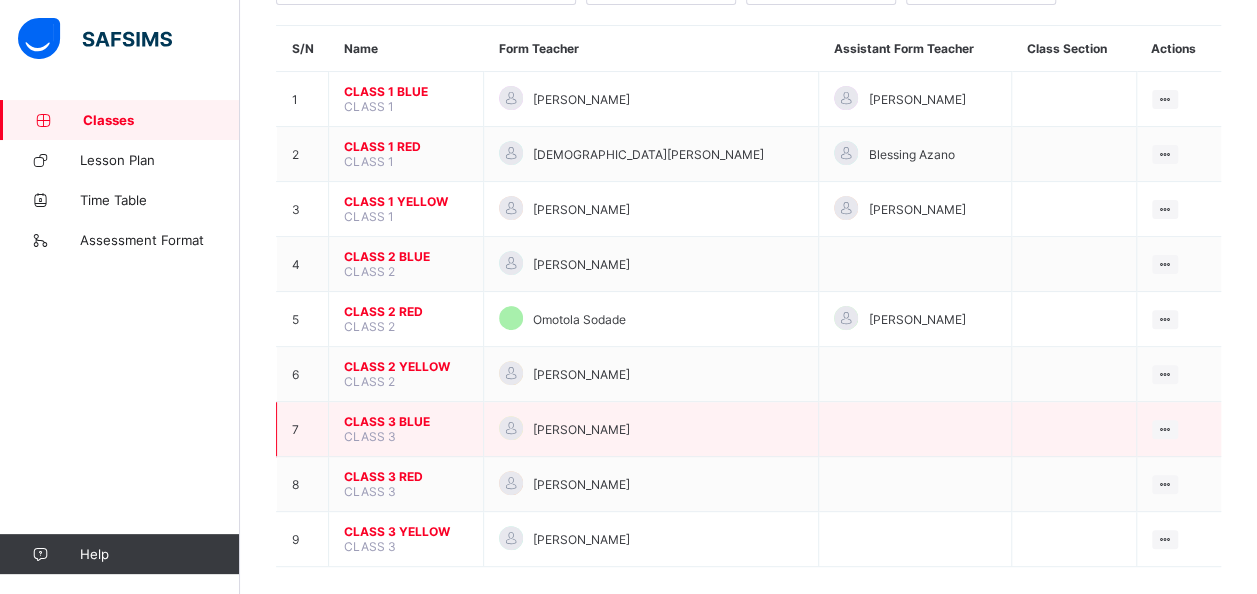 click on "CLASS 3   BLUE" at bounding box center (406, 421) 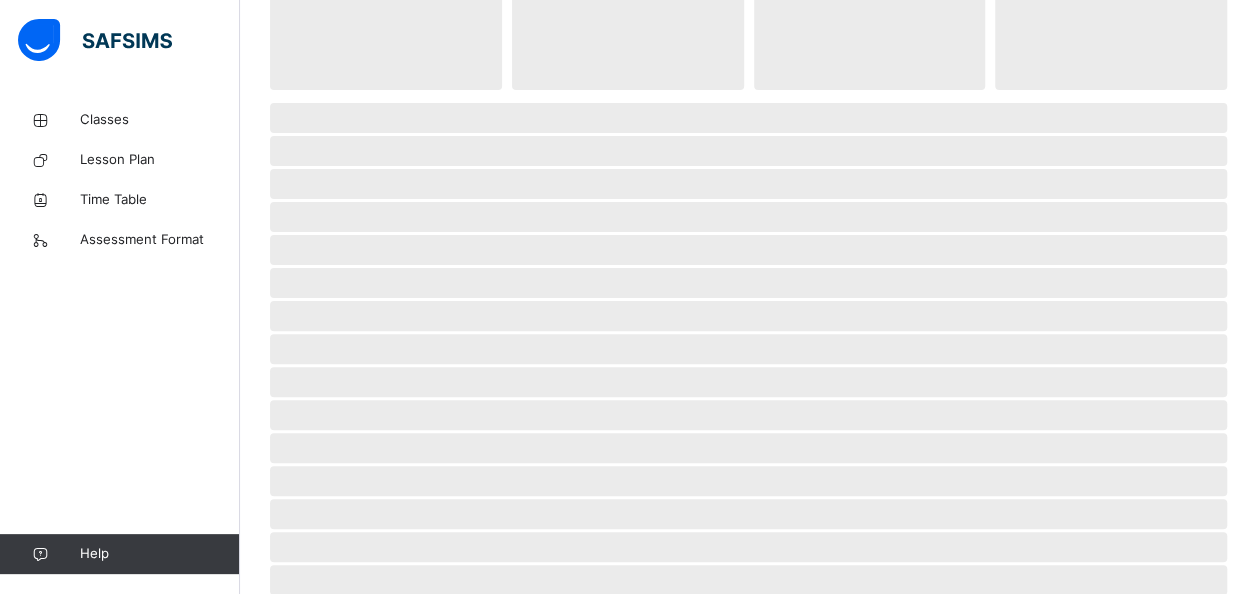 scroll, scrollTop: 0, scrollLeft: 0, axis: both 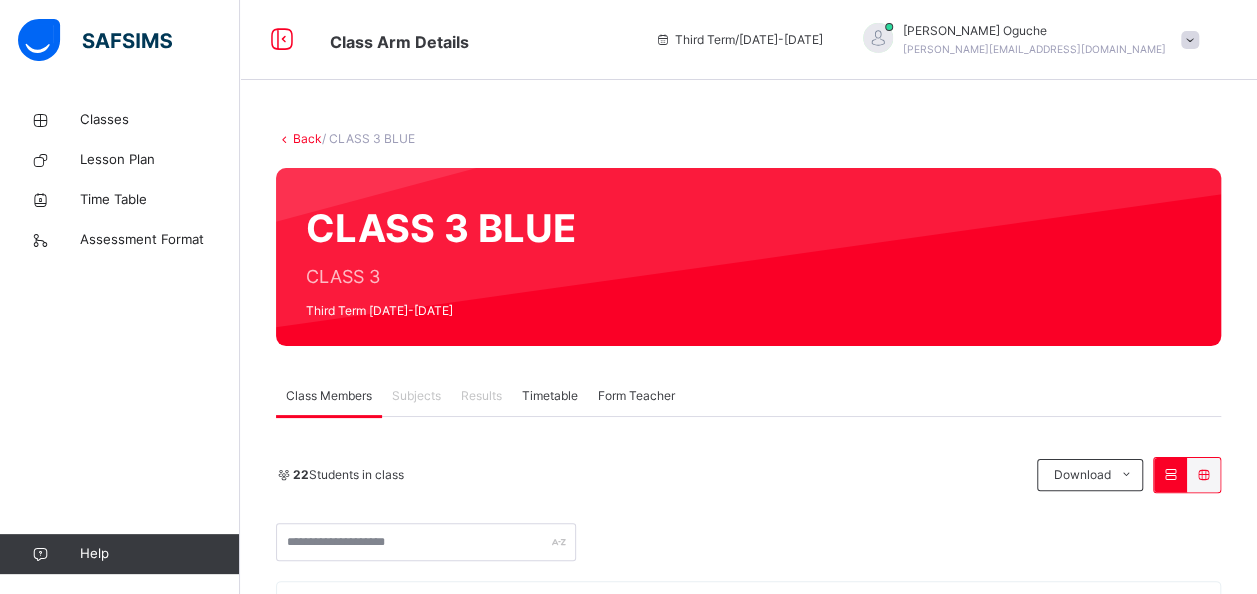 click on "22  Students in class Download Pdf Report Excel Report [GEOGRAPHIC_DATA] [GEOGRAPHIC_DATA]	 Date: [DATE] 8:58:02 am Class Members Class:  CLASS 3 BLUE Total no. of Students:  22 Term:  Third Term Session:  [DATE]-[DATE] S/NO Admission No. Last Name First Name Other Name 1 175321 [PERSON_NAME] 2 111211 [PERSON_NAME] 3 CST08942 [PERSON_NAME] 4 175141 [PERSON_NAME] 5 52351 Adenuga Fopefoluwa 6 70071 [PERSON_NAME] 7 CST08859 [PERSON_NAME] 8 CST07681 [PERSON_NAME] 9 31984 Akubeze [PERSON_NAME]	 10 CST08102 [PERSON_NAME] 11 32414 [PERSON_NAME] 12 111241 [PERSON_NAME] 13 CST07736 [PERSON_NAME] 14 82001 [PERSON_NAME] Ibidolapo 15 CST08923 Kwode Oghenenyore 16 52321 Falore Oluwadarasimi 17 52381 Salawu [GEOGRAPHIC_DATA] 18 52451 [PERSON_NAME][GEOGRAPHIC_DATA] Oluwateniola 19 CST07771 [PERSON_NAME] [PERSON_NAME] 20 151751 [PERSON_NAME] 21 150001 [PERSON_NAME] Senyan 22 CST07772 Udom Utibeabasi Awesome Students Actions Akiboye  Lesi 175321 Chinonso  Ezeka 111211 [PERSON_NAME] CST08942 [PERSON_NAME] 175141" at bounding box center (748, 1303) 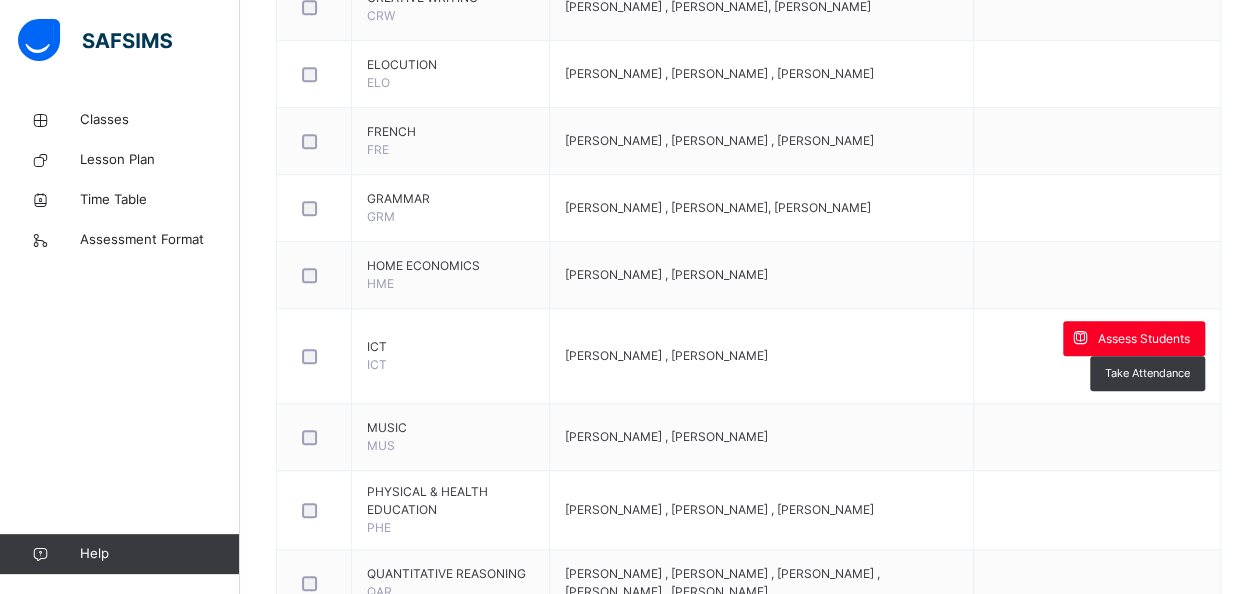 scroll, scrollTop: 880, scrollLeft: 0, axis: vertical 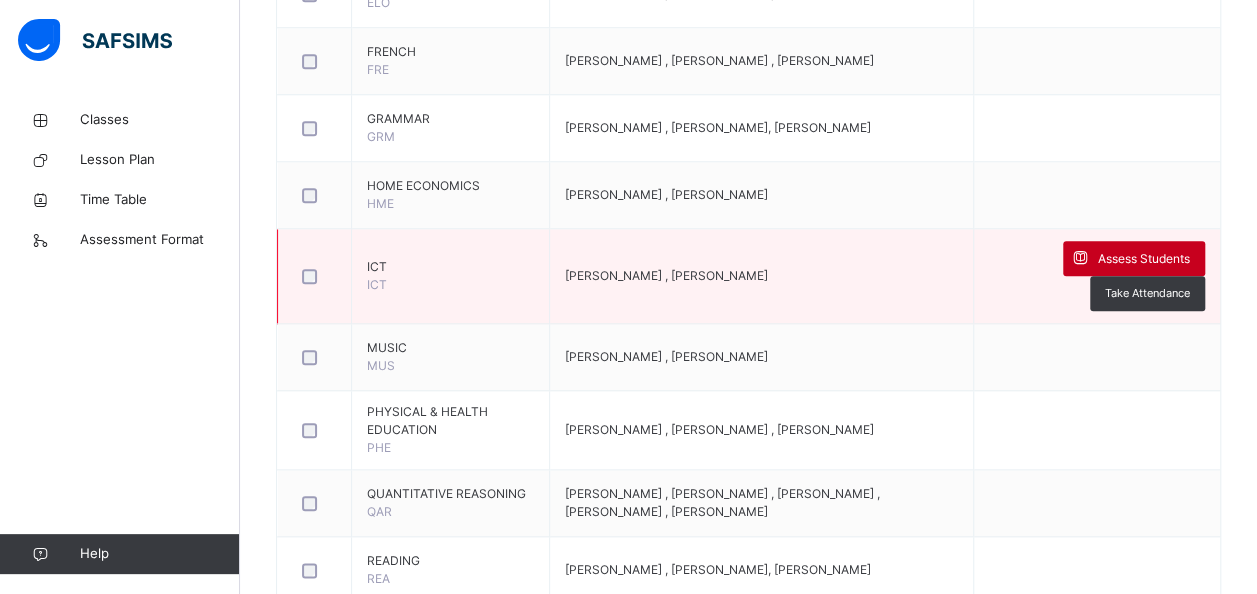 click on "Assess Students" at bounding box center [1144, 259] 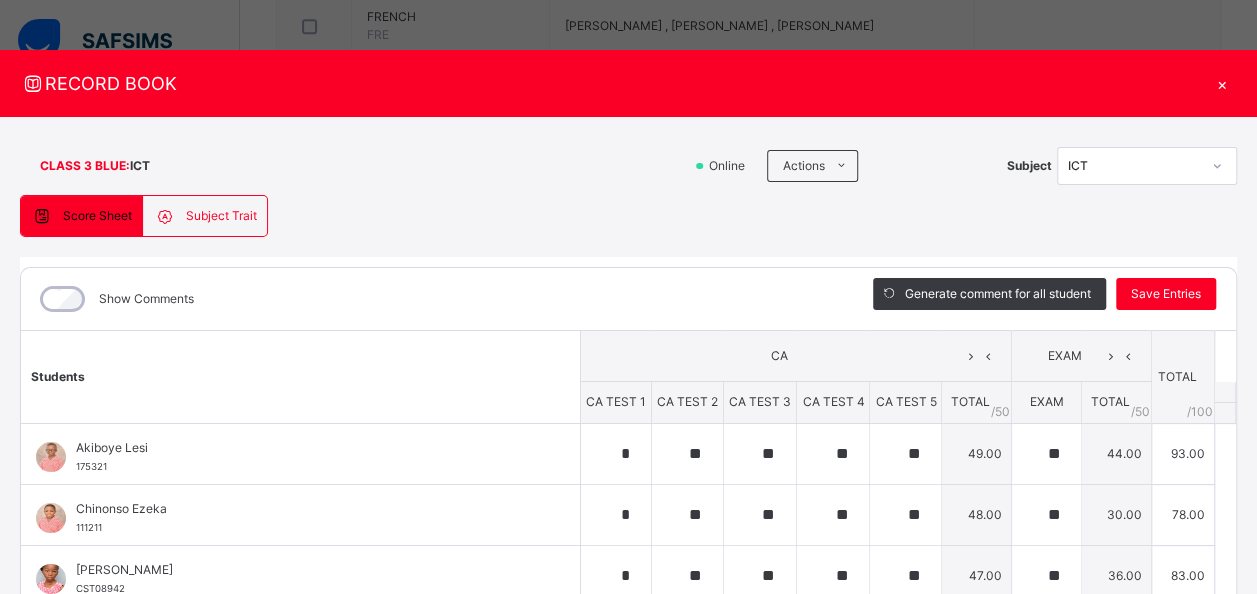 scroll, scrollTop: 920, scrollLeft: 0, axis: vertical 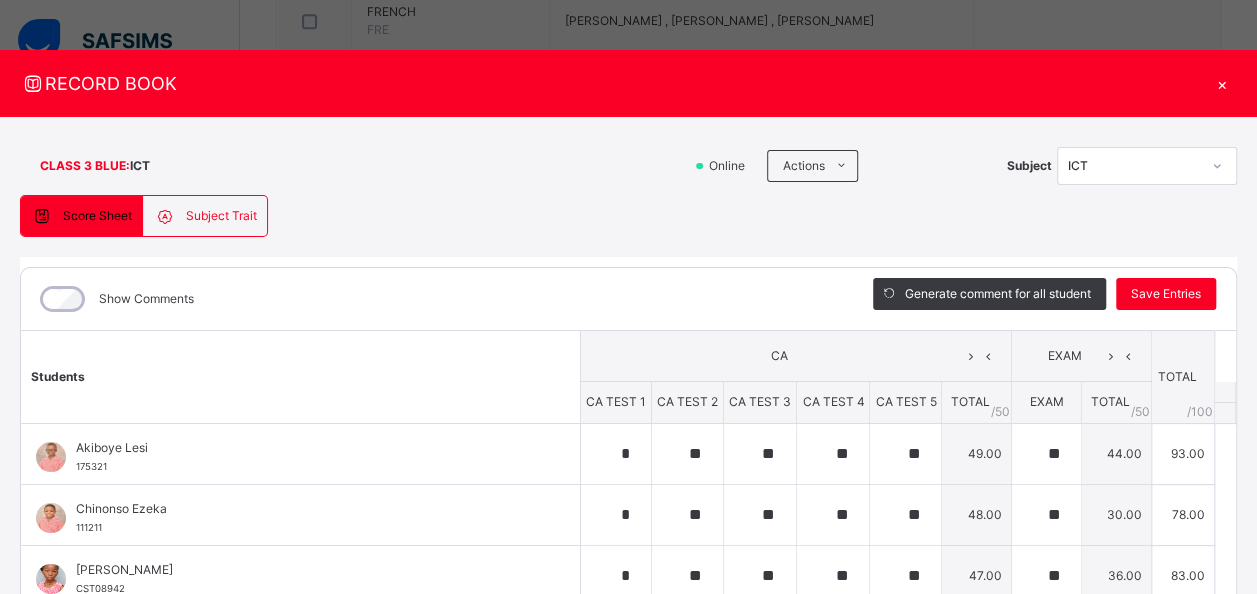click on "Show Comments" at bounding box center (432, 299) 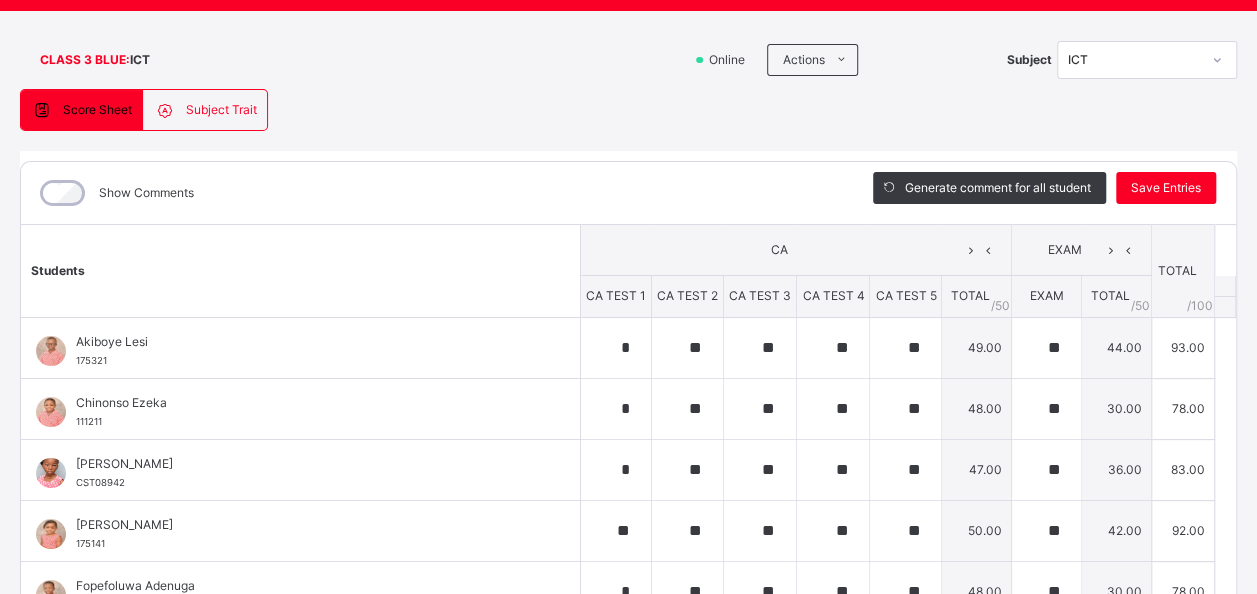 scroll, scrollTop: 254, scrollLeft: 0, axis: vertical 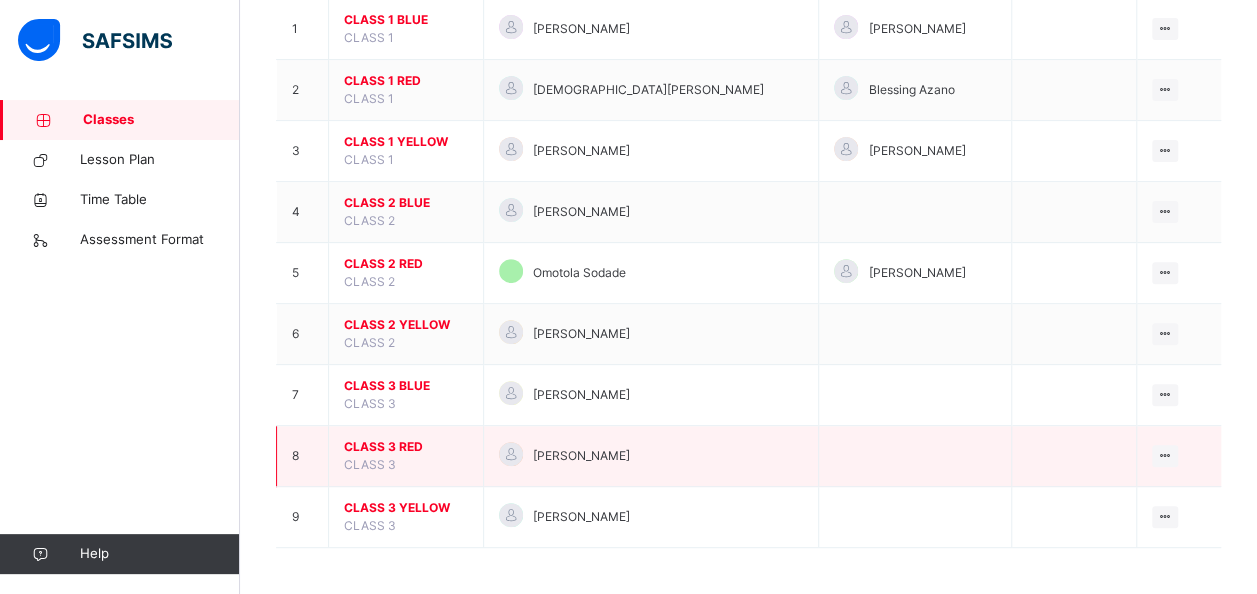 click on "CLASS 3   RED" at bounding box center (406, 447) 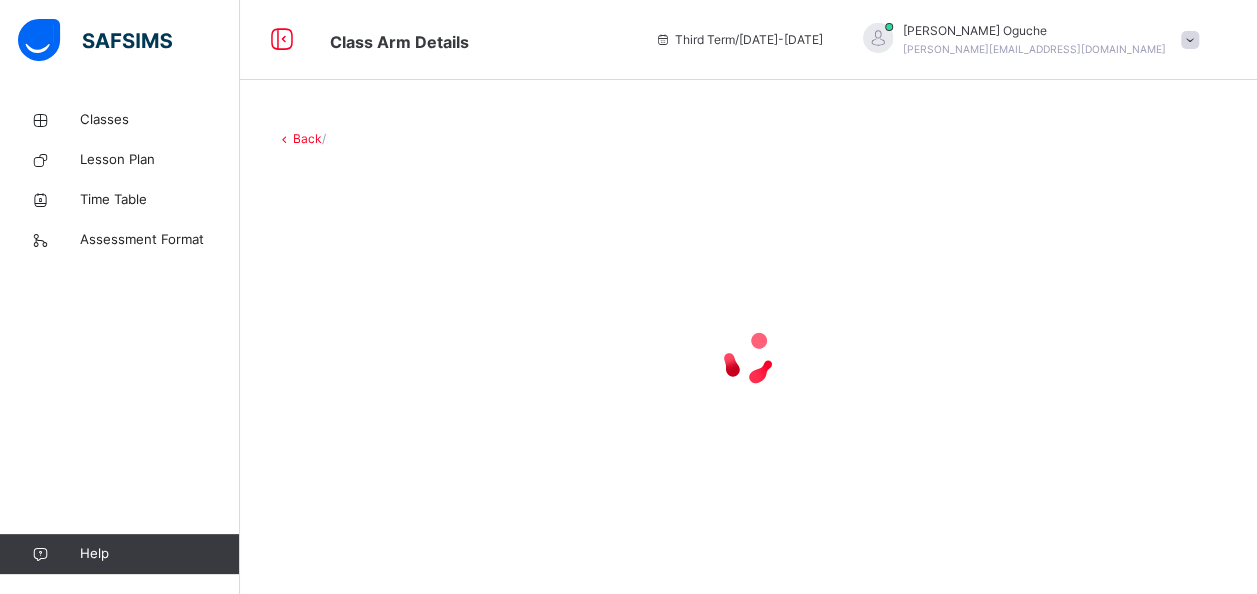 scroll, scrollTop: 0, scrollLeft: 0, axis: both 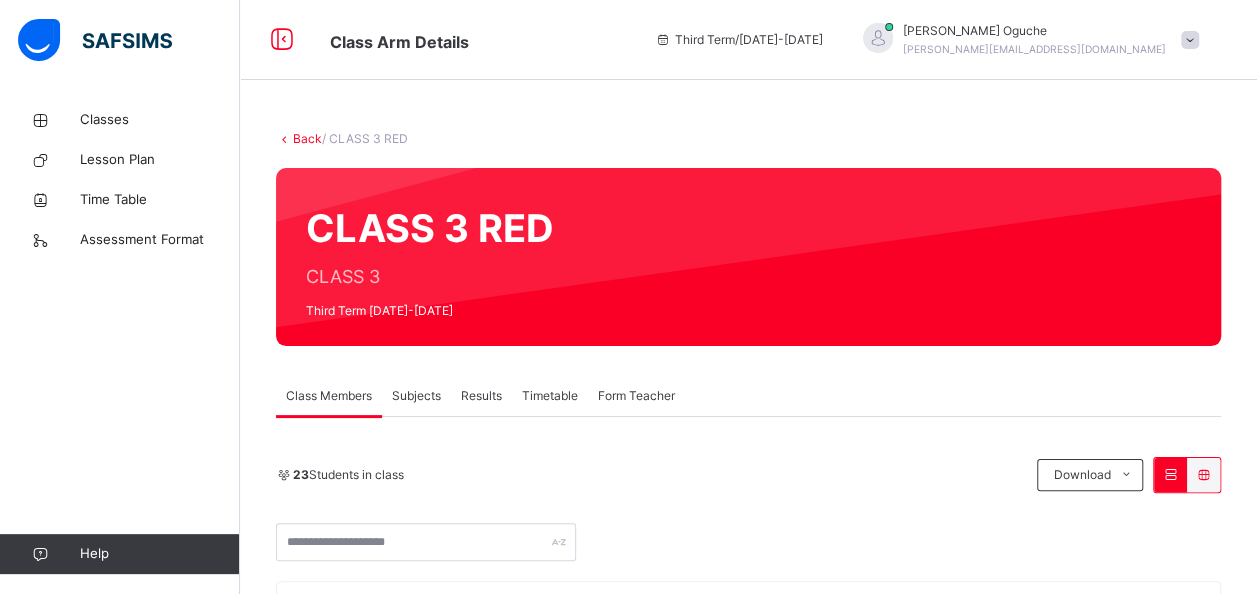 click on "Subjects" at bounding box center (416, 396) 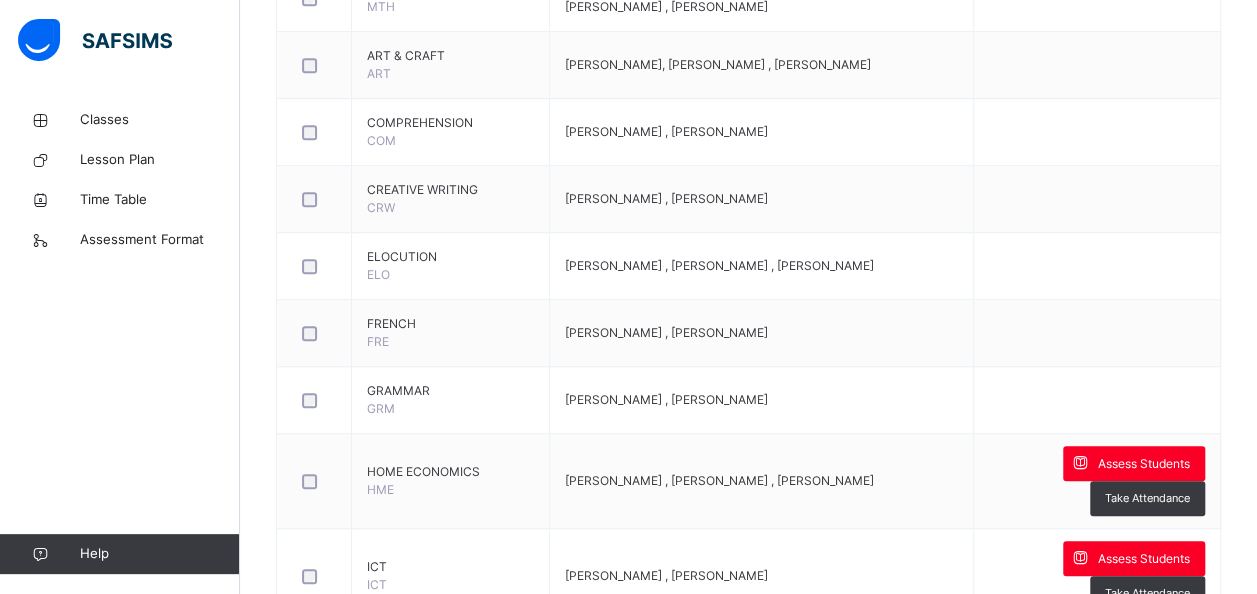 scroll, scrollTop: 640, scrollLeft: 0, axis: vertical 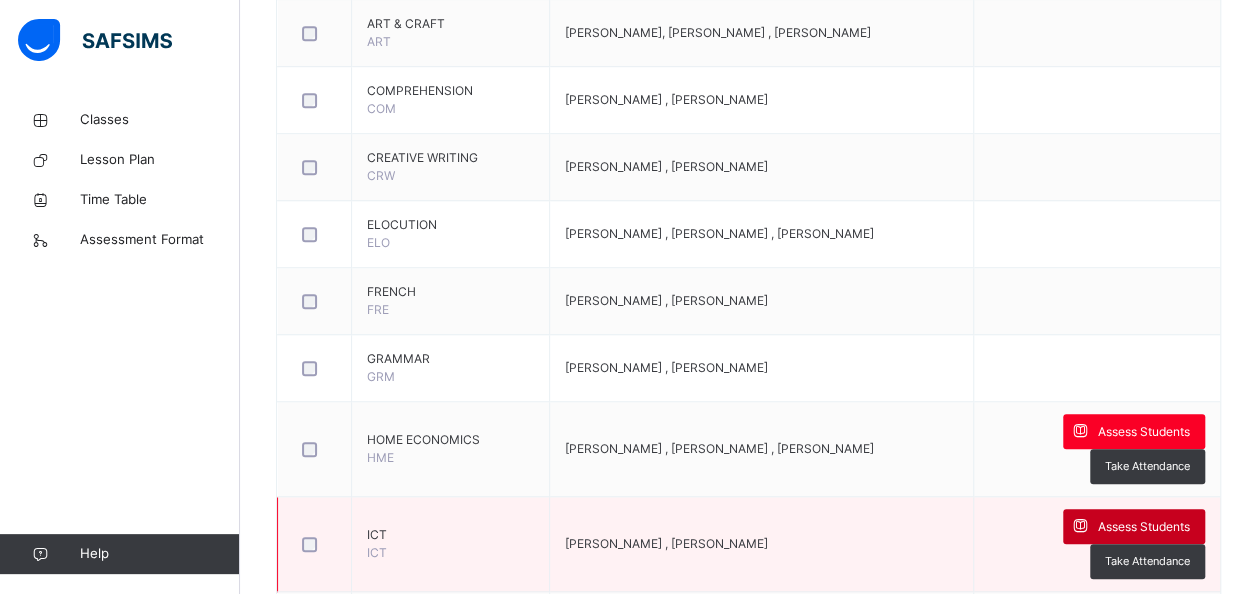 click on "Assess Students" at bounding box center [1144, 527] 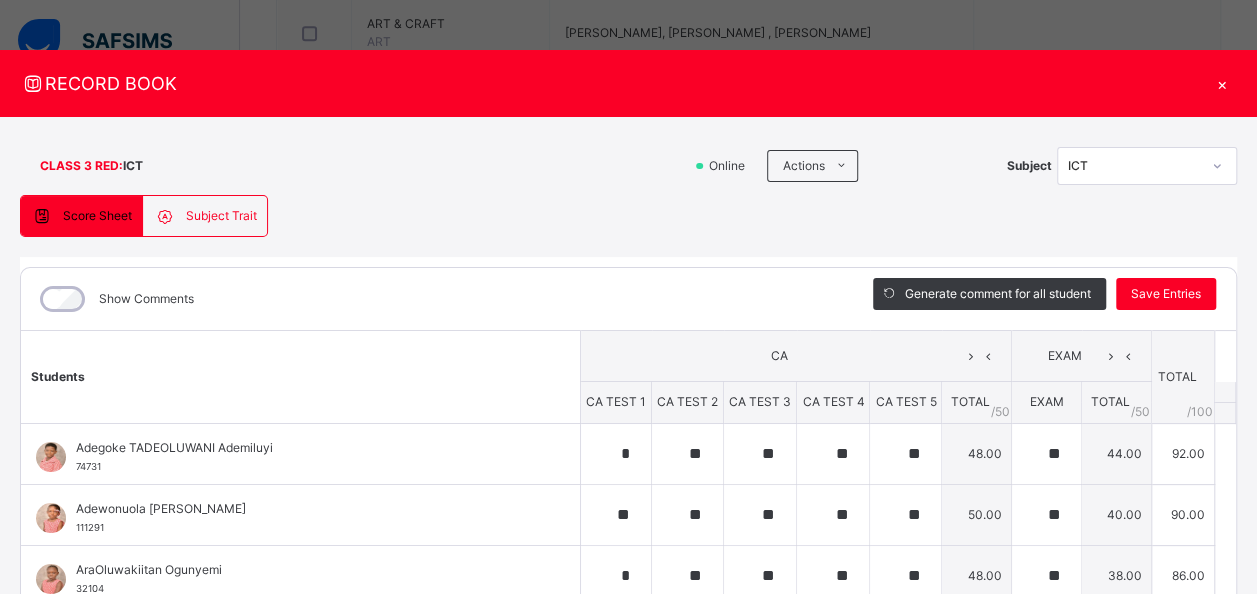 type on "*" 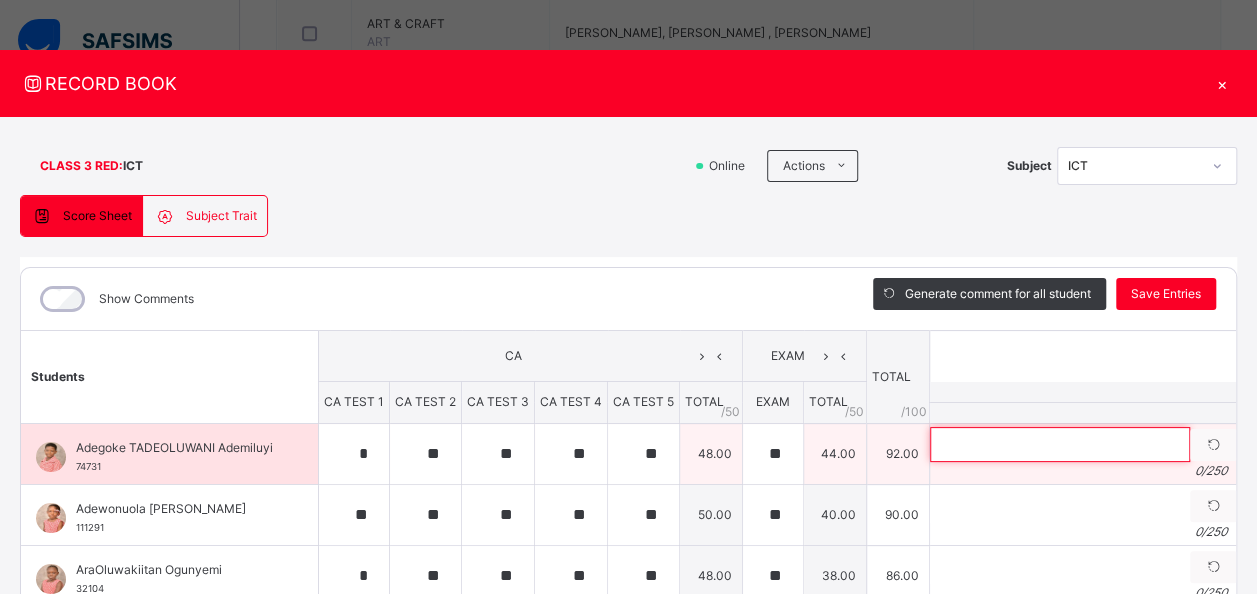 click at bounding box center [1060, 444] 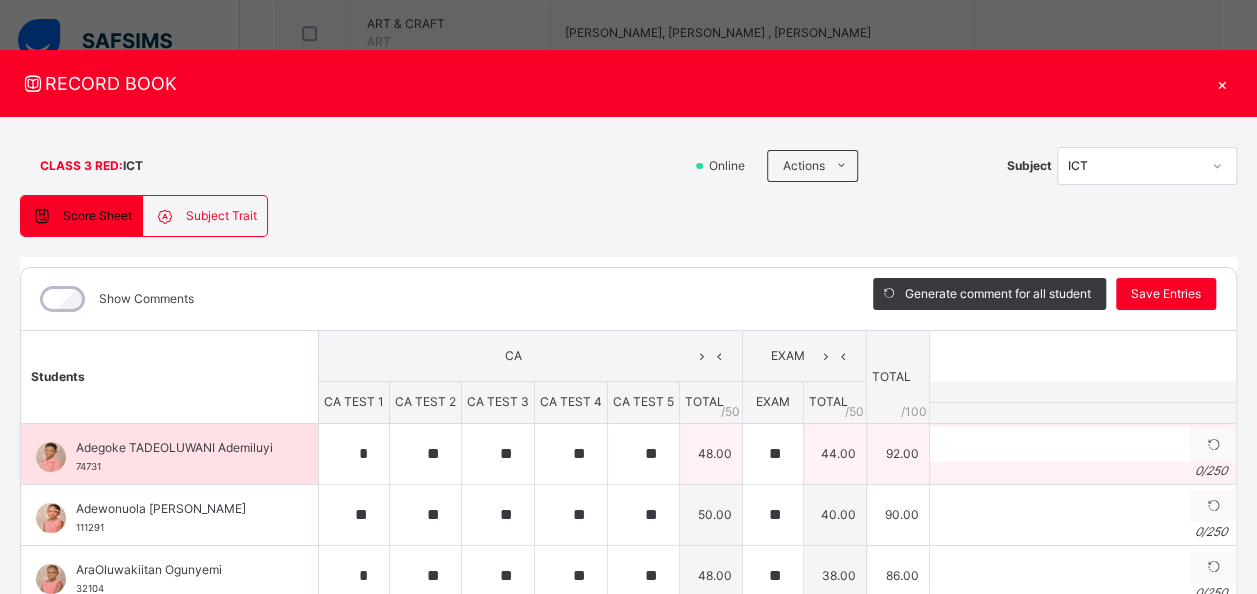 click on "Adegoke TADEOLUWANI Ademiluyi" at bounding box center (174, 448) 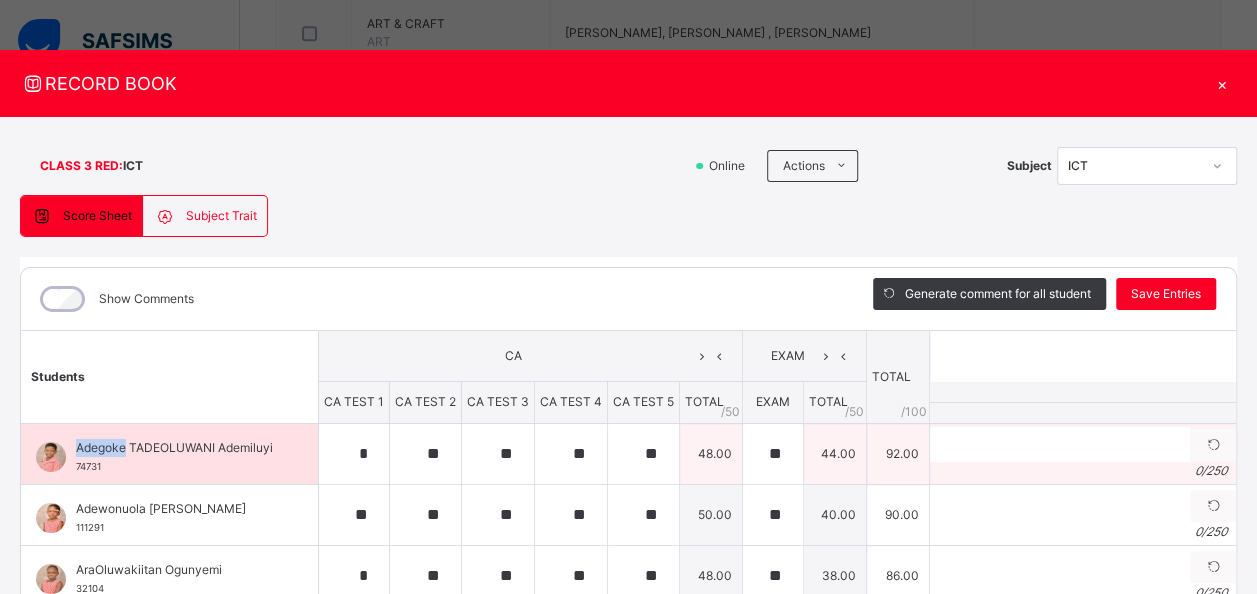 click on "Adegoke TADEOLUWANI Ademiluyi" at bounding box center (174, 448) 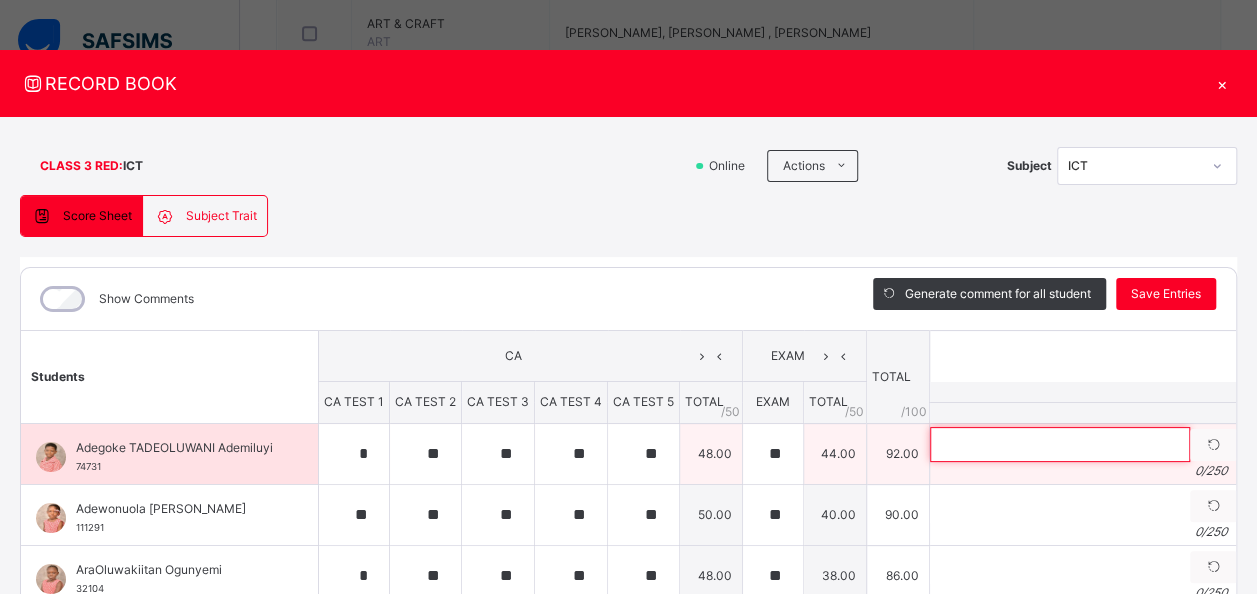 click at bounding box center (1060, 444) 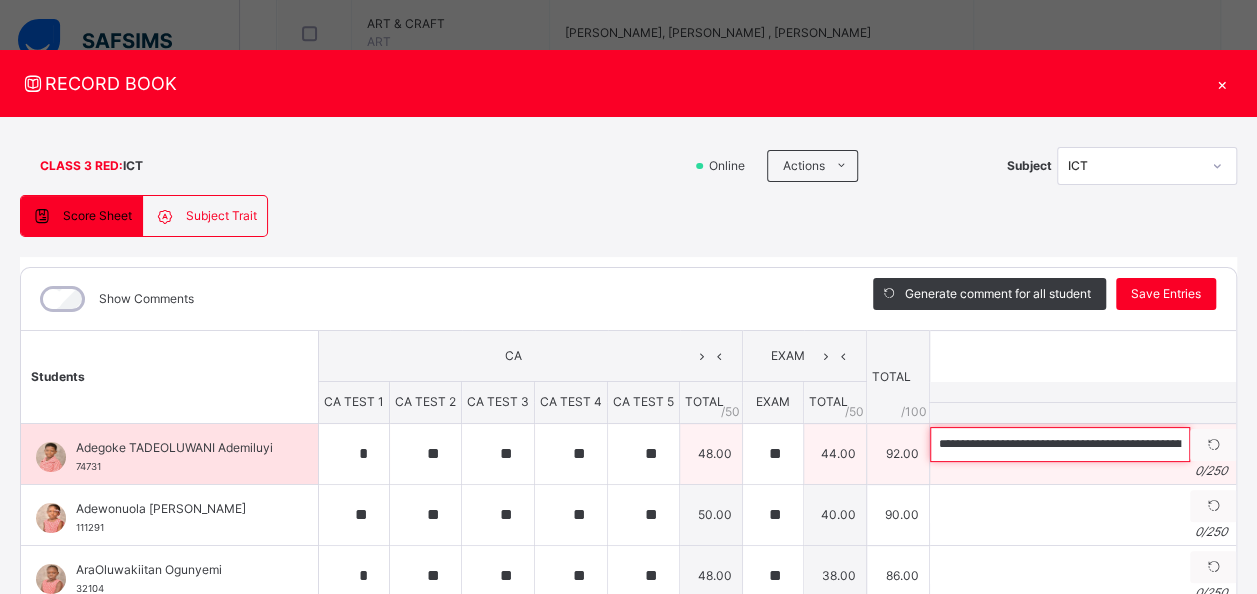 scroll, scrollTop: 0, scrollLeft: 622, axis: horizontal 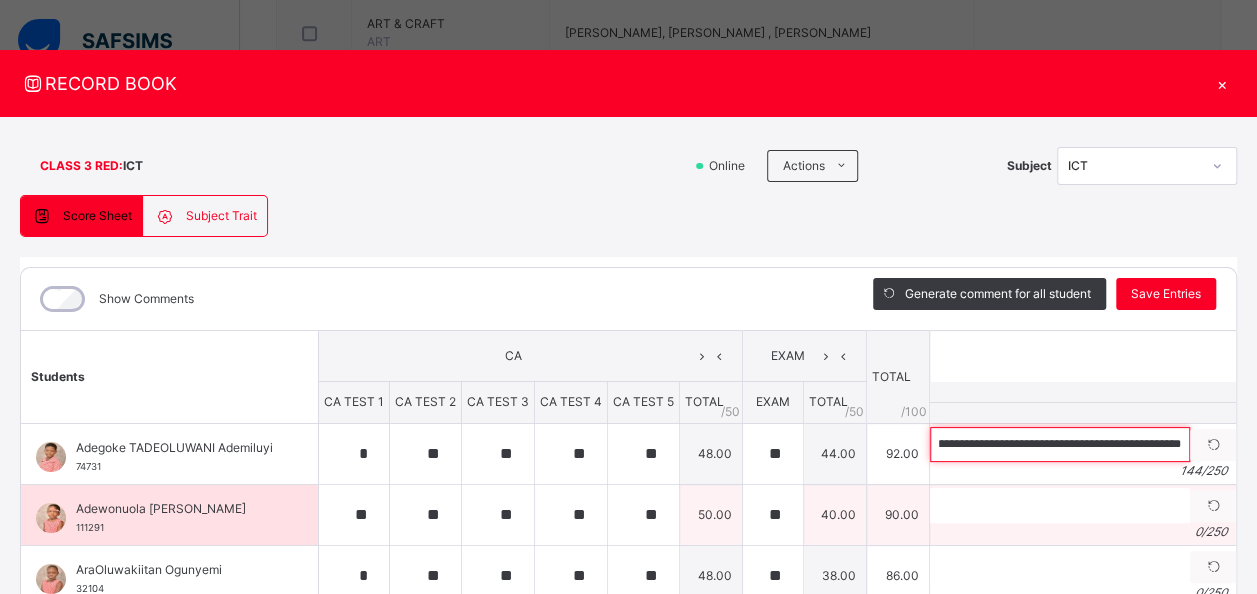 type on "**********" 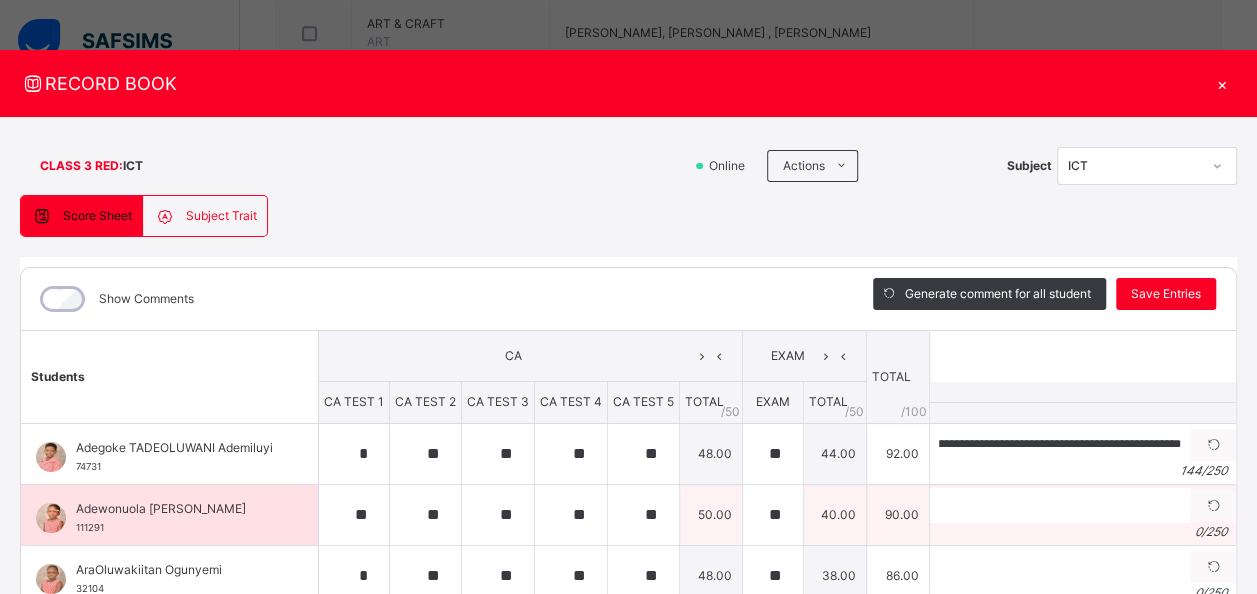 click on "Adewonuola [PERSON_NAME]" at bounding box center [174, 509] 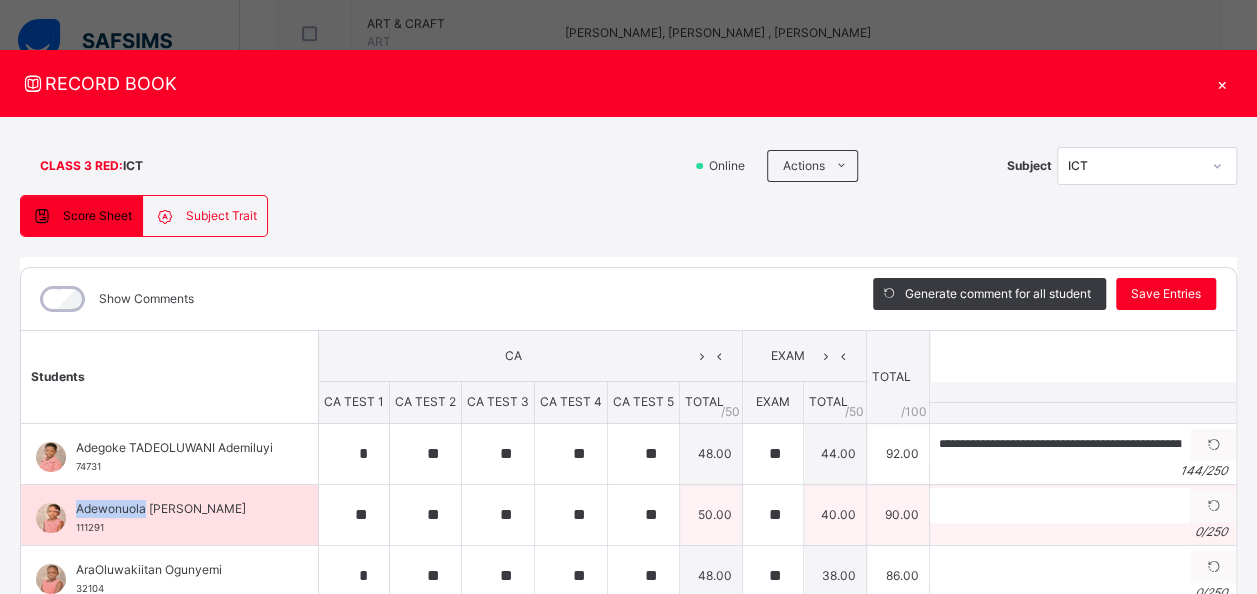click on "Adewonuola [PERSON_NAME]" at bounding box center [174, 509] 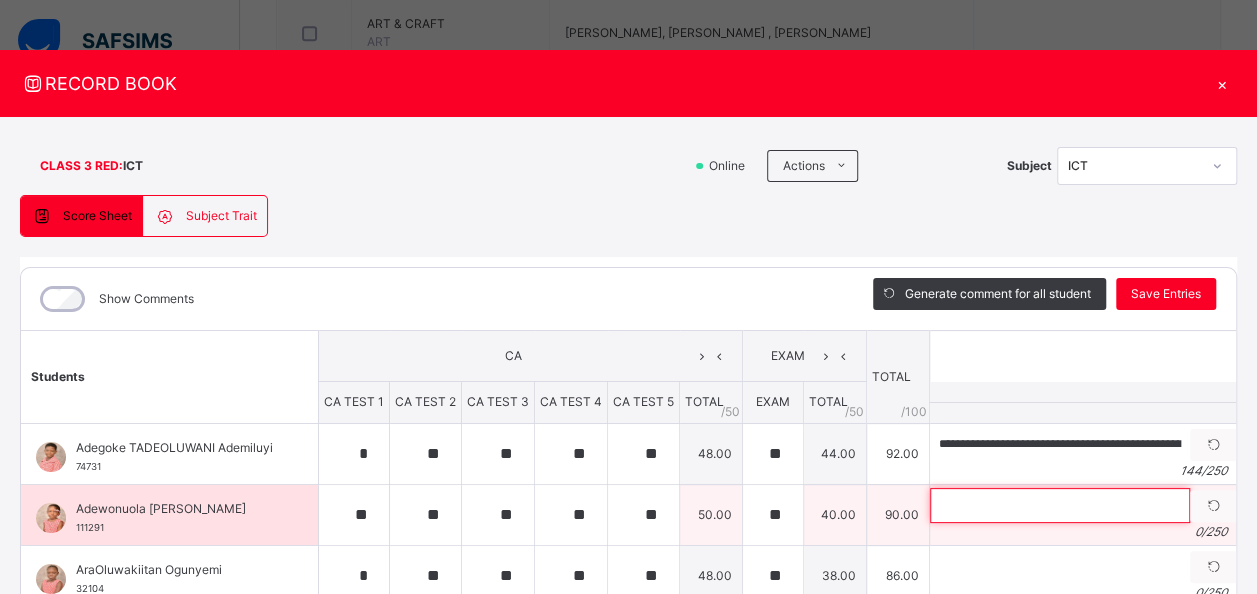click at bounding box center [1060, 505] 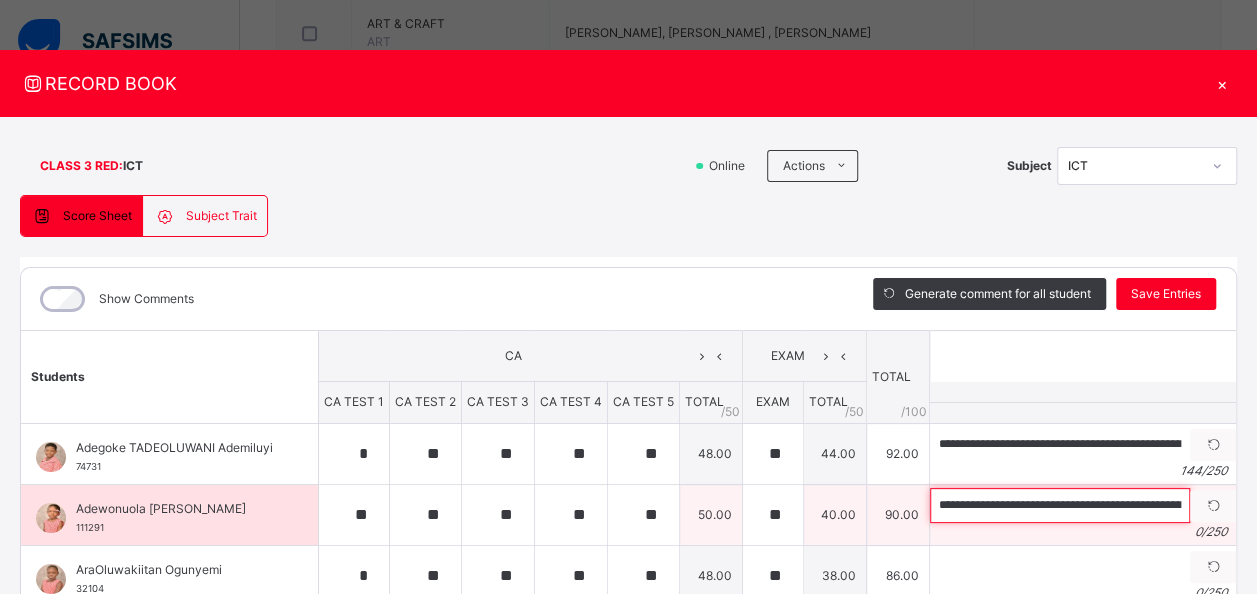 scroll, scrollTop: 0, scrollLeft: 603, axis: horizontal 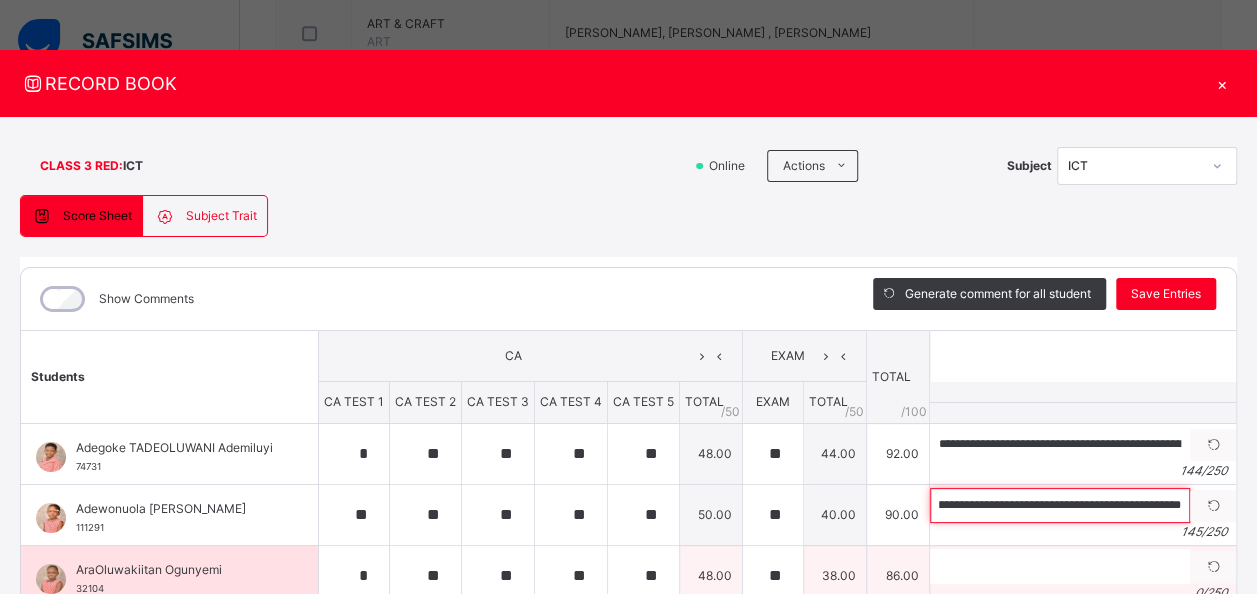 type on "**********" 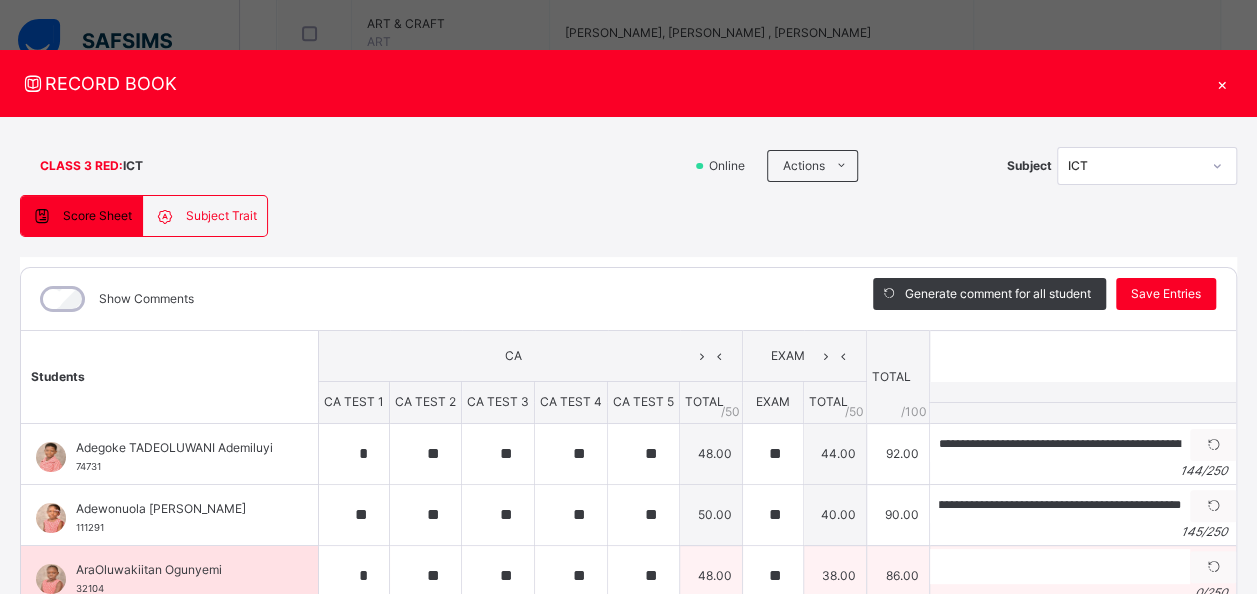 click on "AraOluwakiitan  Ogunyemi" at bounding box center (174, 570) 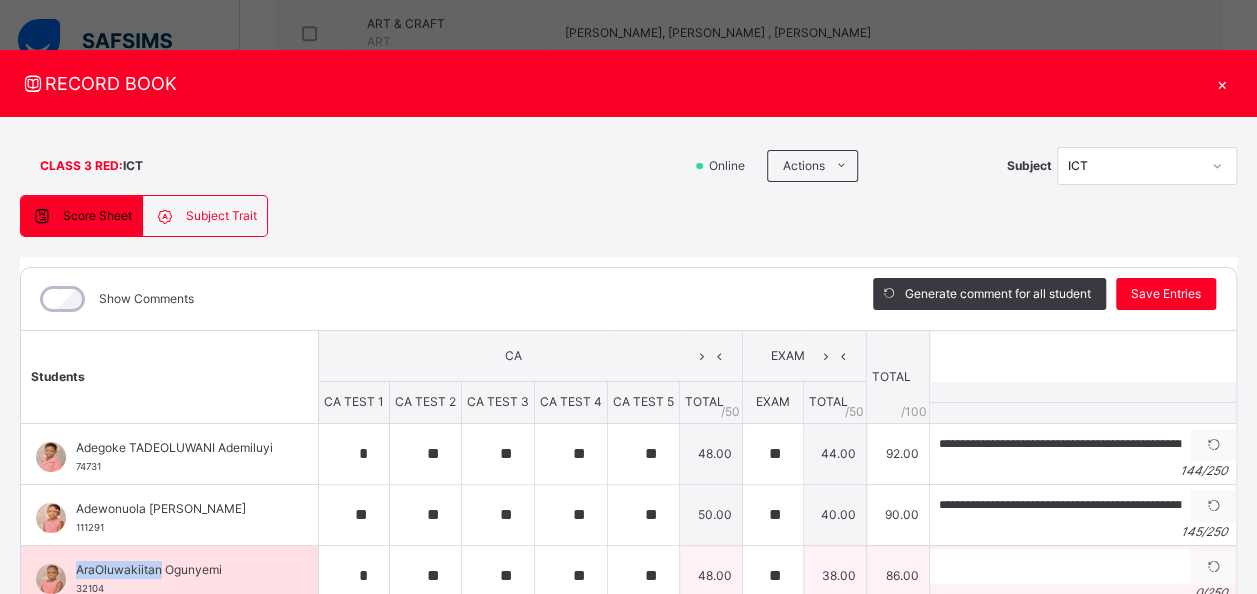 click on "AraOluwakiitan  Ogunyemi" at bounding box center (174, 570) 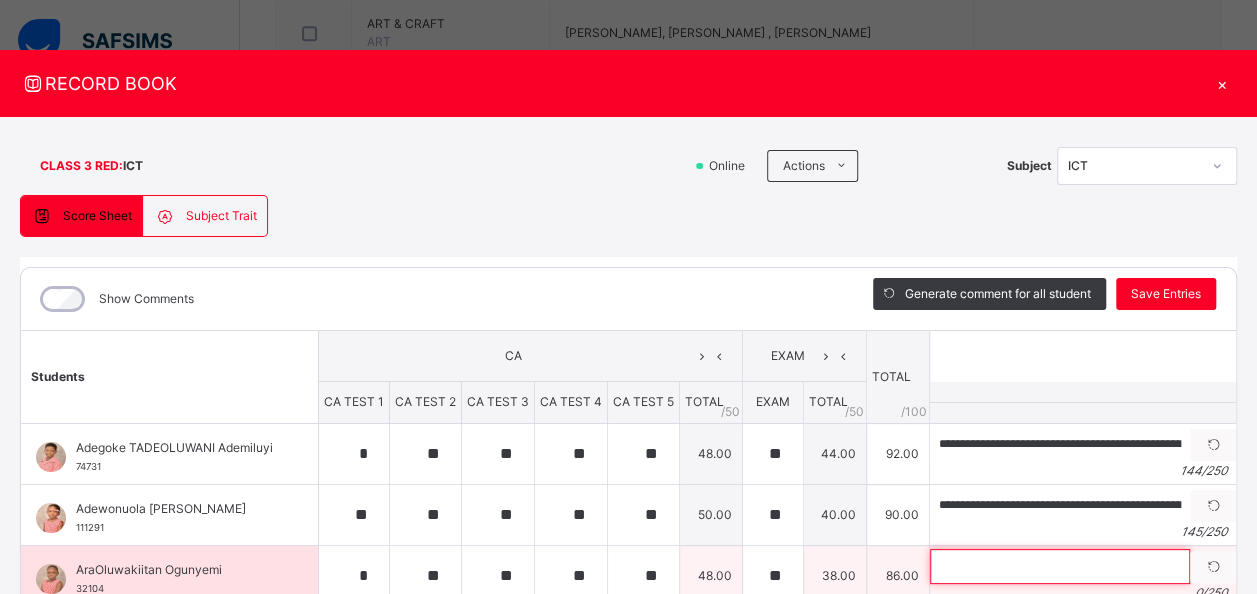 click at bounding box center [1060, 566] 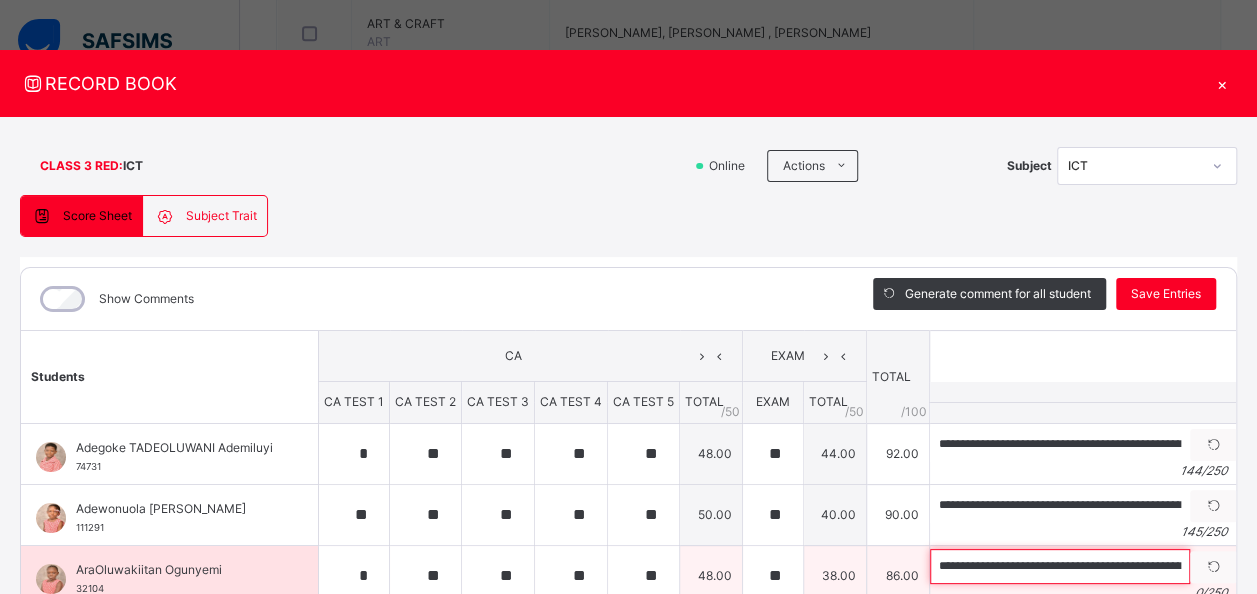 scroll, scrollTop: 0, scrollLeft: 608, axis: horizontal 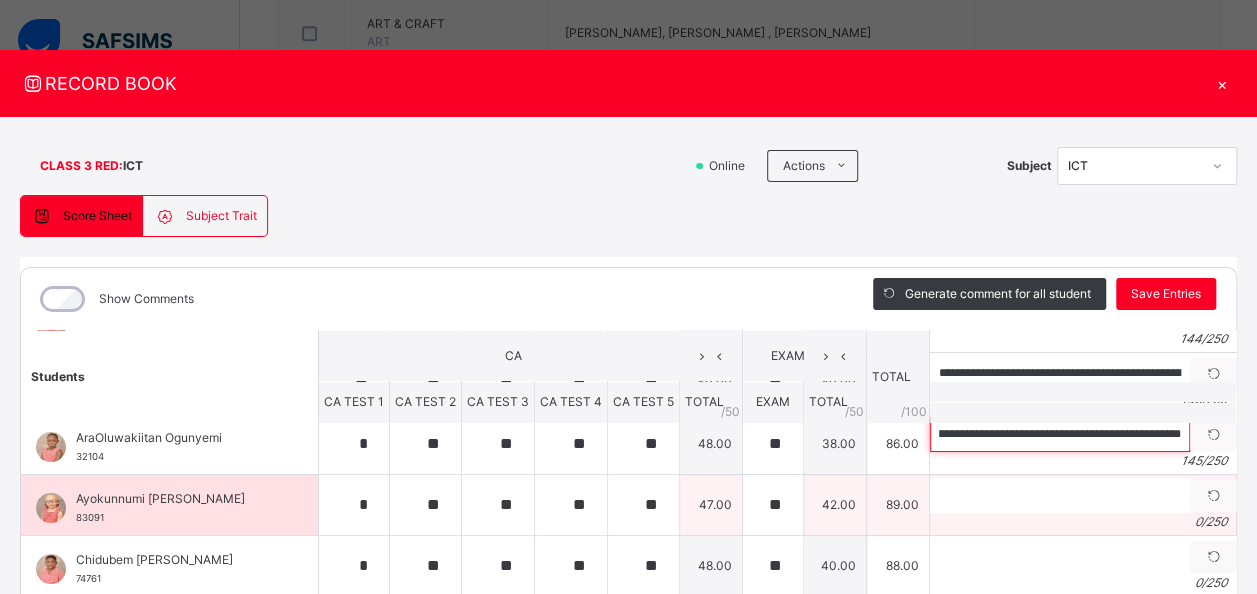 type on "**********" 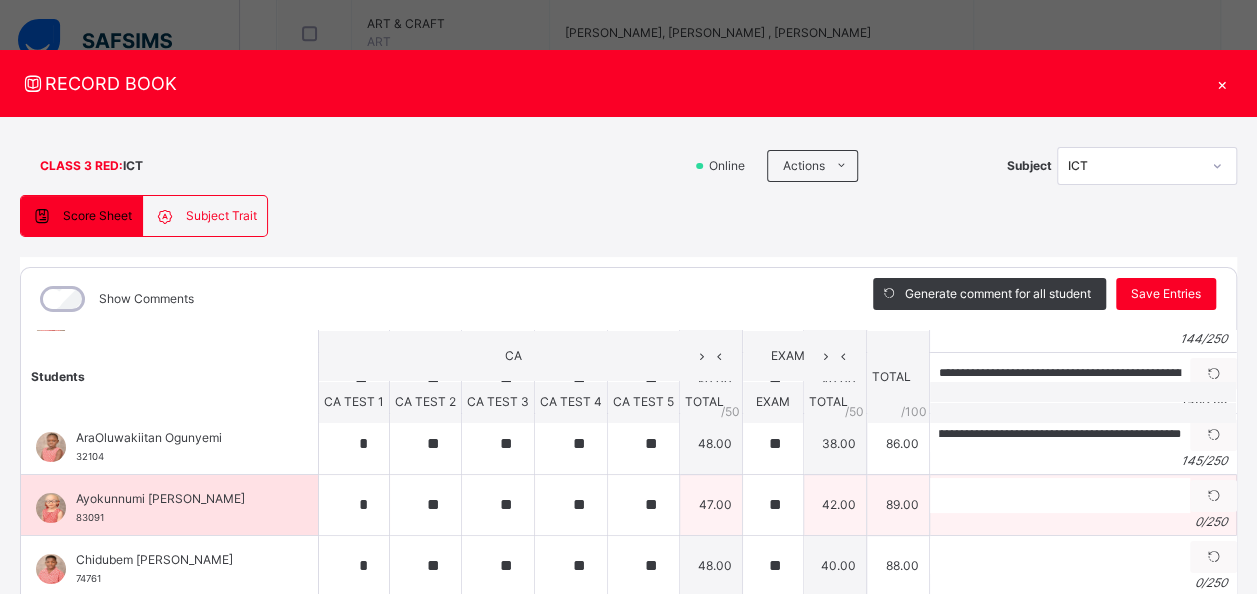 click on "Ayokunnumi [PERSON_NAME]" at bounding box center [174, 499] 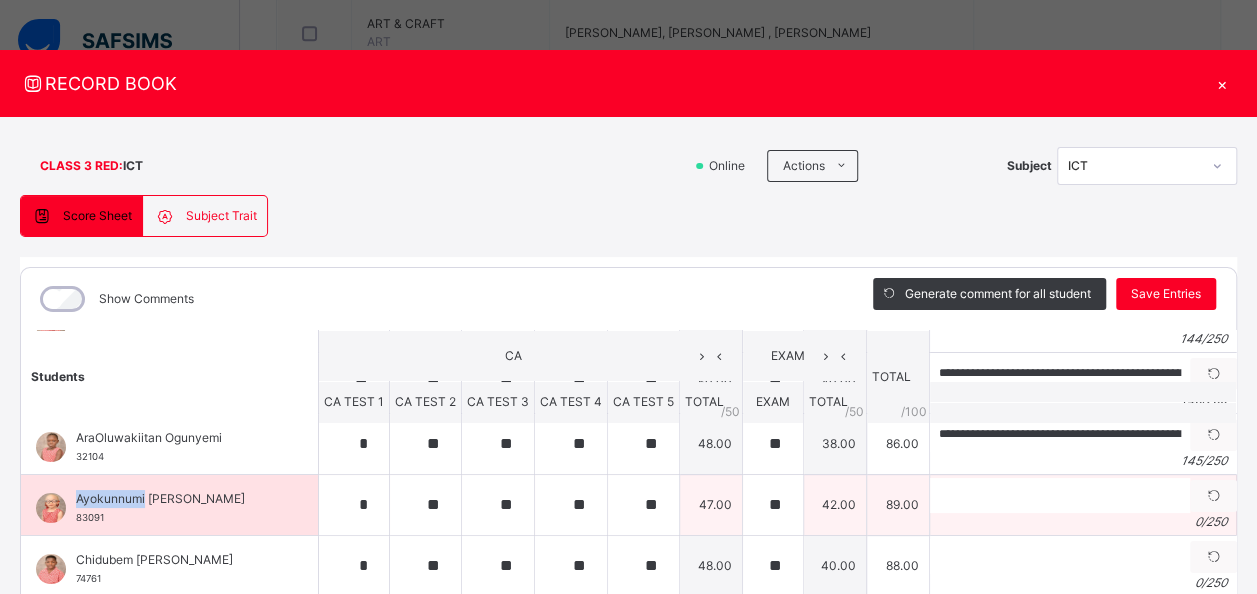 click on "Ayokunnumi [PERSON_NAME]" at bounding box center (174, 499) 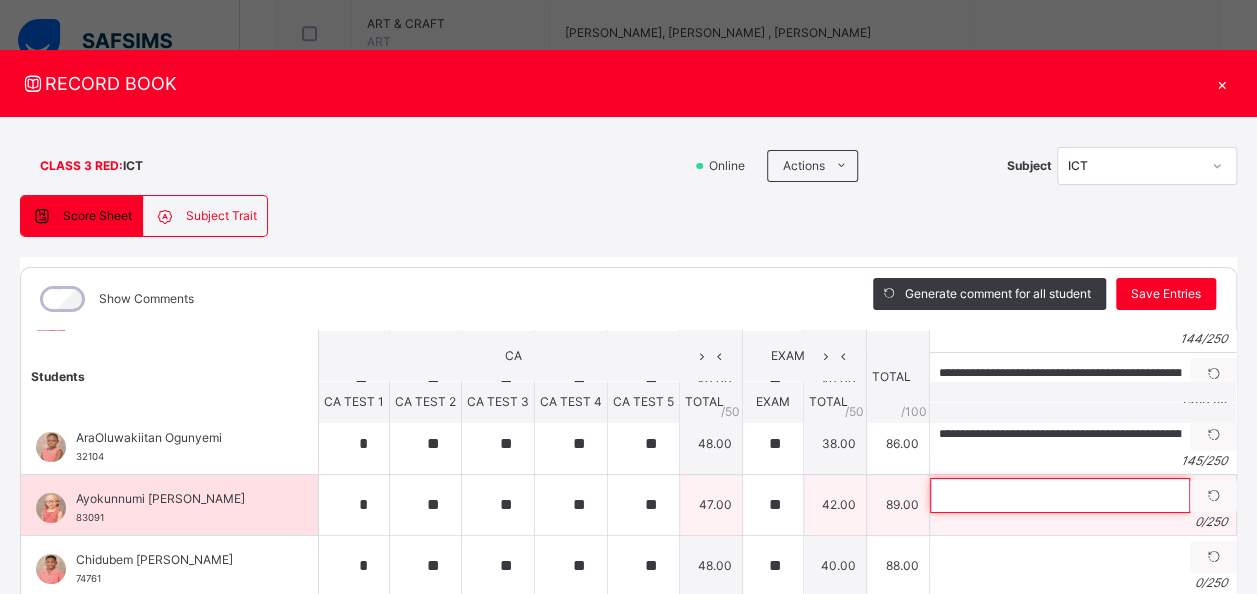 click at bounding box center (1060, 495) 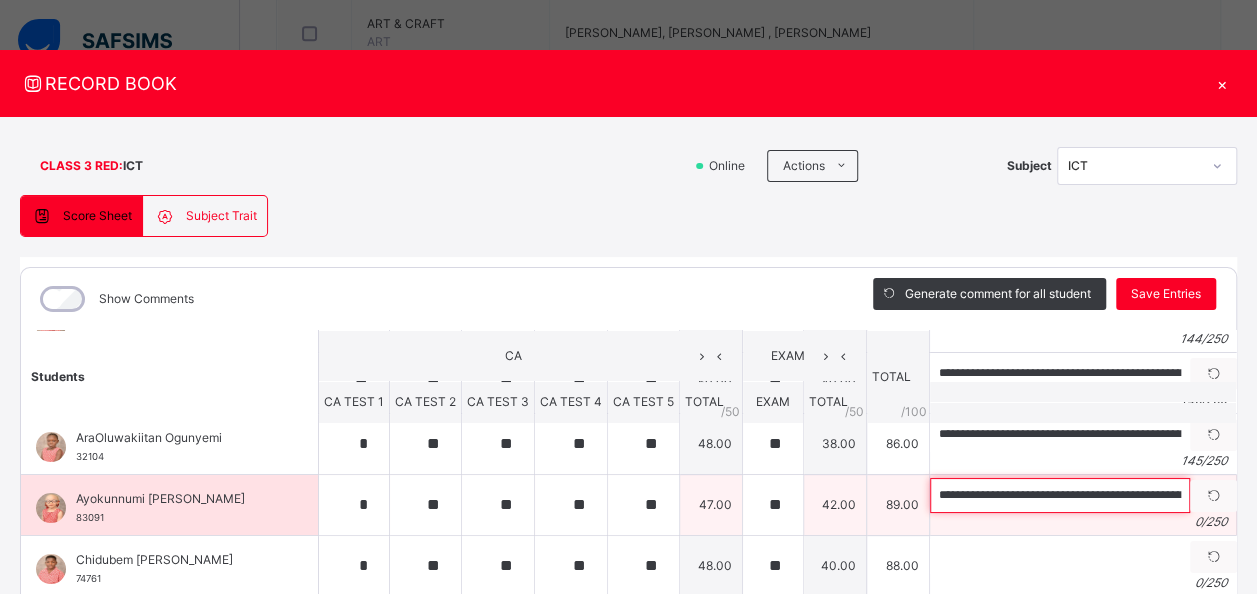 scroll, scrollTop: 0, scrollLeft: 640, axis: horizontal 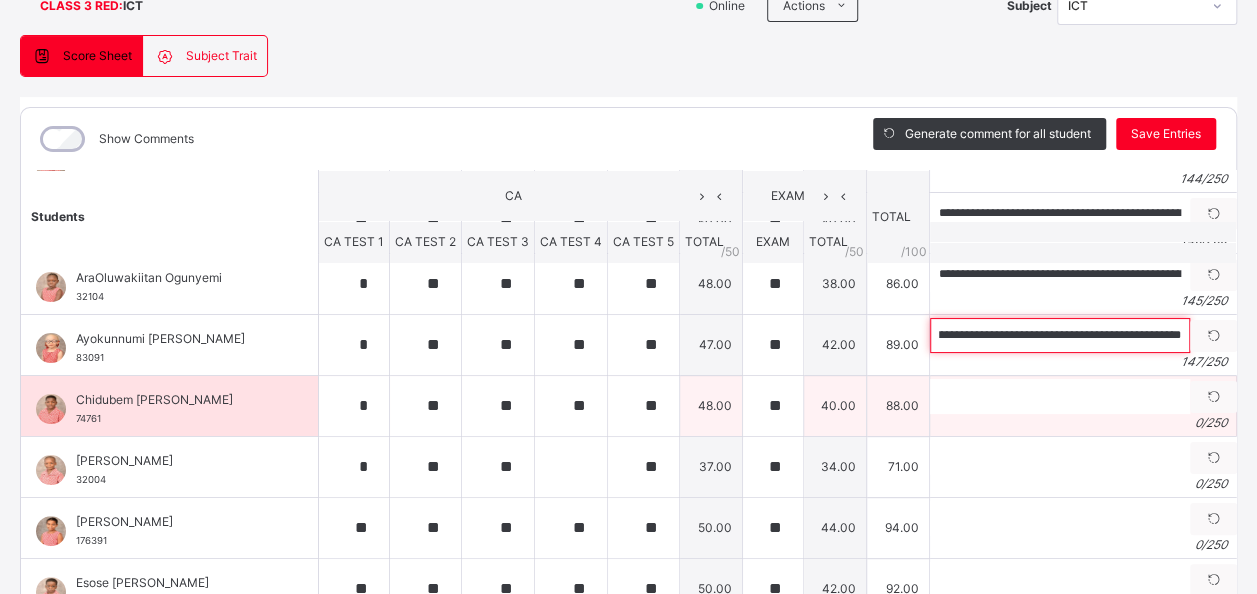 type on "**********" 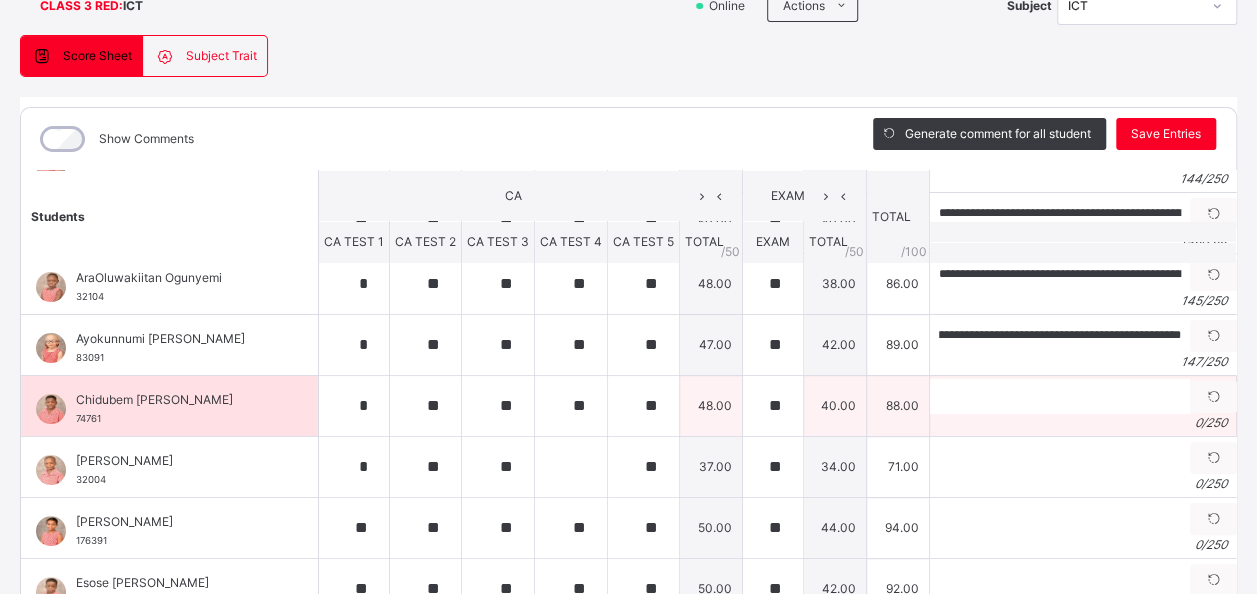 click on "Chidubem [PERSON_NAME]" at bounding box center (174, 400) 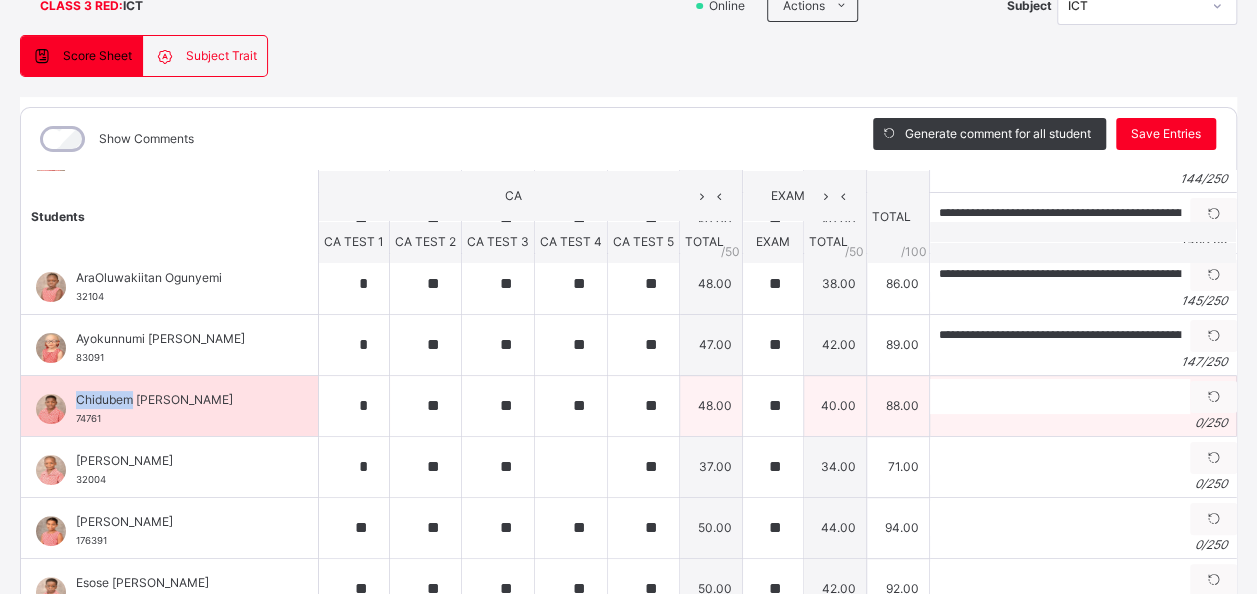 click on "Chidubem [PERSON_NAME]" at bounding box center (174, 400) 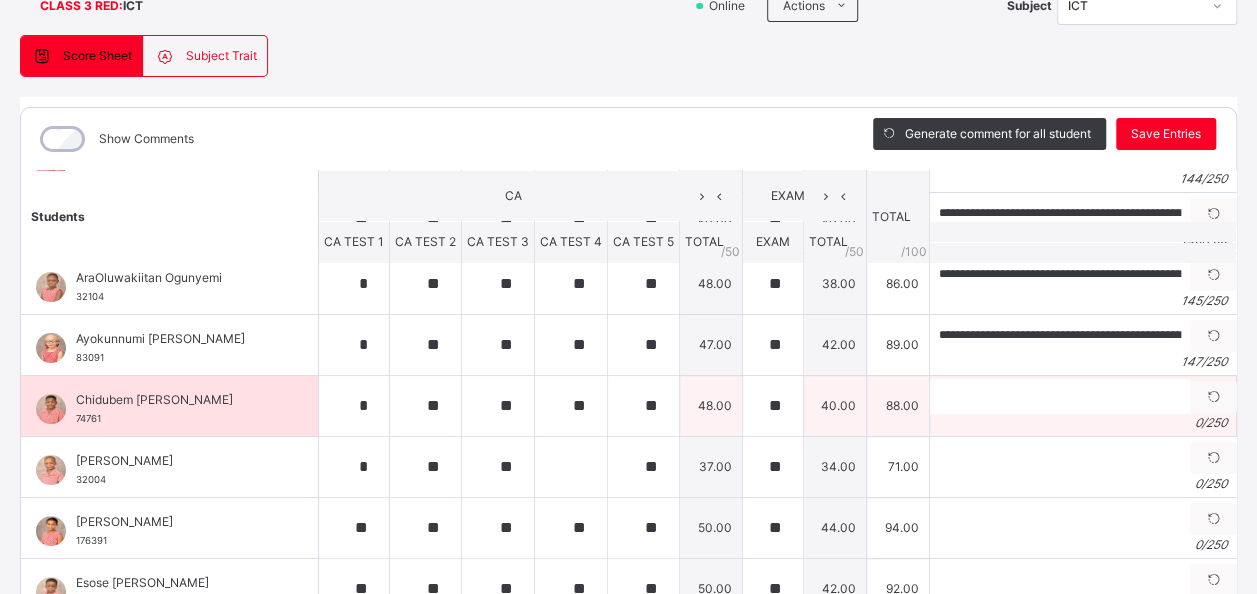 click on "0 / 250" at bounding box center [1083, 423] 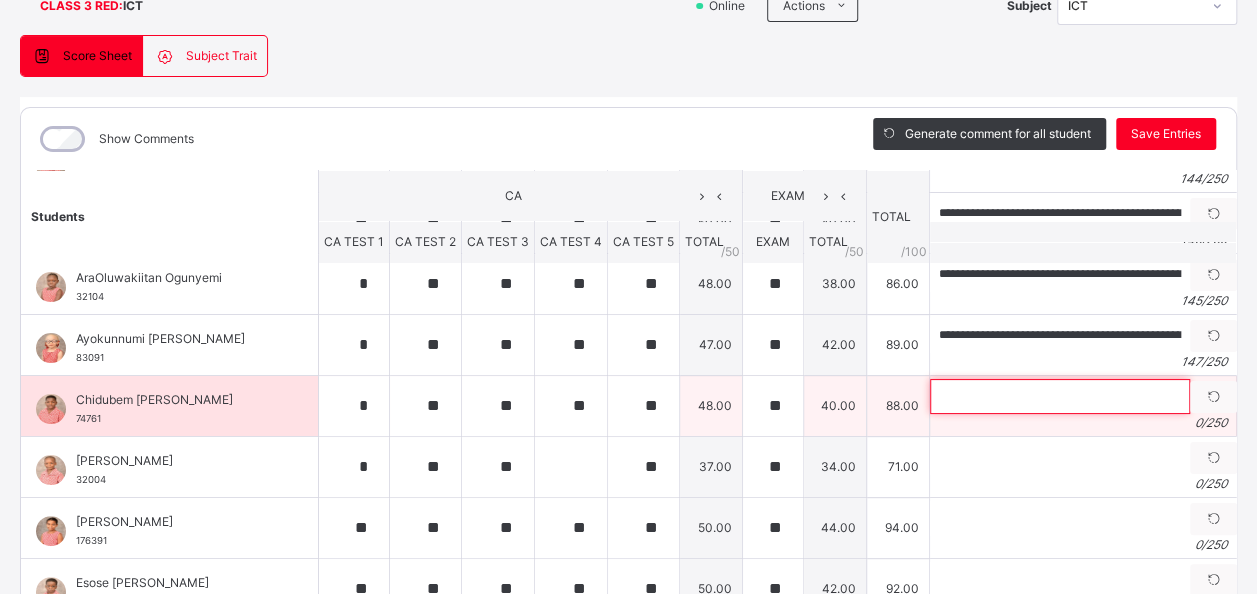 click at bounding box center [1060, 396] 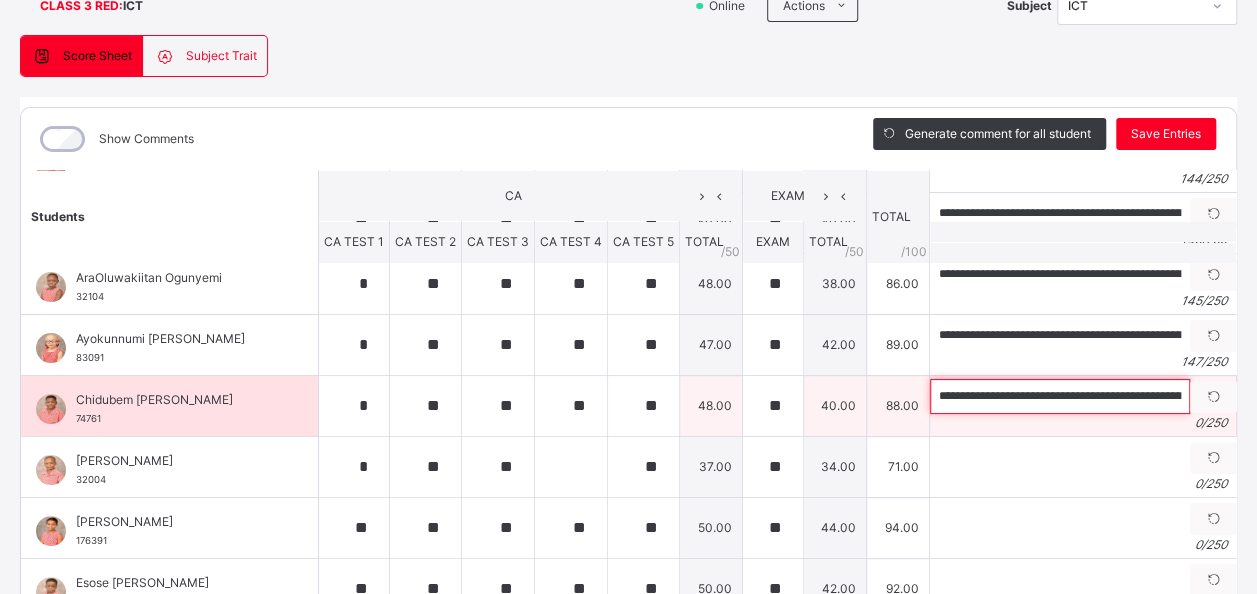 scroll, scrollTop: 0, scrollLeft: 652, axis: horizontal 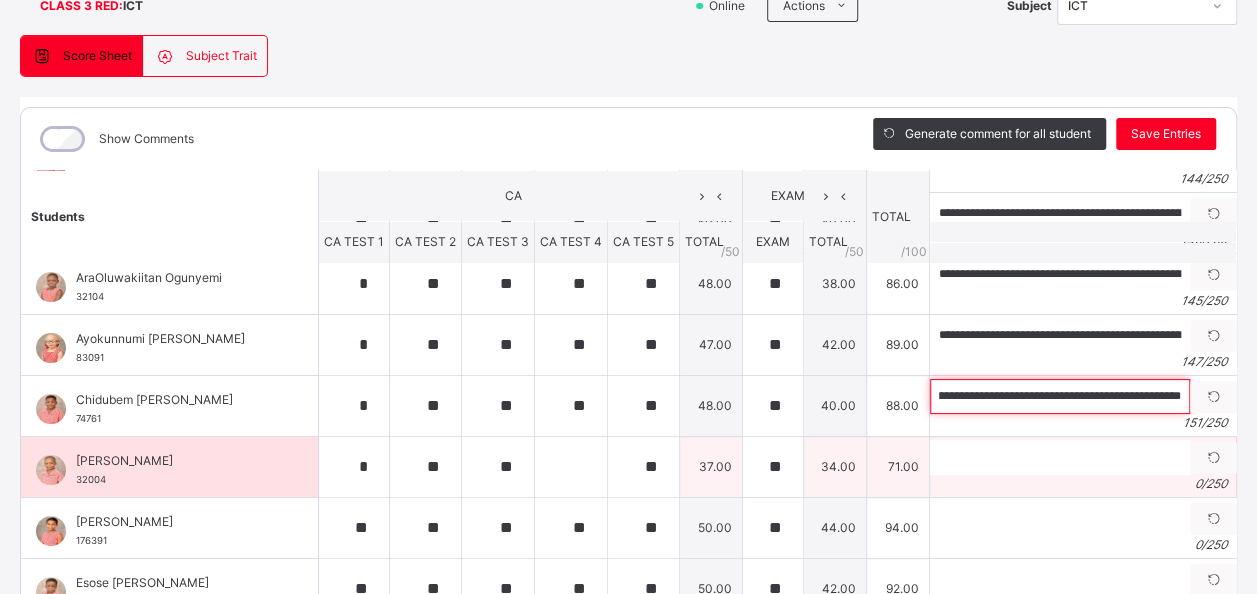 type on "**********" 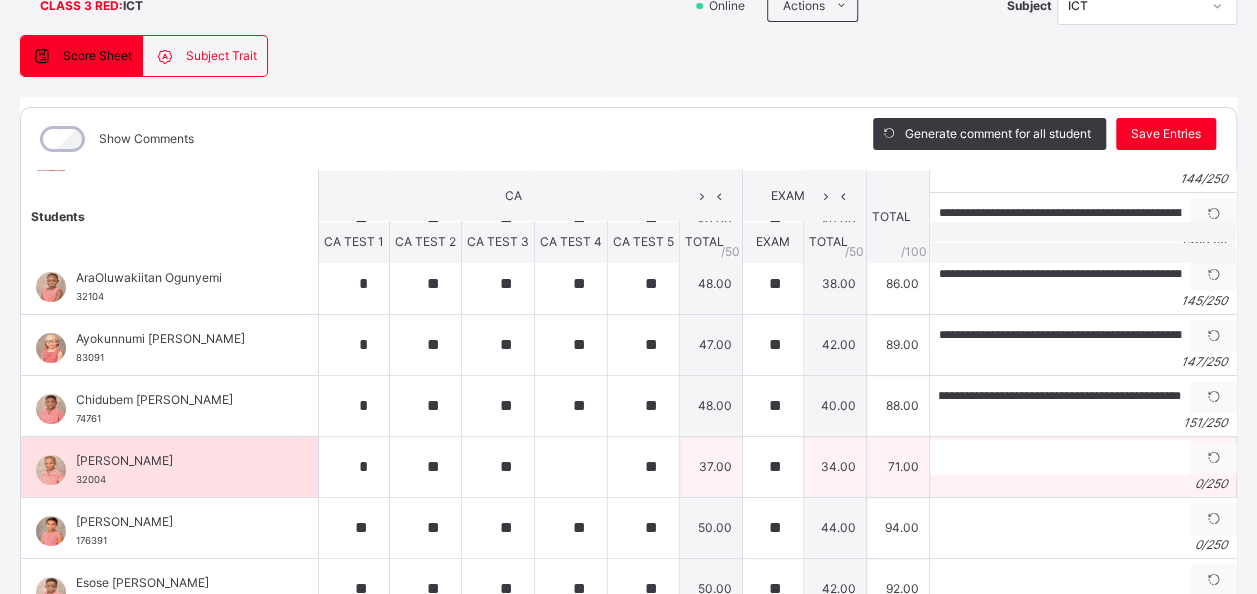 click on "[PERSON_NAME]" at bounding box center (174, 461) 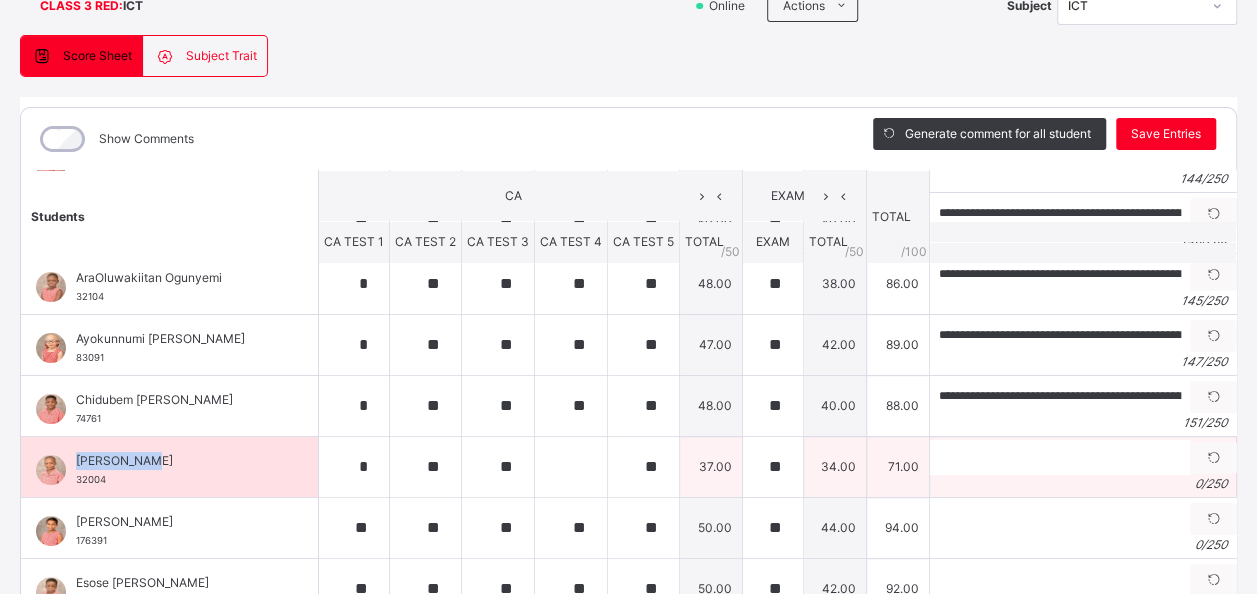 click on "[PERSON_NAME]" at bounding box center [174, 461] 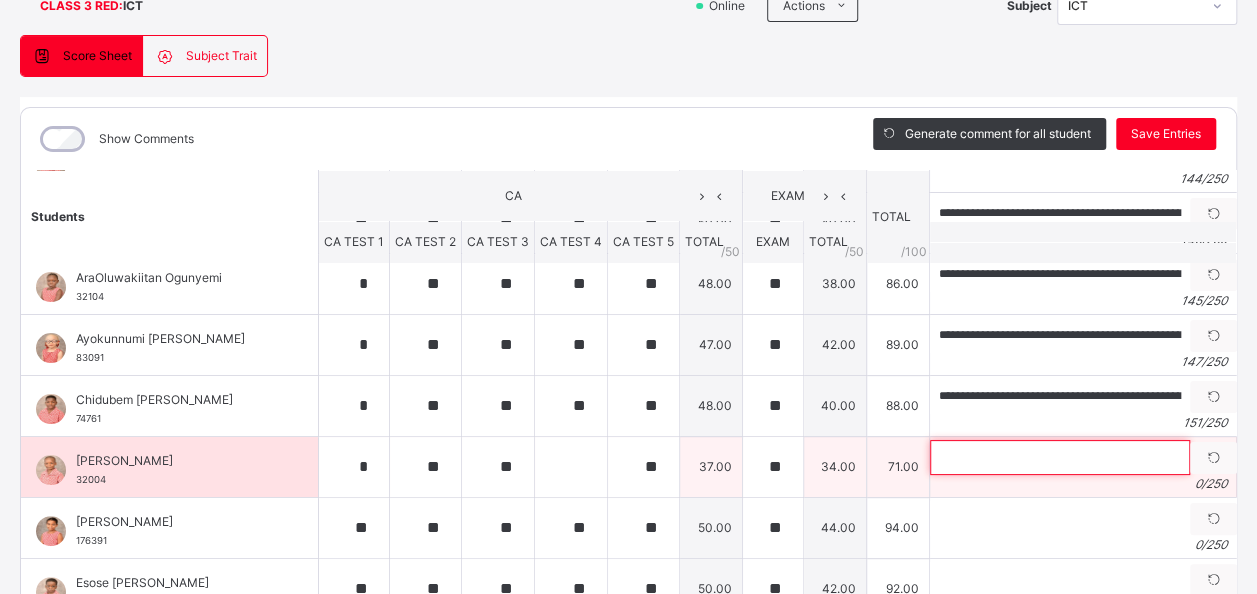 click at bounding box center (1060, 457) 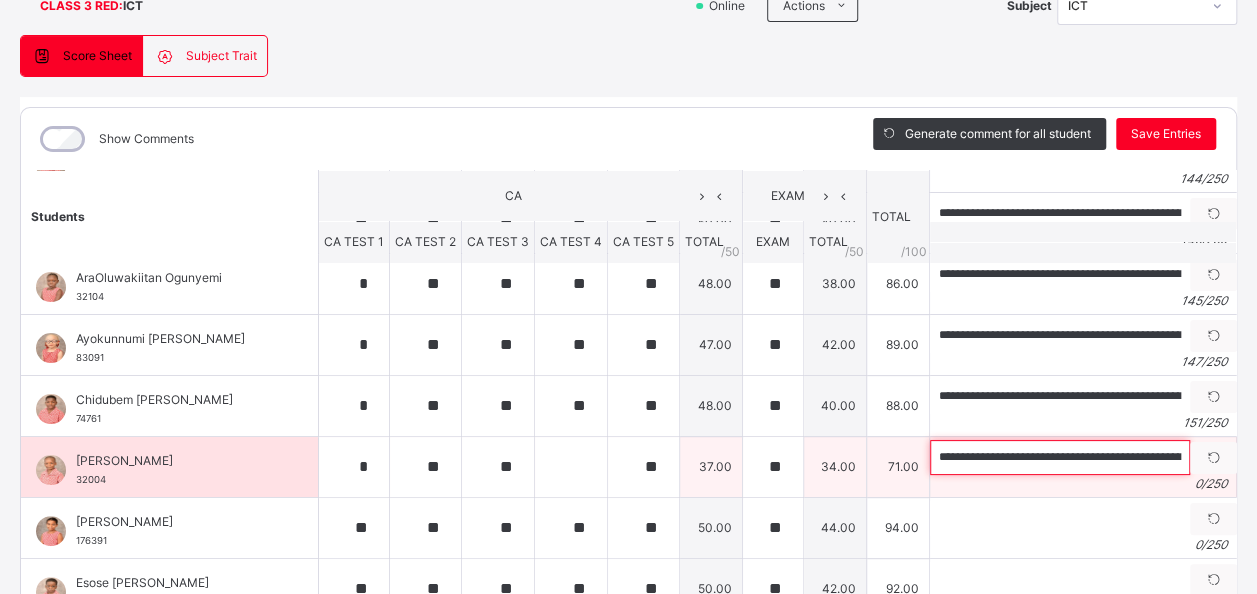 scroll, scrollTop: 0, scrollLeft: 615, axis: horizontal 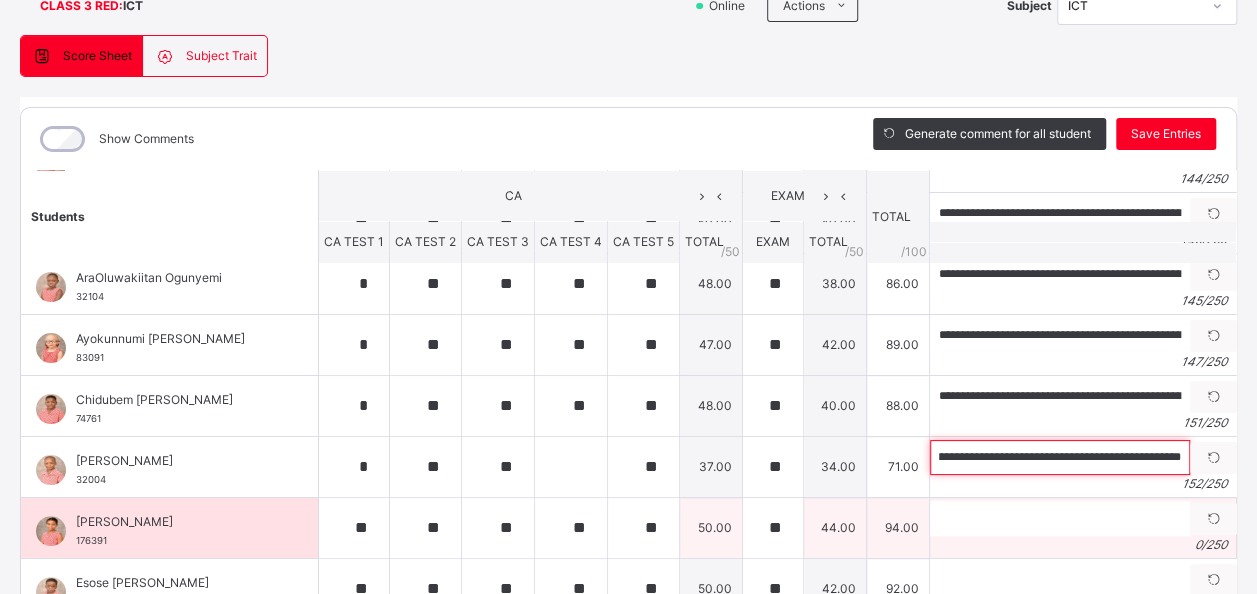 type on "**********" 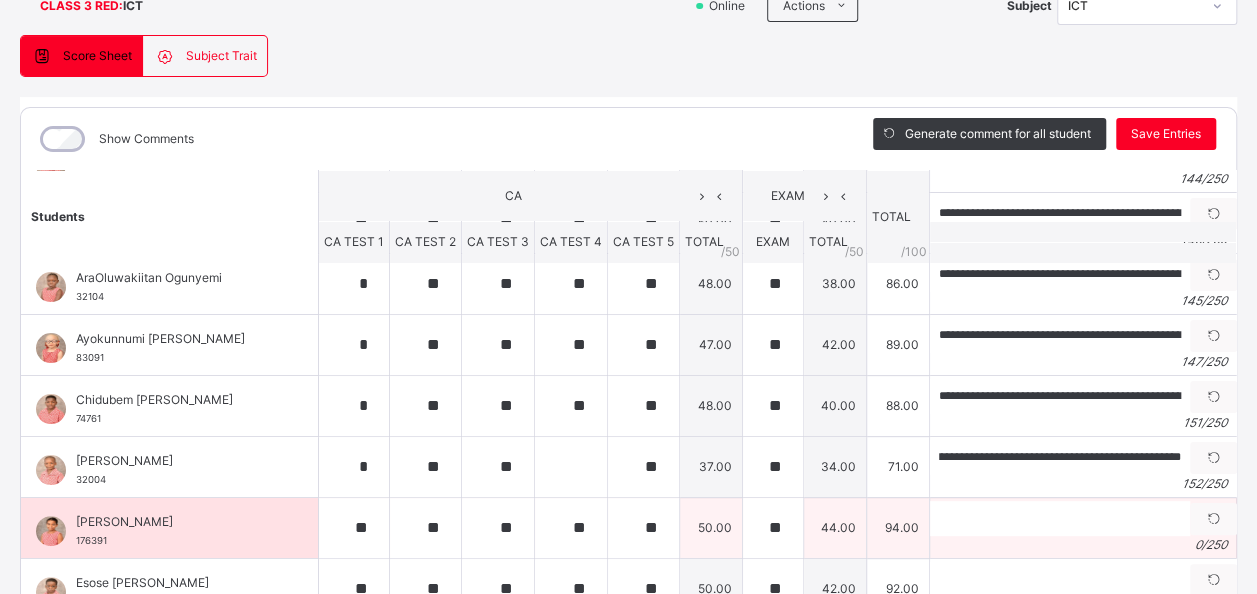 scroll, scrollTop: 0, scrollLeft: 0, axis: both 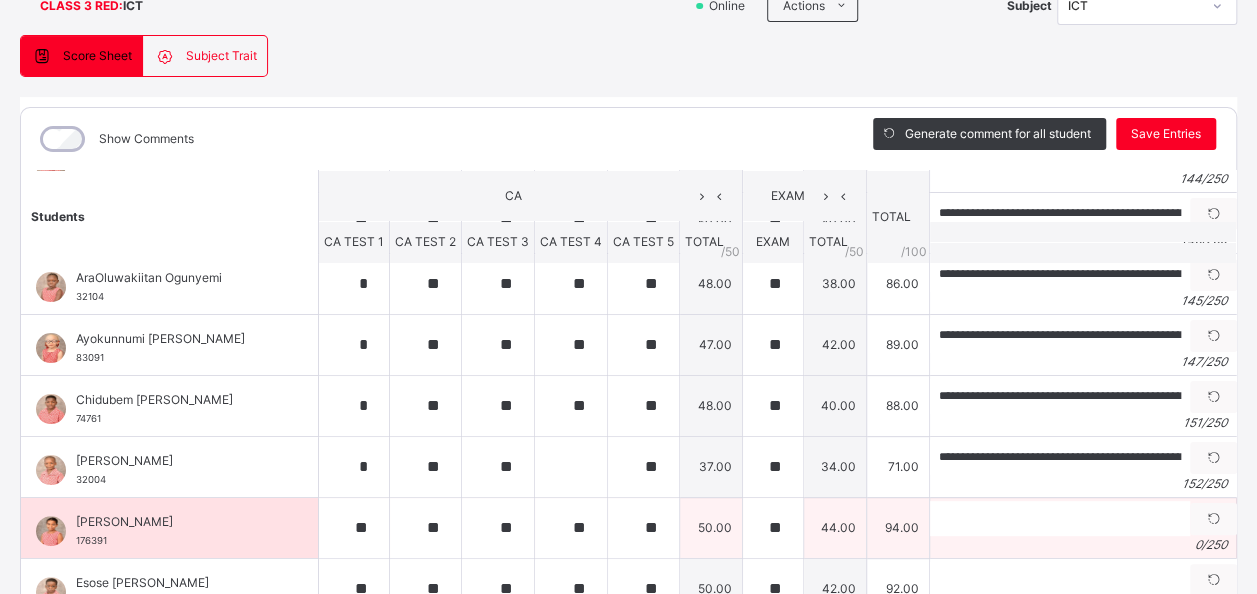 click on "[PERSON_NAME]" at bounding box center (174, 522) 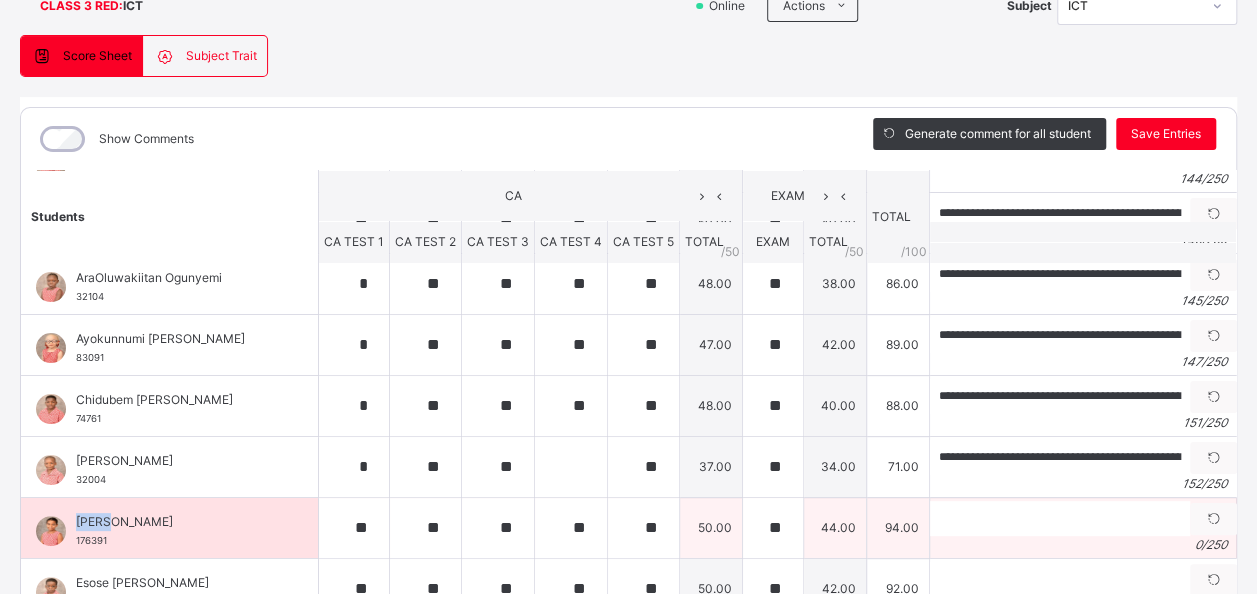 click on "[PERSON_NAME]" at bounding box center (174, 522) 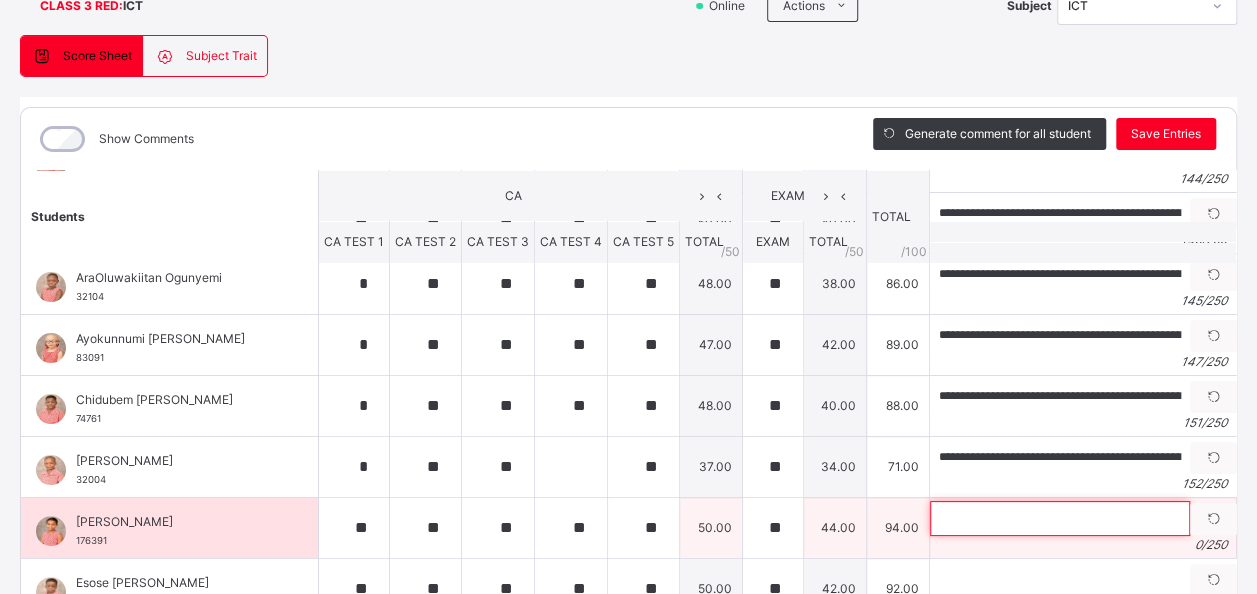 click at bounding box center [1060, 518] 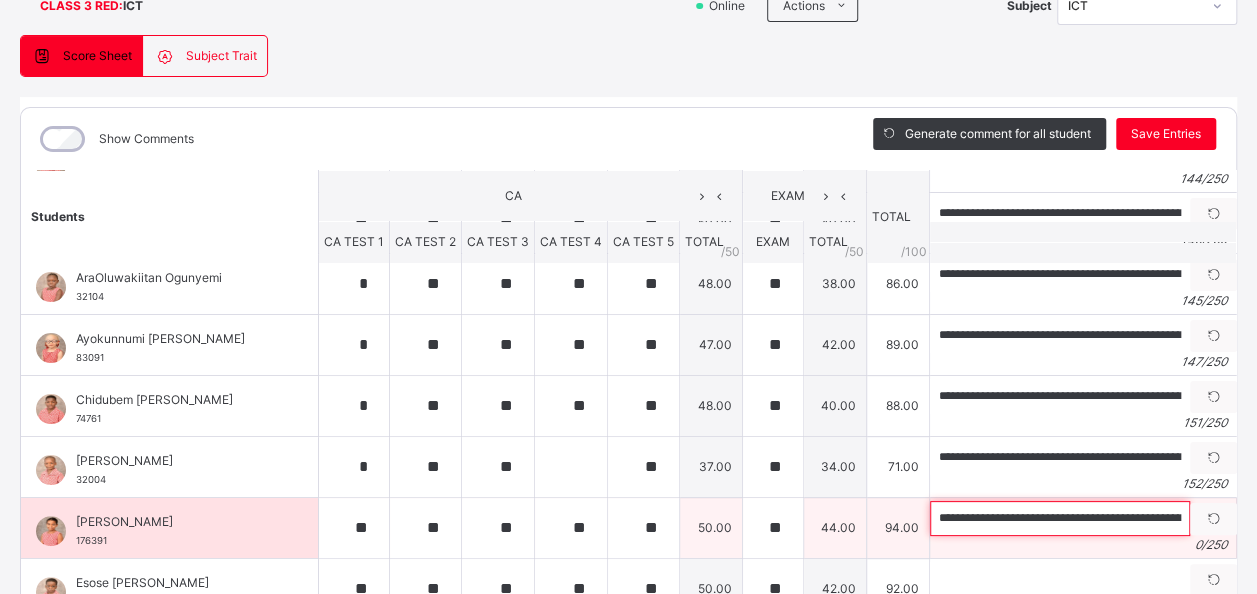 scroll, scrollTop: 0, scrollLeft: 615, axis: horizontal 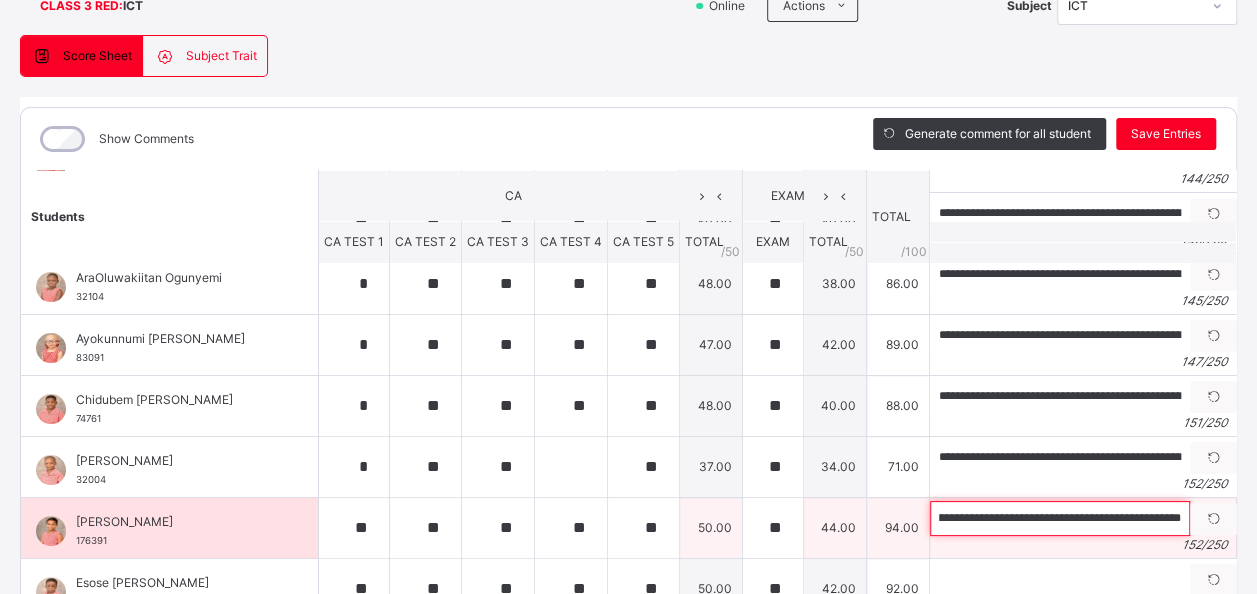 click on "**********" at bounding box center (1060, 518) 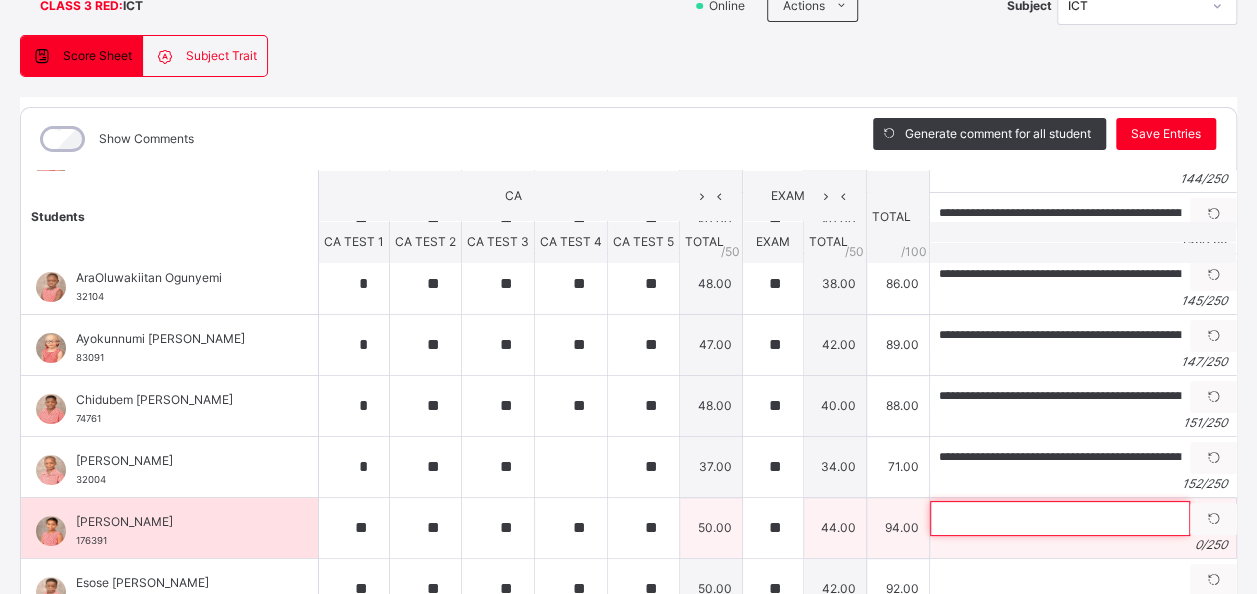 scroll, scrollTop: 0, scrollLeft: 0, axis: both 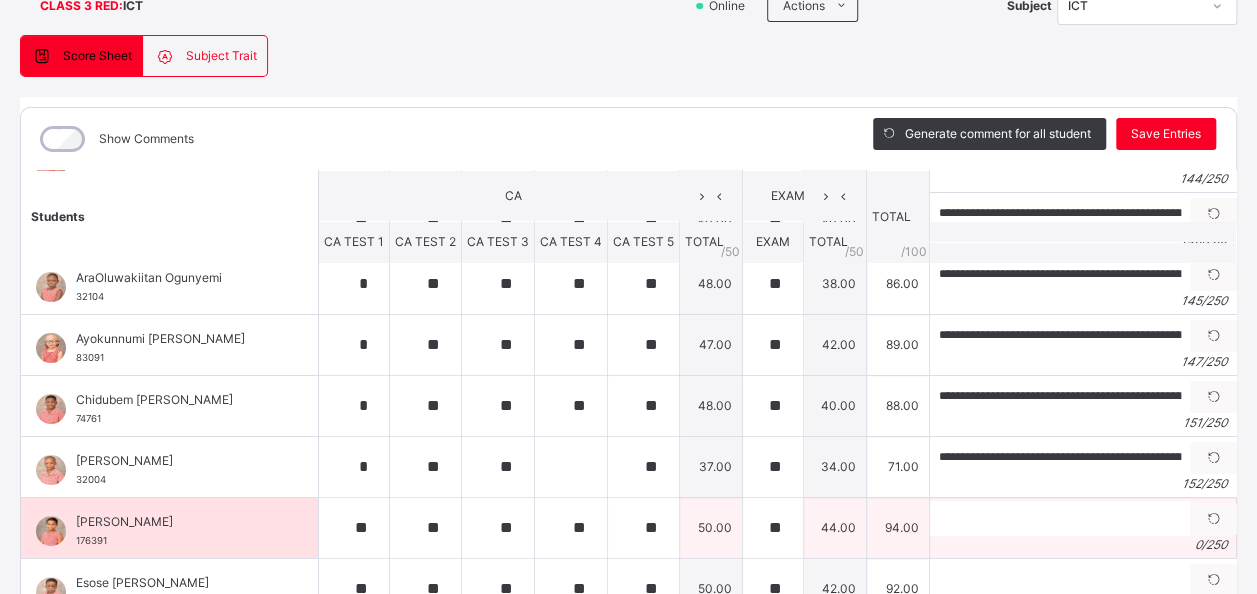 click on "[PERSON_NAME]" at bounding box center (174, 522) 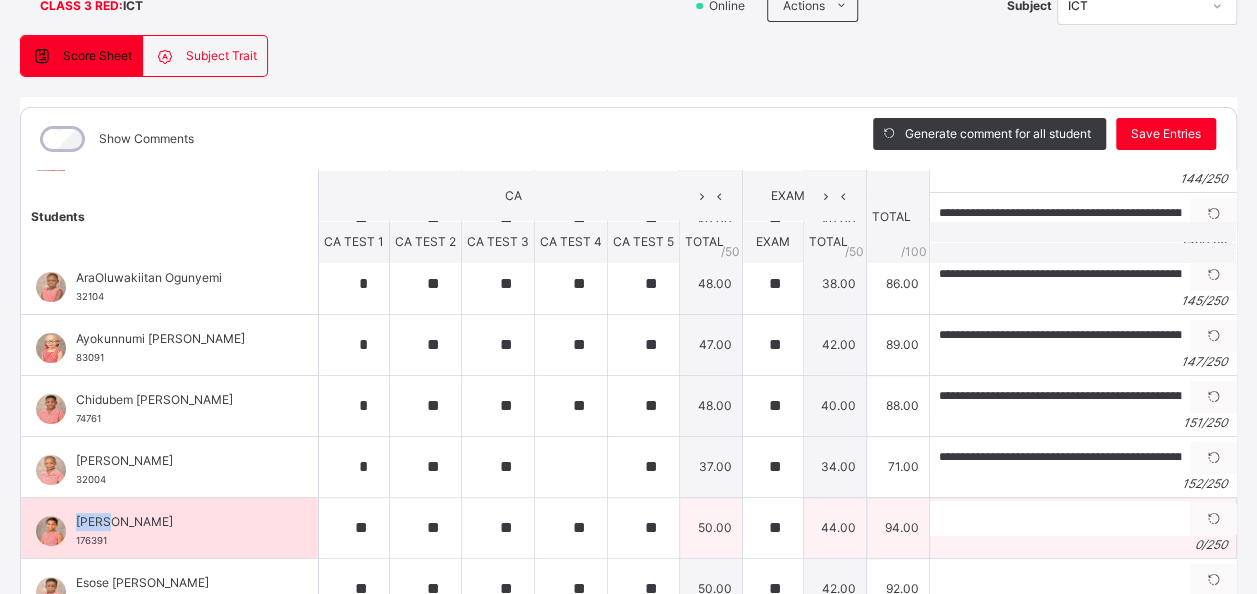 click on "[PERSON_NAME]" at bounding box center (174, 522) 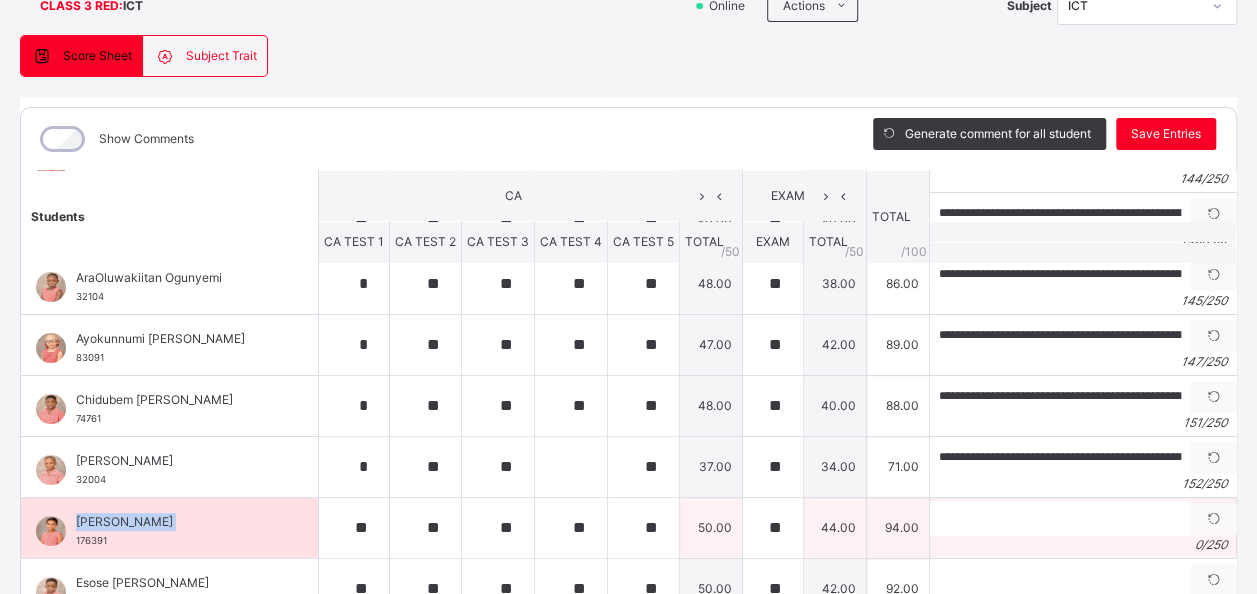 copy on "[PERSON_NAME]" 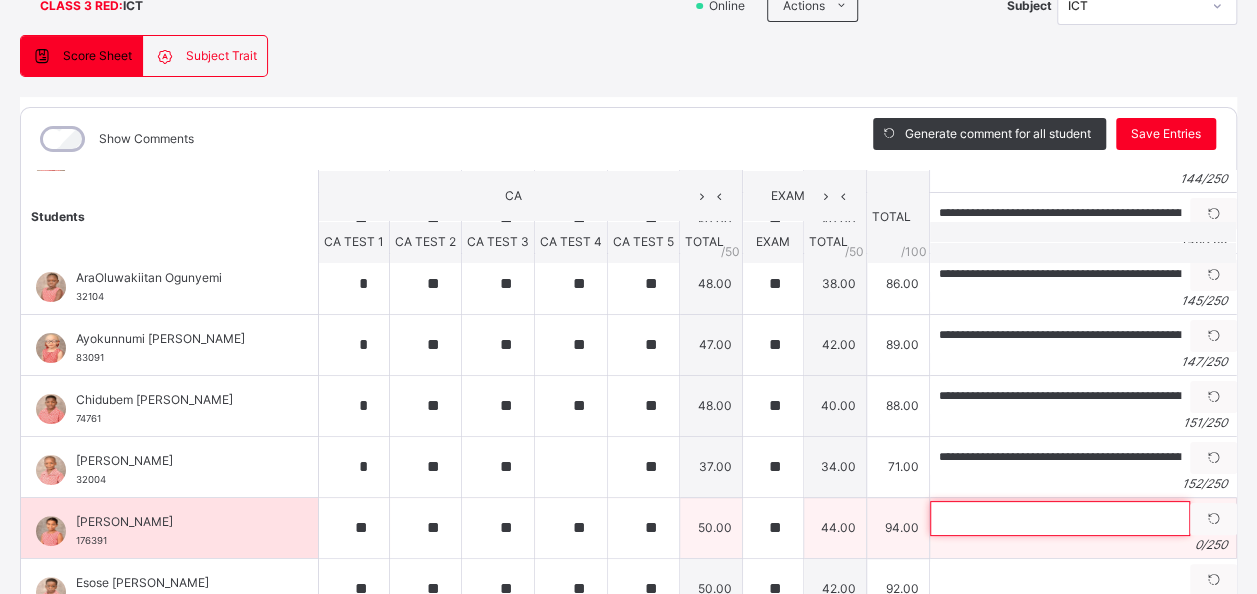 click at bounding box center [1060, 518] 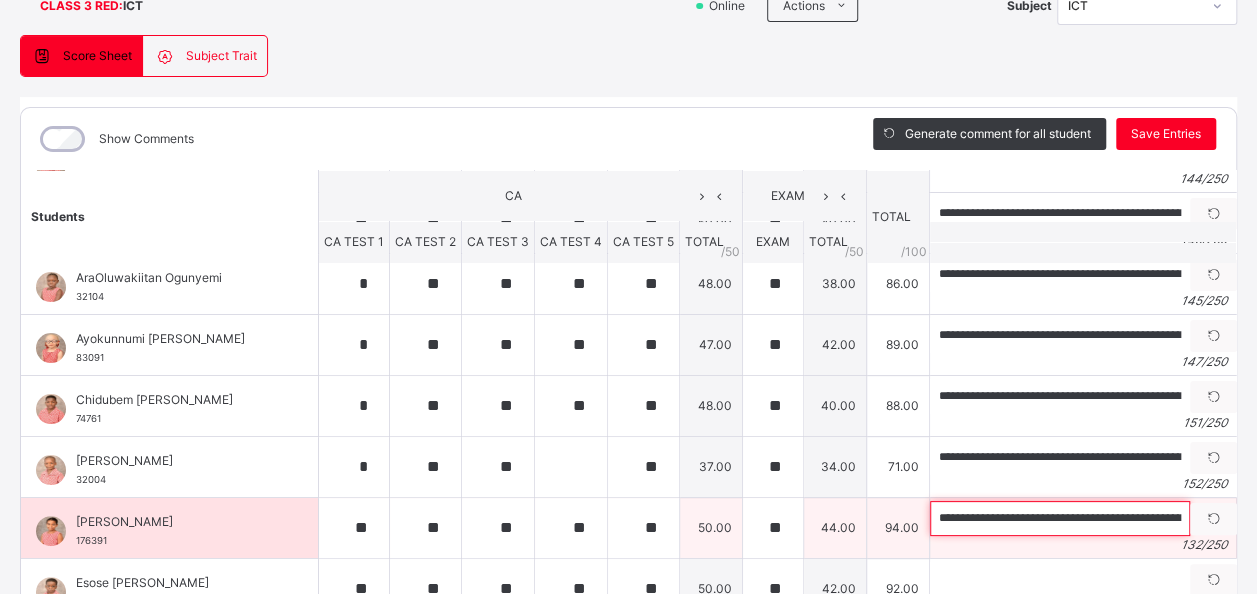 scroll, scrollTop: 0, scrollLeft: 499, axis: horizontal 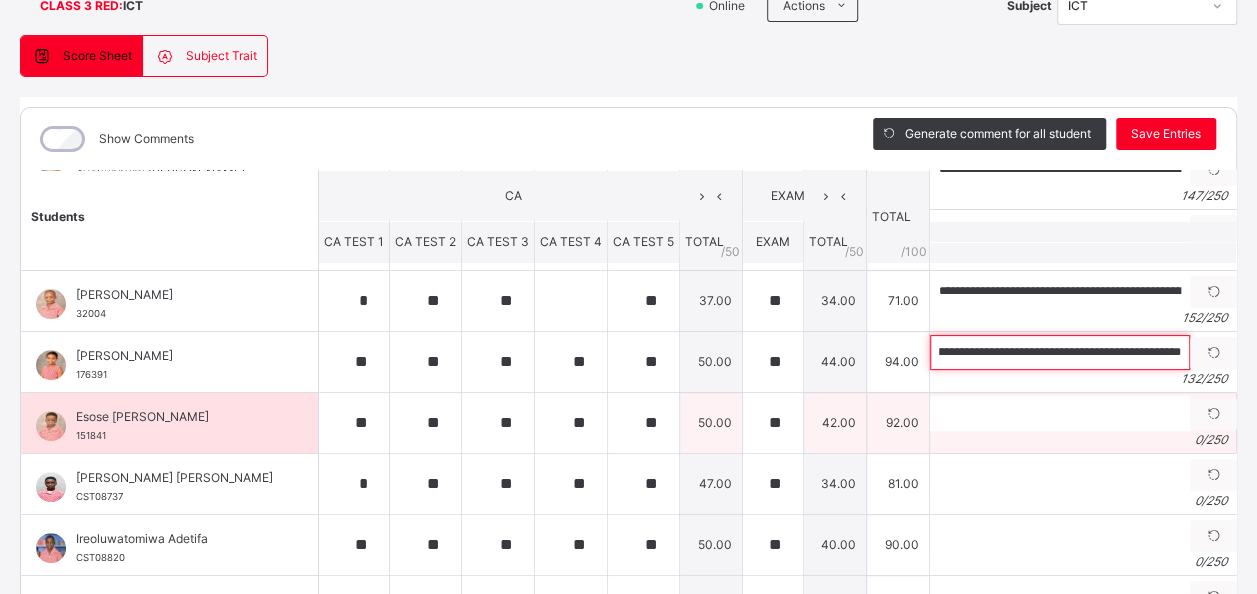 type on "**********" 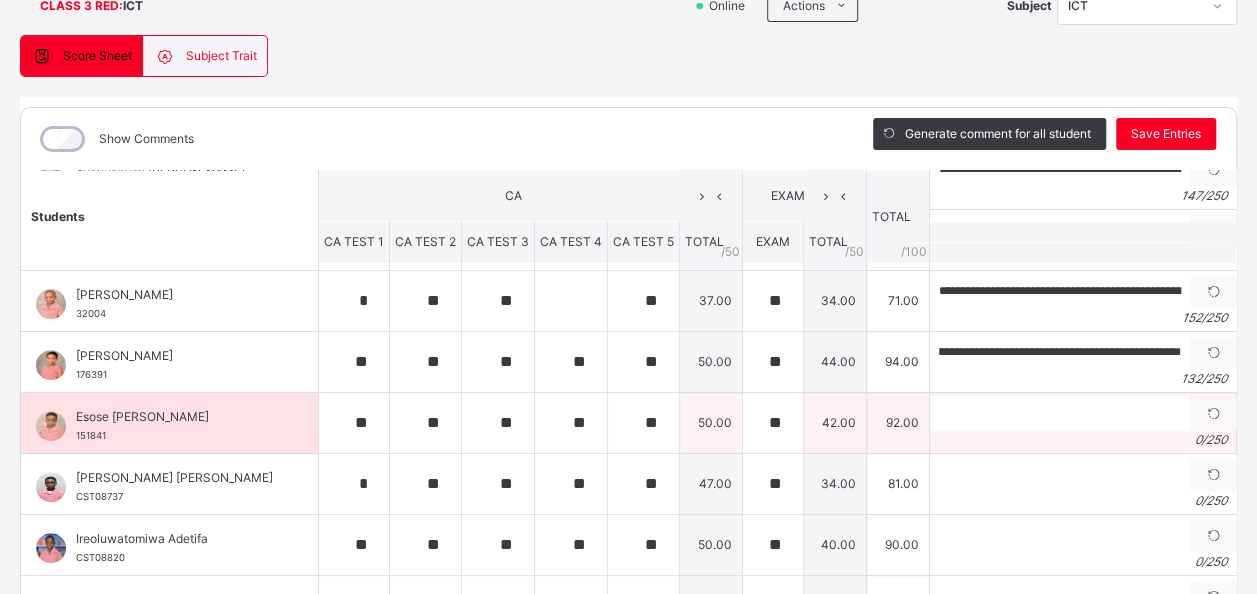 click on "Esose [PERSON_NAME]" at bounding box center [174, 417] 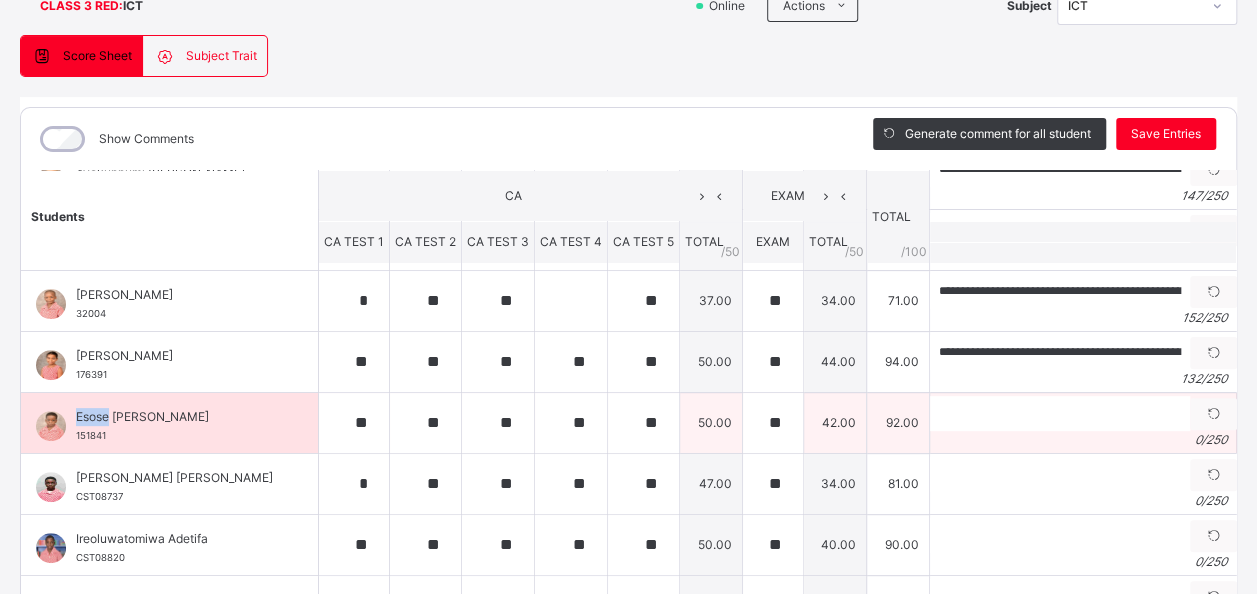 click on "Esose [PERSON_NAME]" at bounding box center (174, 417) 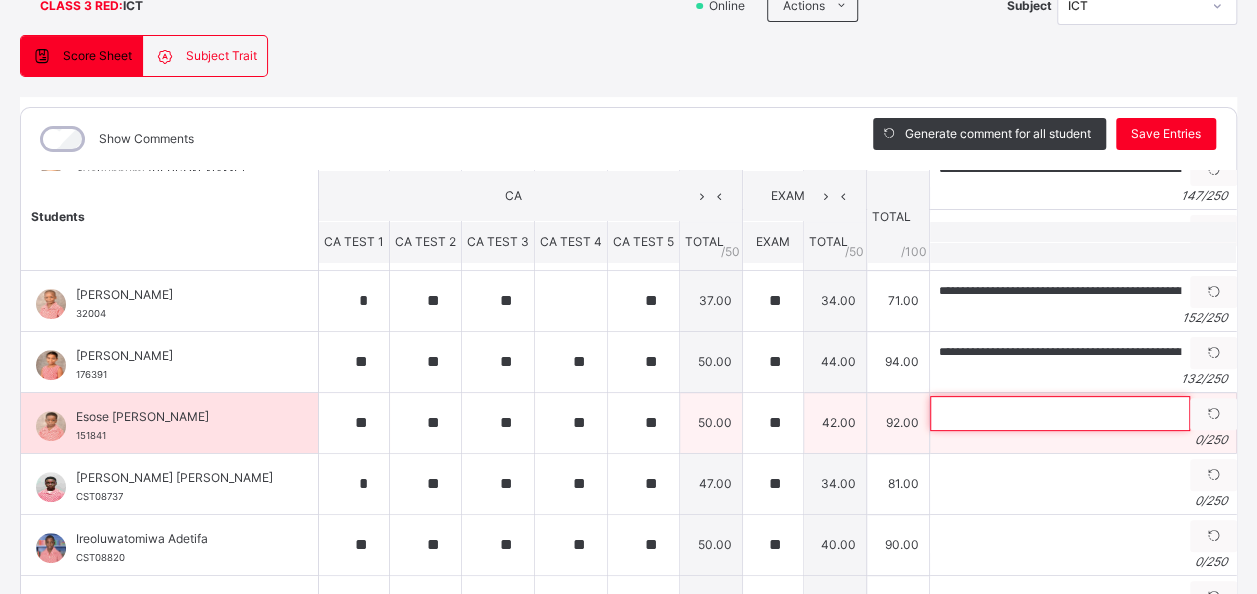 click at bounding box center [1060, 413] 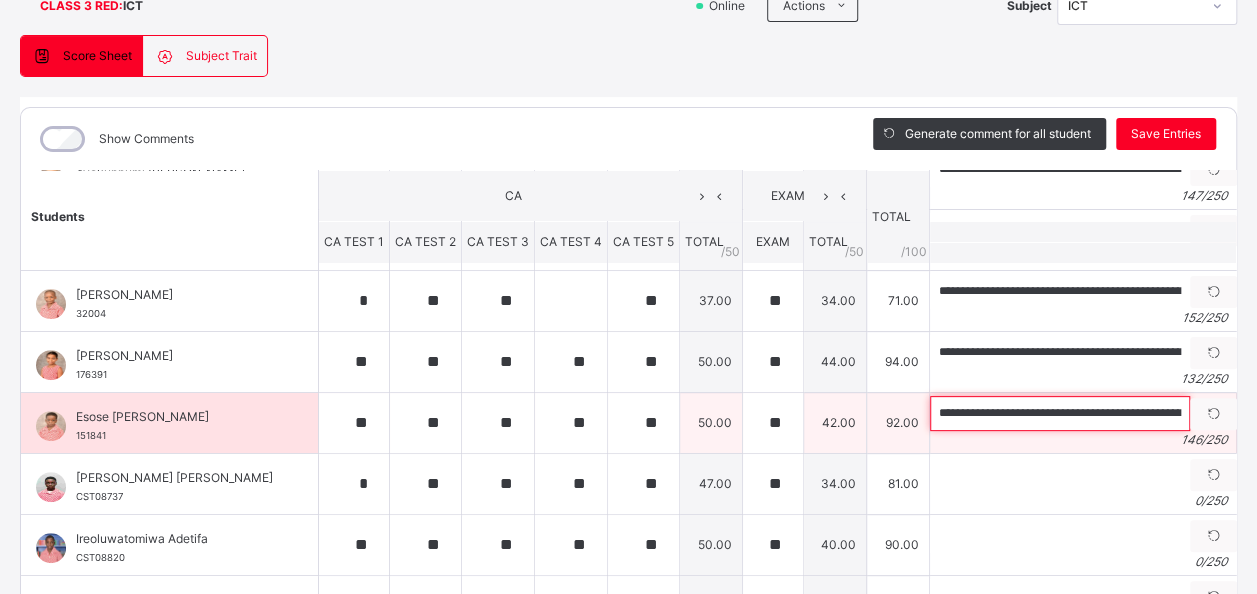 scroll, scrollTop: 0, scrollLeft: 621, axis: horizontal 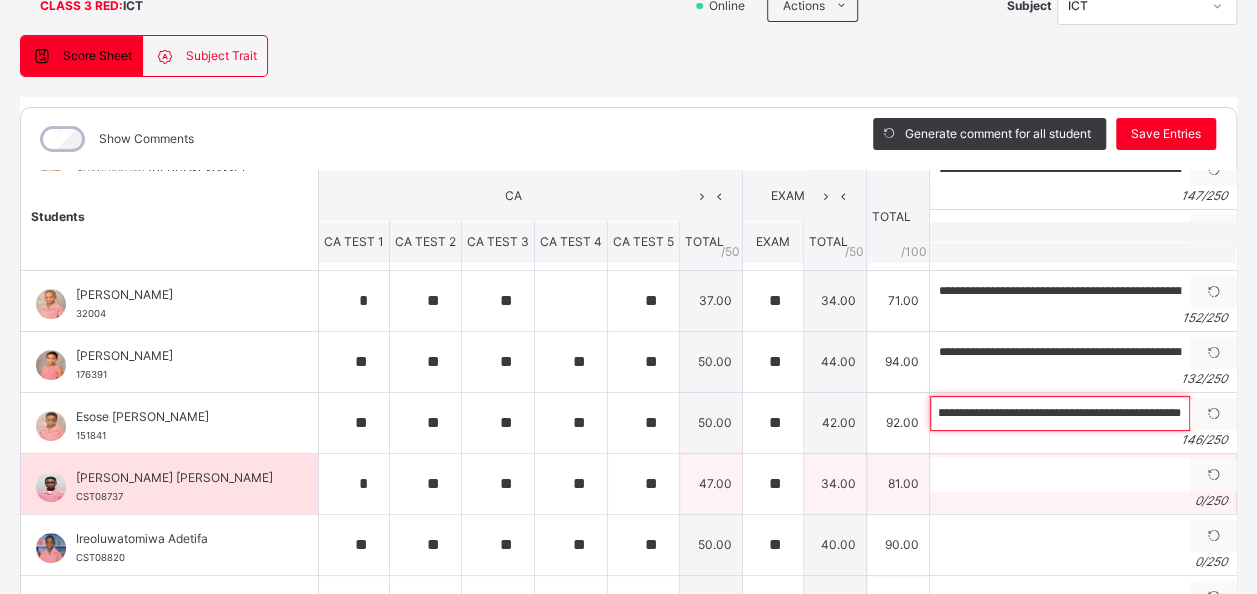 type on "**********" 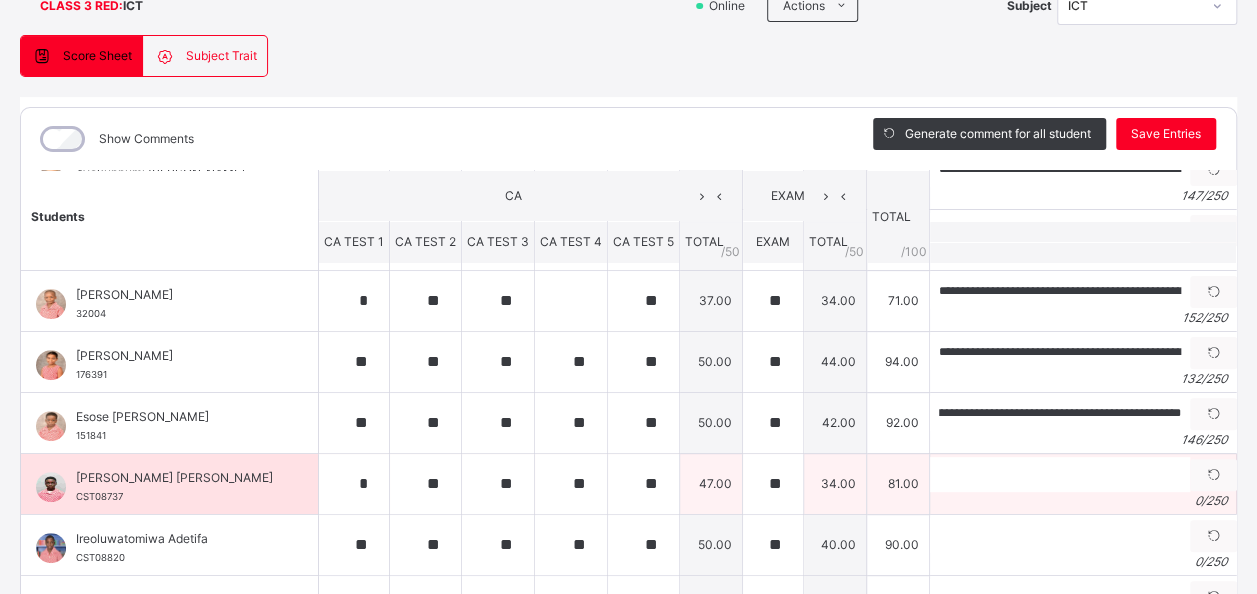 click on "[PERSON_NAME]  [PERSON_NAME]" at bounding box center (174, 478) 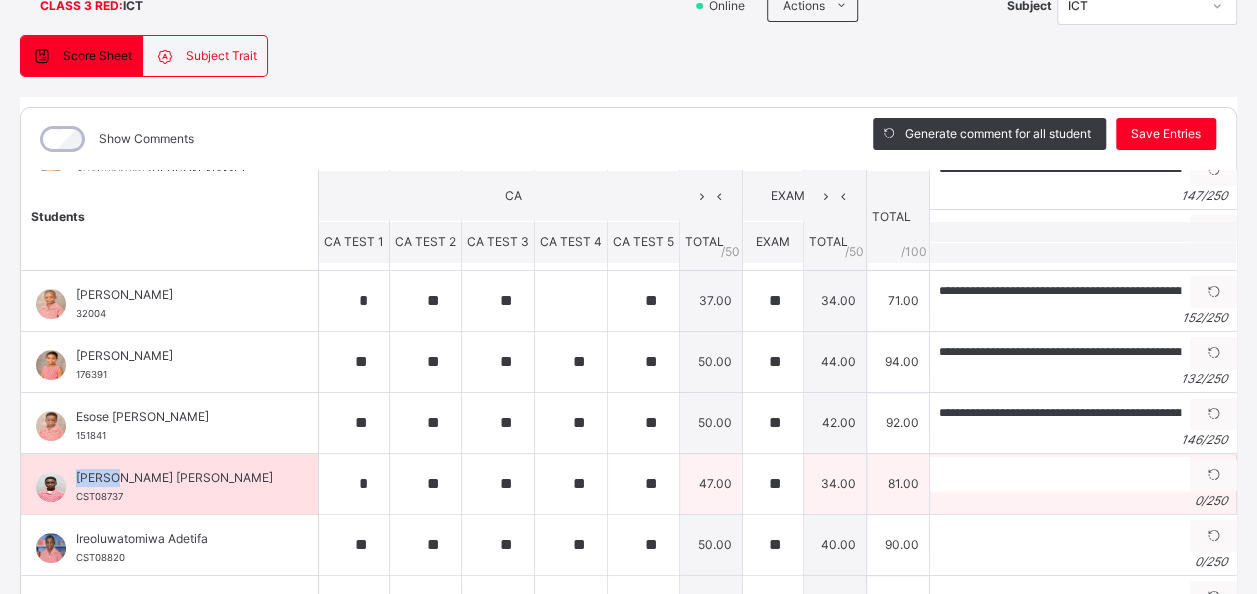 click on "[PERSON_NAME]  [PERSON_NAME]" at bounding box center [174, 478] 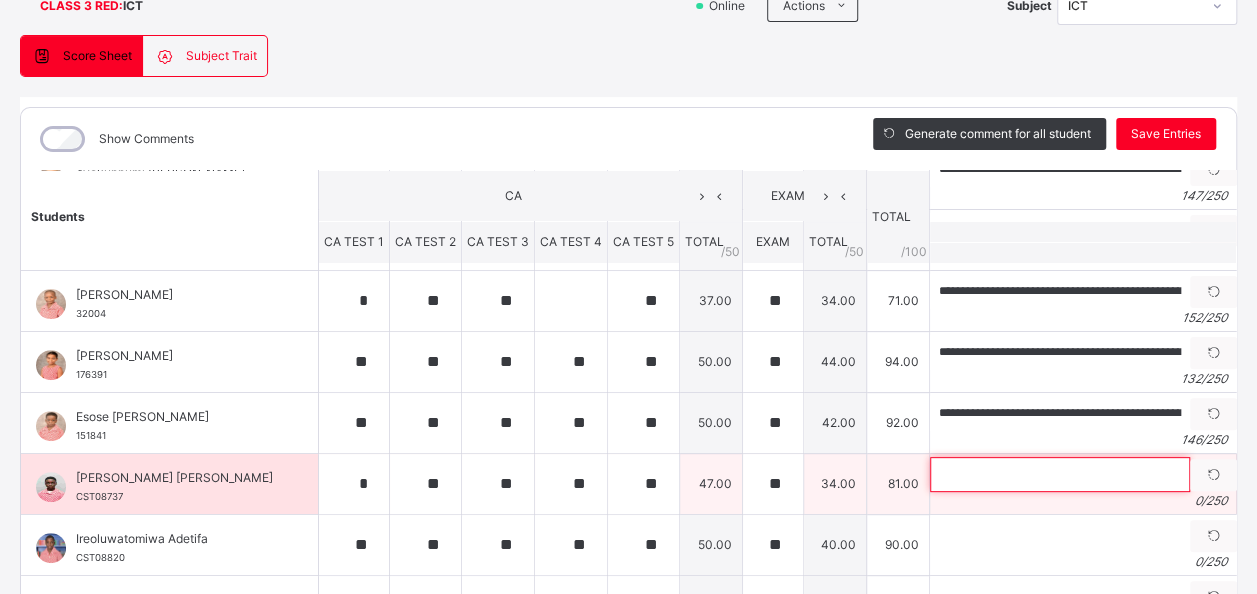 click at bounding box center (1060, 474) 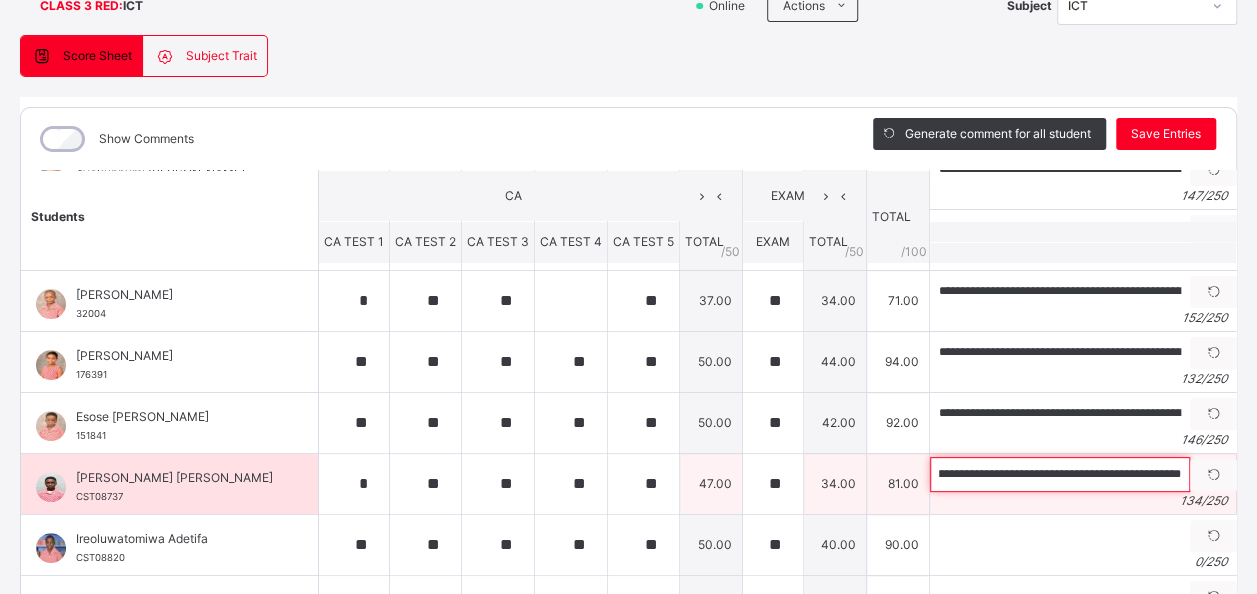 scroll, scrollTop: 0, scrollLeft: 0, axis: both 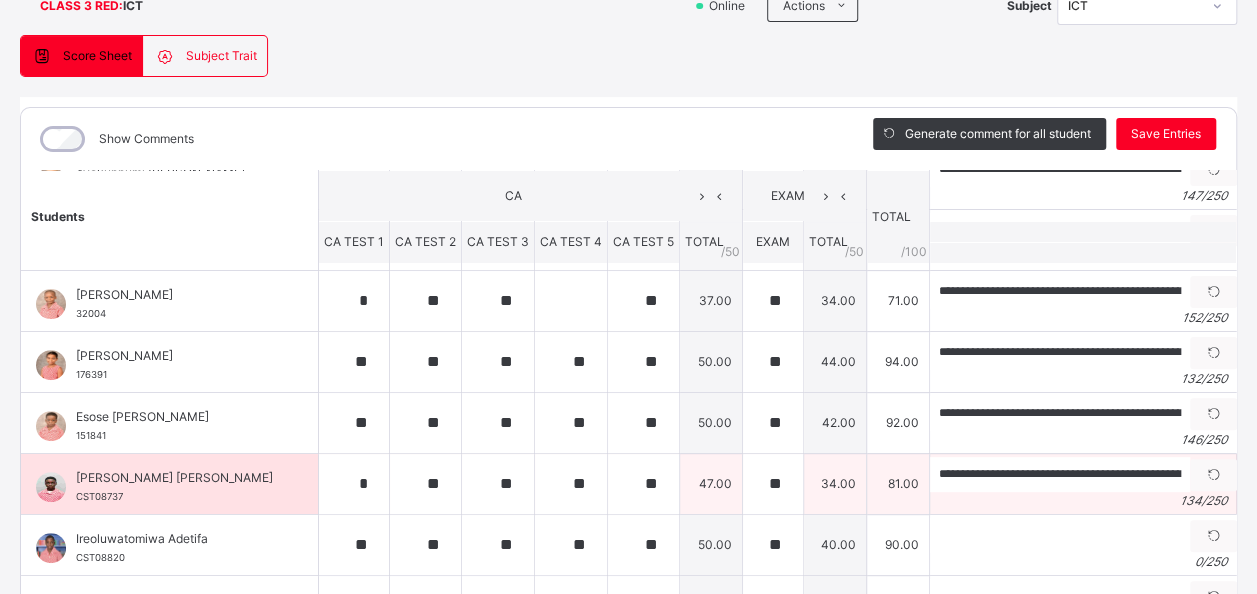click on "[PERSON_NAME]  [PERSON_NAME]" at bounding box center (174, 478) 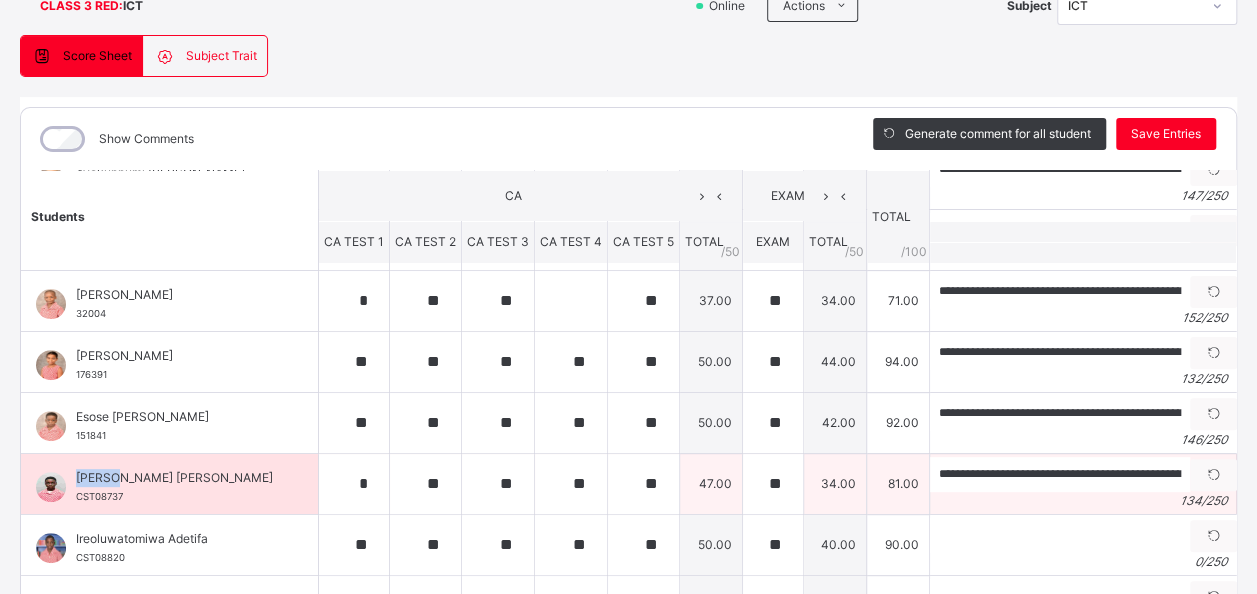 click on "[PERSON_NAME]  [PERSON_NAME]" at bounding box center [174, 478] 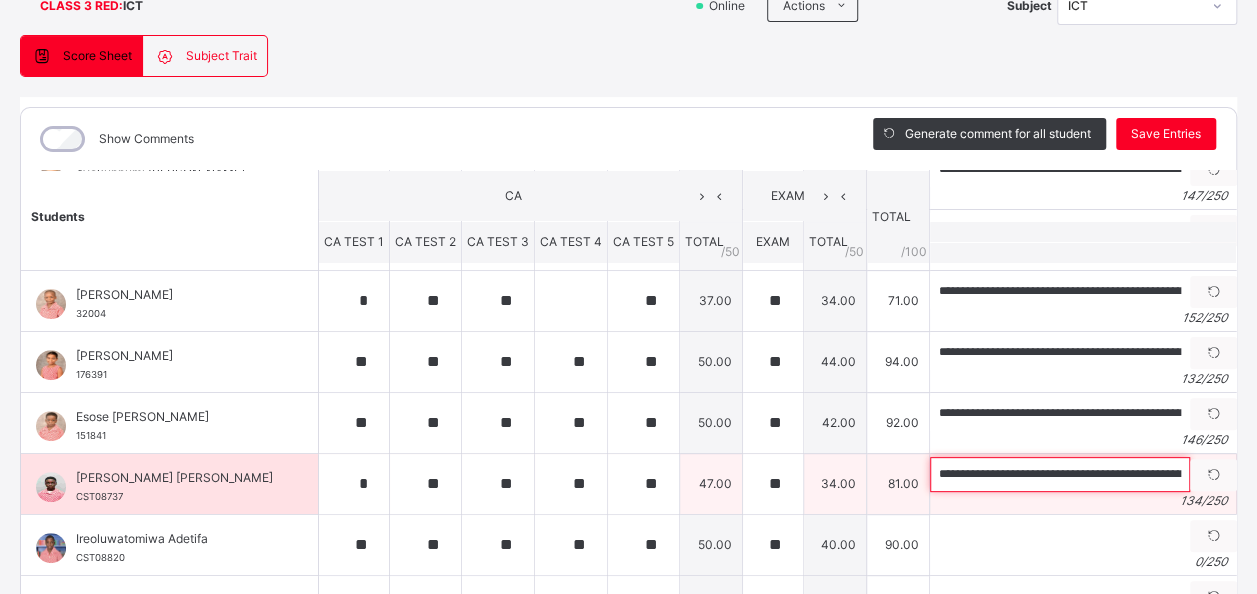 click on "**********" at bounding box center (1060, 474) 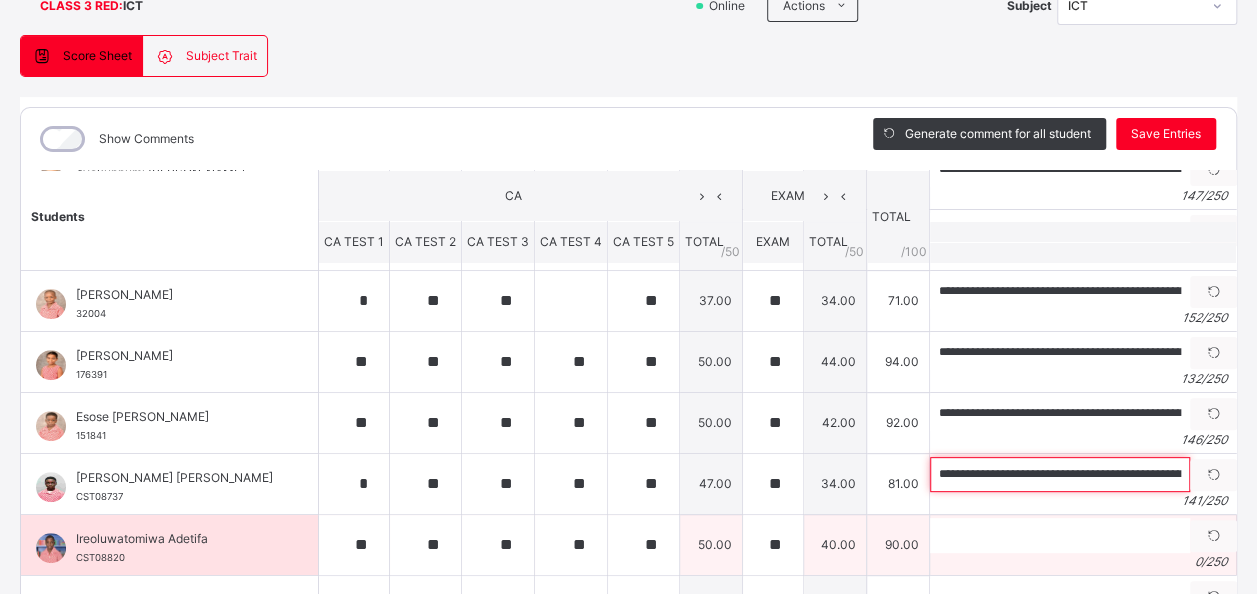 type on "**********" 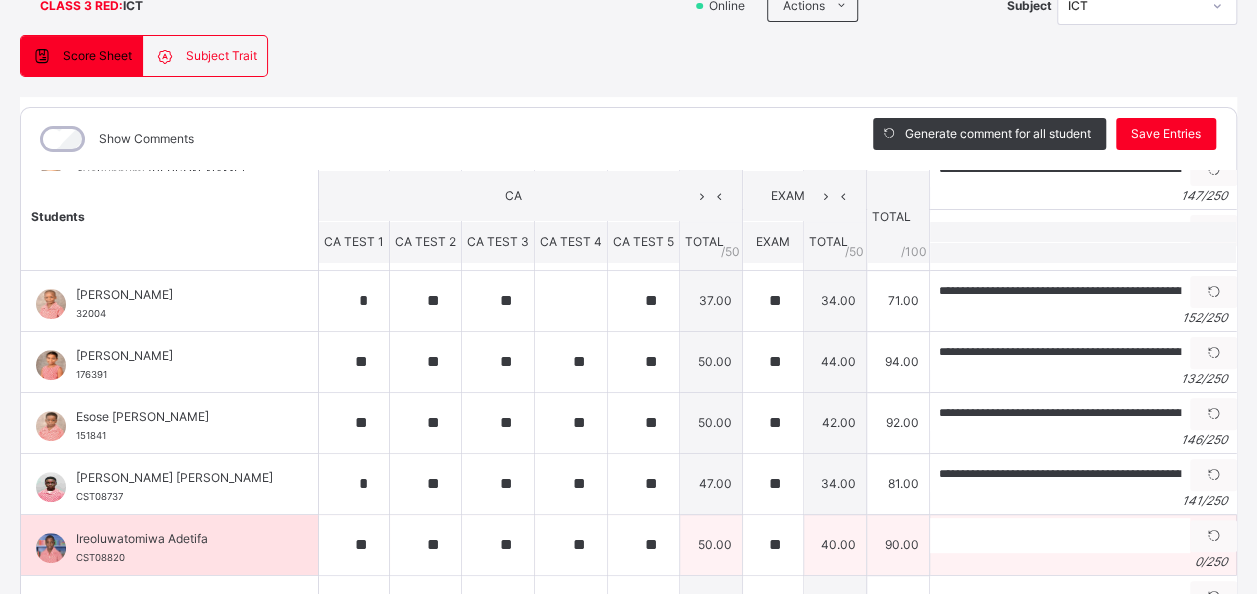 click on "Ireoluwatomiwa  Adetifa" at bounding box center [174, 539] 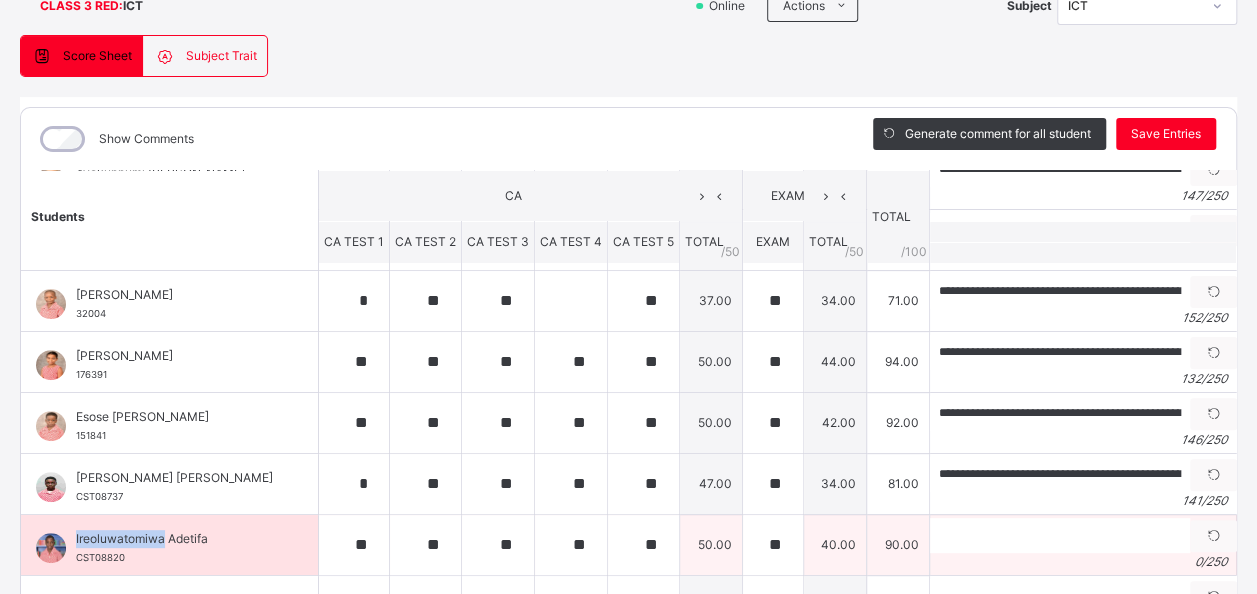 click on "Ireoluwatomiwa  Adetifa" at bounding box center [174, 539] 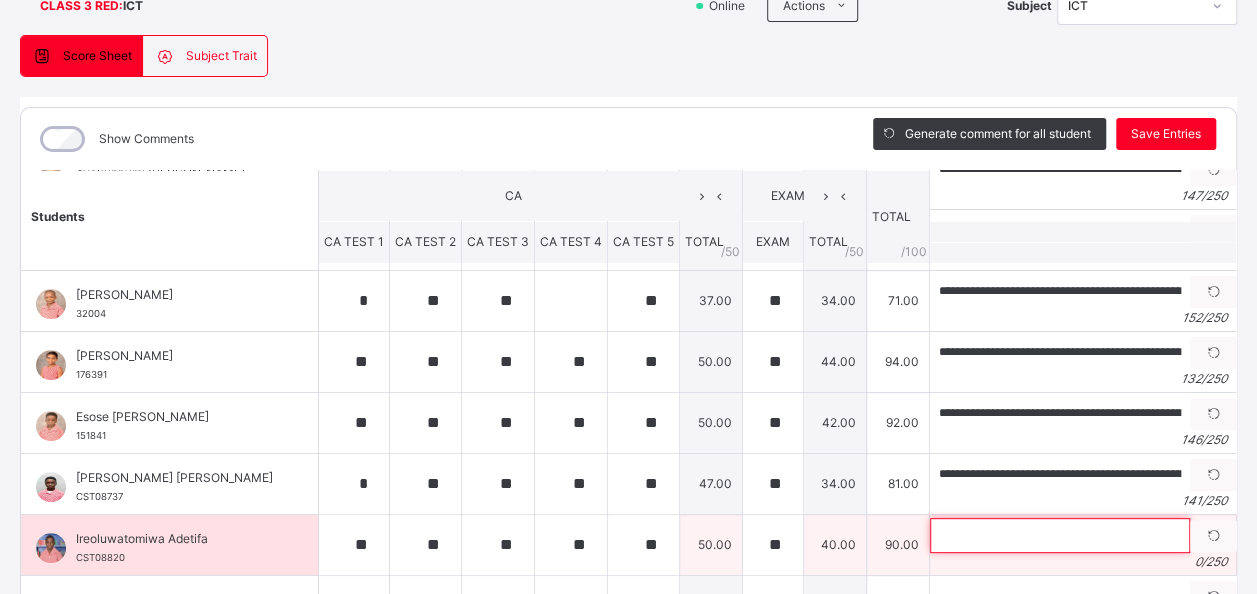 click at bounding box center [1060, 535] 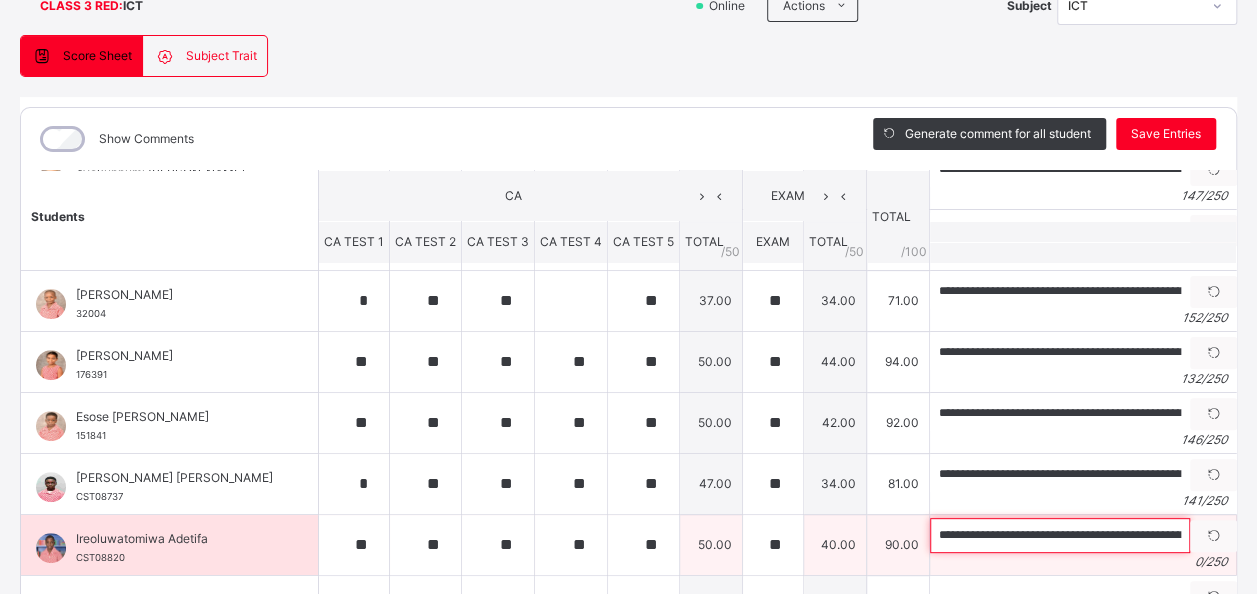 scroll, scrollTop: 0, scrollLeft: 527, axis: horizontal 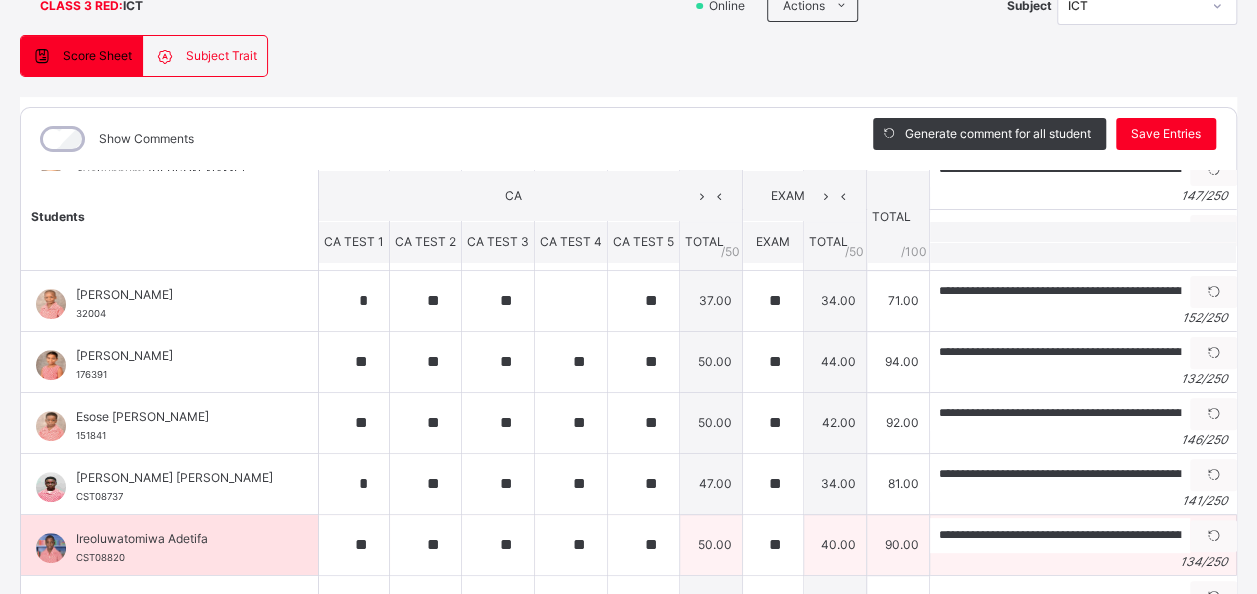 click on "Ireoluwatomiwa  Adetifa" at bounding box center [174, 539] 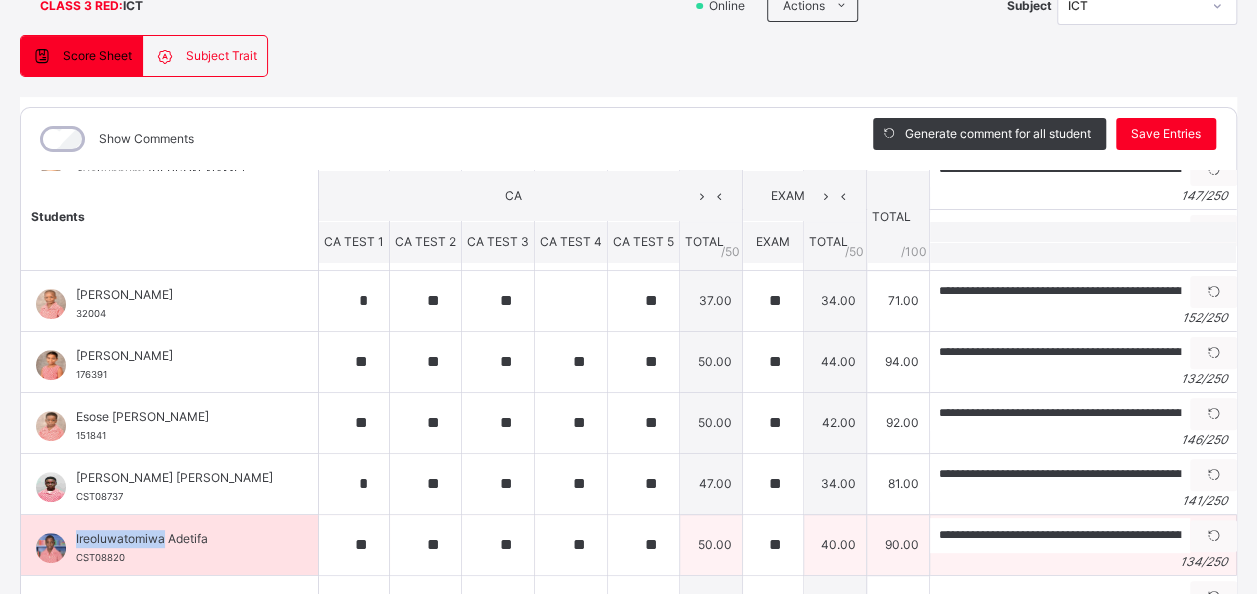 click on "Ireoluwatomiwa  Adetifa" at bounding box center [174, 539] 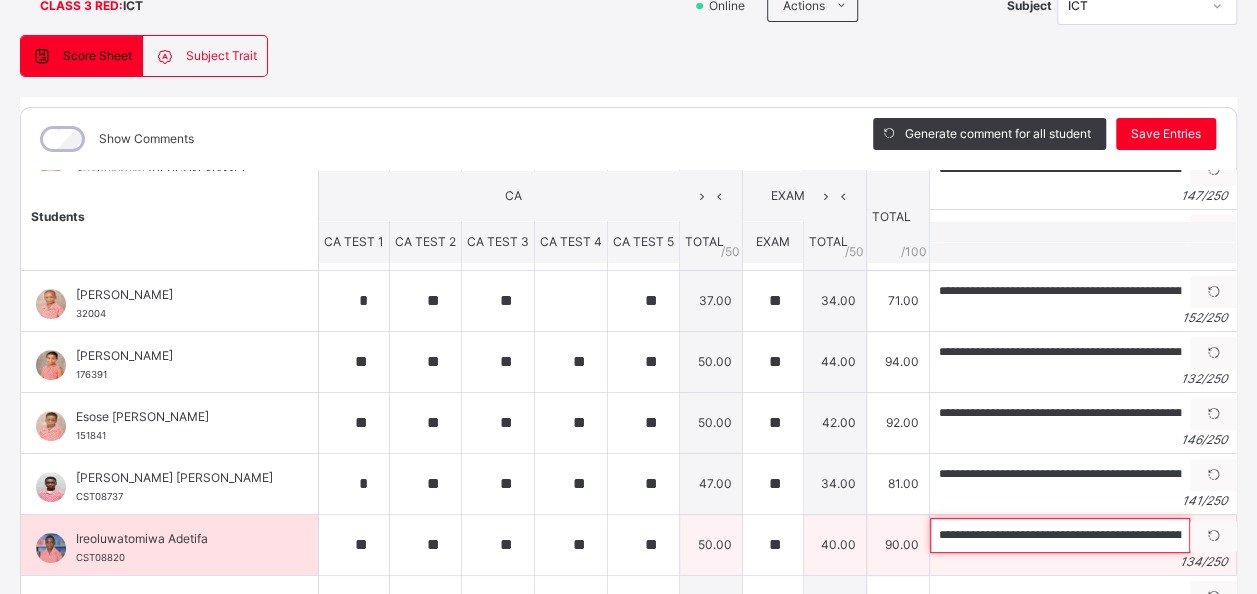 click on "**********" at bounding box center [1060, 535] 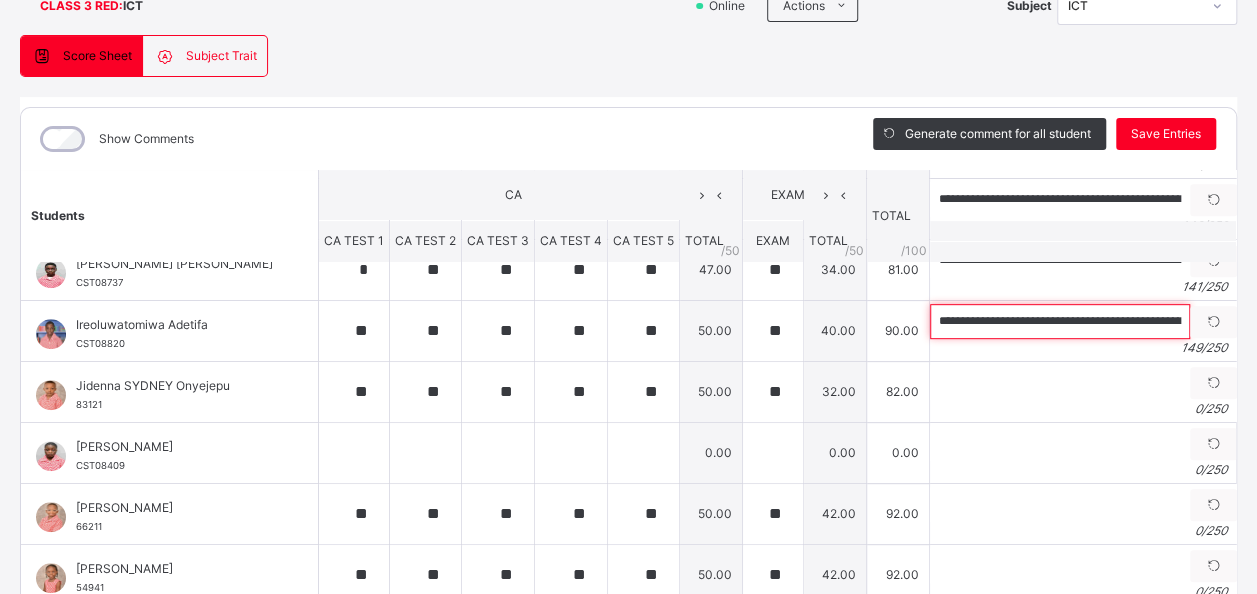 scroll, scrollTop: 519, scrollLeft: 0, axis: vertical 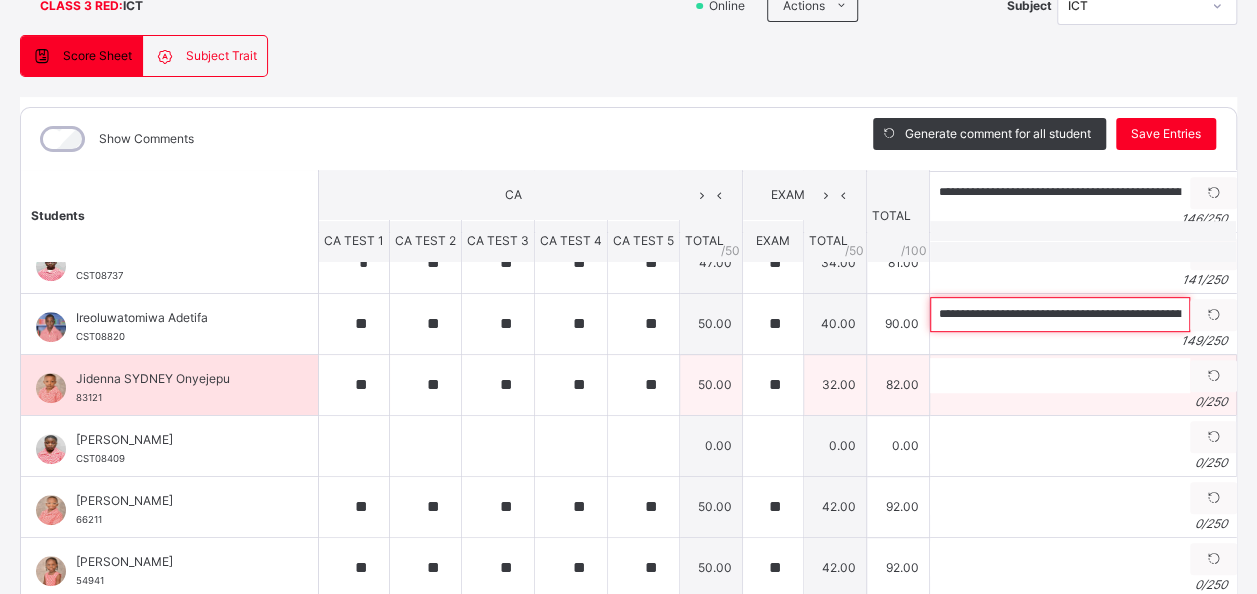 type on "**********" 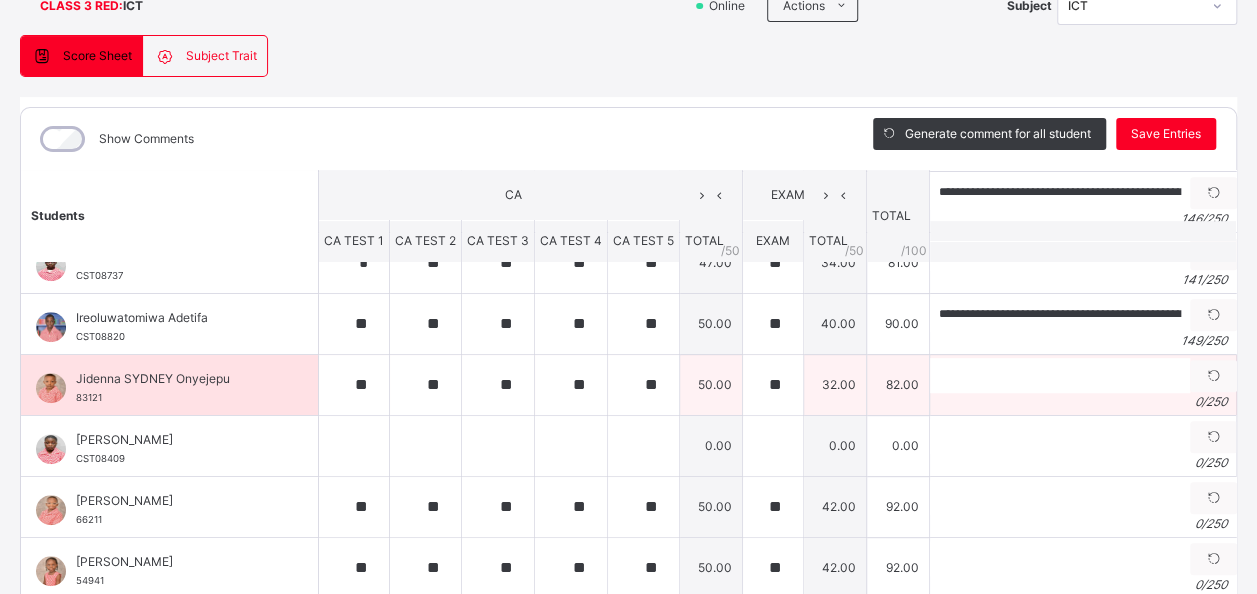 click on "Jidenna SYDNEY Onyejepu" at bounding box center [174, 379] 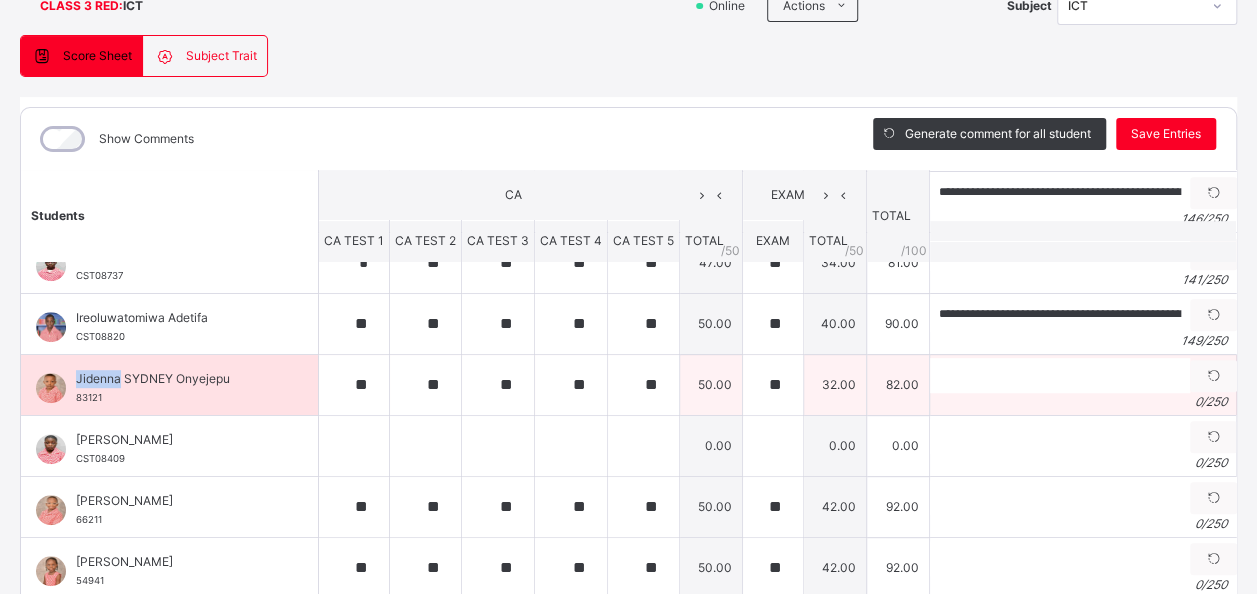 click on "Jidenna SYDNEY Onyejepu" at bounding box center [174, 379] 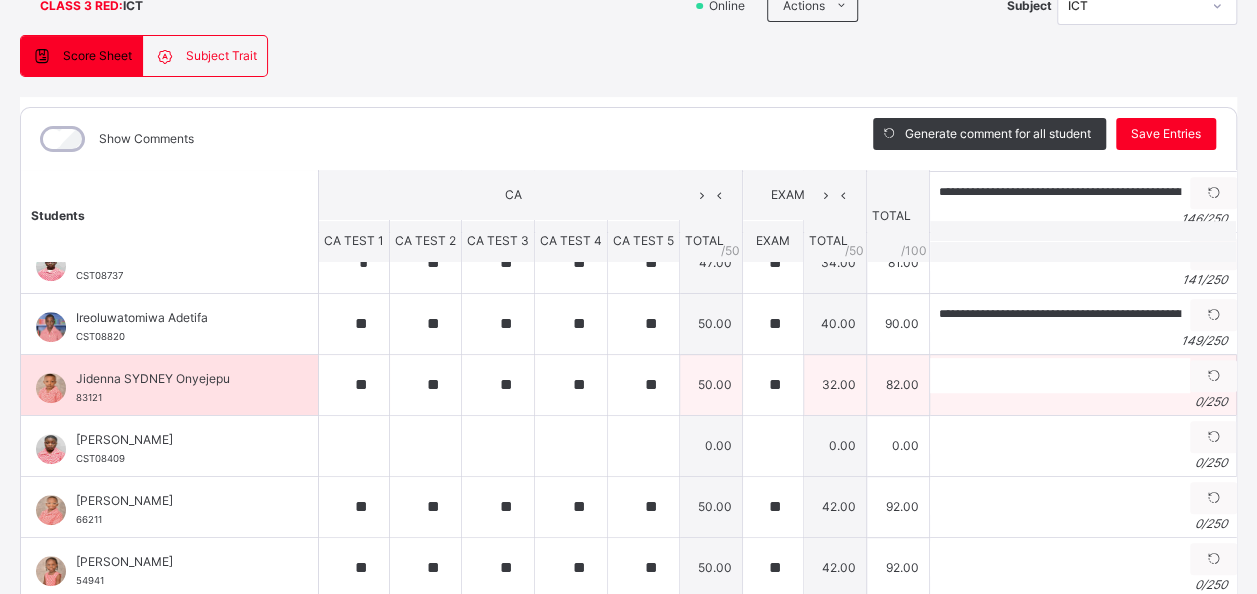 click on "0 / 250" at bounding box center (1083, 402) 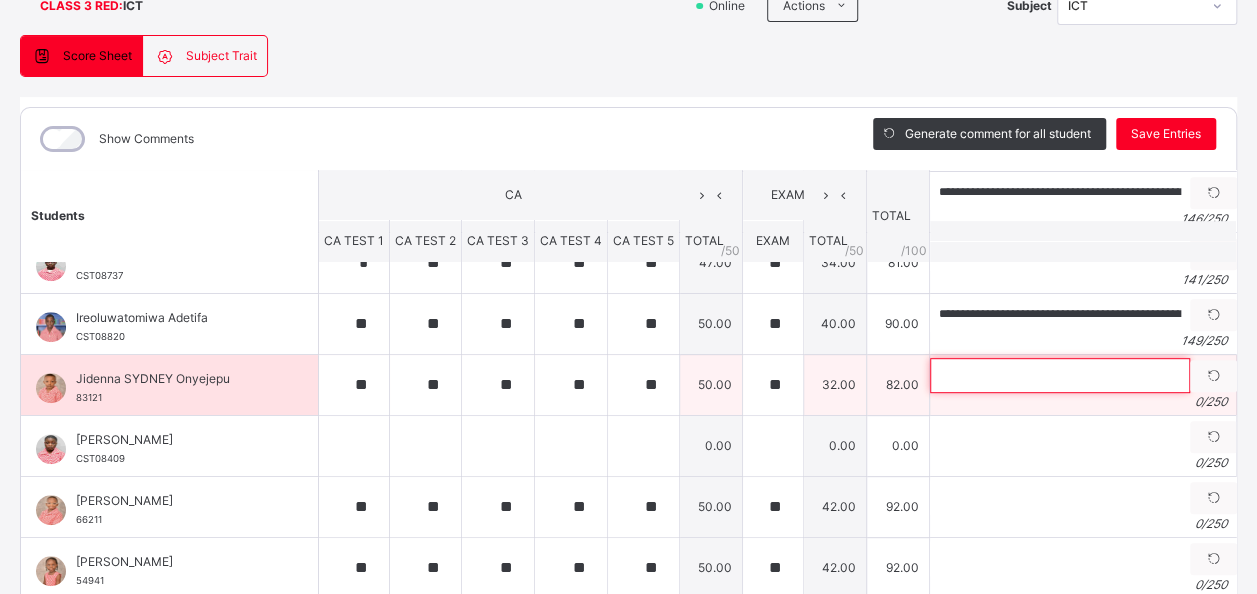 click at bounding box center [1060, 375] 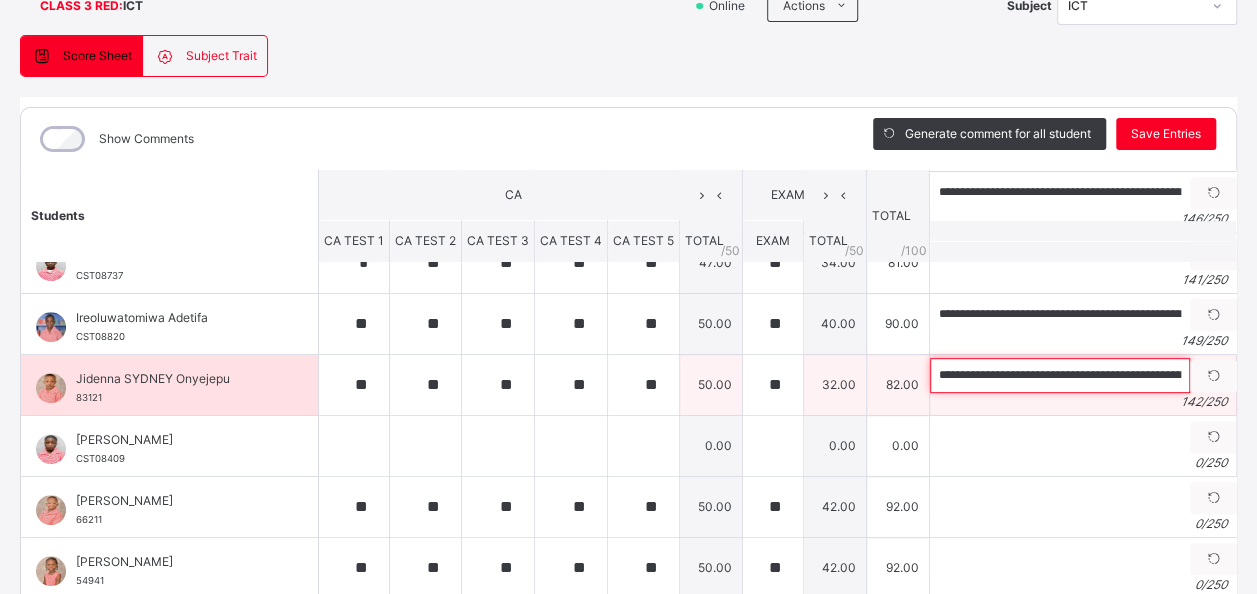 scroll, scrollTop: 0, scrollLeft: 575, axis: horizontal 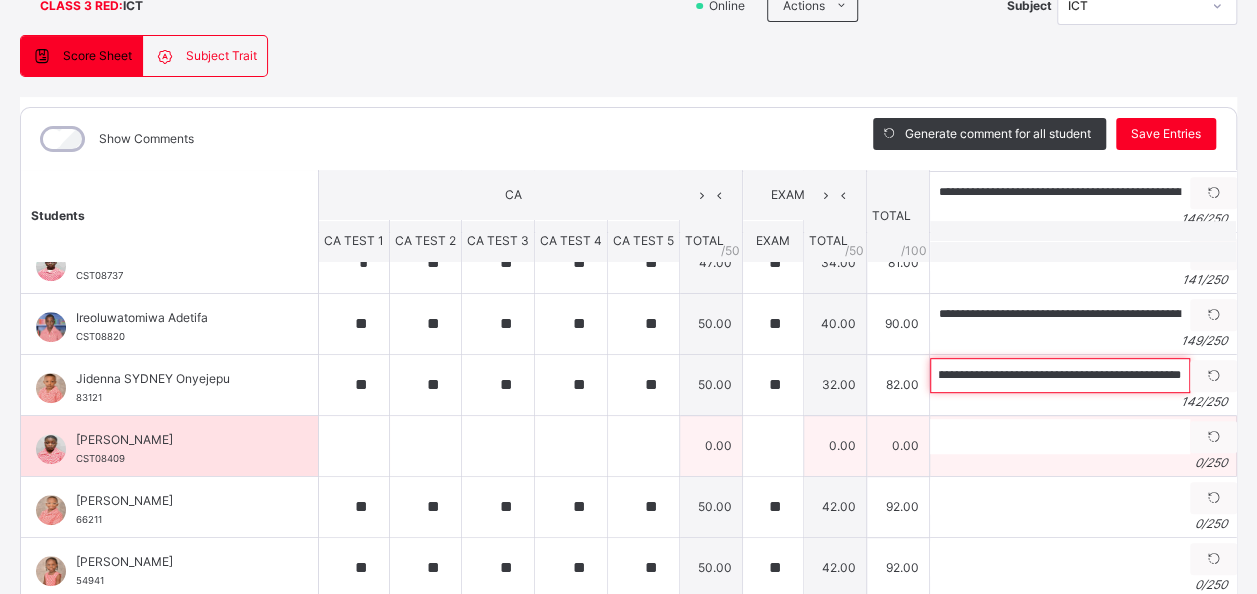 type on "**********" 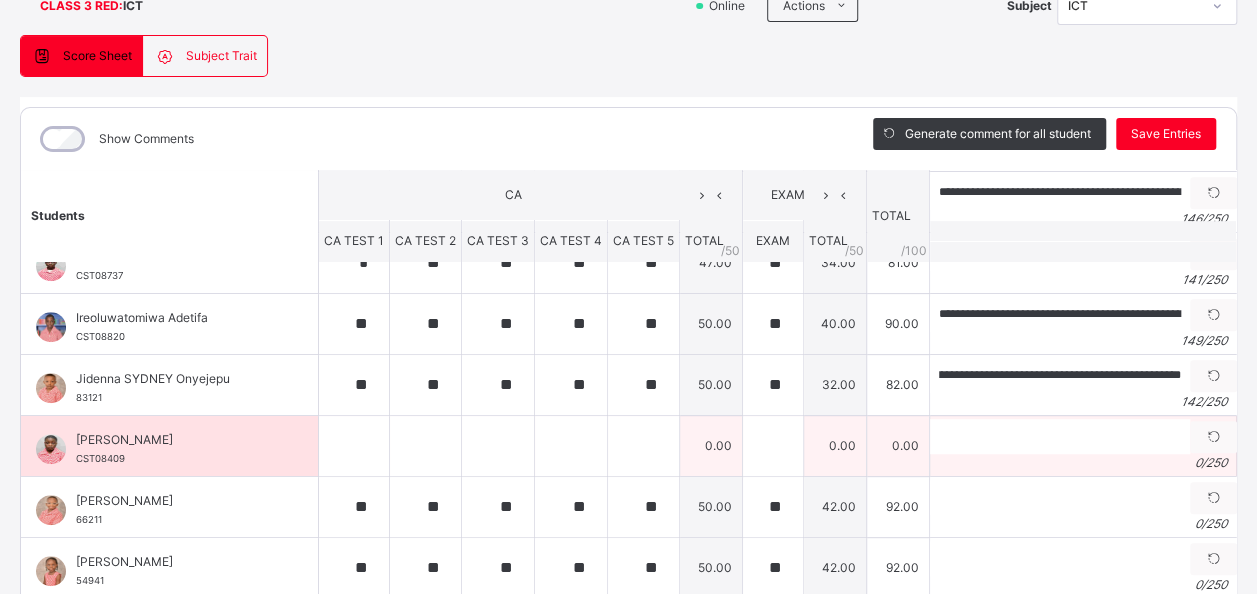 click on "[PERSON_NAME]" at bounding box center (174, 440) 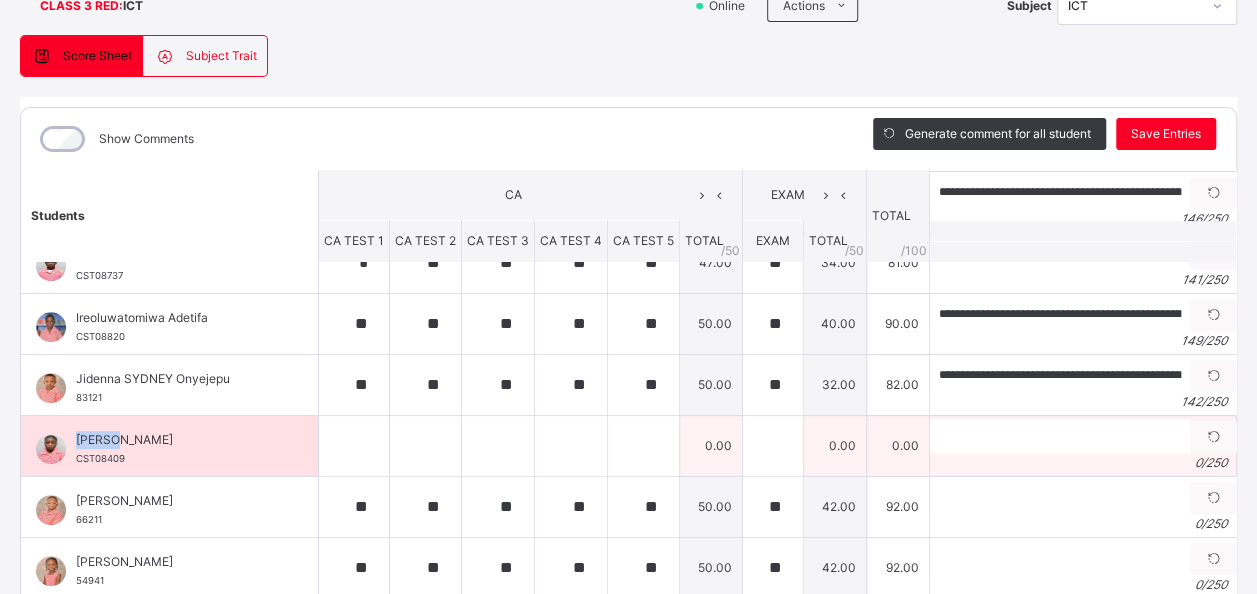 click on "[PERSON_NAME]" at bounding box center [174, 440] 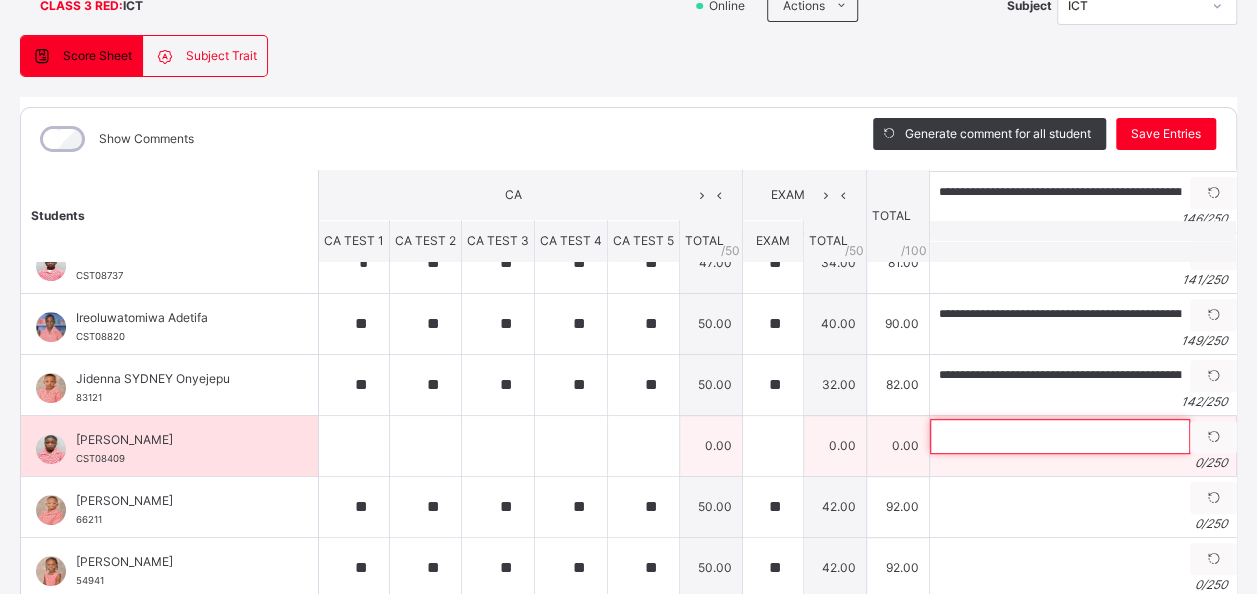 click at bounding box center [1060, 436] 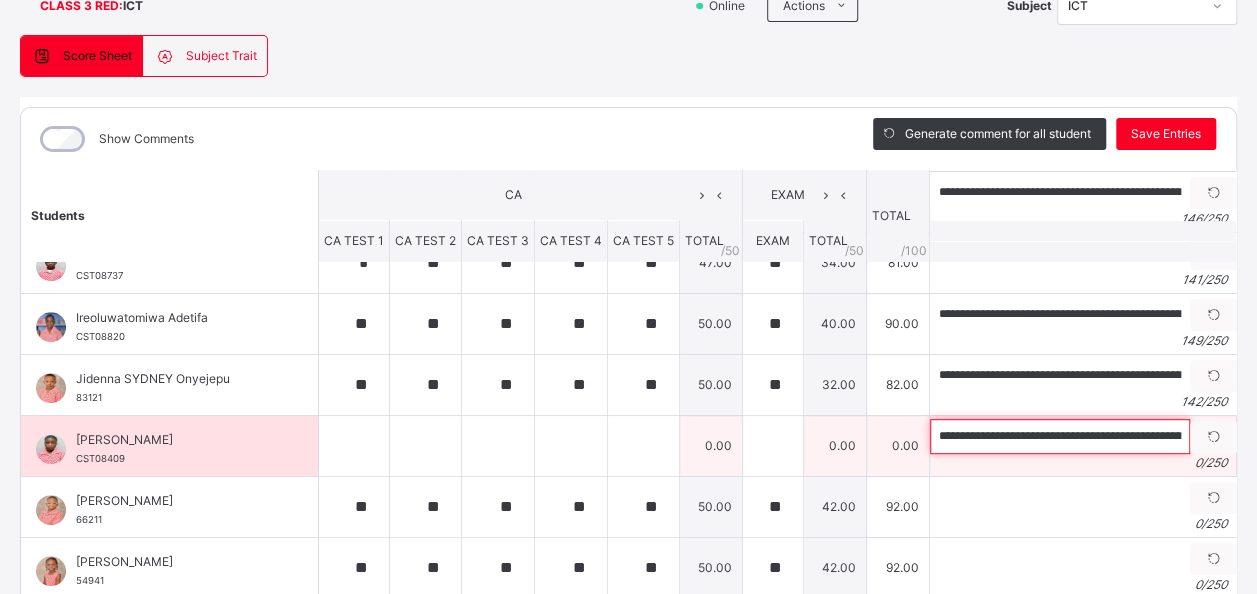 scroll, scrollTop: 0, scrollLeft: 508, axis: horizontal 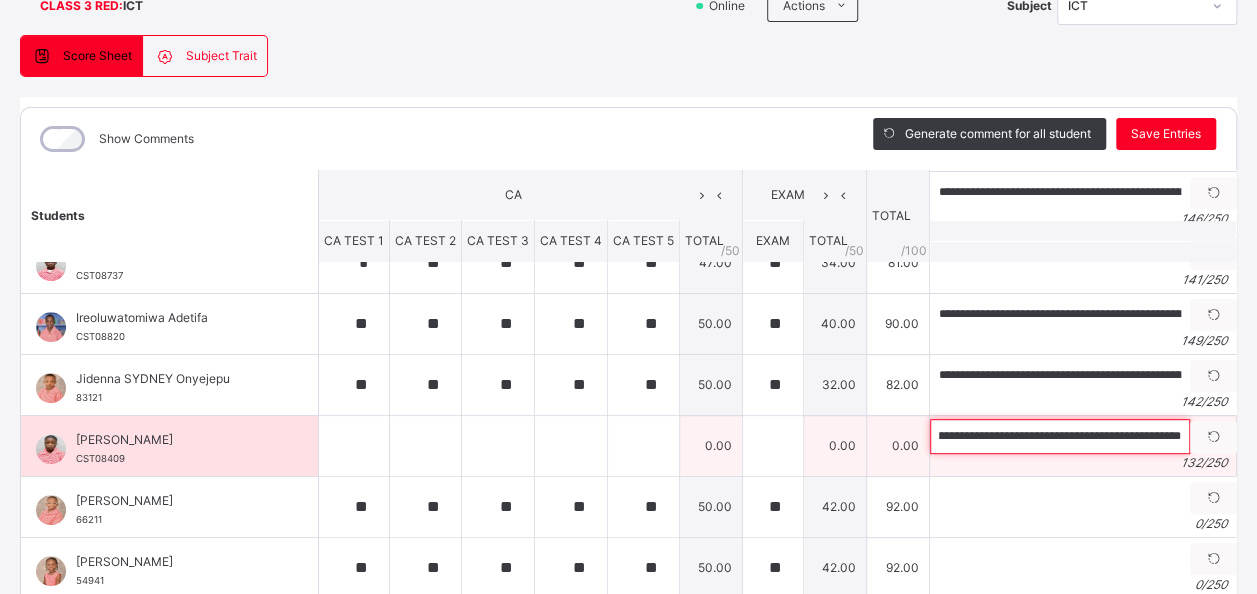 click on "**********" at bounding box center [1060, 436] 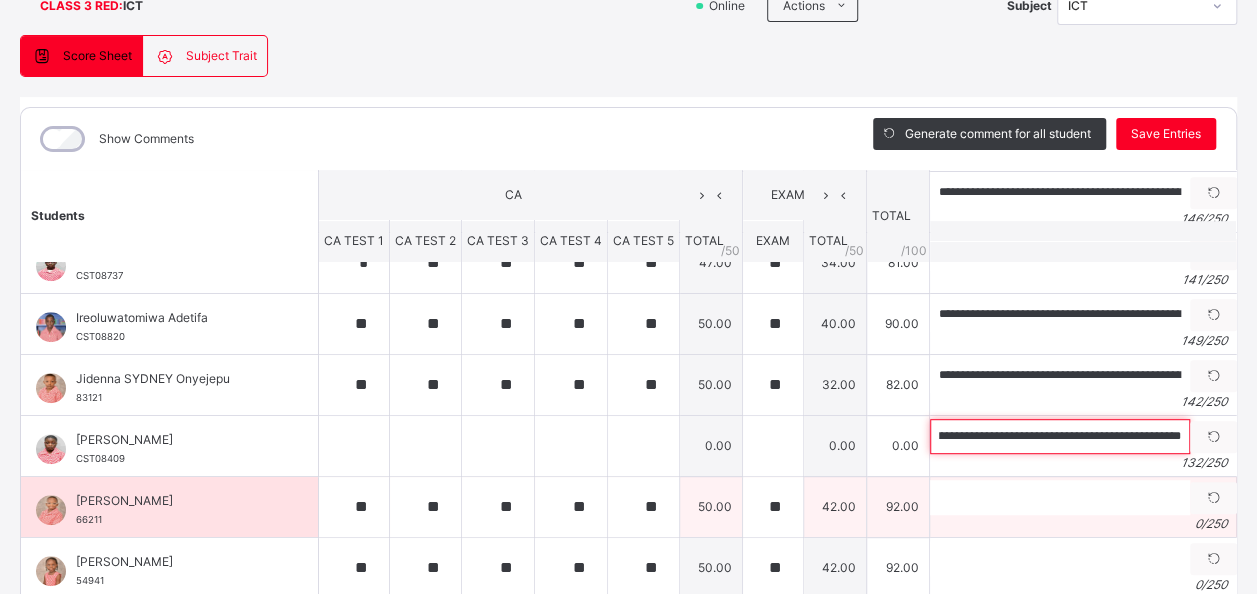 type on "**********" 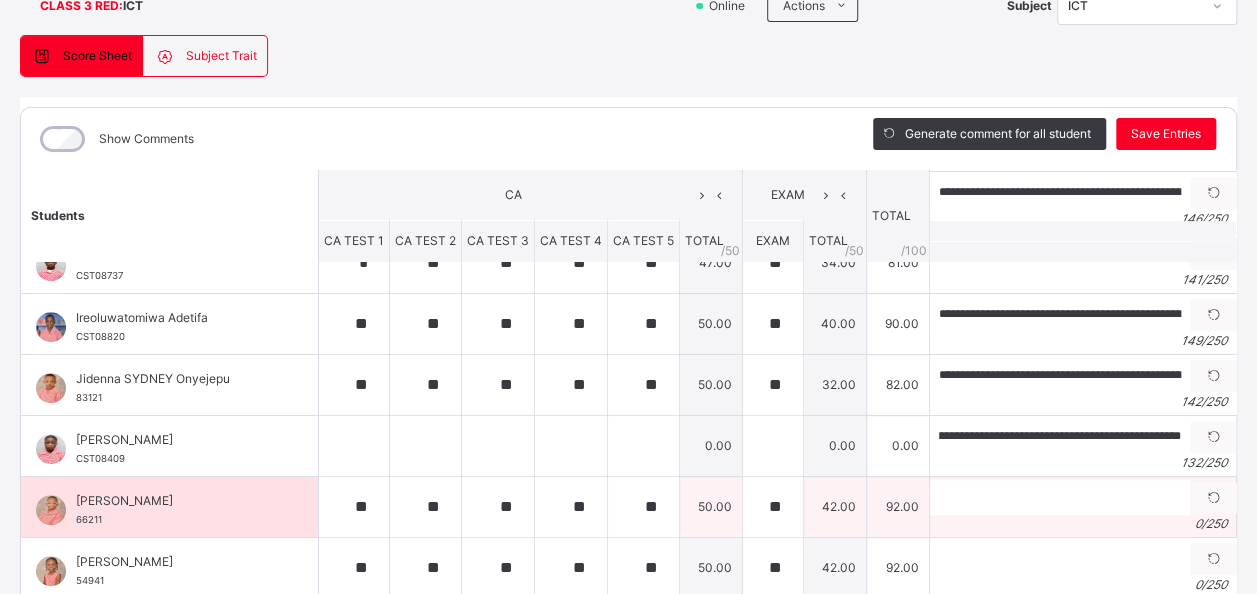 click on "[PERSON_NAME]" at bounding box center [174, 501] 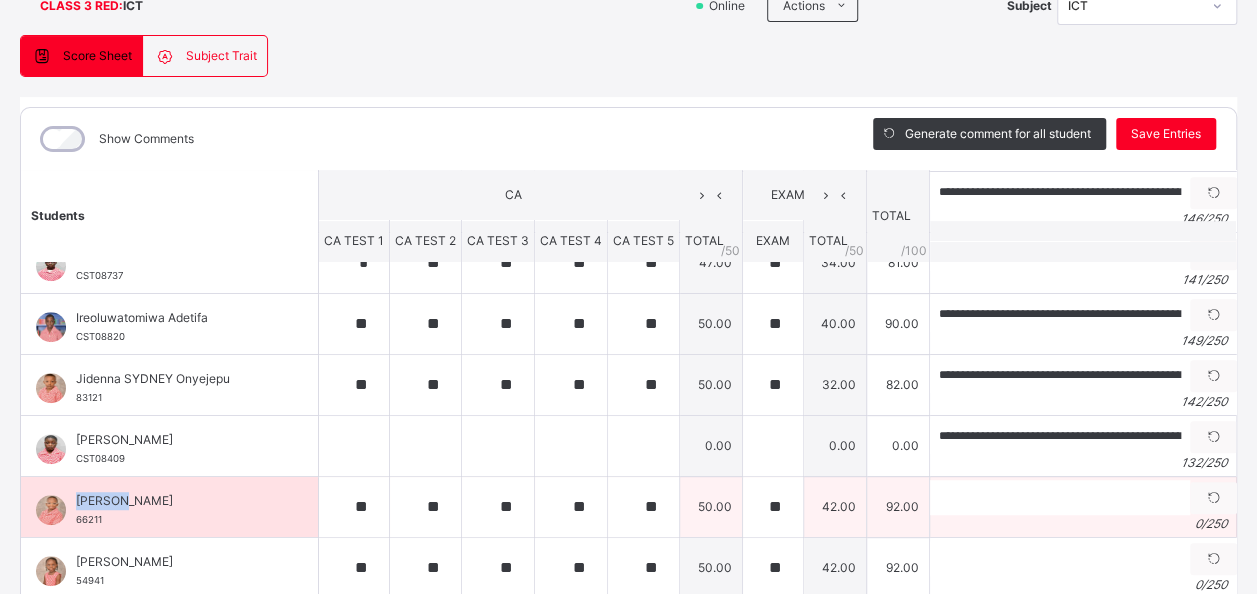 click on "[PERSON_NAME]" at bounding box center [174, 501] 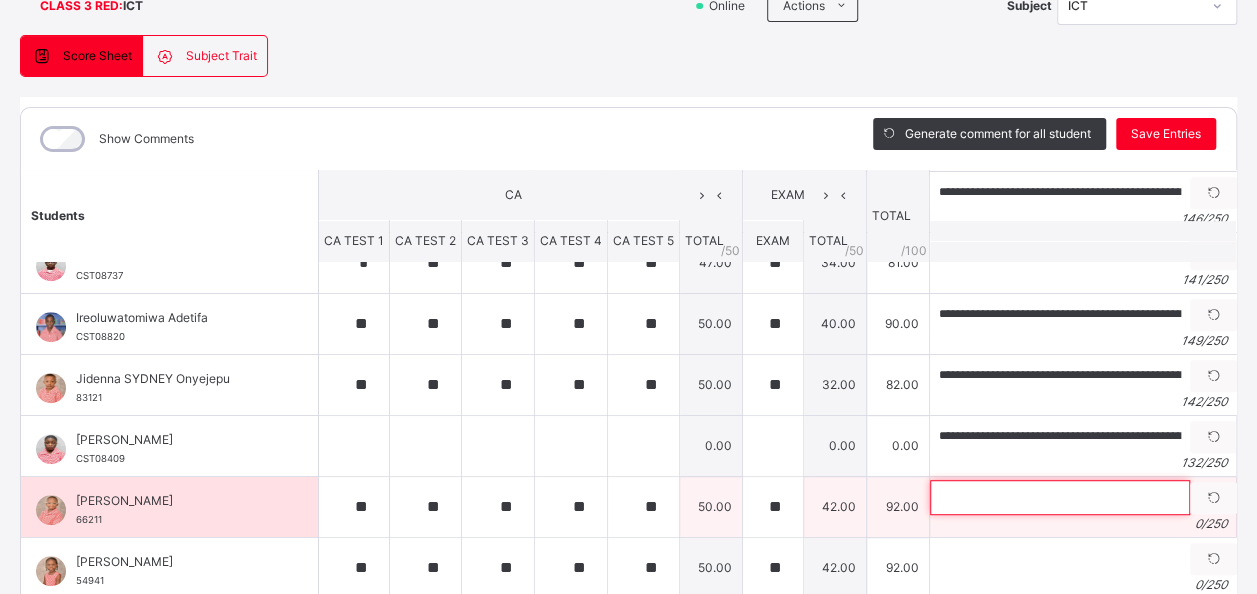 click at bounding box center (1060, 497) 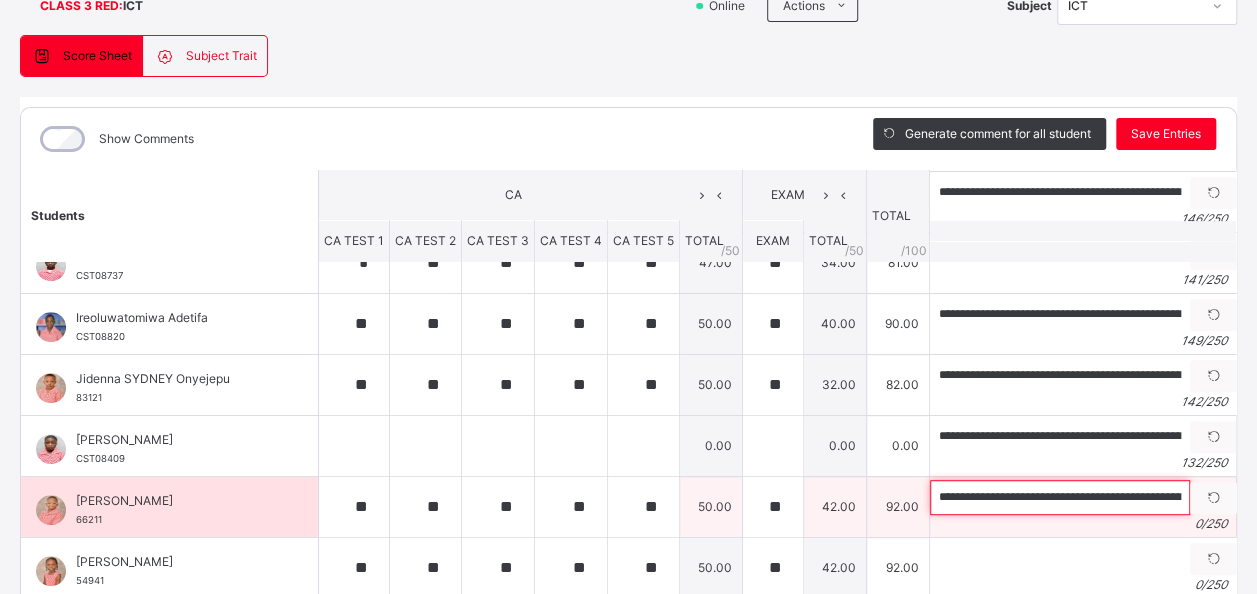 scroll, scrollTop: 0, scrollLeft: 596, axis: horizontal 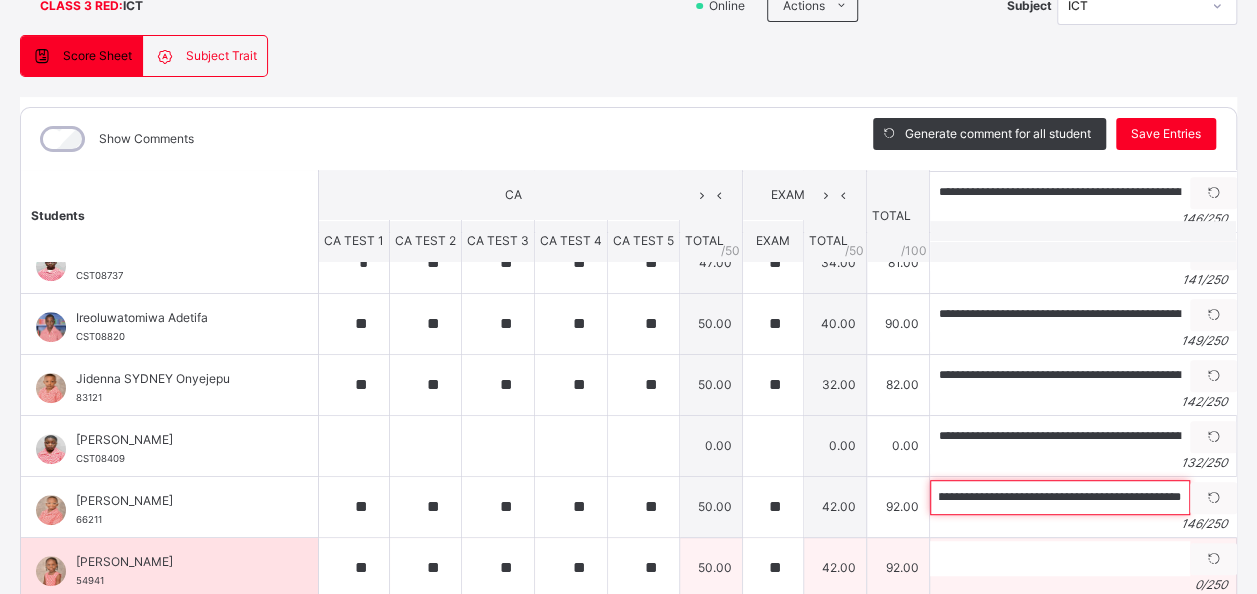type on "**********" 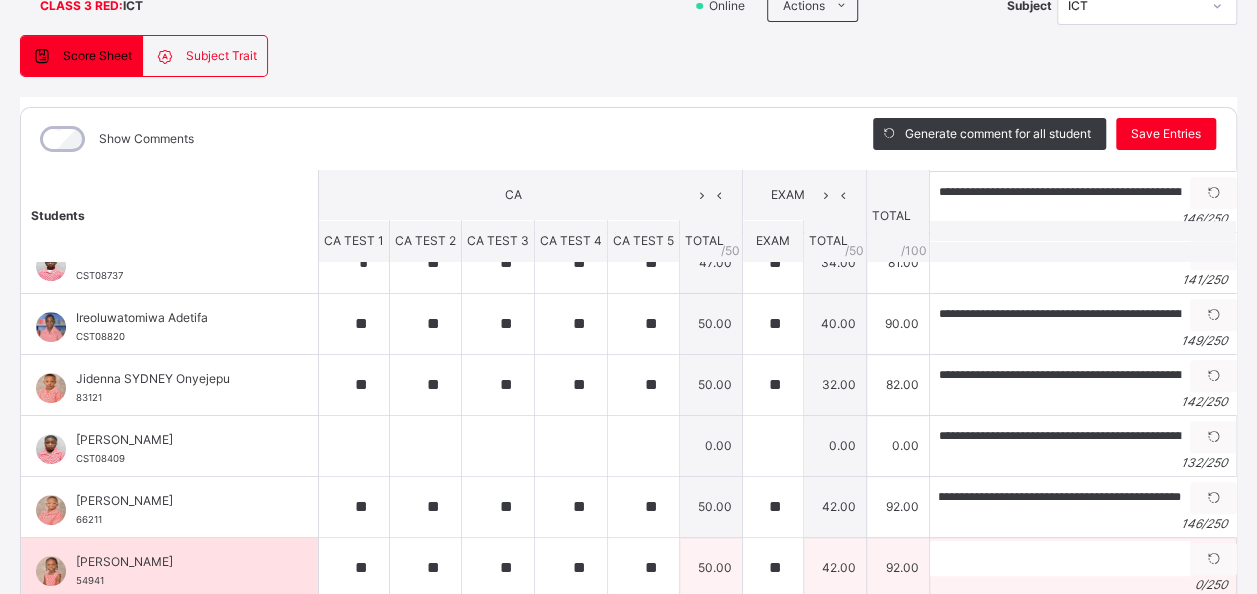 click on "[PERSON_NAME]" at bounding box center (174, 562) 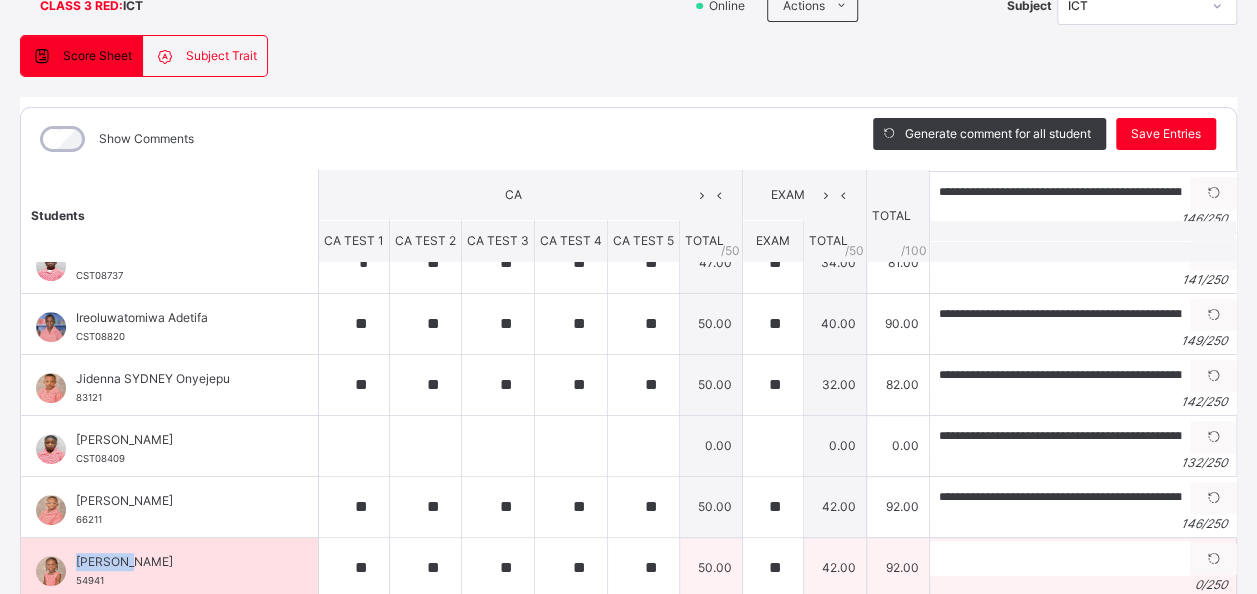 click on "[PERSON_NAME]" at bounding box center [174, 562] 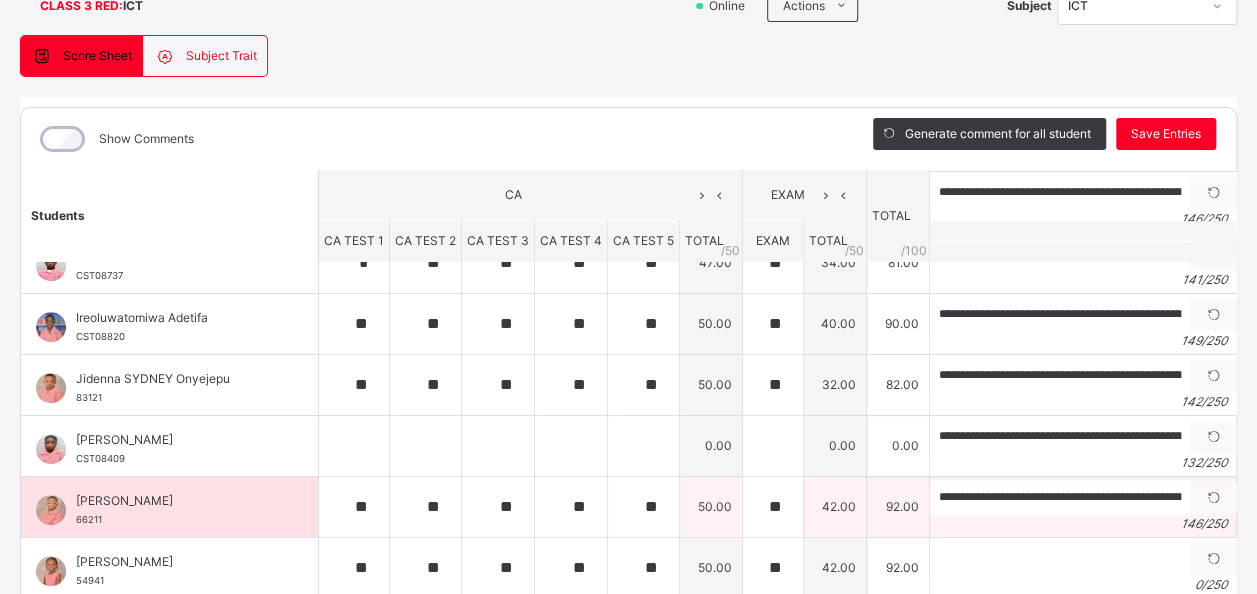 click on "**********" at bounding box center [1083, 506] 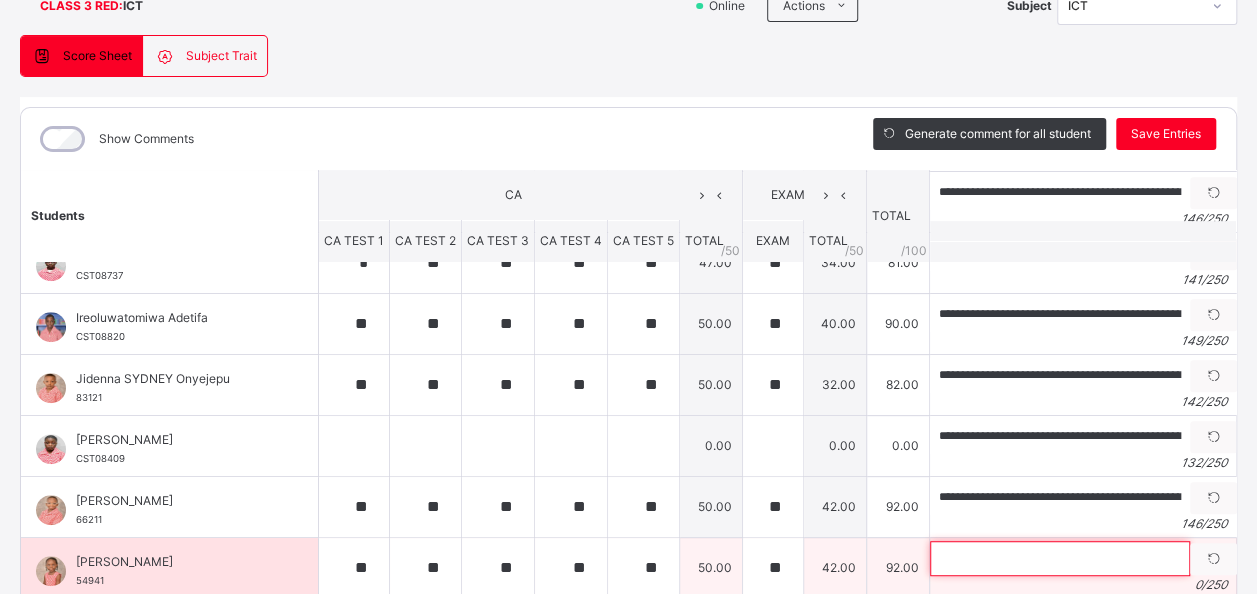 click at bounding box center [1060, 558] 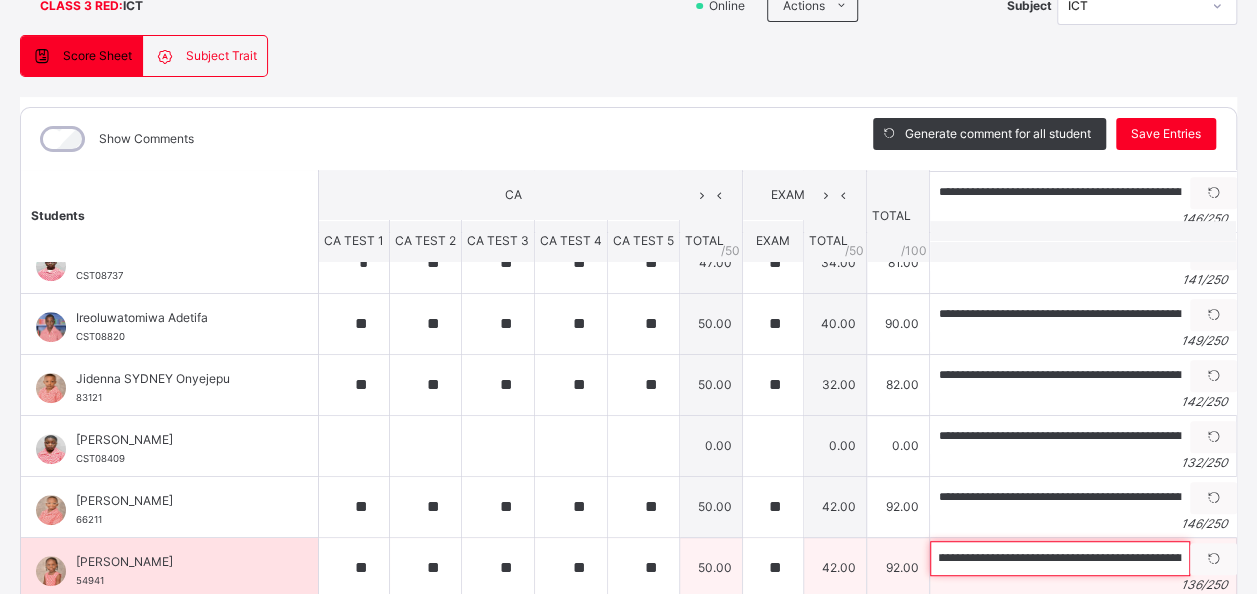 scroll, scrollTop: 0, scrollLeft: 0, axis: both 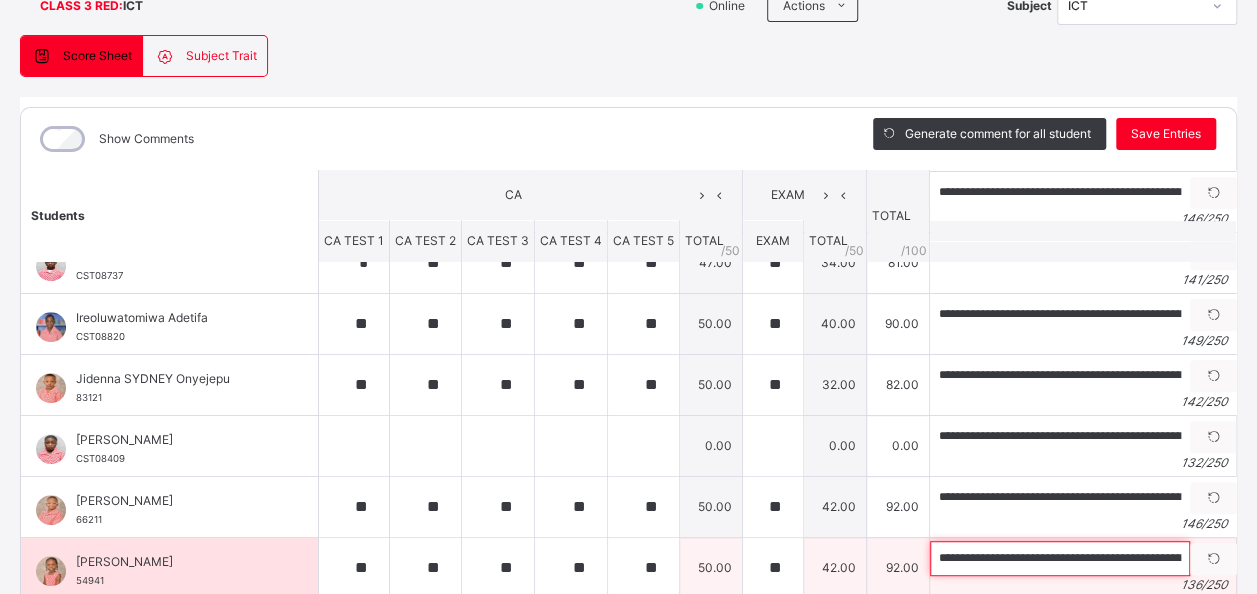 type on "**********" 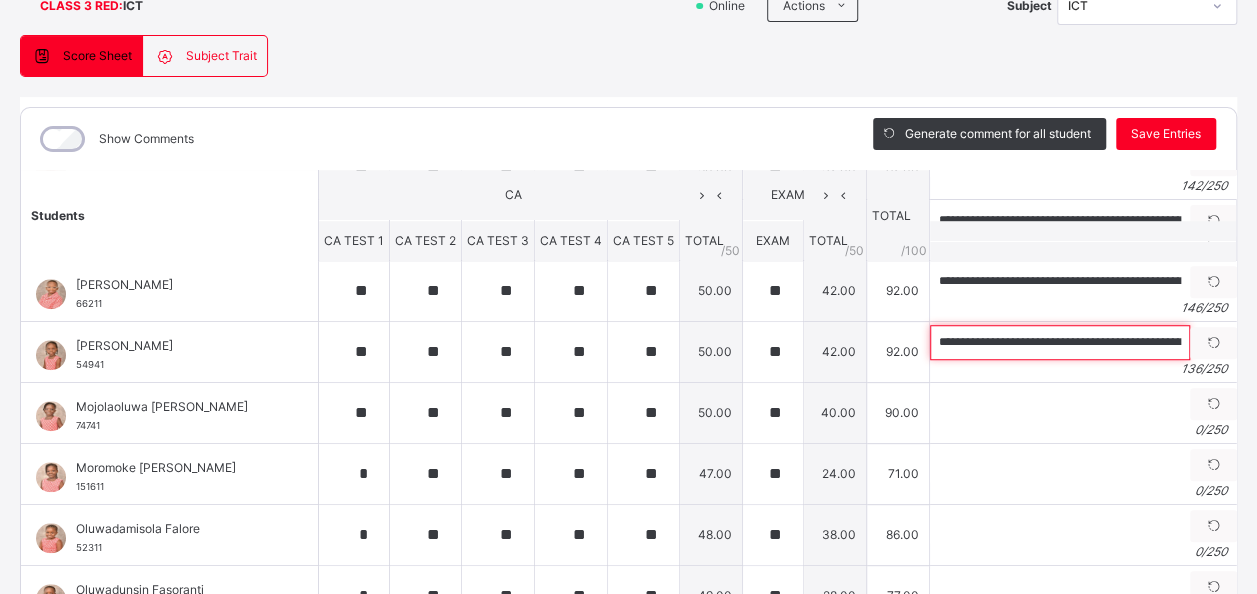 scroll, scrollTop: 740, scrollLeft: 0, axis: vertical 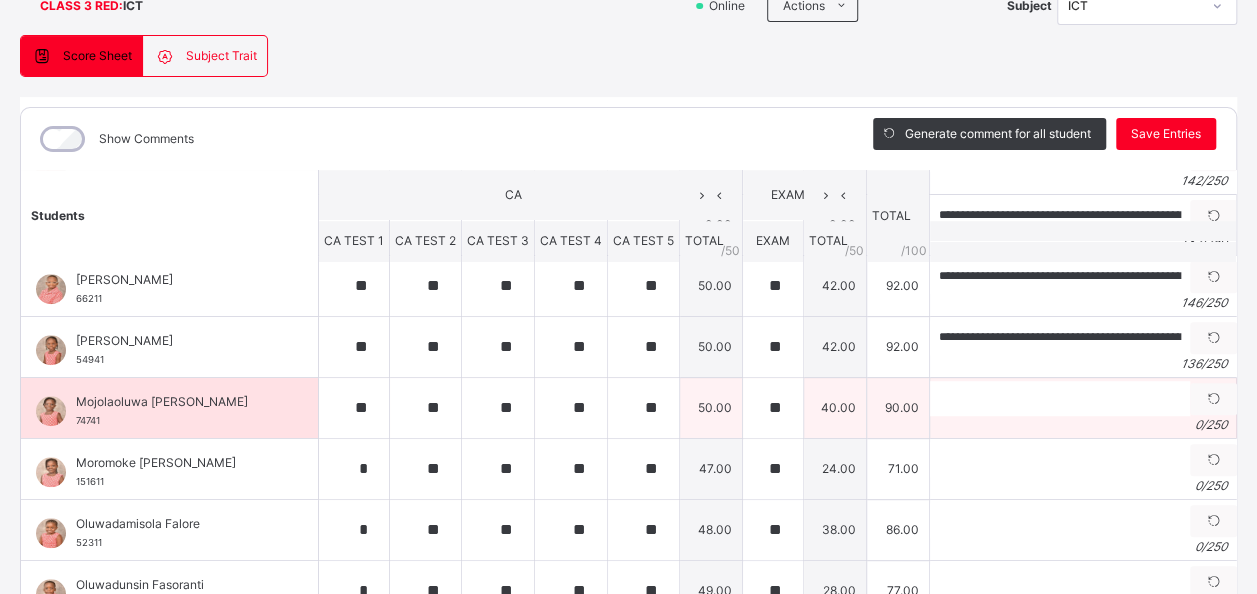 click on "Mojolaoluwa [PERSON_NAME]" at bounding box center (174, 402) 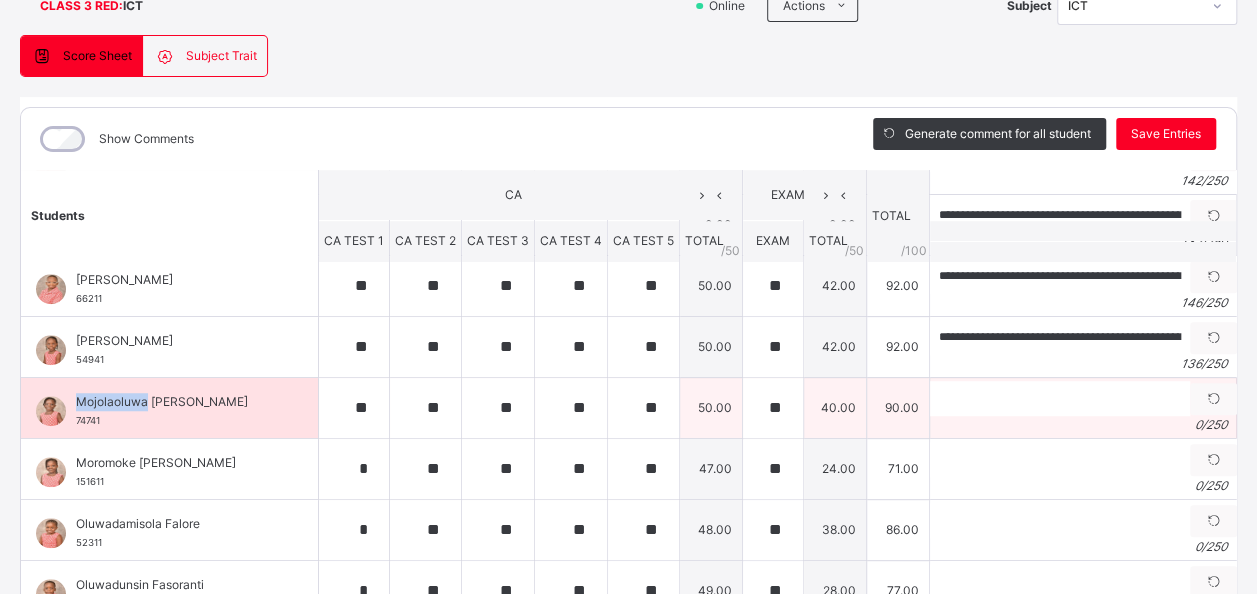 click on "Mojolaoluwa [PERSON_NAME]" at bounding box center [174, 402] 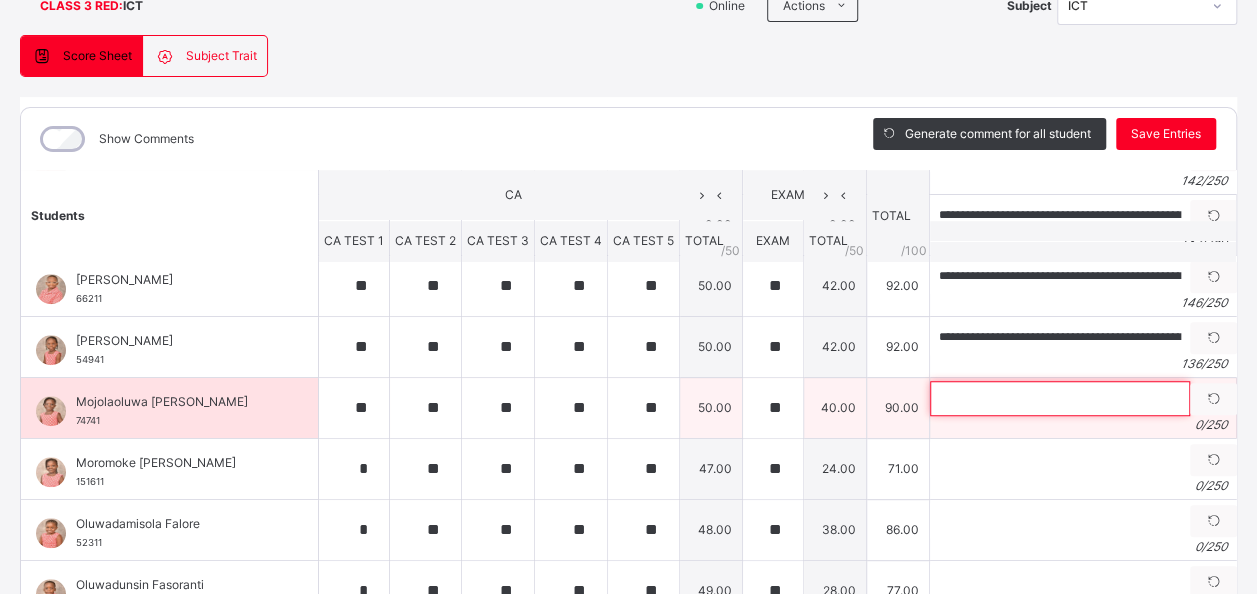 click at bounding box center [1060, 398] 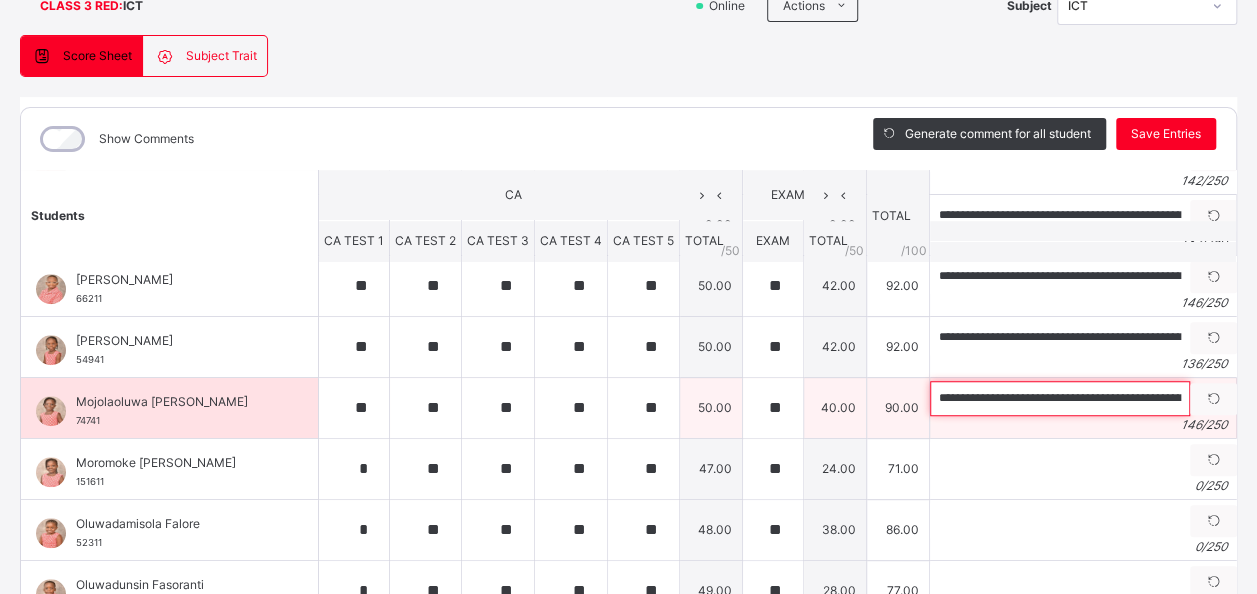 scroll, scrollTop: 0, scrollLeft: 604, axis: horizontal 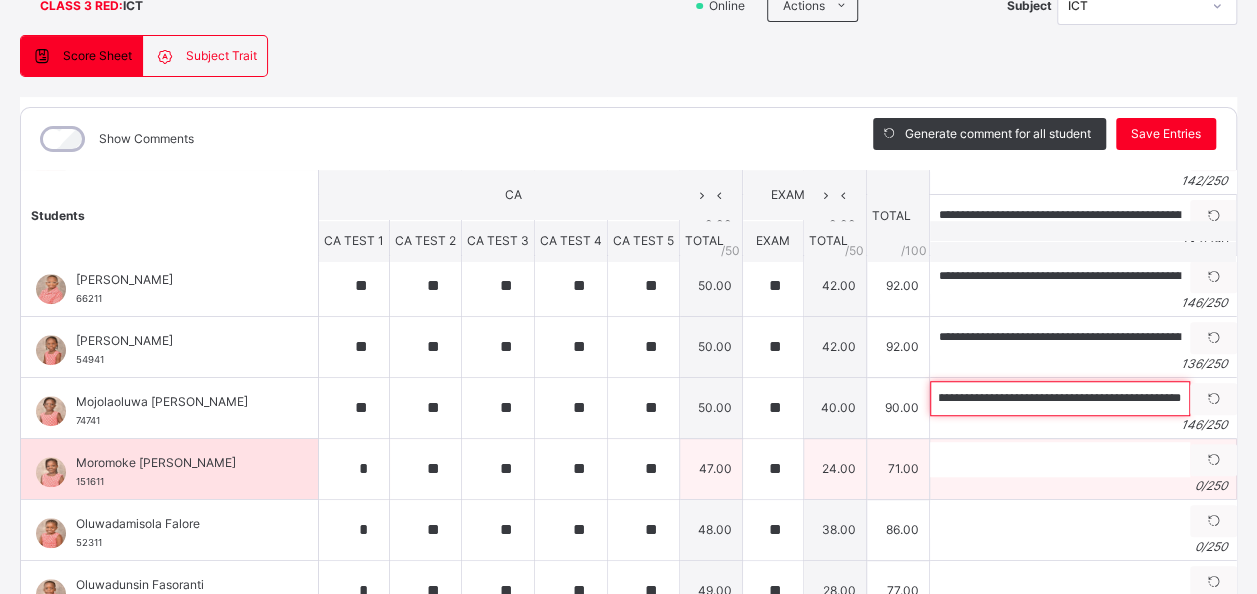 type on "**********" 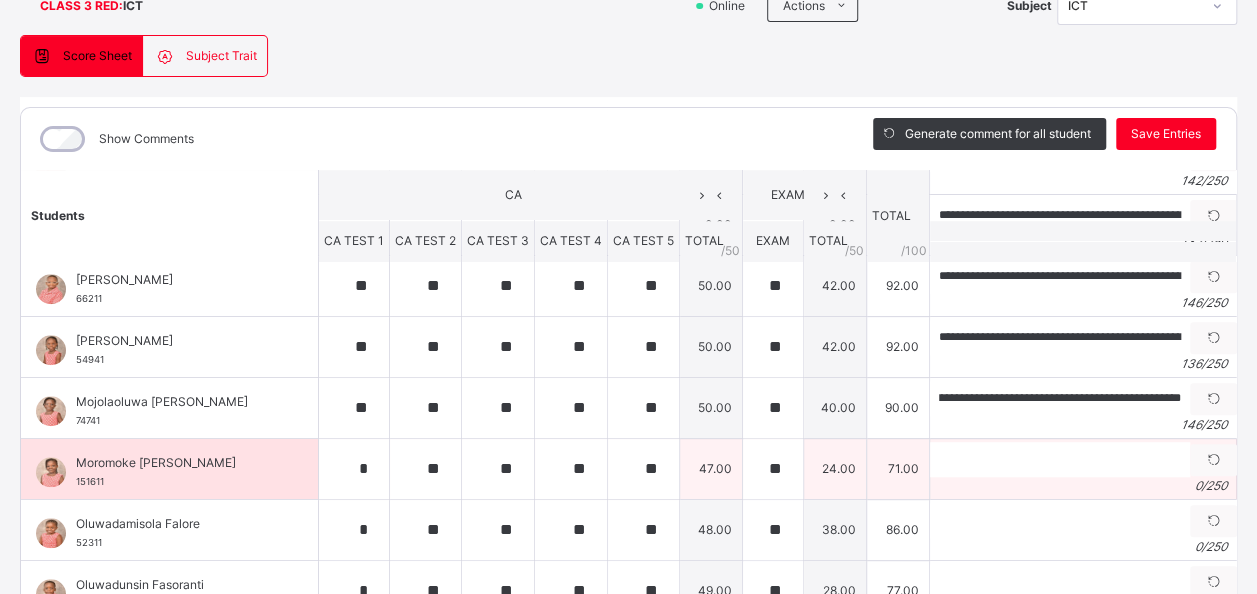 click on "Moromoke [PERSON_NAME]" at bounding box center (174, 463) 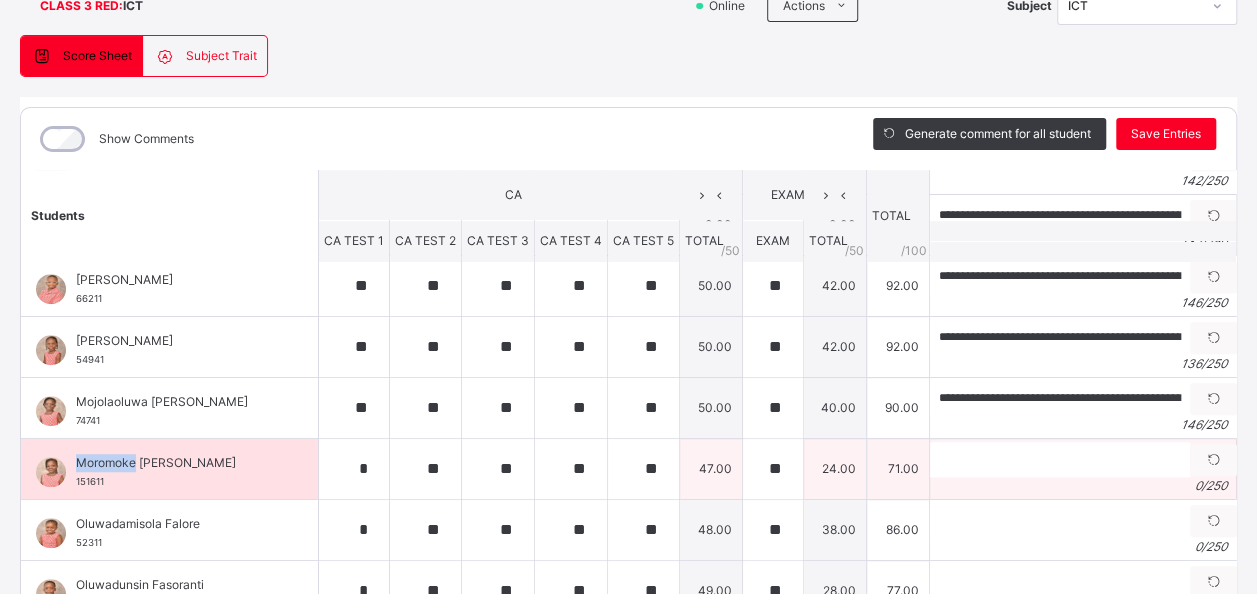 click on "Moromoke [PERSON_NAME]" at bounding box center (174, 463) 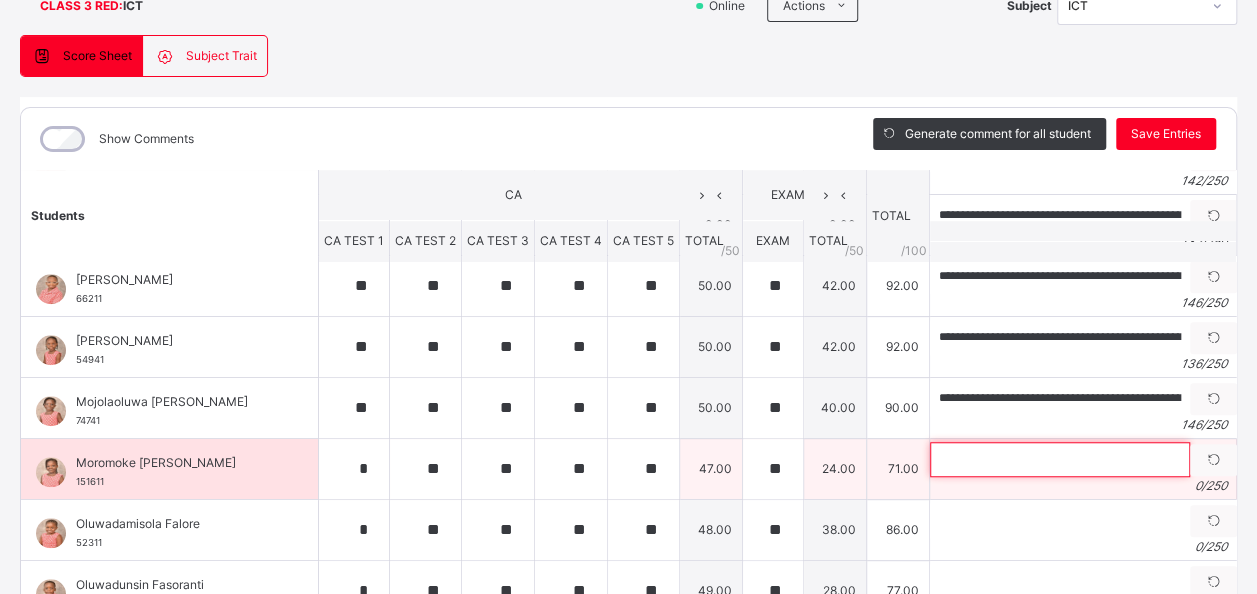 click at bounding box center [1060, 459] 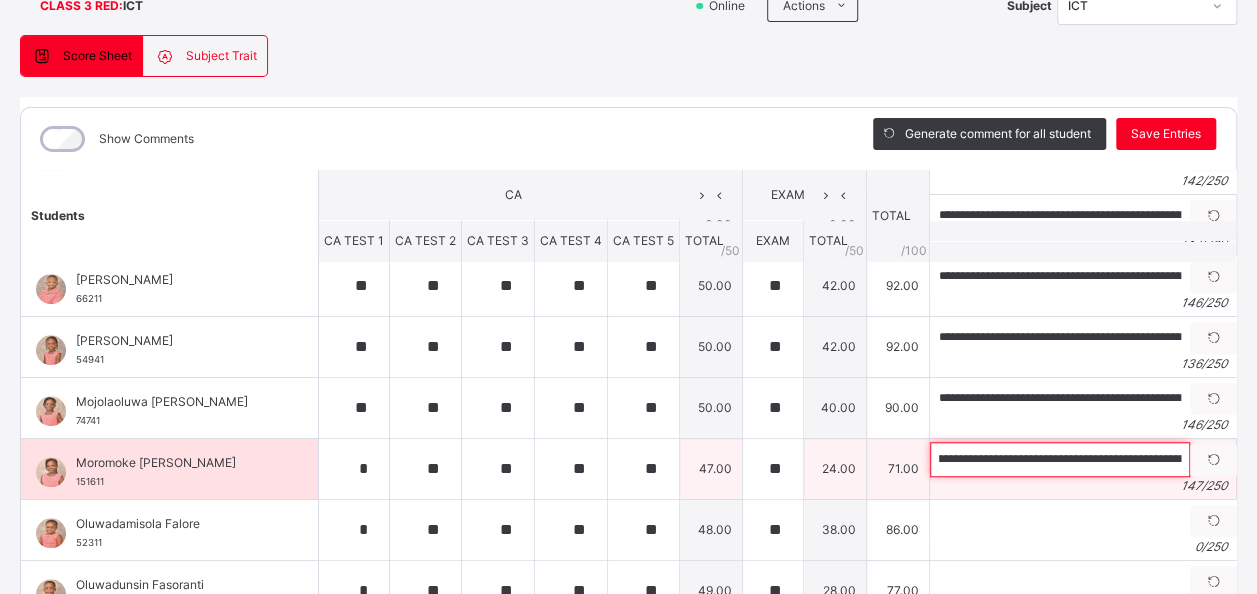 scroll, scrollTop: 0, scrollLeft: 0, axis: both 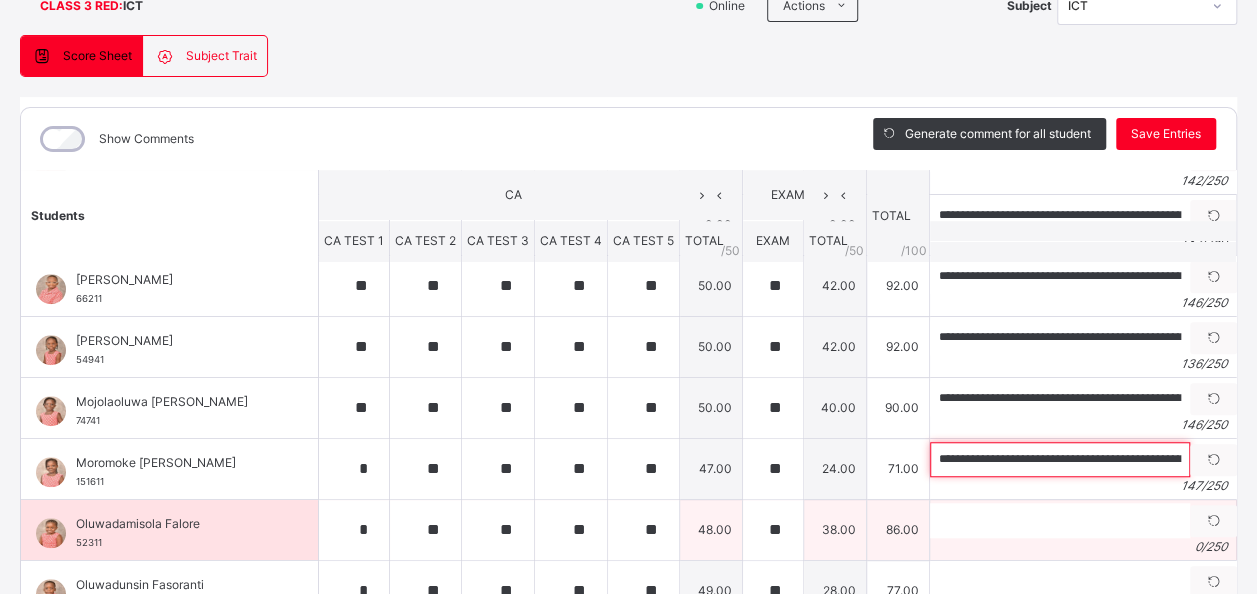 type on "**********" 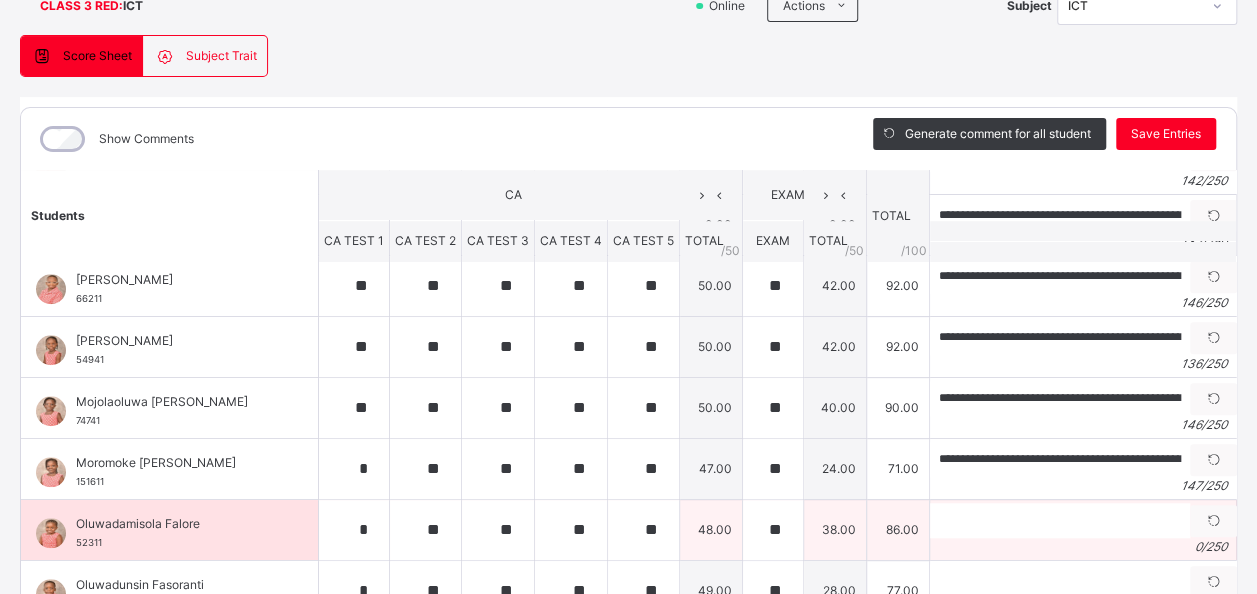 click on "Oluwadamisola  Falore" at bounding box center (174, 524) 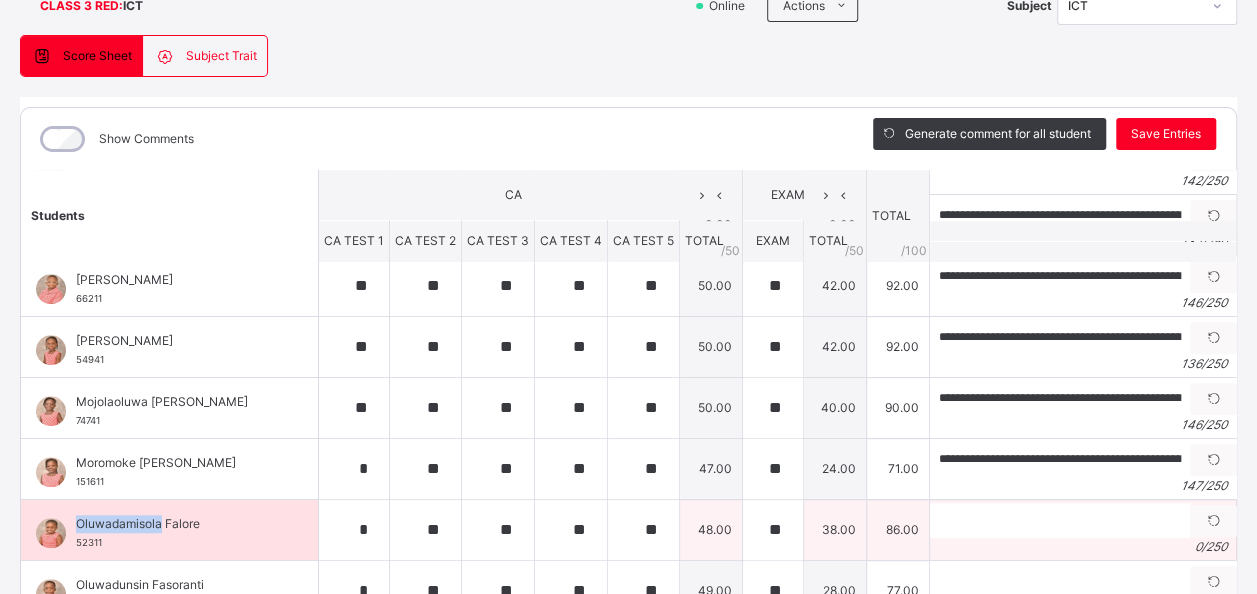 click on "Oluwadamisola  Falore" at bounding box center (174, 524) 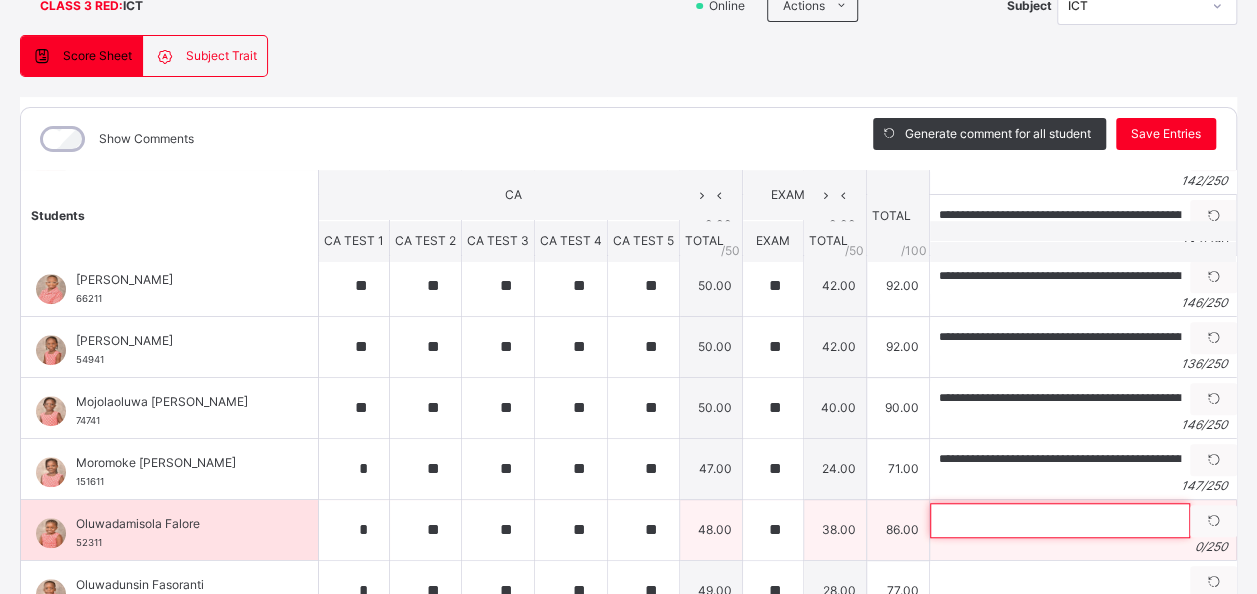 click at bounding box center (1060, 520) 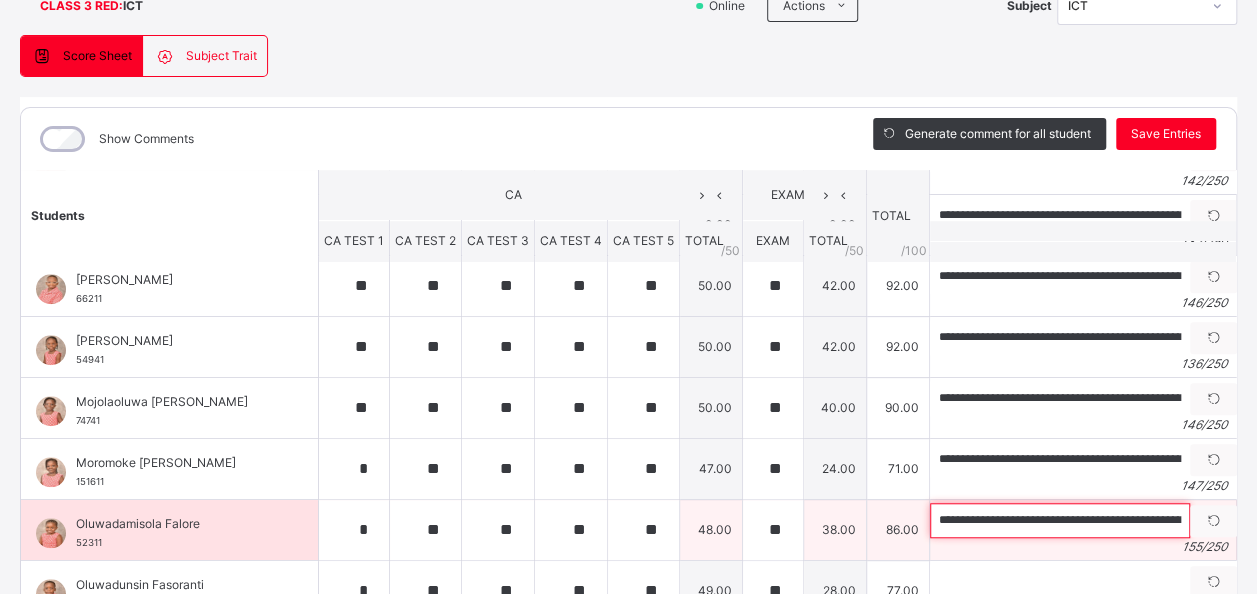 scroll, scrollTop: 0, scrollLeft: 623, axis: horizontal 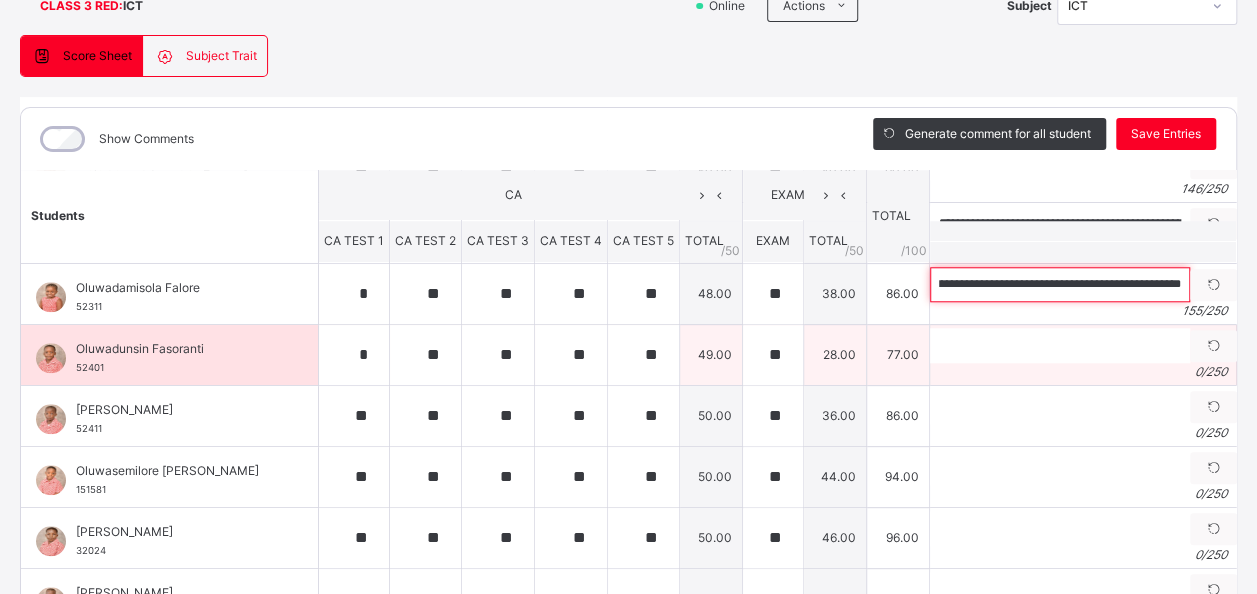 type on "**********" 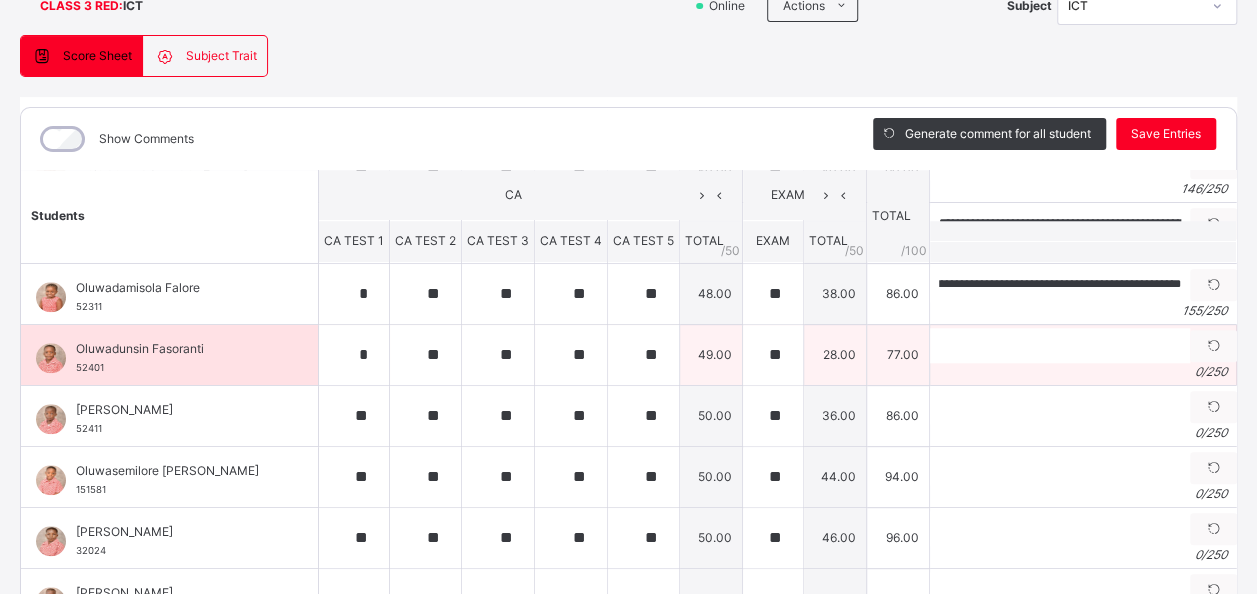 scroll, scrollTop: 0, scrollLeft: 0, axis: both 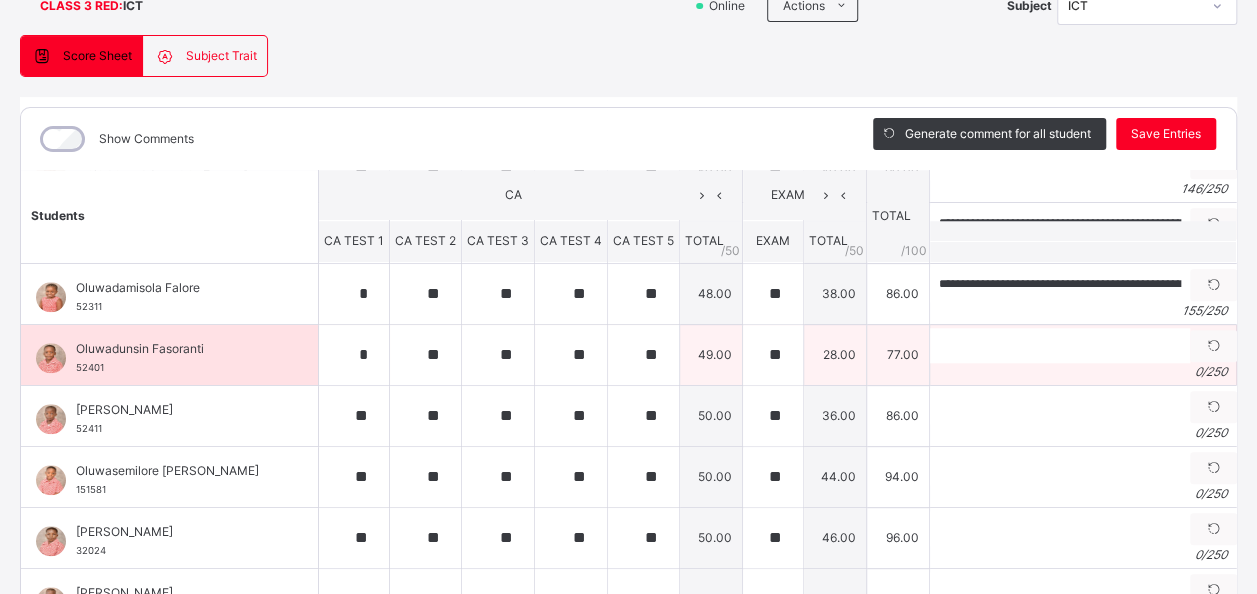 click on "Oluwadunsin  Fasoranti" at bounding box center (174, 349) 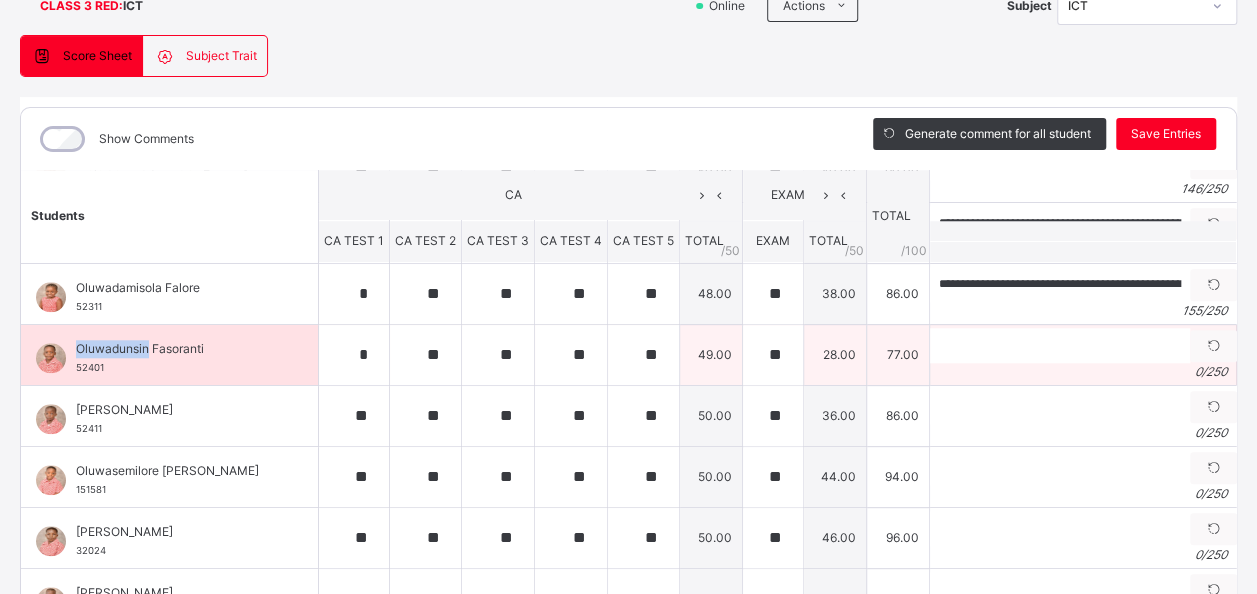 click on "Oluwadunsin  Fasoranti" at bounding box center [174, 349] 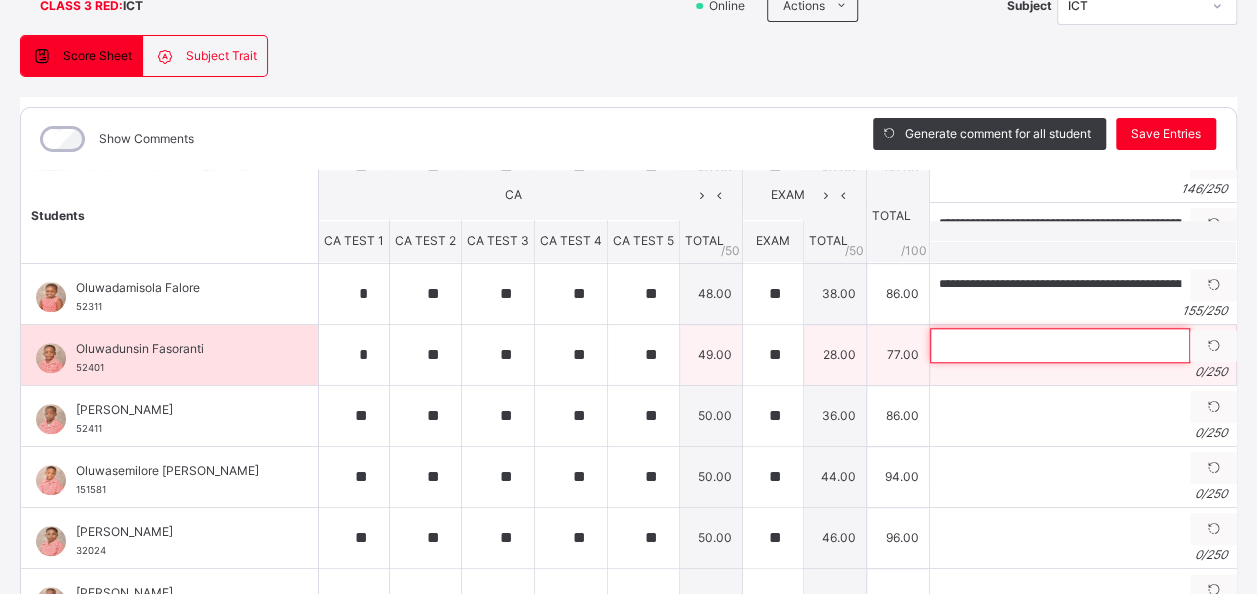 click at bounding box center [1060, 345] 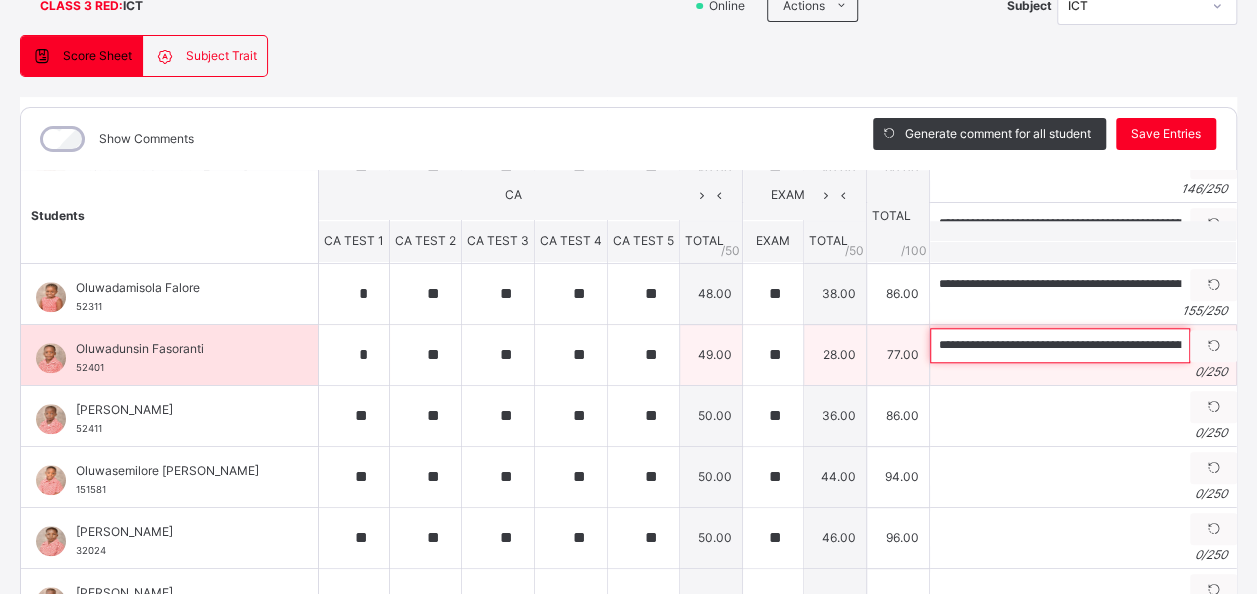 scroll, scrollTop: 0, scrollLeft: 592, axis: horizontal 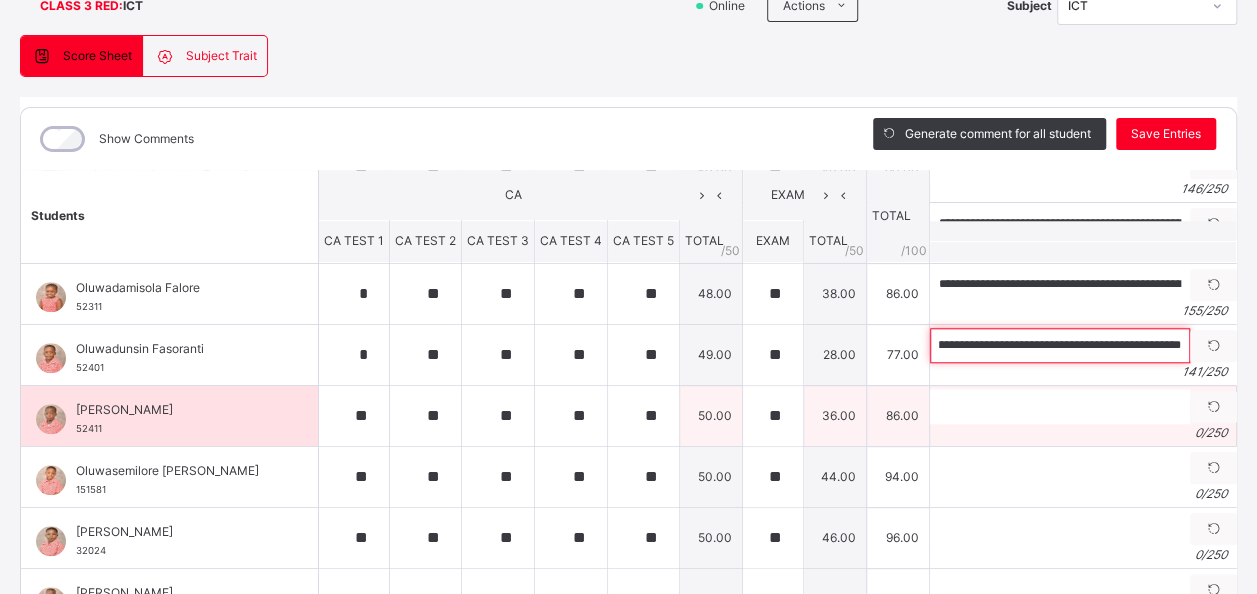 type on "**********" 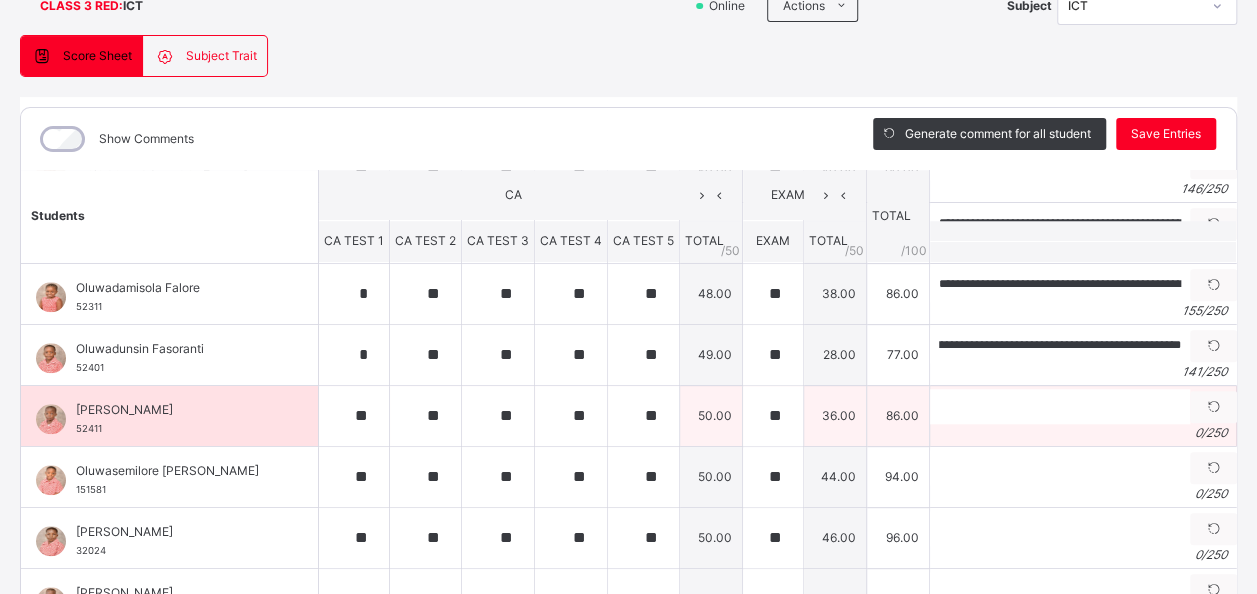 click on "[PERSON_NAME]" at bounding box center [174, 410] 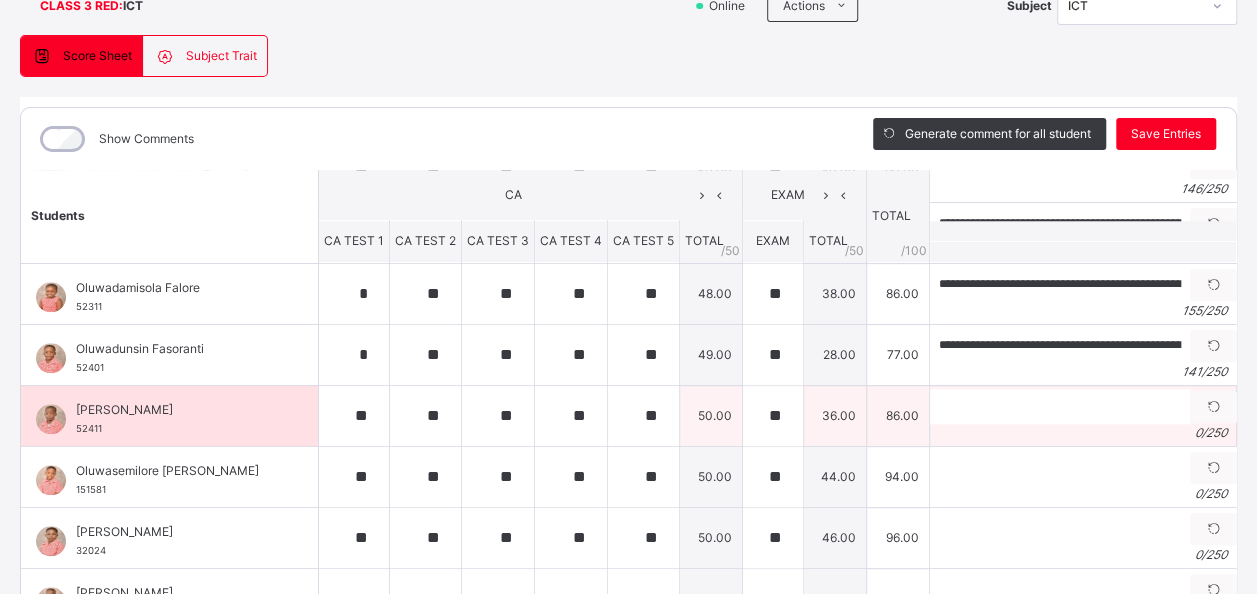 click on "[PERSON_NAME]" at bounding box center (174, 410) 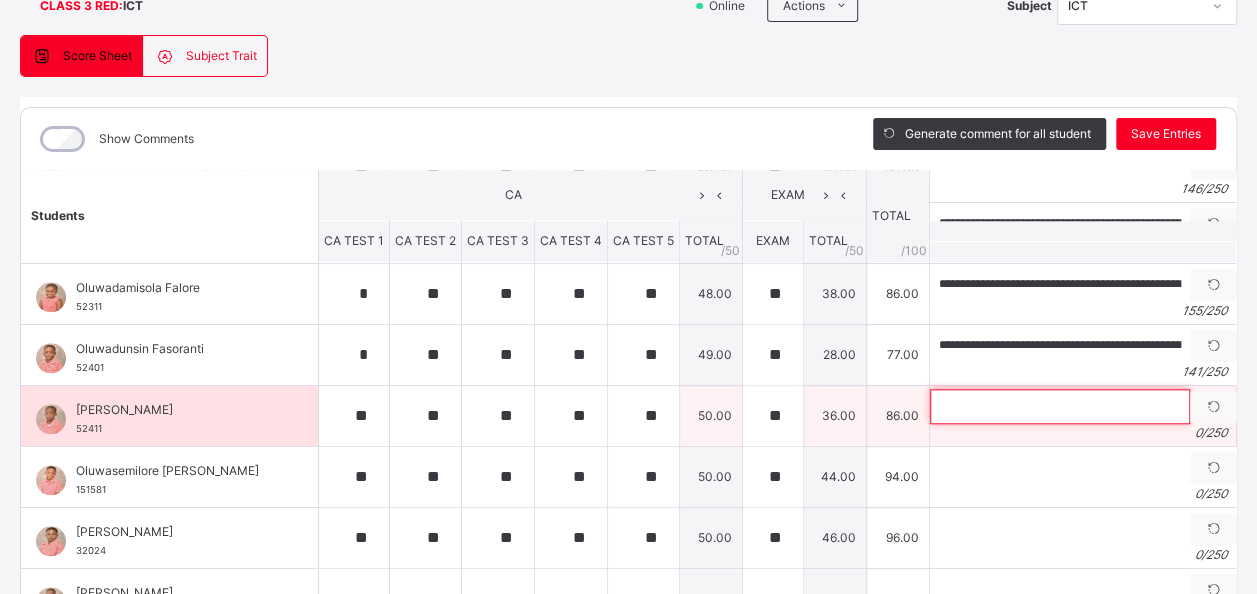 click at bounding box center [1060, 406] 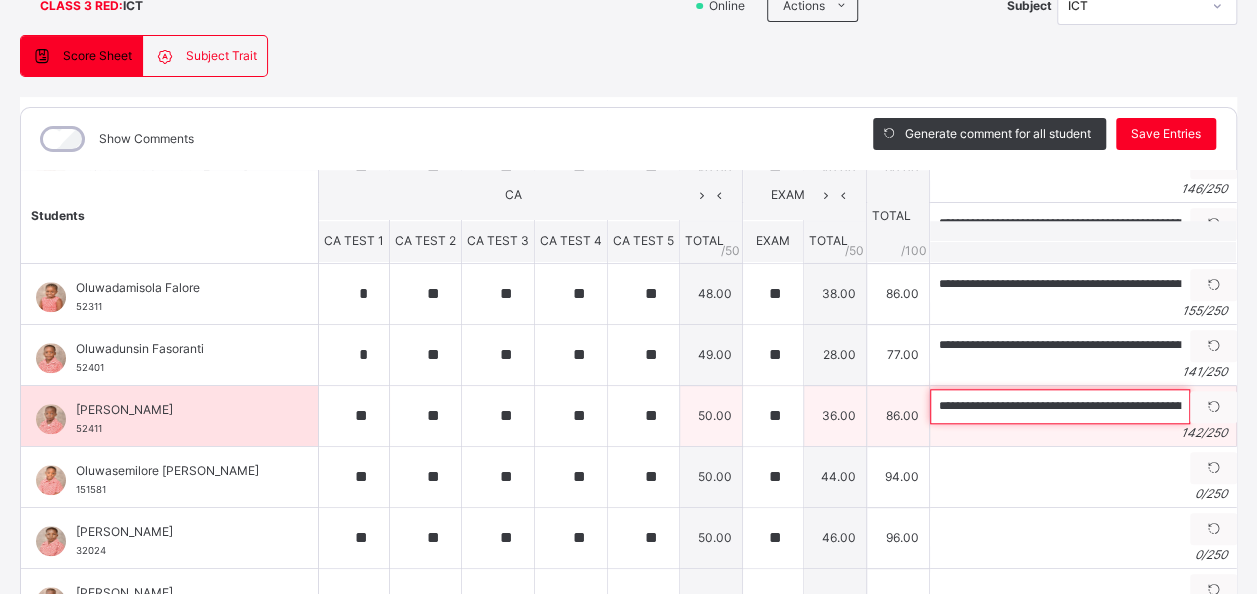 scroll, scrollTop: 0, scrollLeft: 574, axis: horizontal 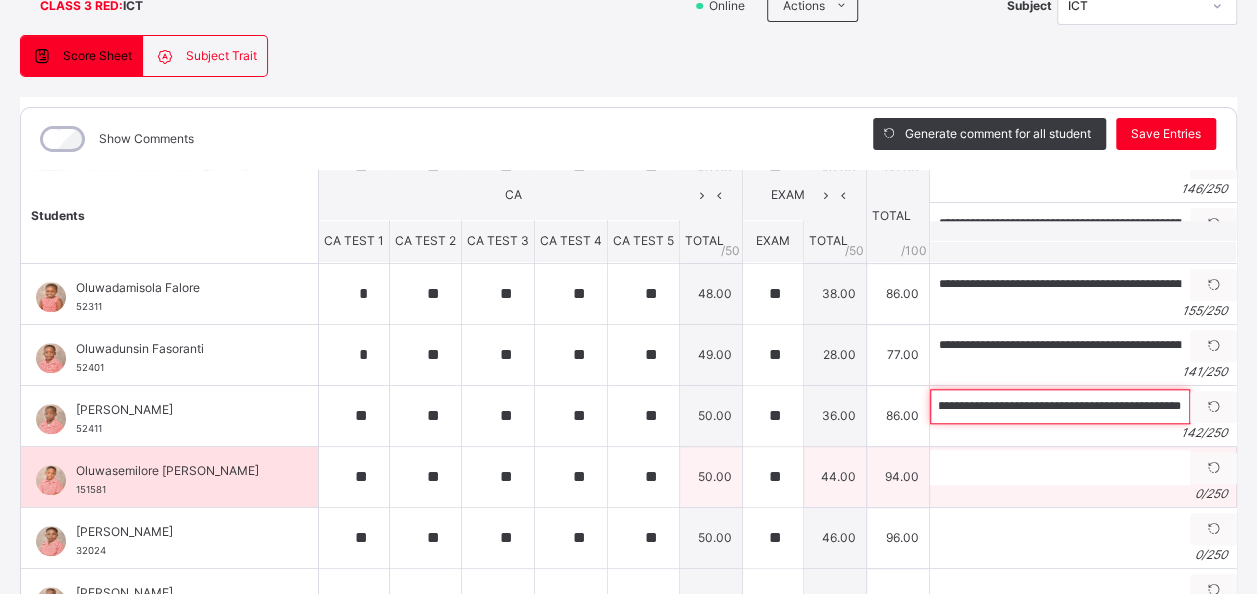 type on "**********" 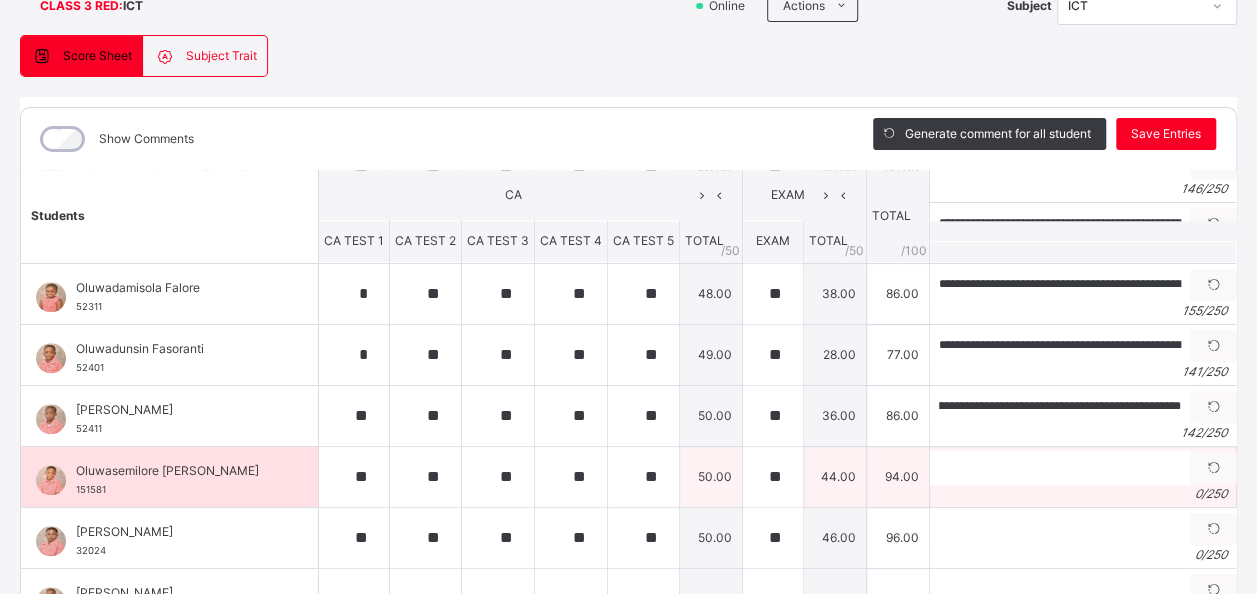 click on "Oluwasemilore [PERSON_NAME]" at bounding box center [174, 471] 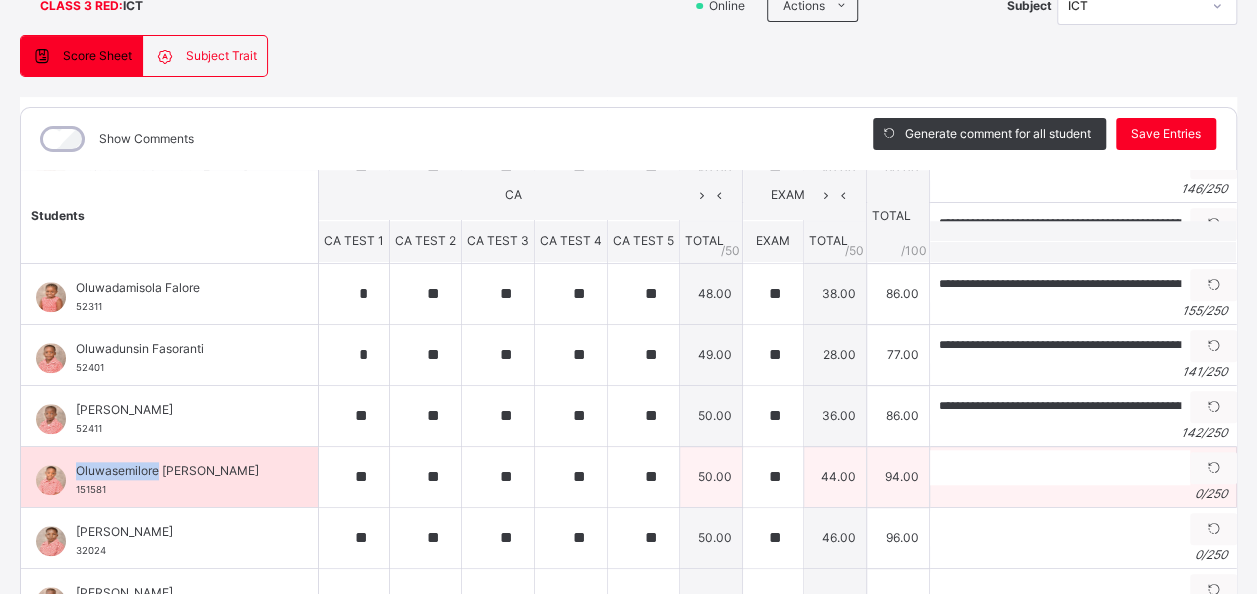 click on "Oluwasemilore [PERSON_NAME]" at bounding box center [174, 471] 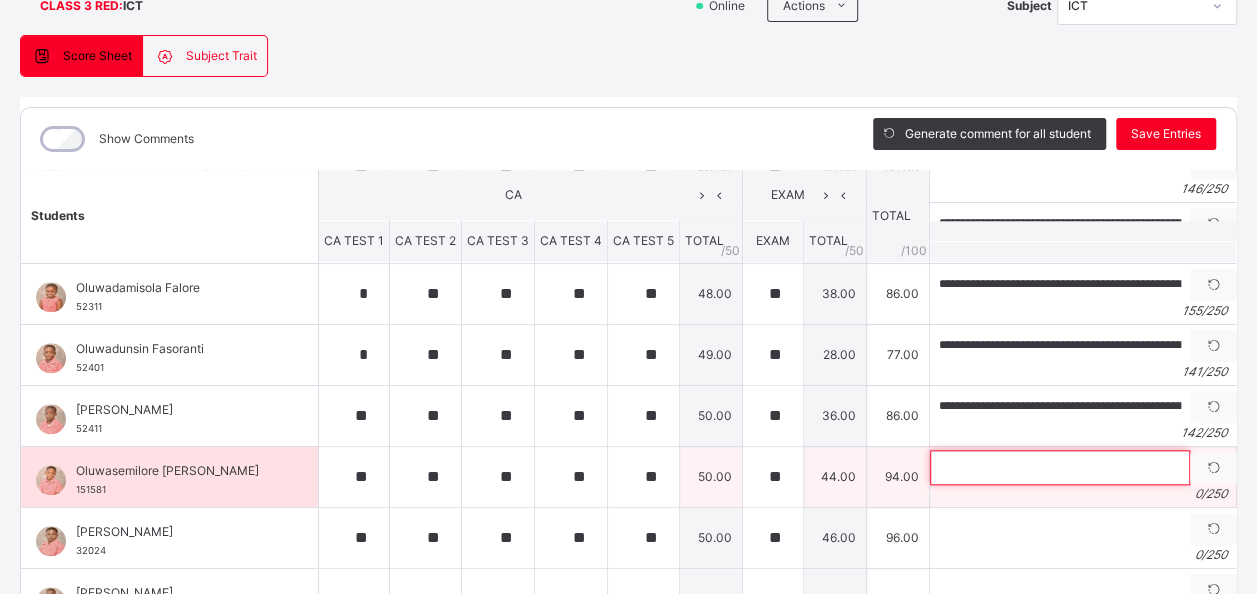 click at bounding box center (1060, 467) 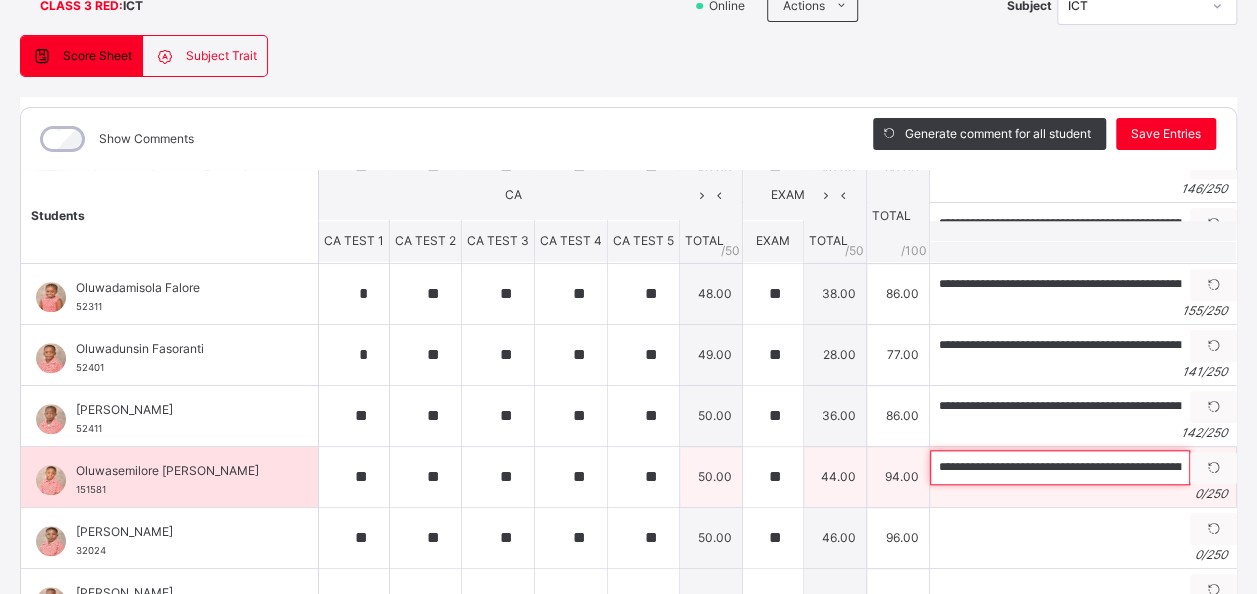 scroll, scrollTop: 0, scrollLeft: 610, axis: horizontal 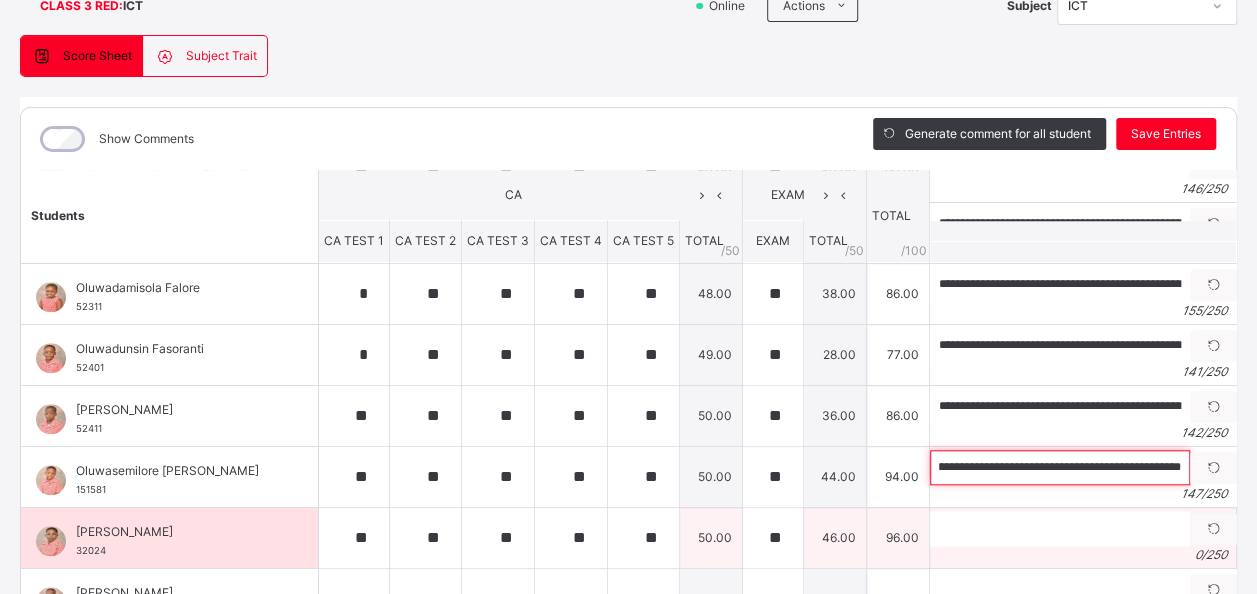 type on "**********" 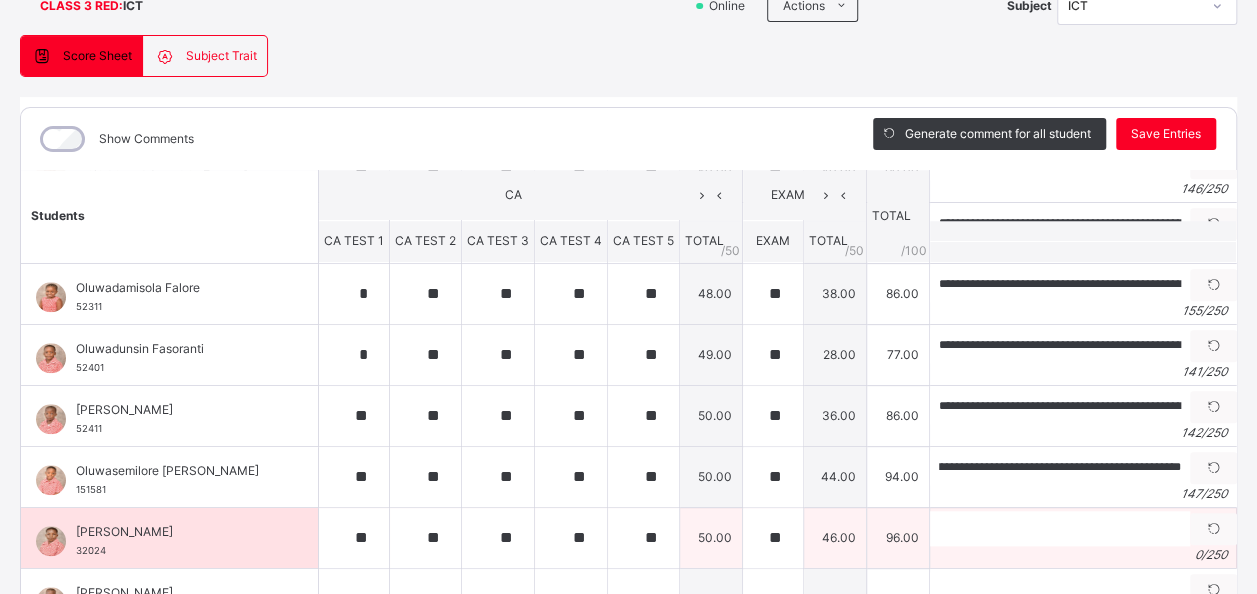 click on "[PERSON_NAME]" at bounding box center [174, 532] 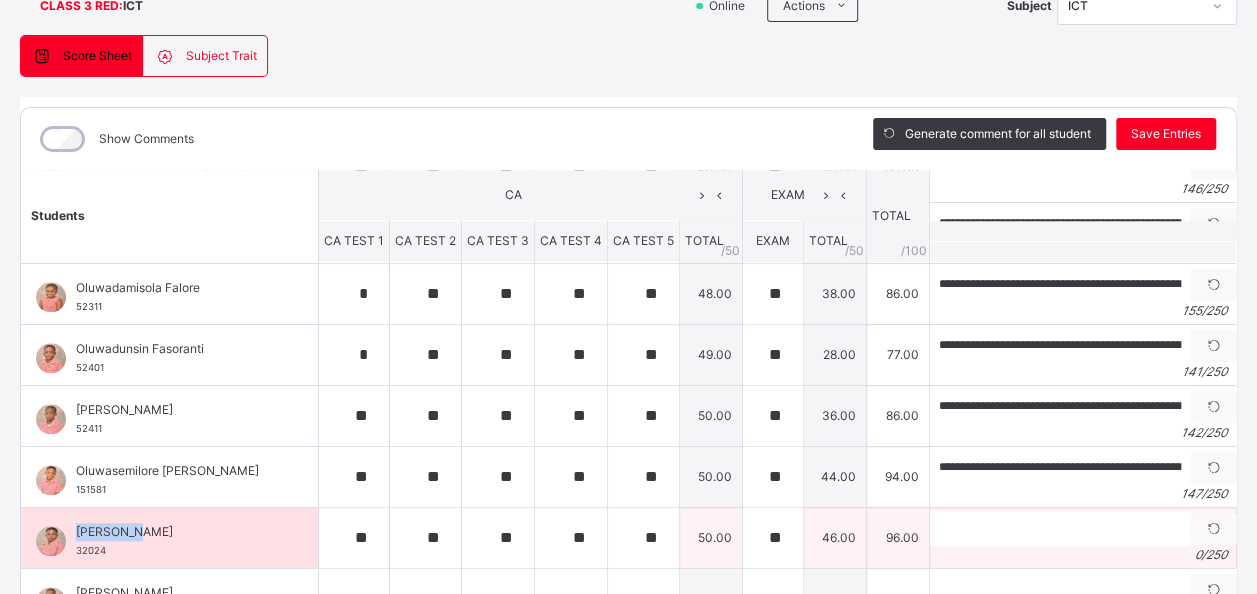 click on "[PERSON_NAME]" at bounding box center [174, 532] 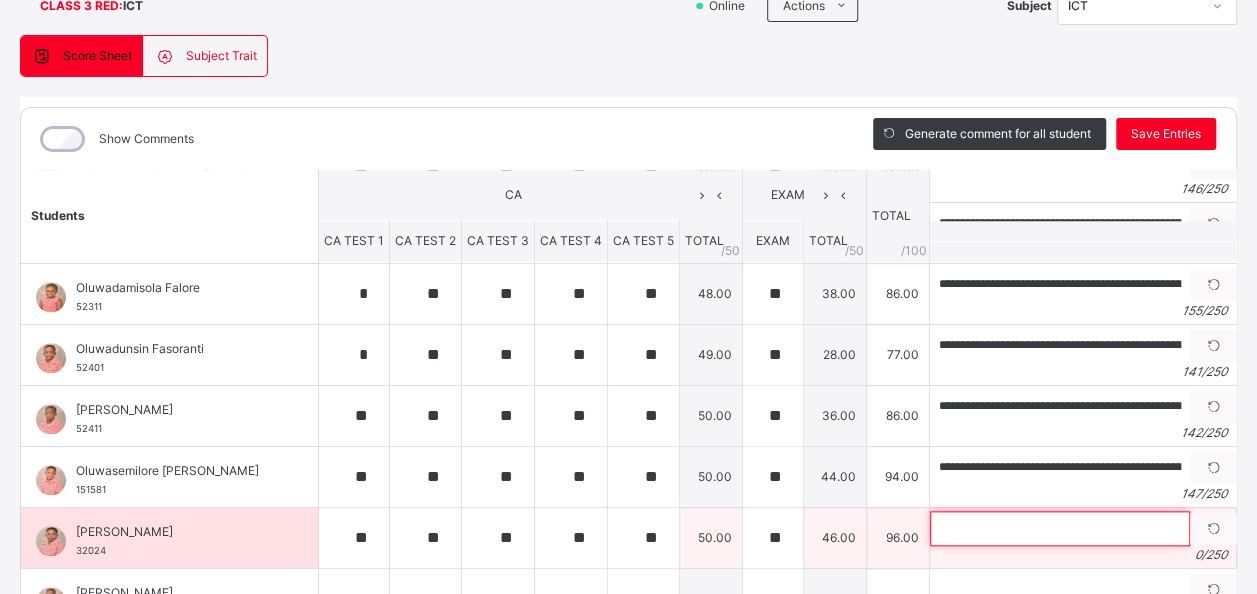 click at bounding box center (1060, 528) 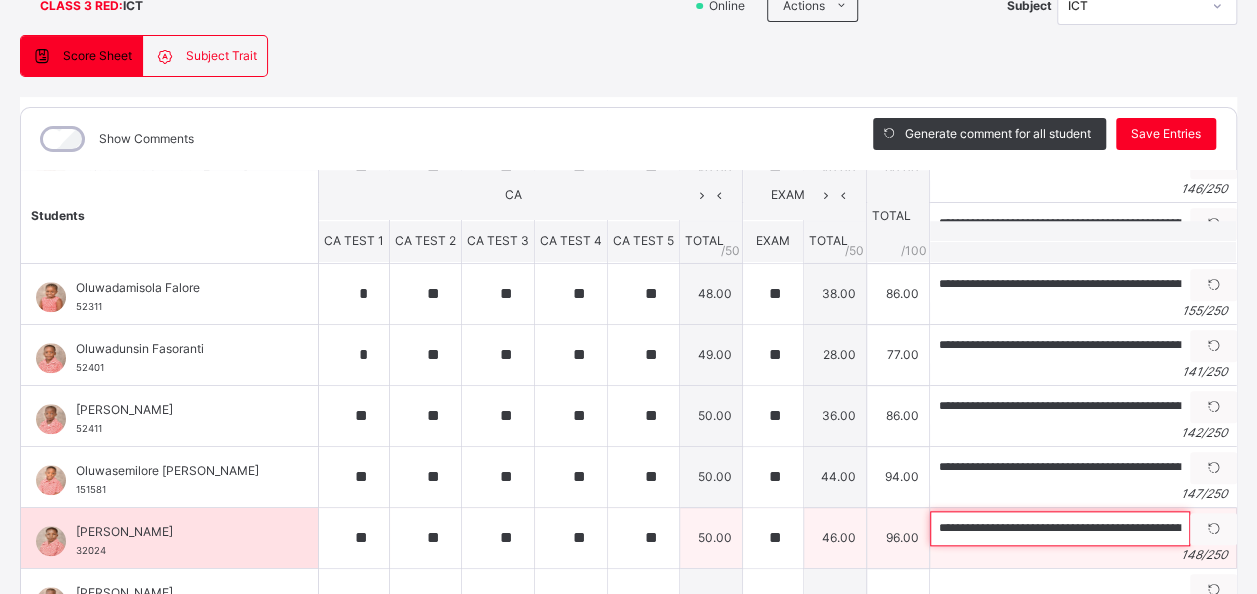 scroll, scrollTop: 0, scrollLeft: 617, axis: horizontal 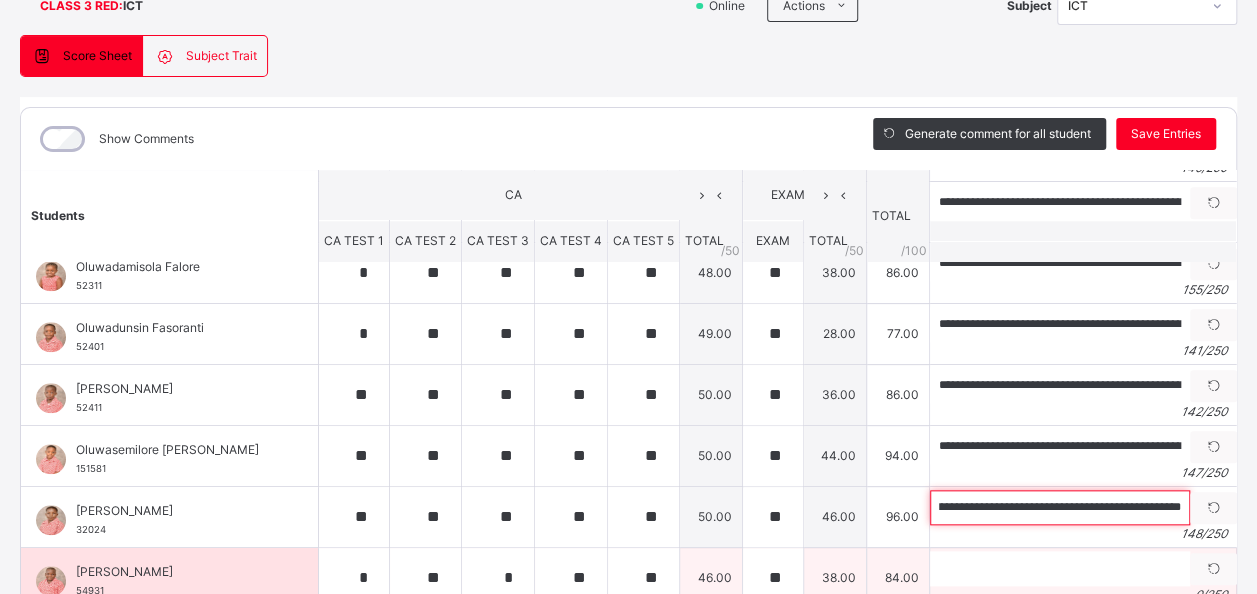 type on "**********" 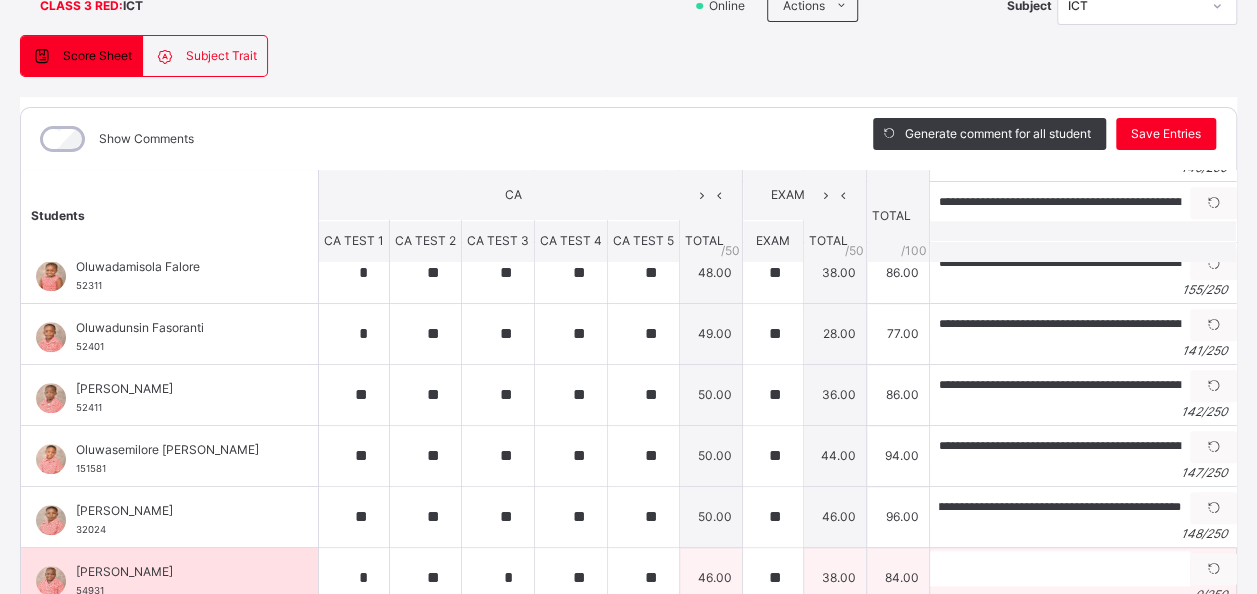 scroll, scrollTop: 0, scrollLeft: 0, axis: both 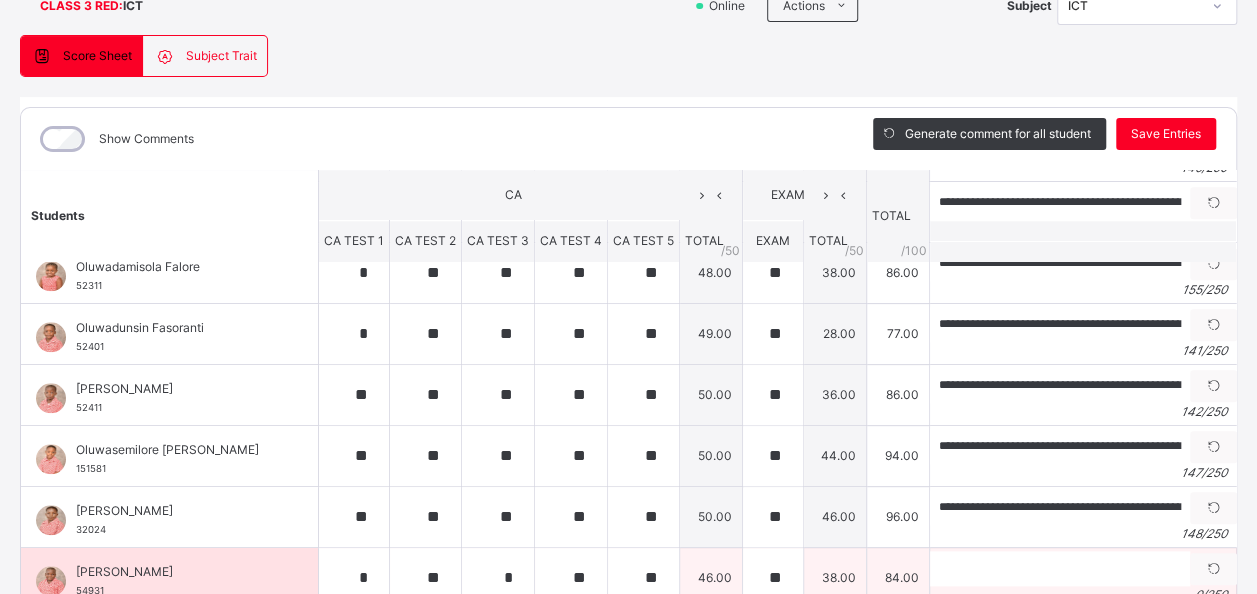 click on "[PERSON_NAME]" at bounding box center (174, 572) 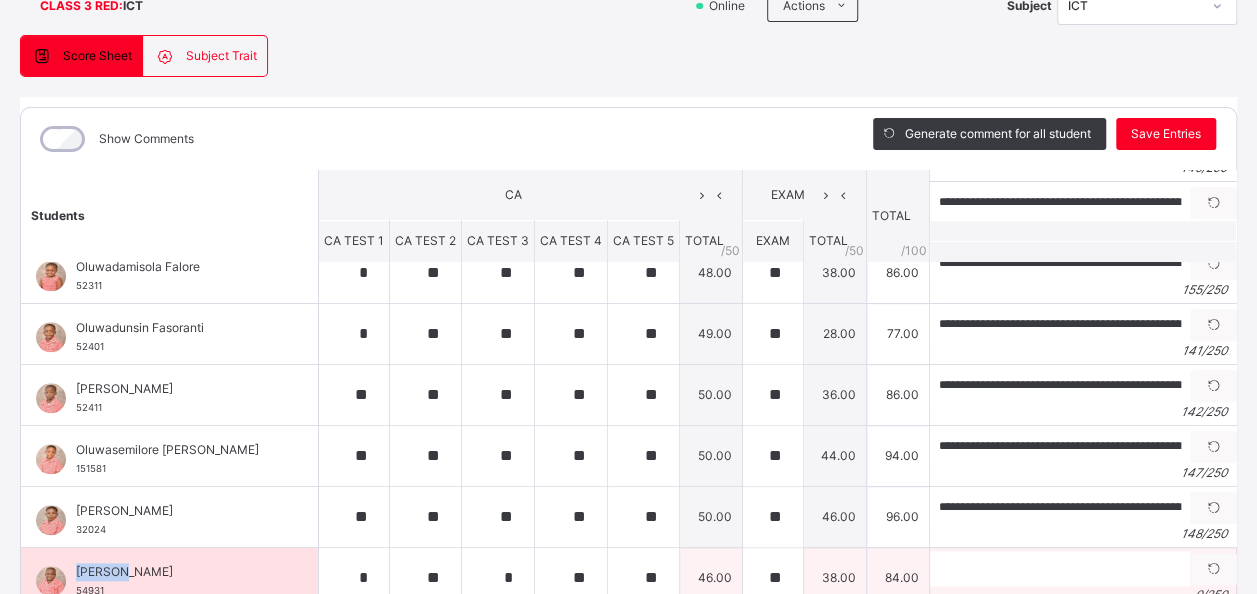 click on "[PERSON_NAME]" at bounding box center (174, 572) 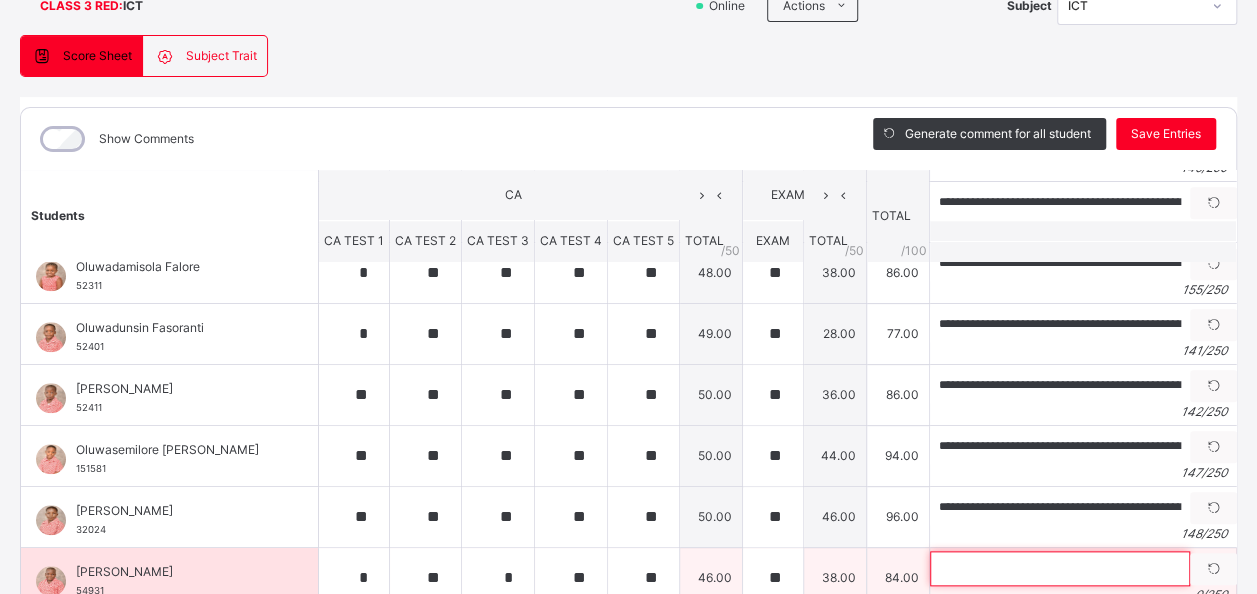 click at bounding box center [1060, 568] 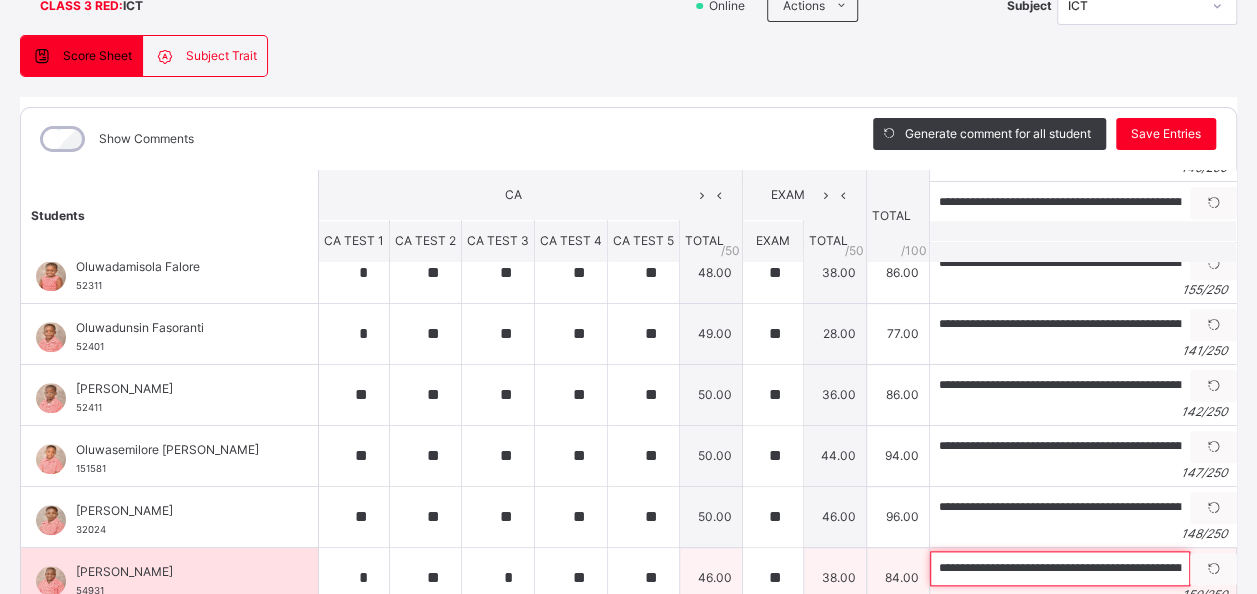 scroll, scrollTop: 0, scrollLeft: 646, axis: horizontal 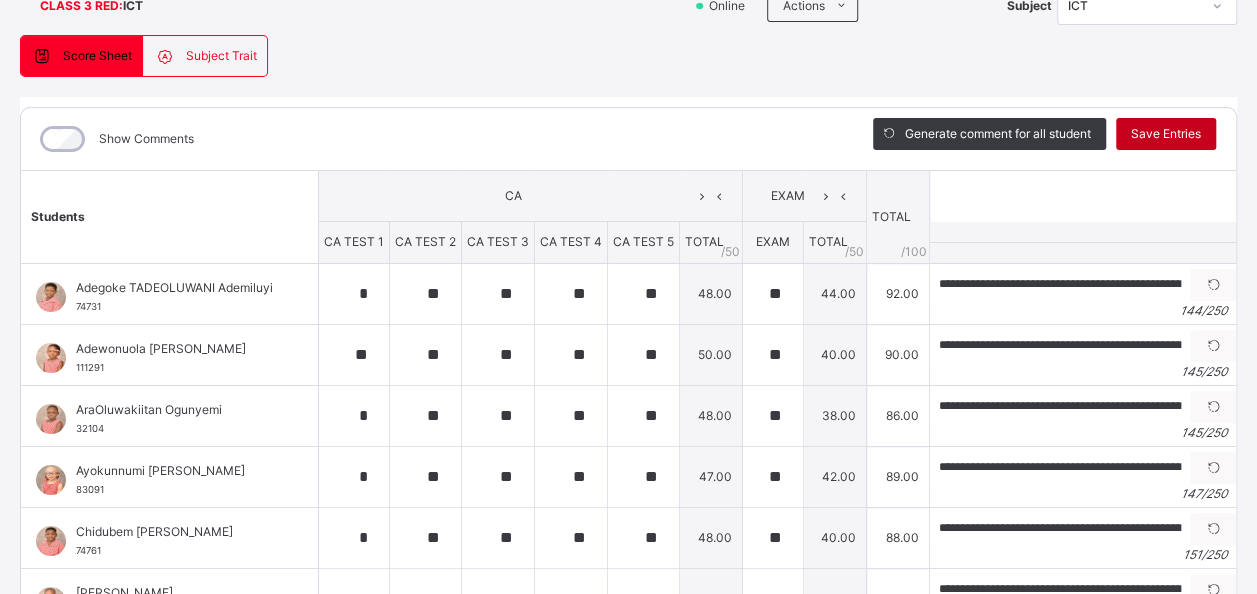 type on "**********" 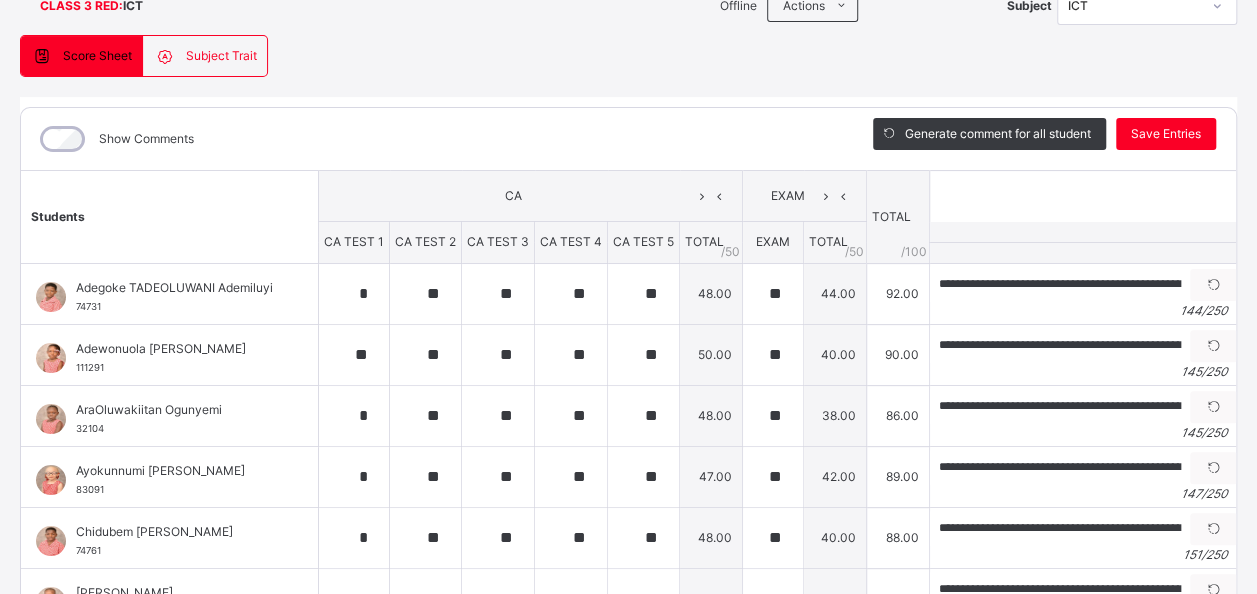scroll, scrollTop: 118, scrollLeft: 0, axis: vertical 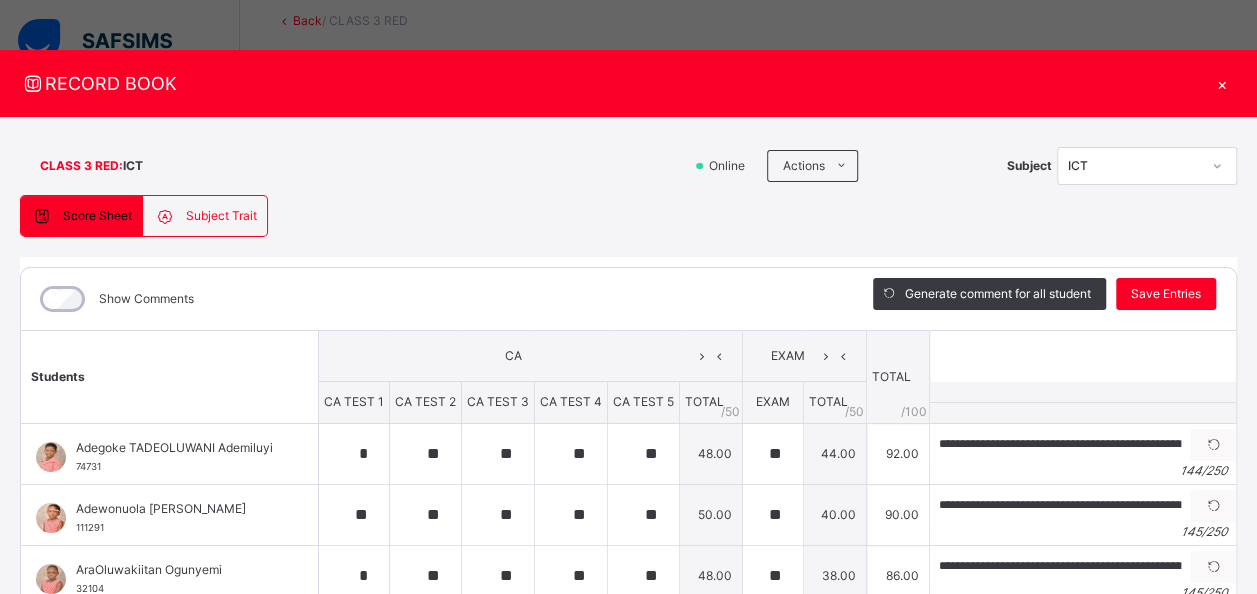 click on "**********" at bounding box center (628, 518) 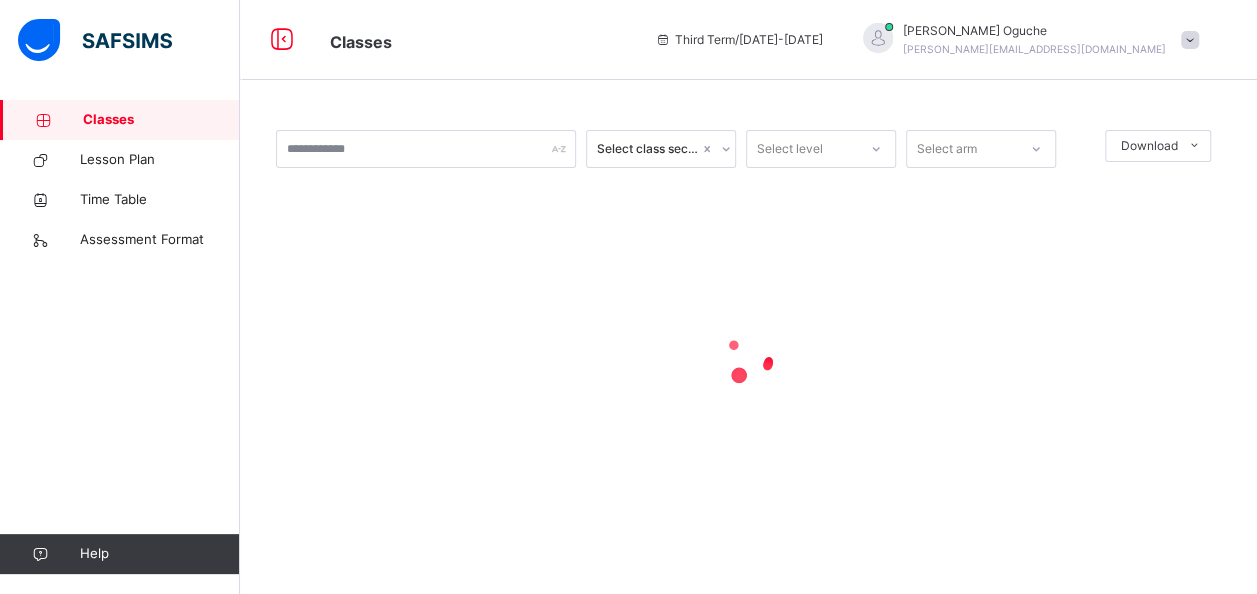 scroll, scrollTop: 0, scrollLeft: 0, axis: both 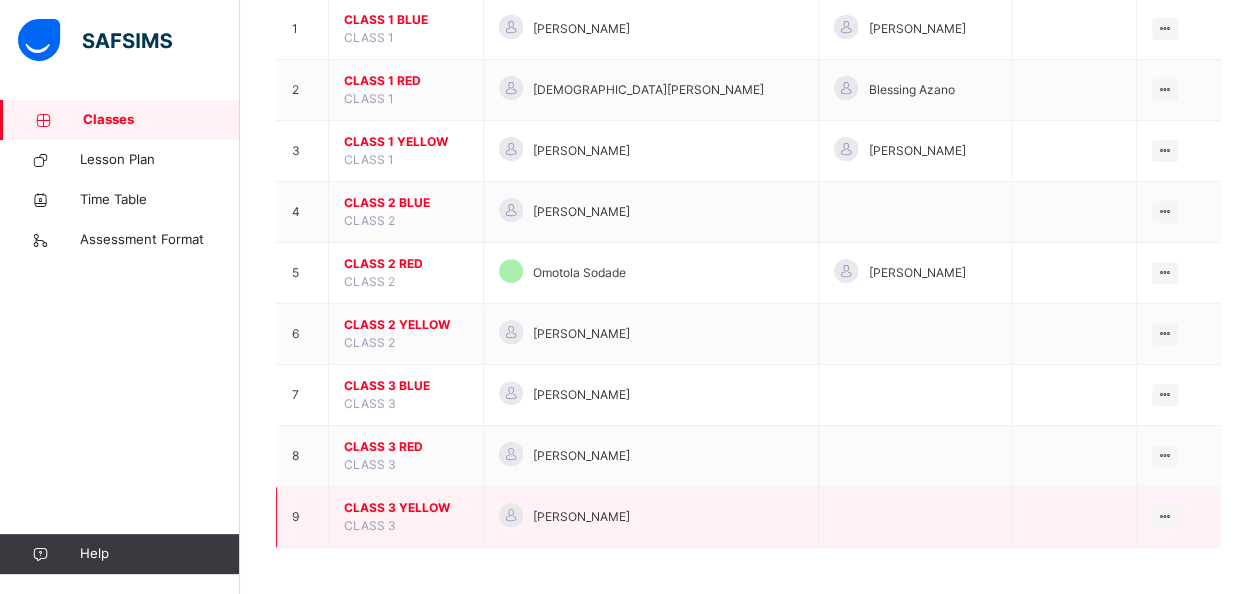 click on "CLASS 3   YELLOW" at bounding box center [406, 508] 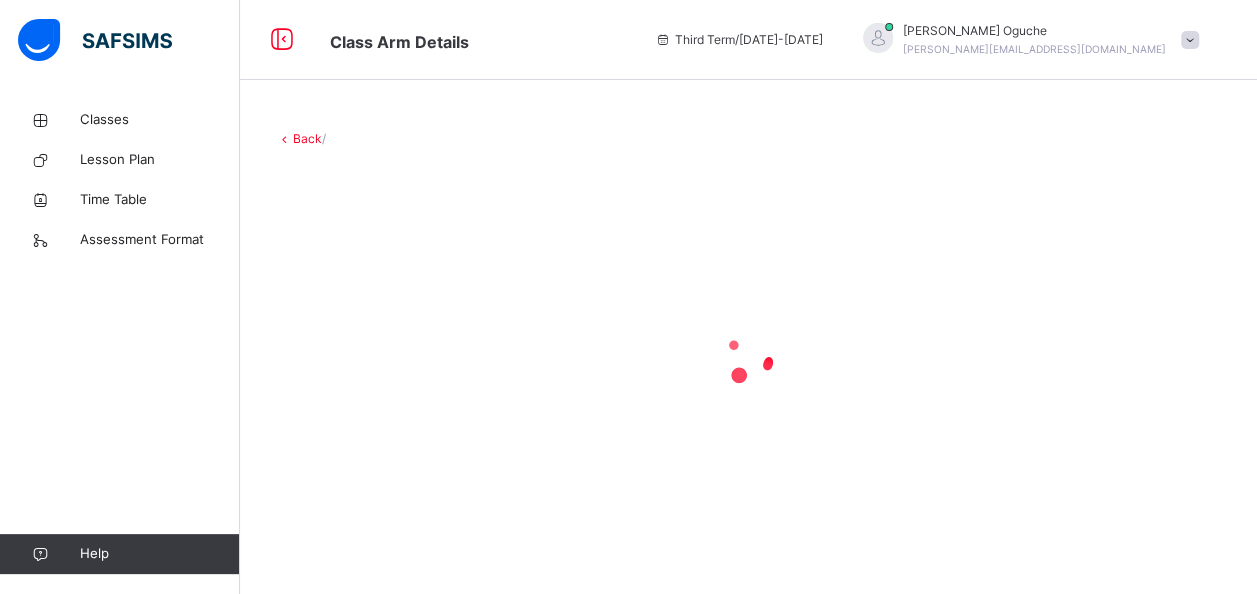 scroll, scrollTop: 0, scrollLeft: 0, axis: both 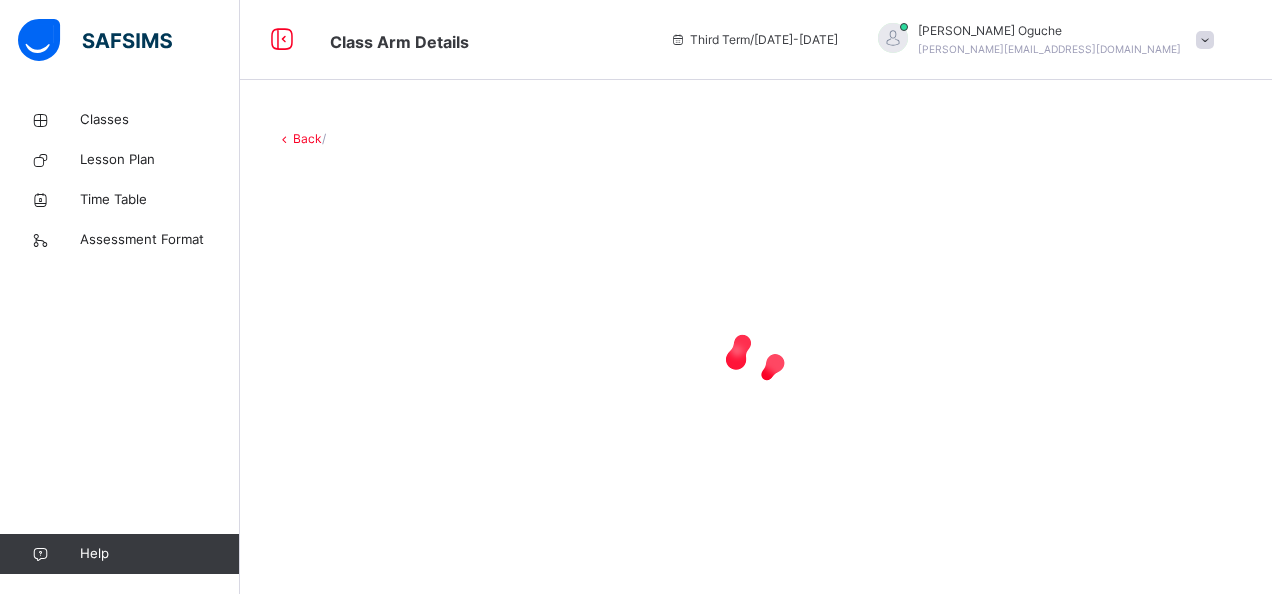 click at bounding box center [756, 358] 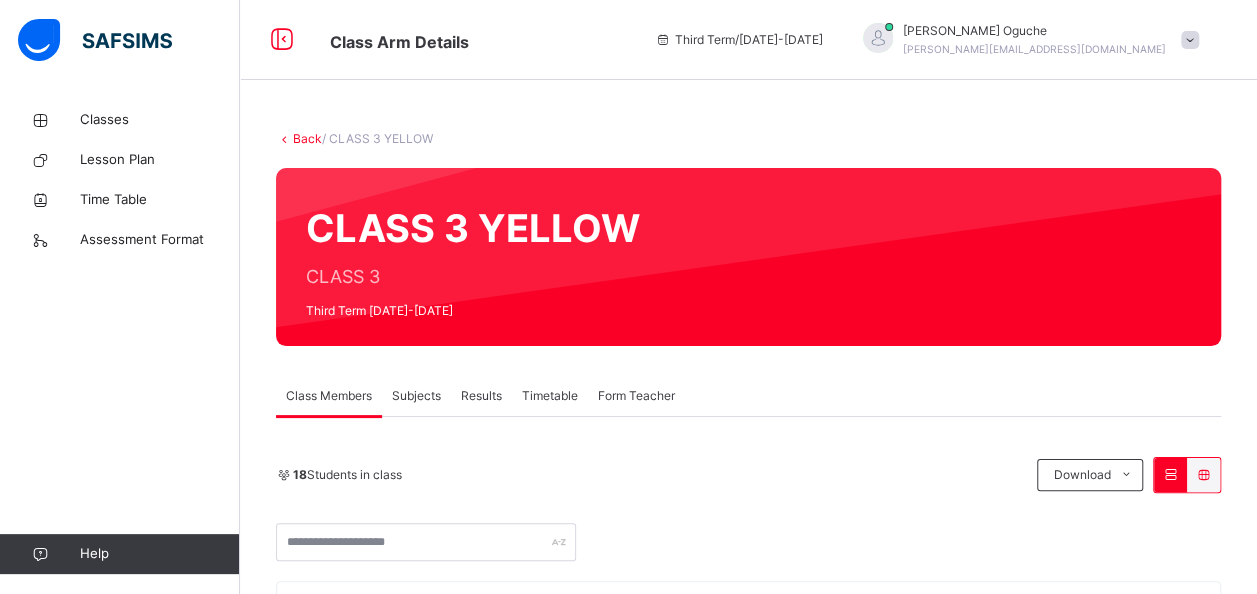 drag, startPoint x: 404, startPoint y: 504, endPoint x: 394, endPoint y: 398, distance: 106.47065 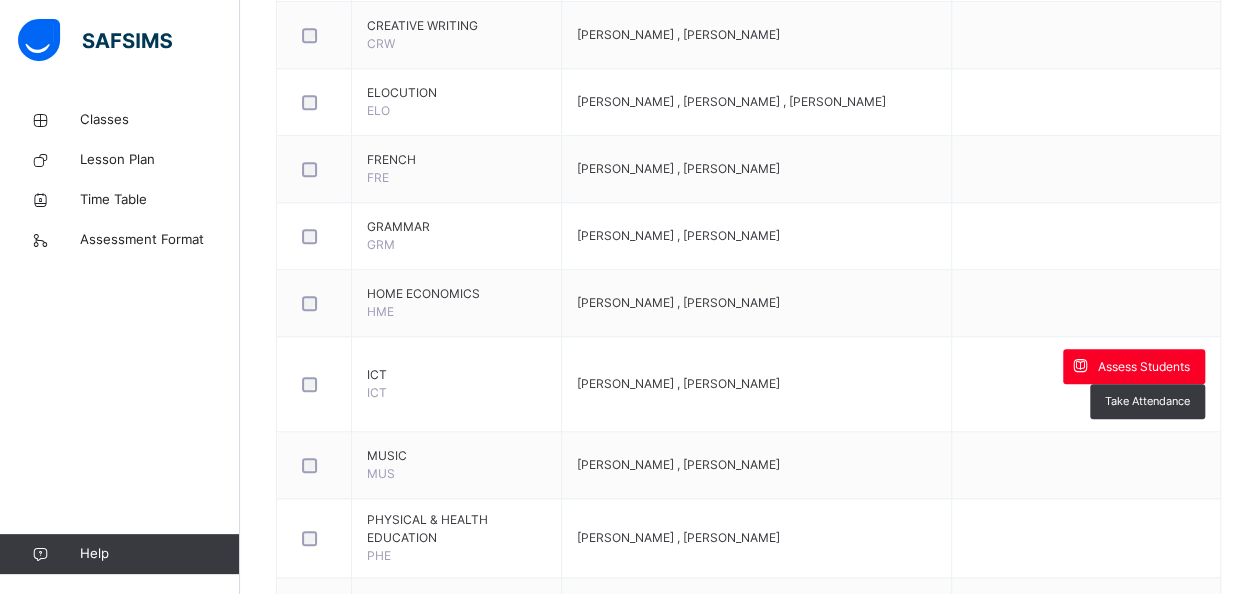 scroll, scrollTop: 840, scrollLeft: 0, axis: vertical 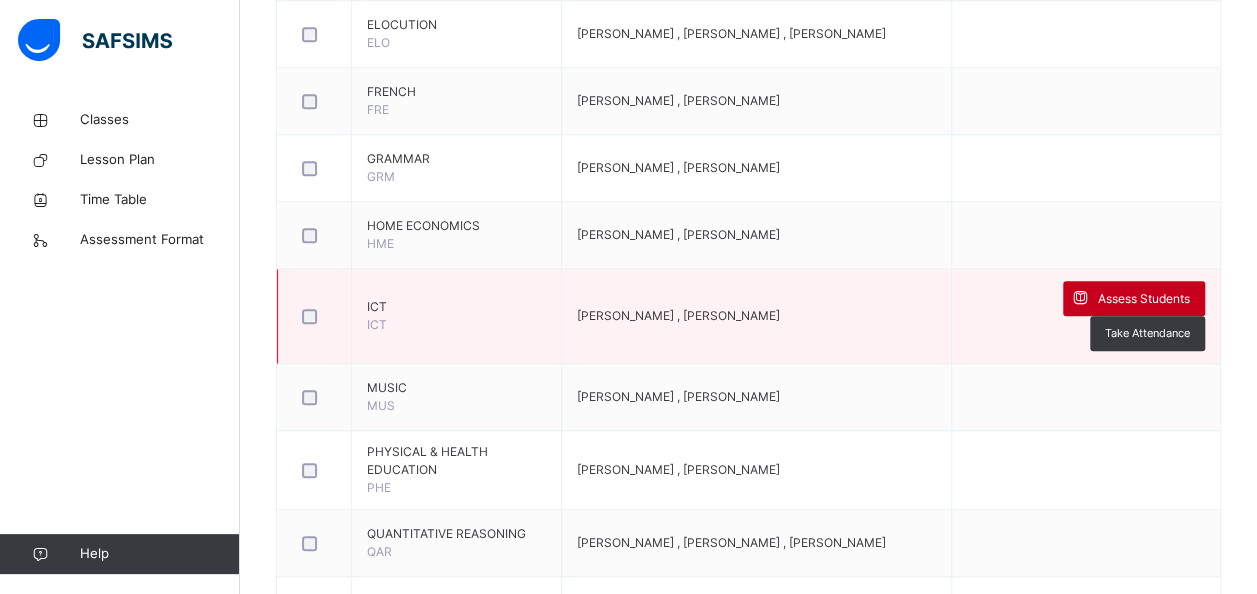 click on "Assess Students" at bounding box center [1144, 299] 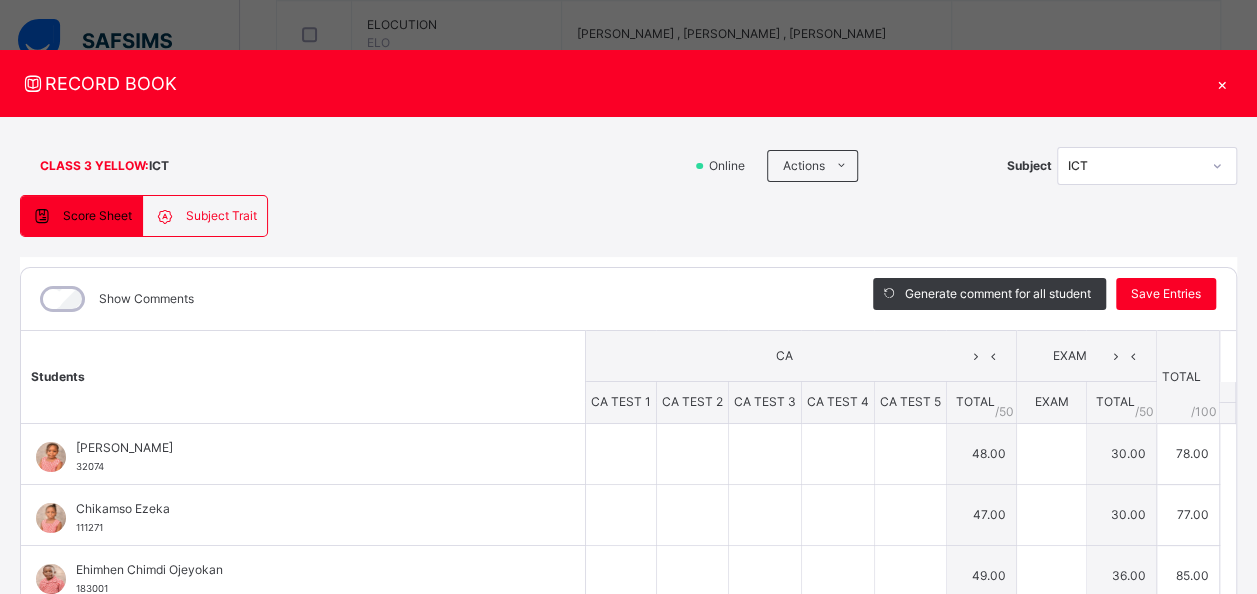 type on "*" 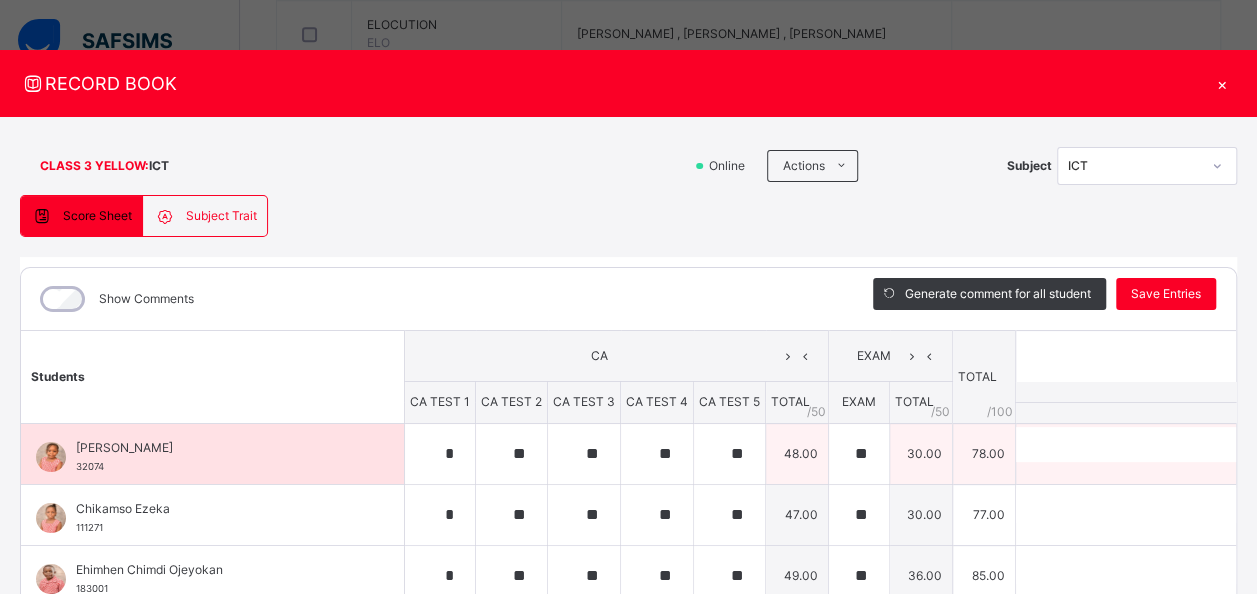 click on "[PERSON_NAME]" at bounding box center (217, 448) 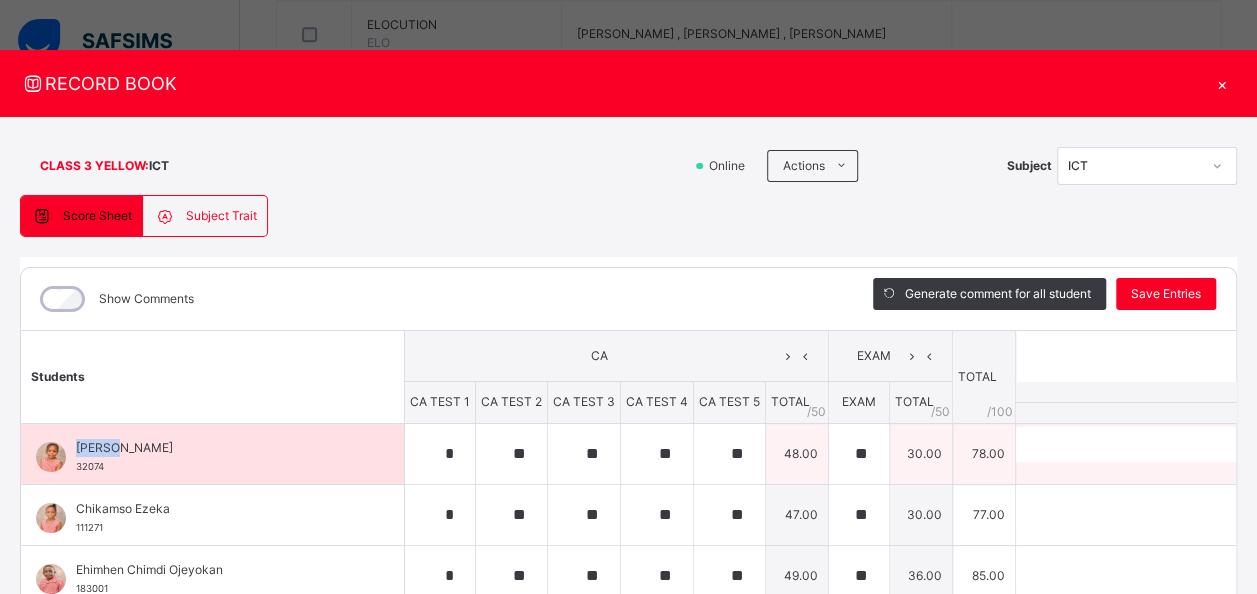 click on "[PERSON_NAME]" at bounding box center (217, 448) 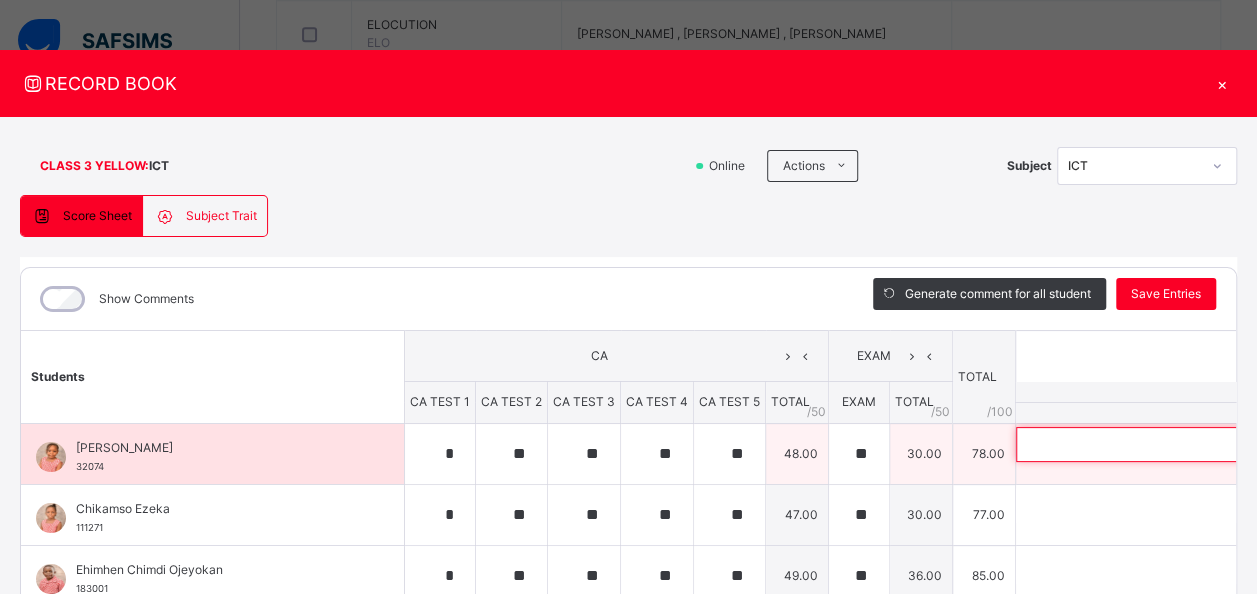 click at bounding box center (1146, 444) 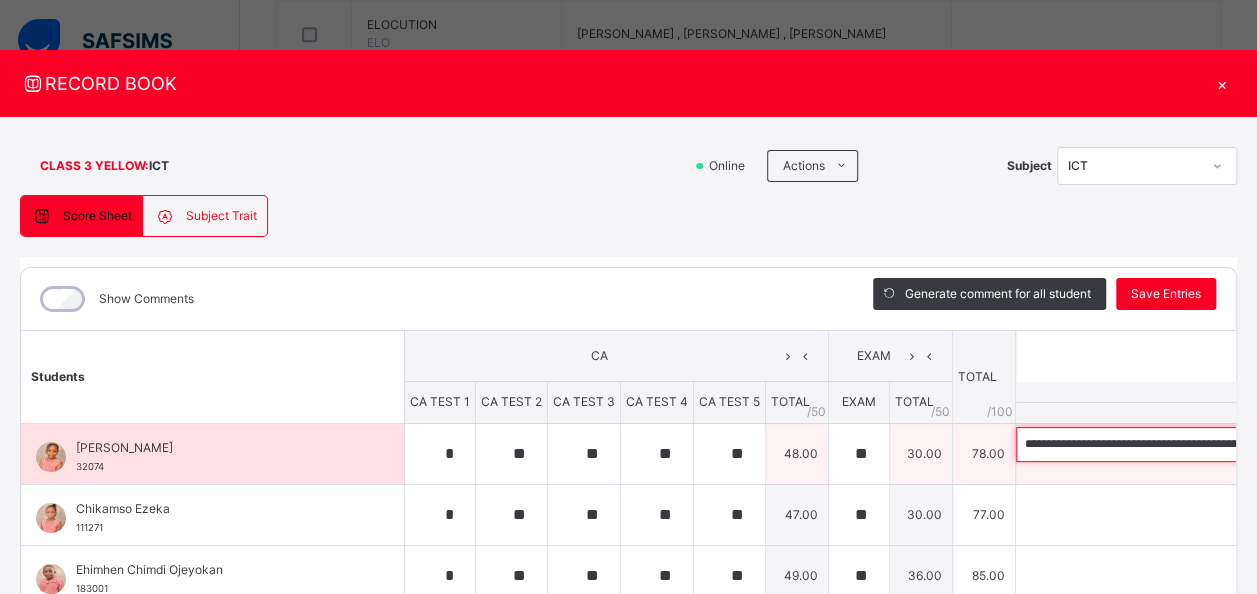scroll, scrollTop: 0, scrollLeft: 526, axis: horizontal 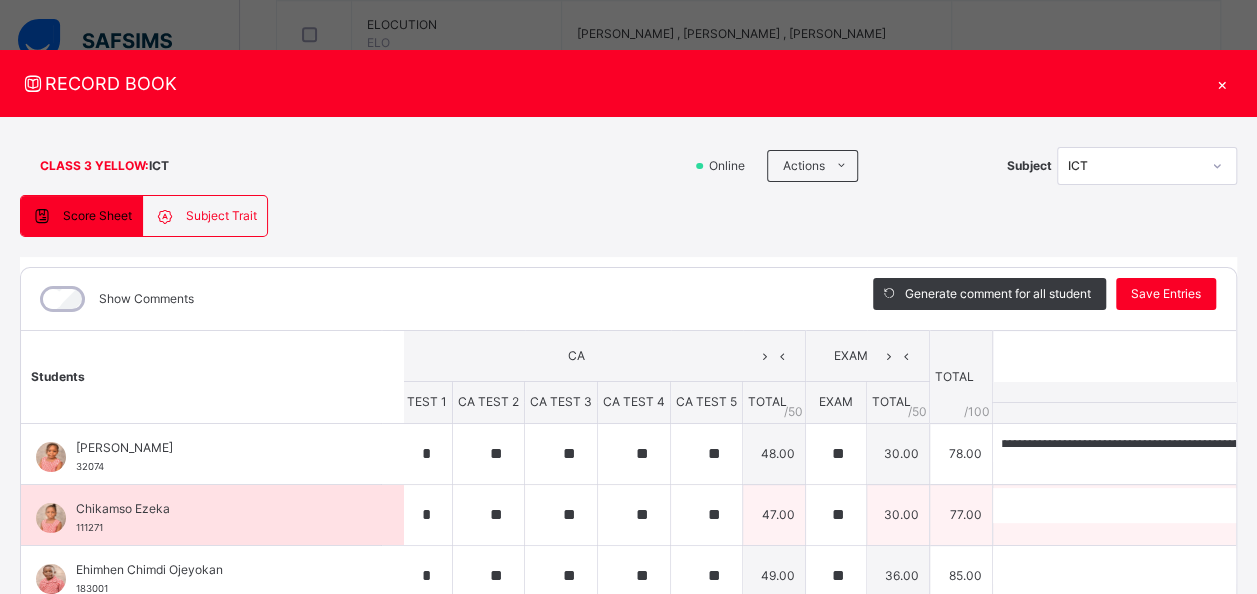 click on "Chikamso  Ezeka" at bounding box center (217, 509) 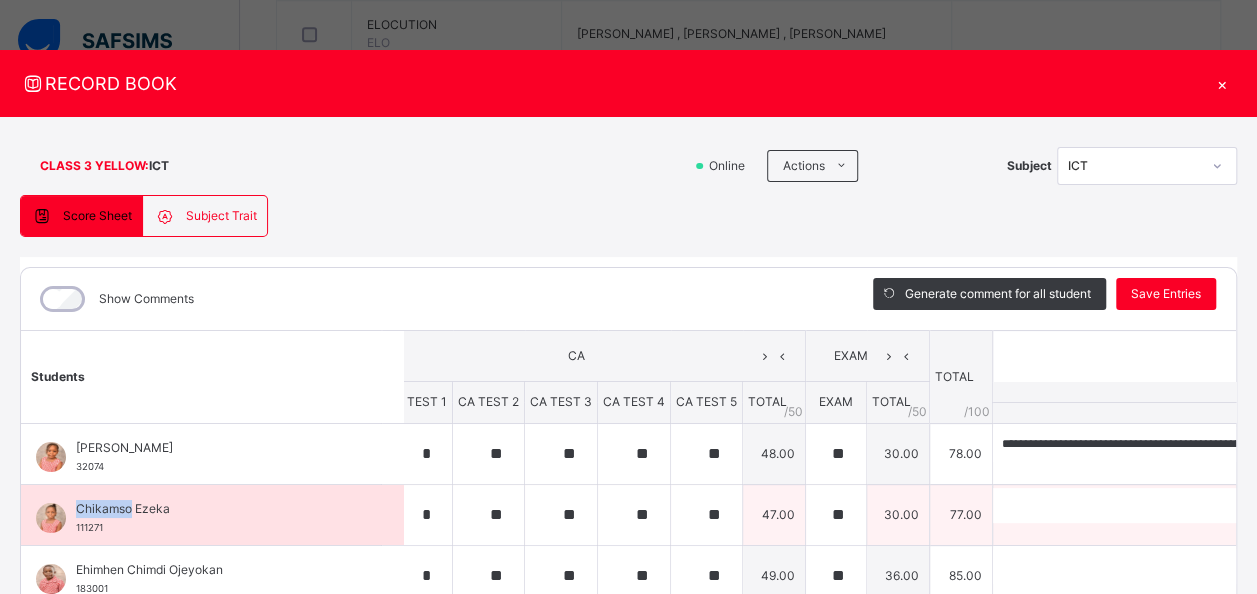 click on "Chikamso  Ezeka" at bounding box center [217, 509] 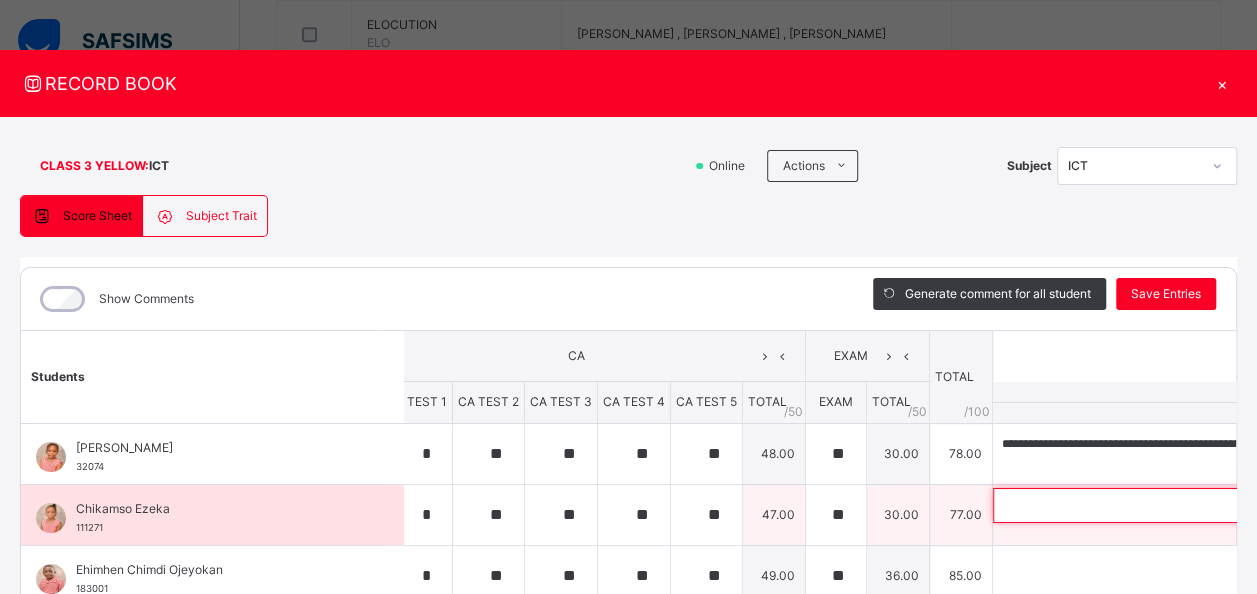 click at bounding box center [1123, 505] 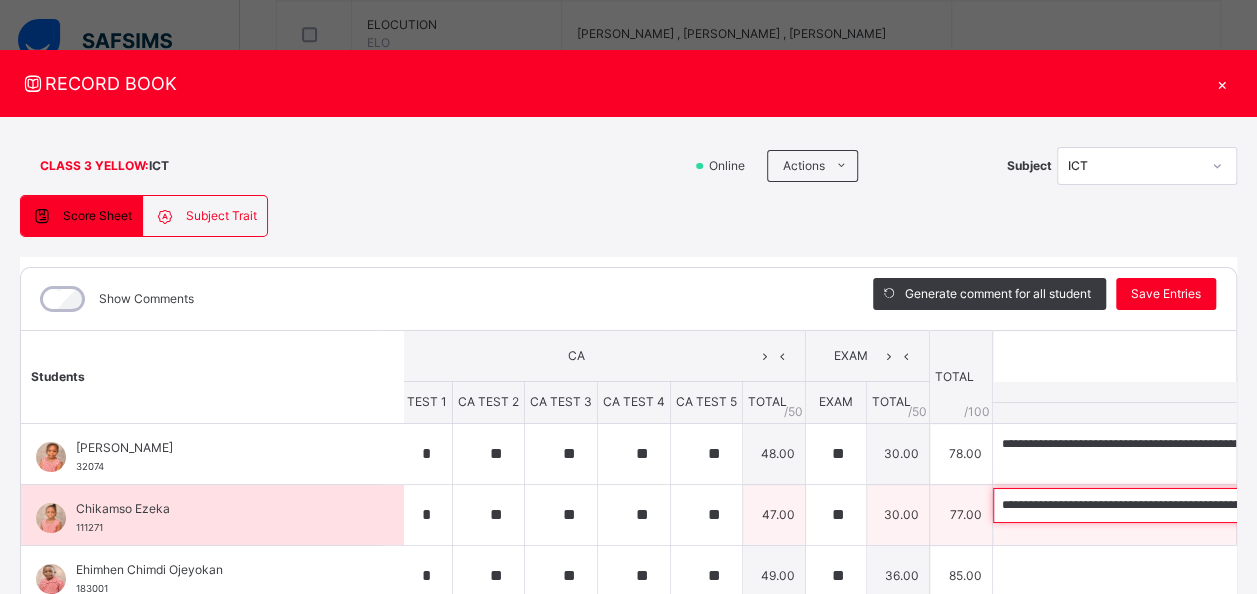 scroll, scrollTop: 0, scrollLeft: 628, axis: horizontal 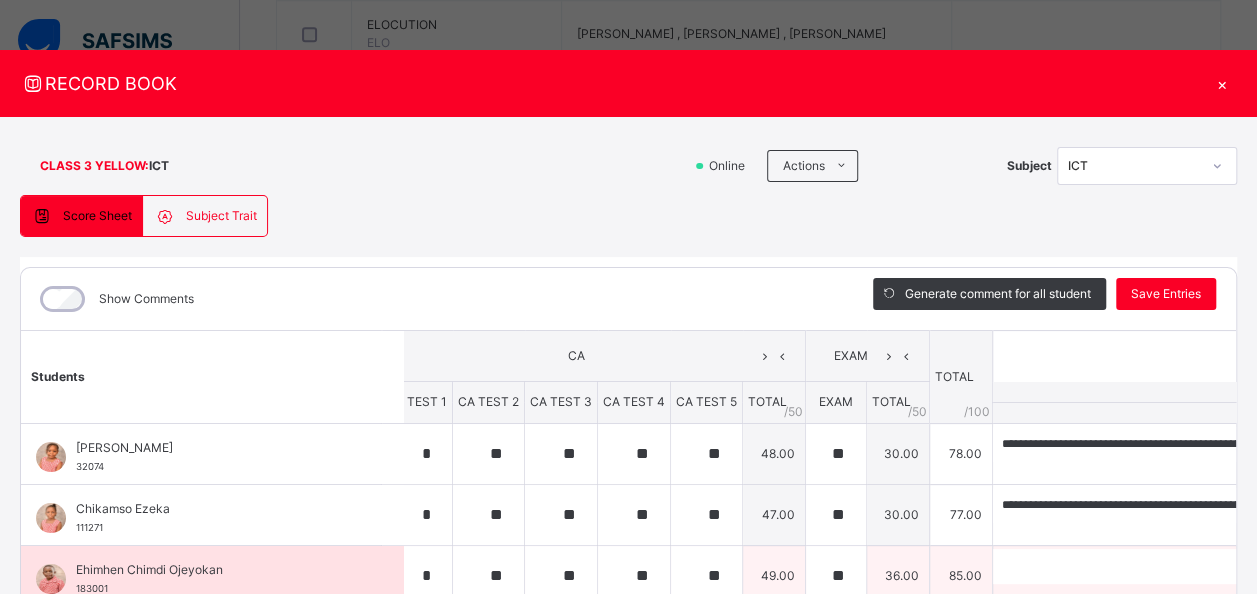 click on "Ehimhen Chimdi Ojeyokan" at bounding box center (217, 570) 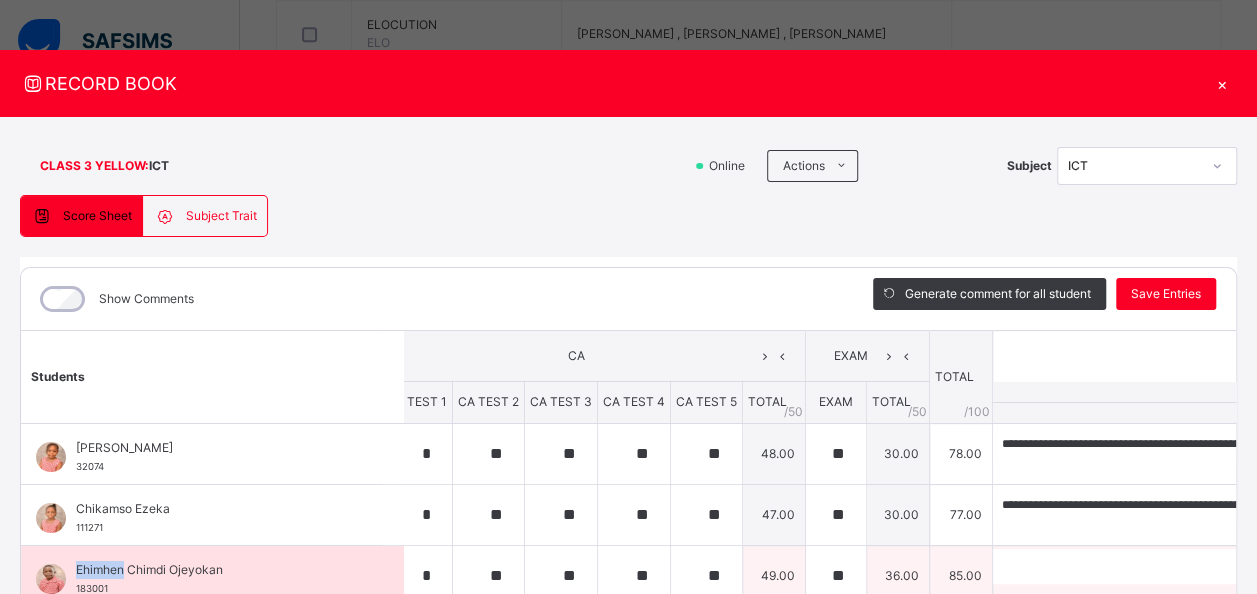 click on "Ehimhen Chimdi Ojeyokan" at bounding box center (217, 570) 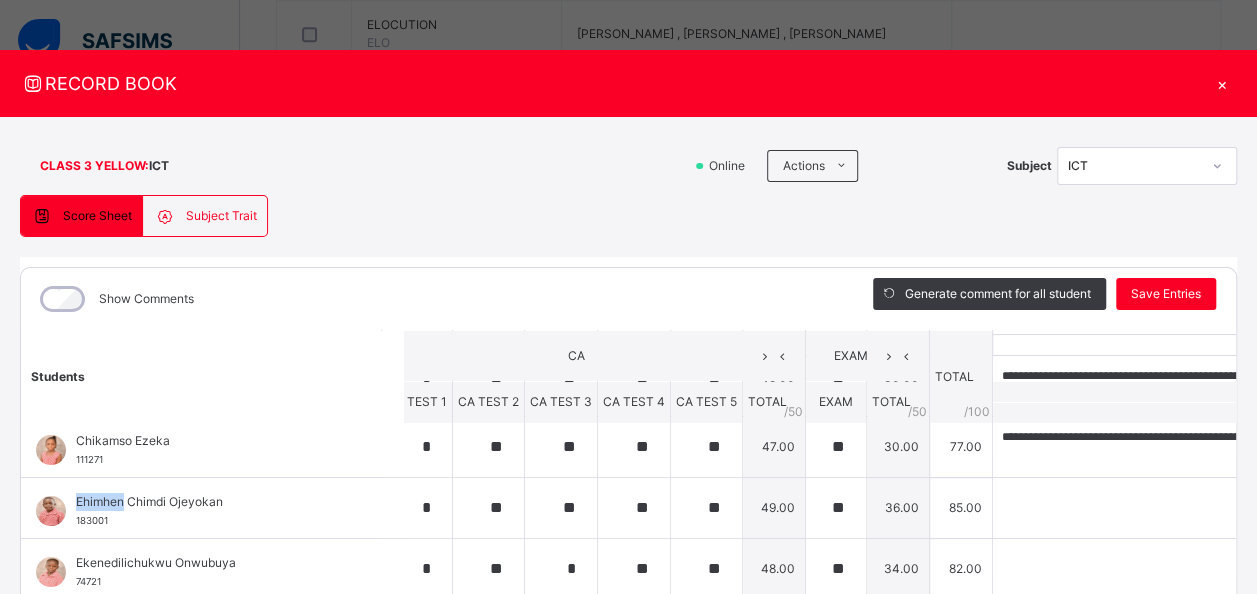 scroll, scrollTop: 60, scrollLeft: 23, axis: both 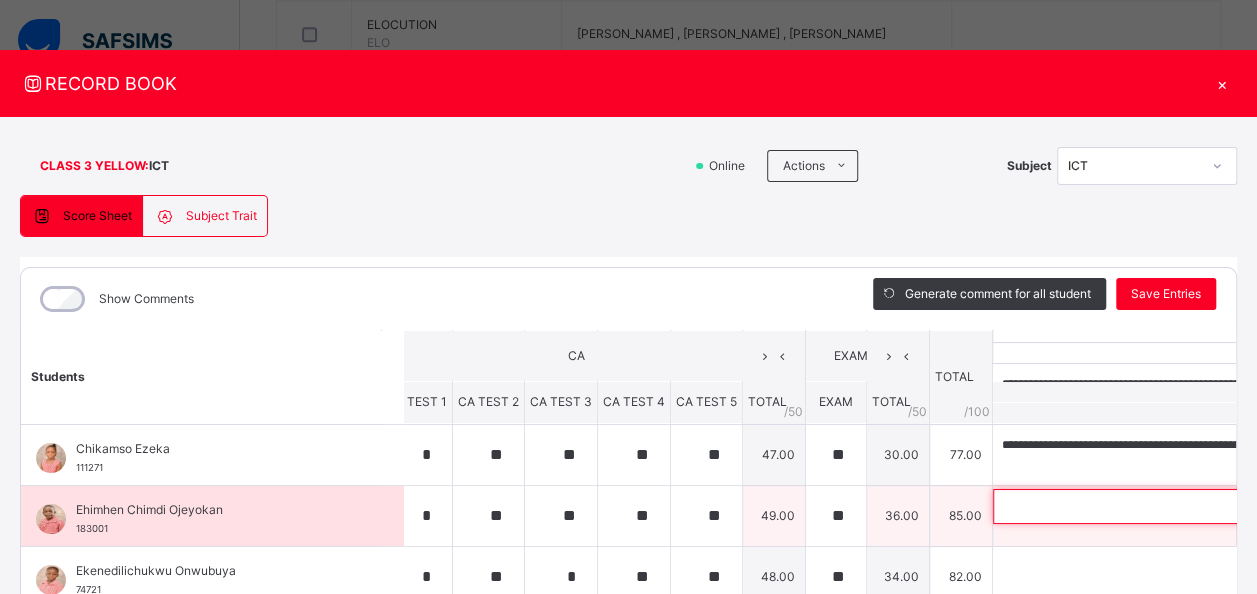 click at bounding box center [1123, 506] 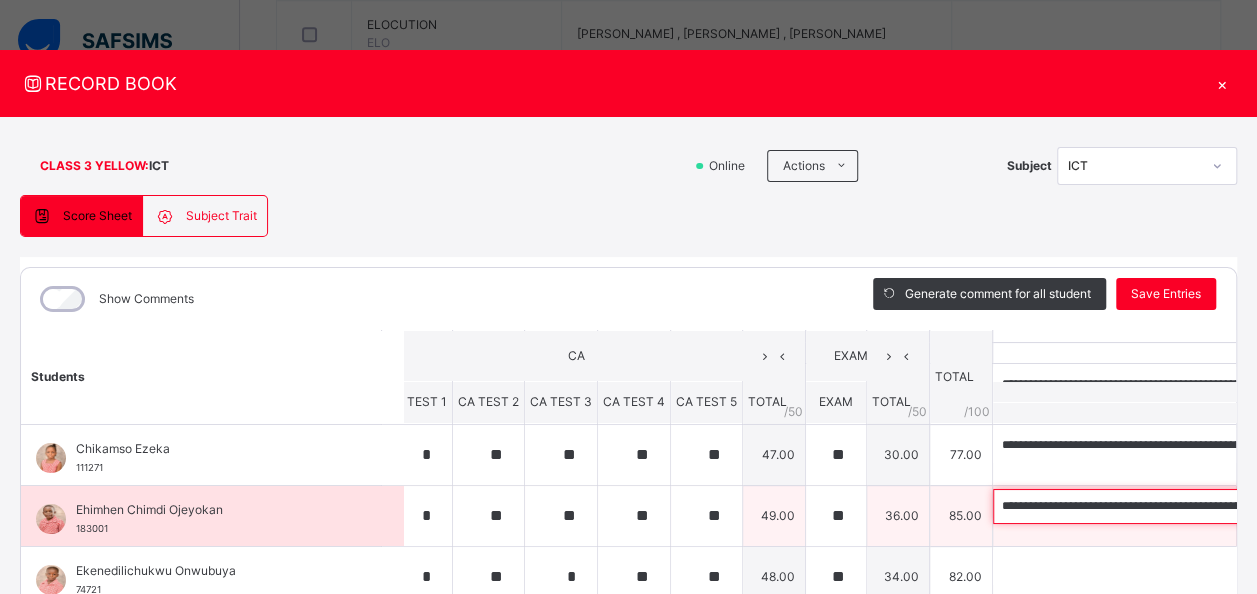 scroll, scrollTop: 0, scrollLeft: 580, axis: horizontal 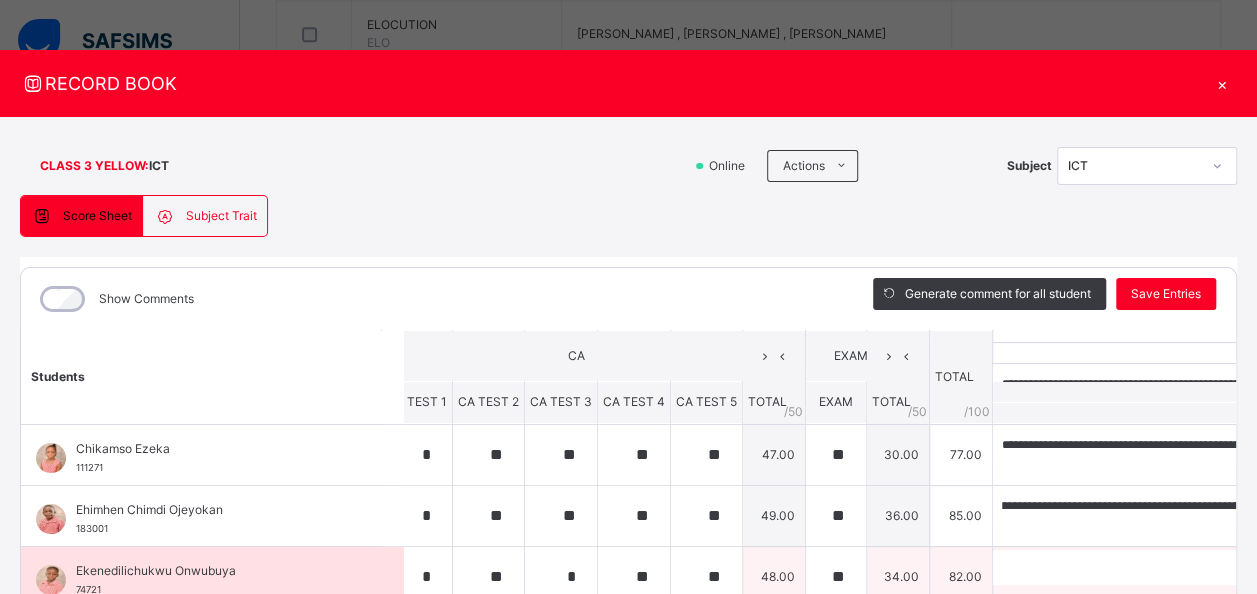 click on "Ekenedilichukwu  Onwubuya" at bounding box center (217, 571) 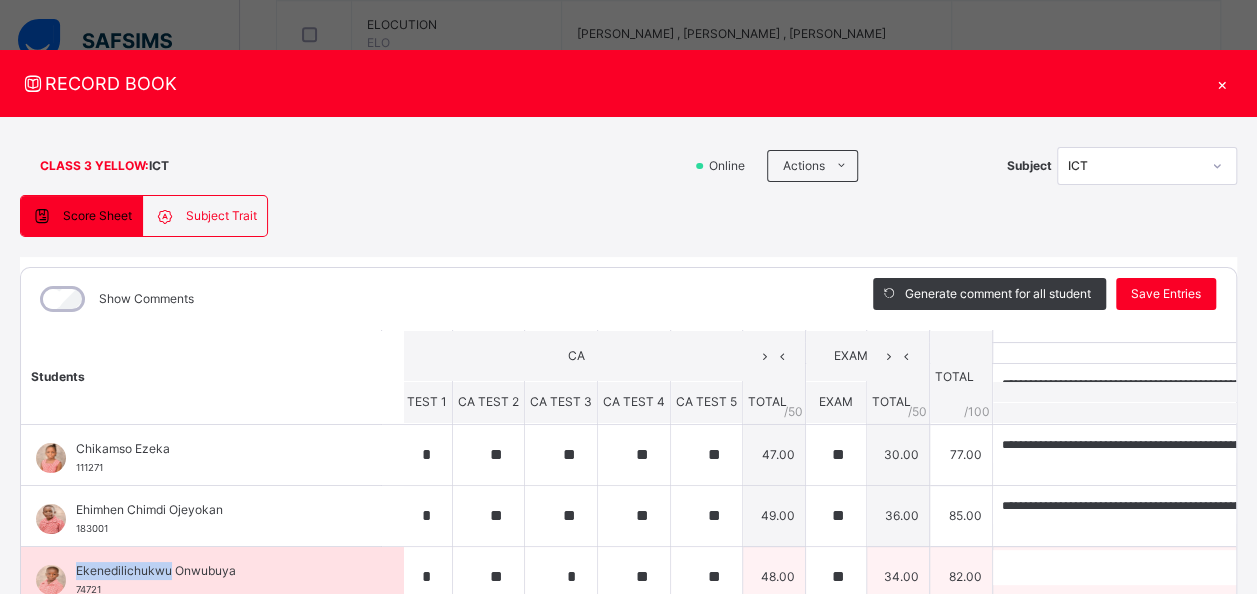 click on "Ekenedilichukwu  Onwubuya" at bounding box center [217, 571] 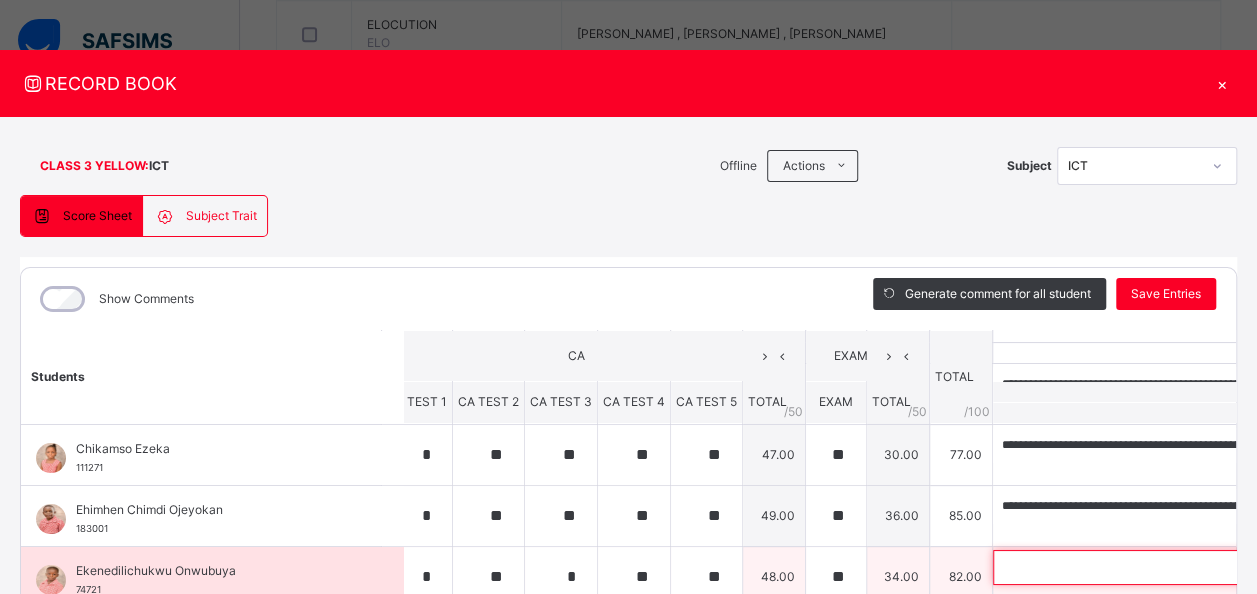 click at bounding box center [1123, 567] 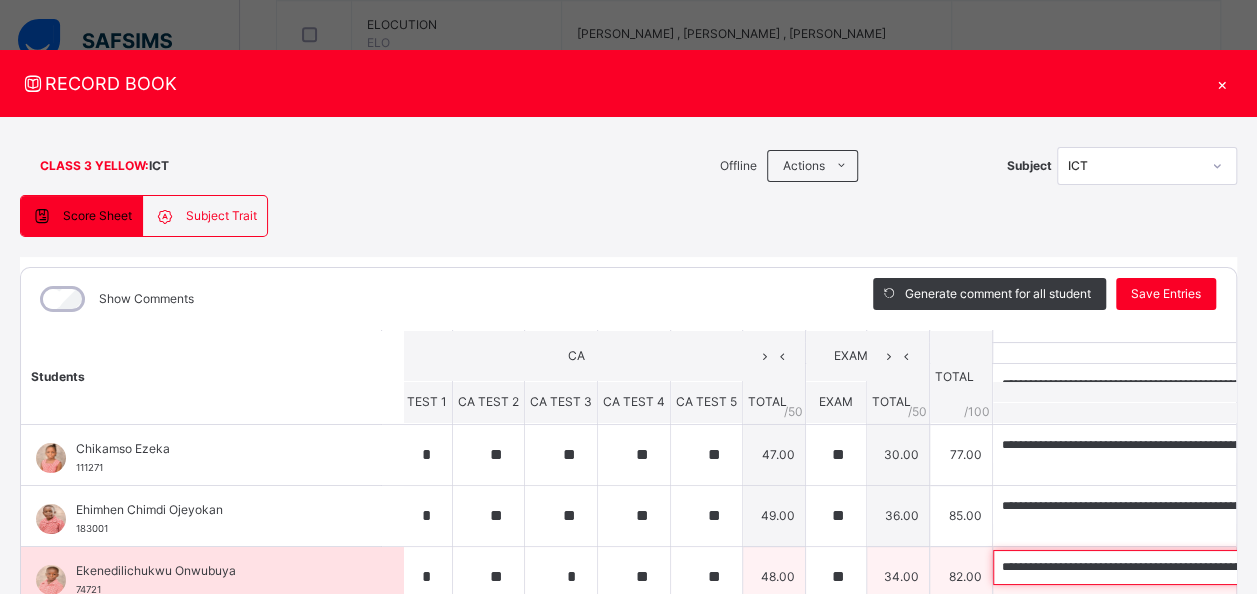 scroll, scrollTop: 0, scrollLeft: 648, axis: horizontal 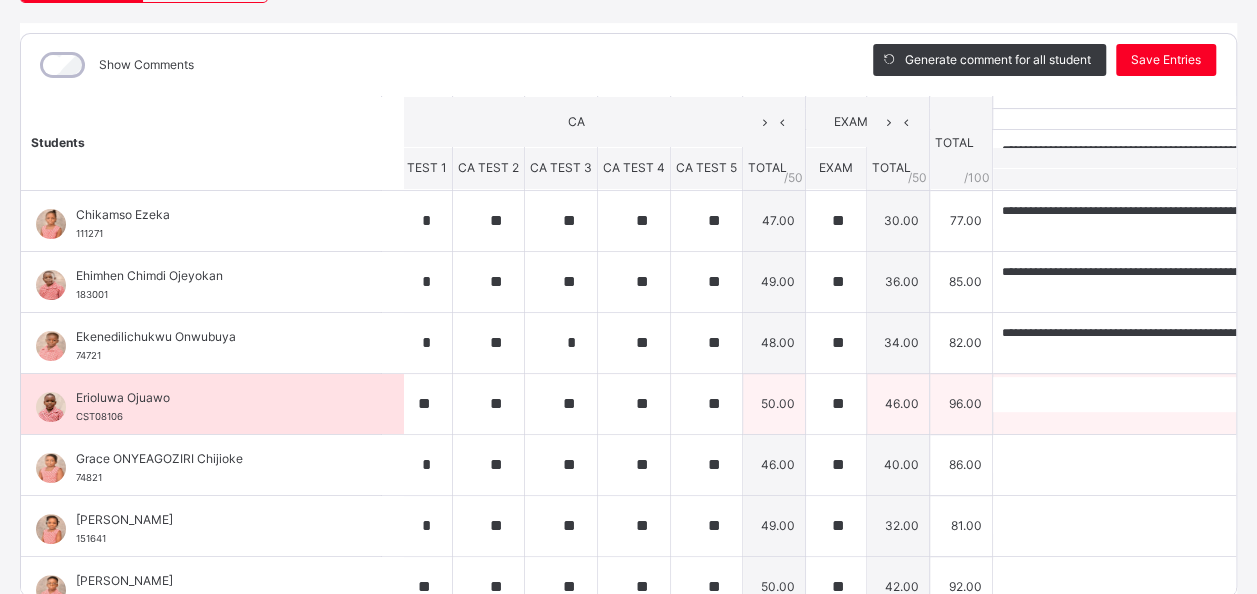 click on "Erioluwa  Ojuawo" at bounding box center (217, 398) 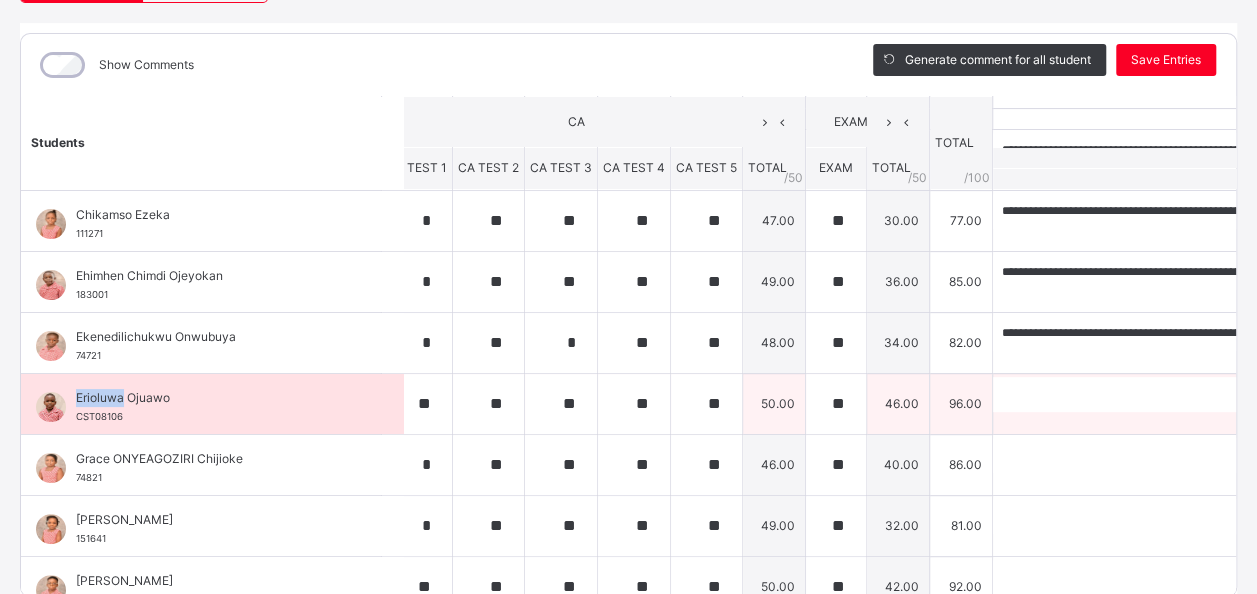 click on "Erioluwa  Ojuawo" at bounding box center (217, 398) 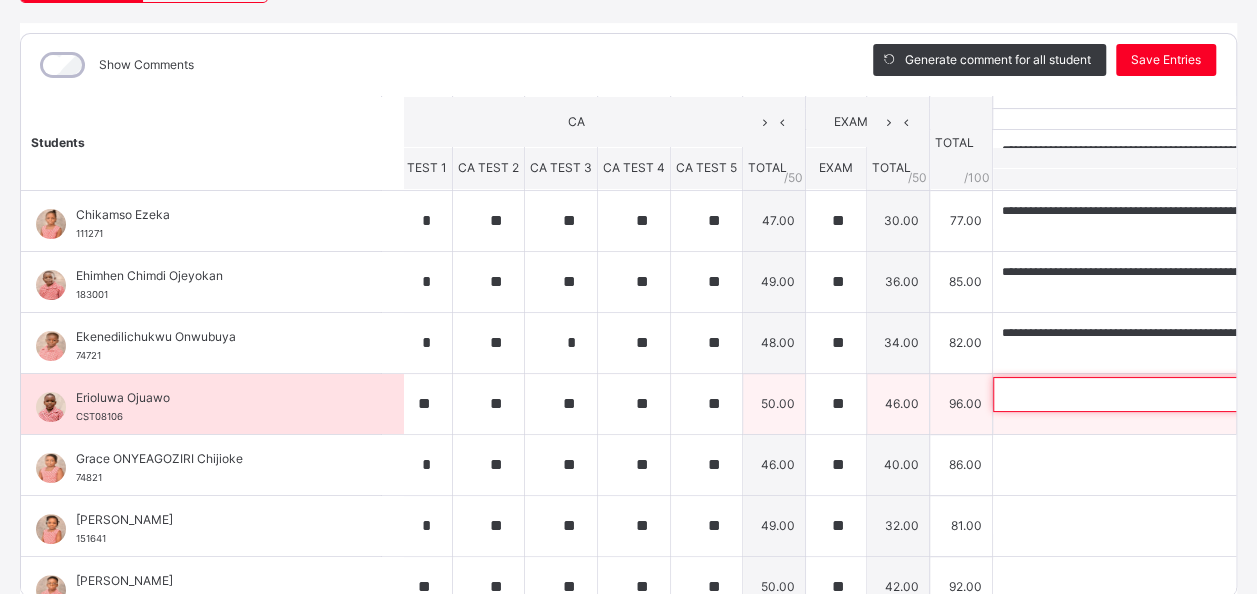 click at bounding box center (1123, 394) 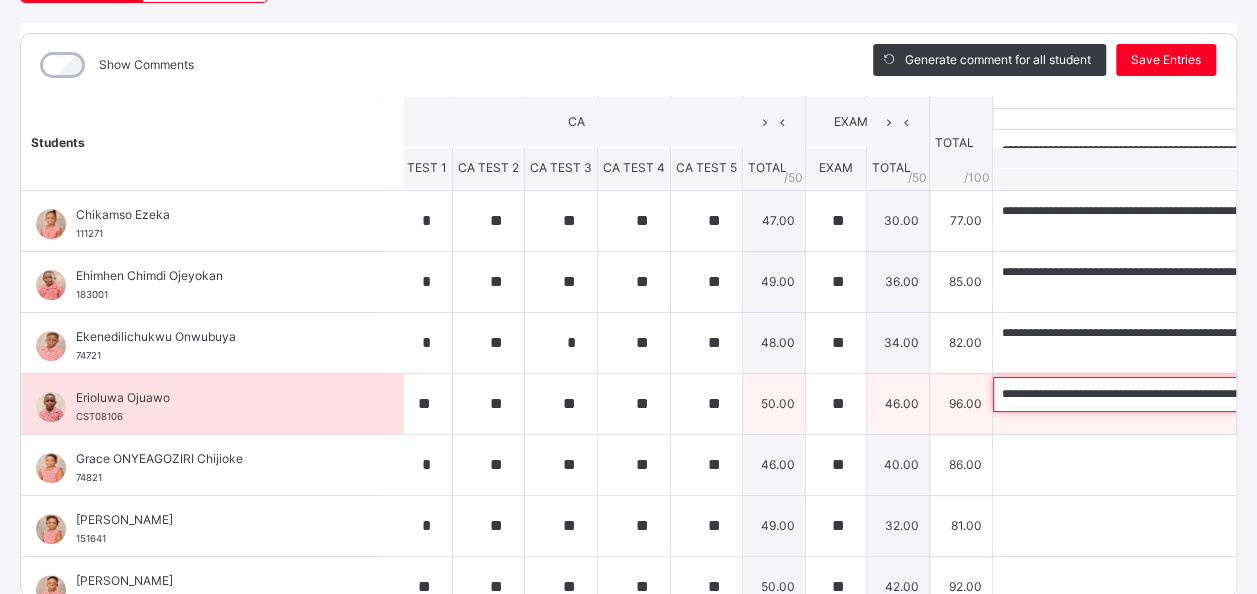 scroll, scrollTop: 0, scrollLeft: 568, axis: horizontal 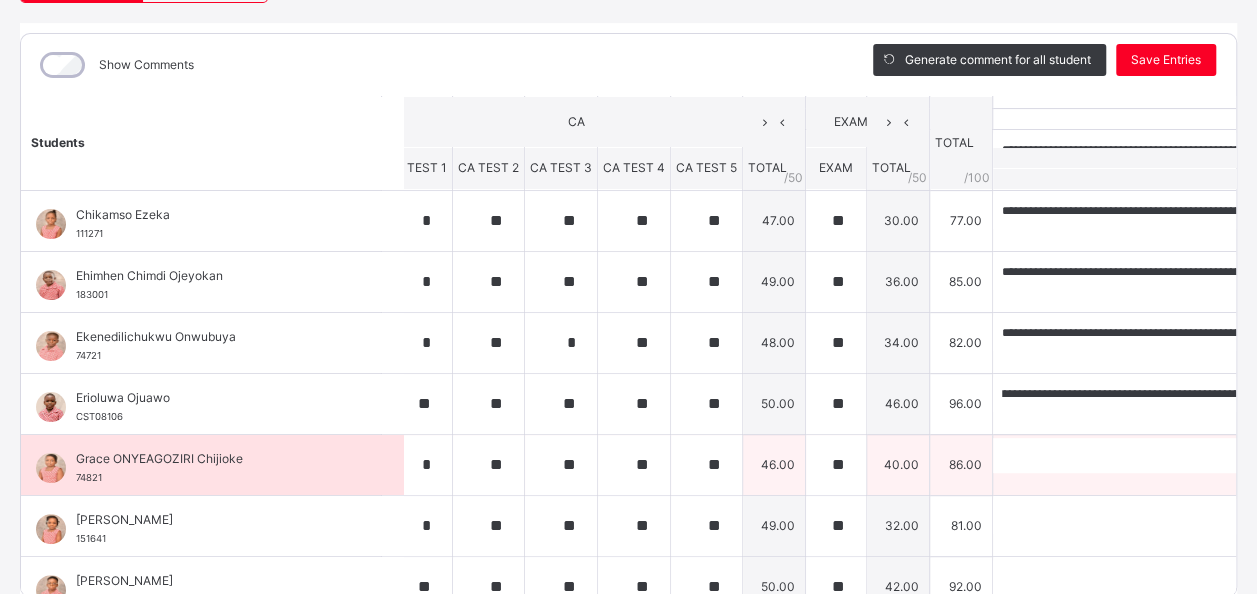 click on "Grace ONYEAGOZIRI Chijioke" at bounding box center (217, 459) 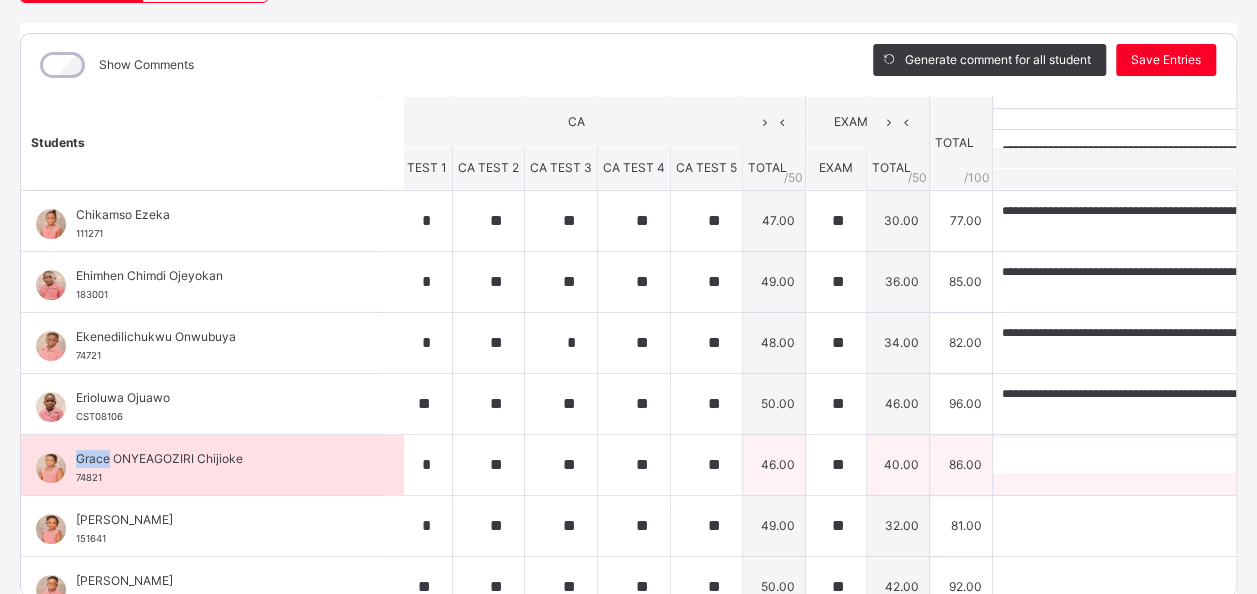 click on "Grace ONYEAGOZIRI Chijioke" at bounding box center (217, 459) 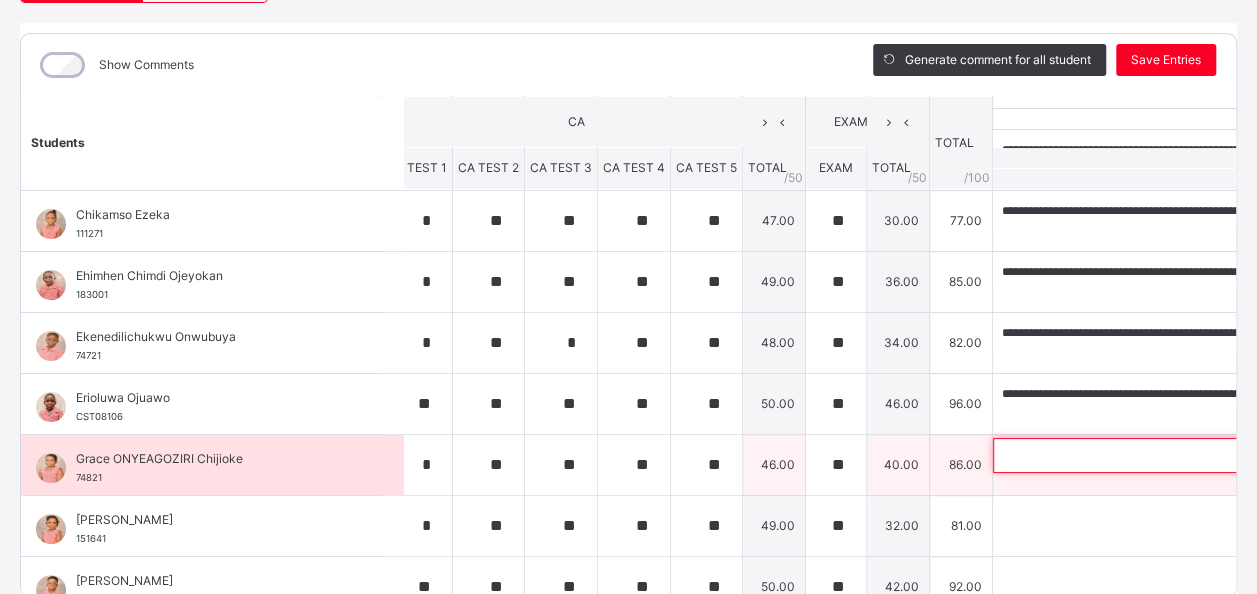 click at bounding box center (1123, 455) 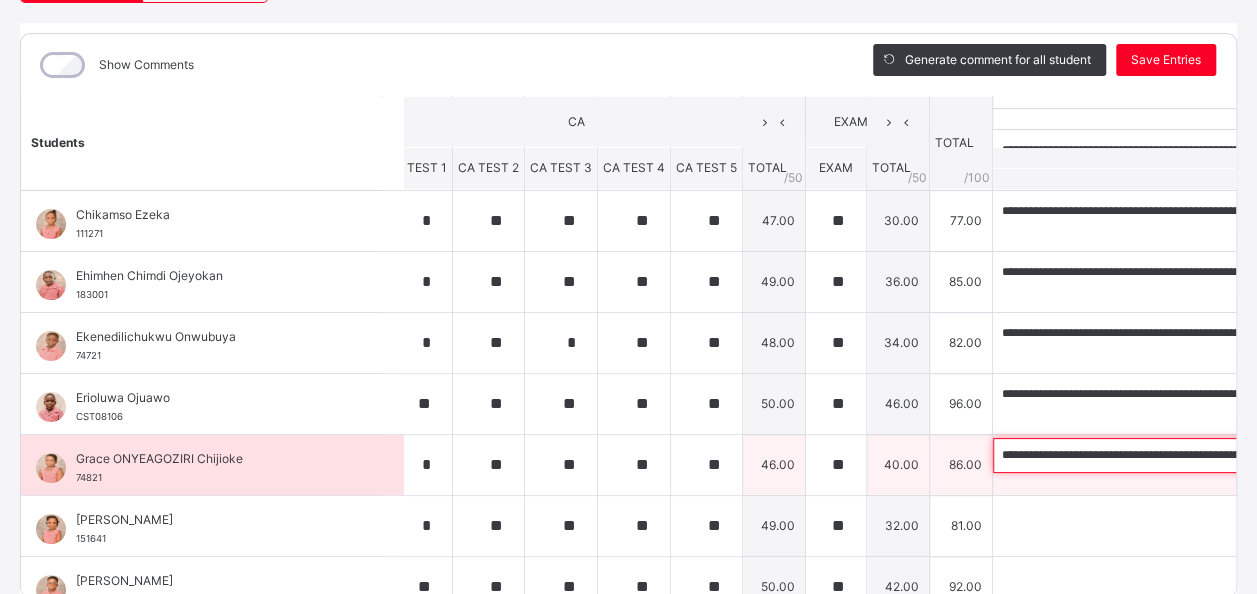 scroll, scrollTop: 0, scrollLeft: 567, axis: horizontal 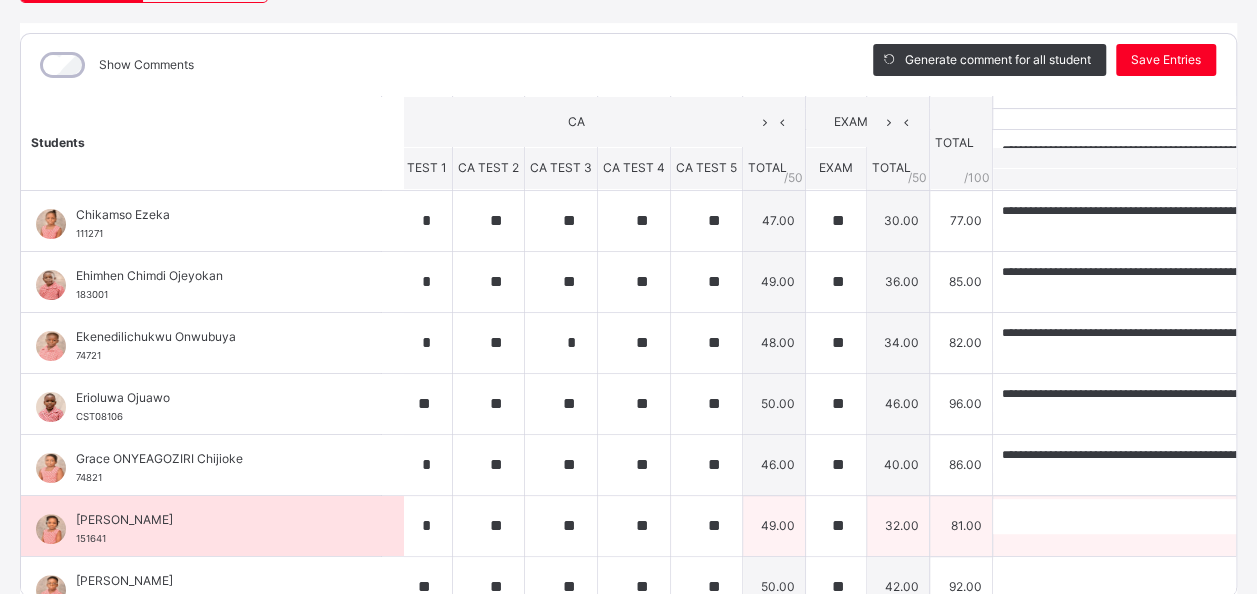 click on "[PERSON_NAME]" at bounding box center (217, 520) 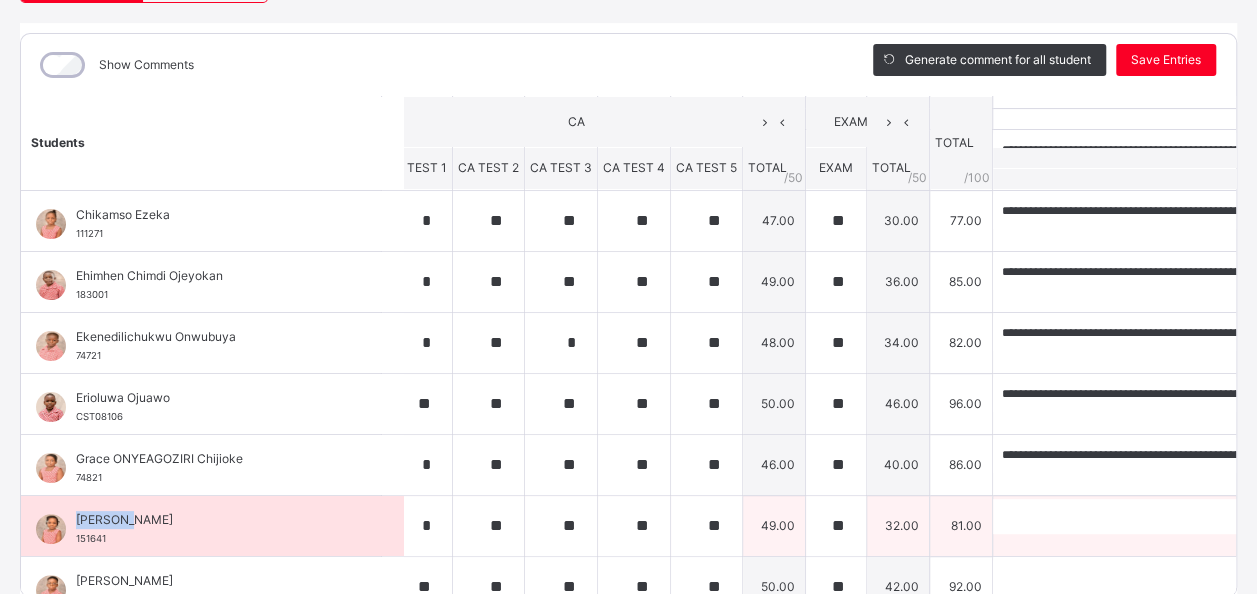 click on "[PERSON_NAME]" at bounding box center (217, 520) 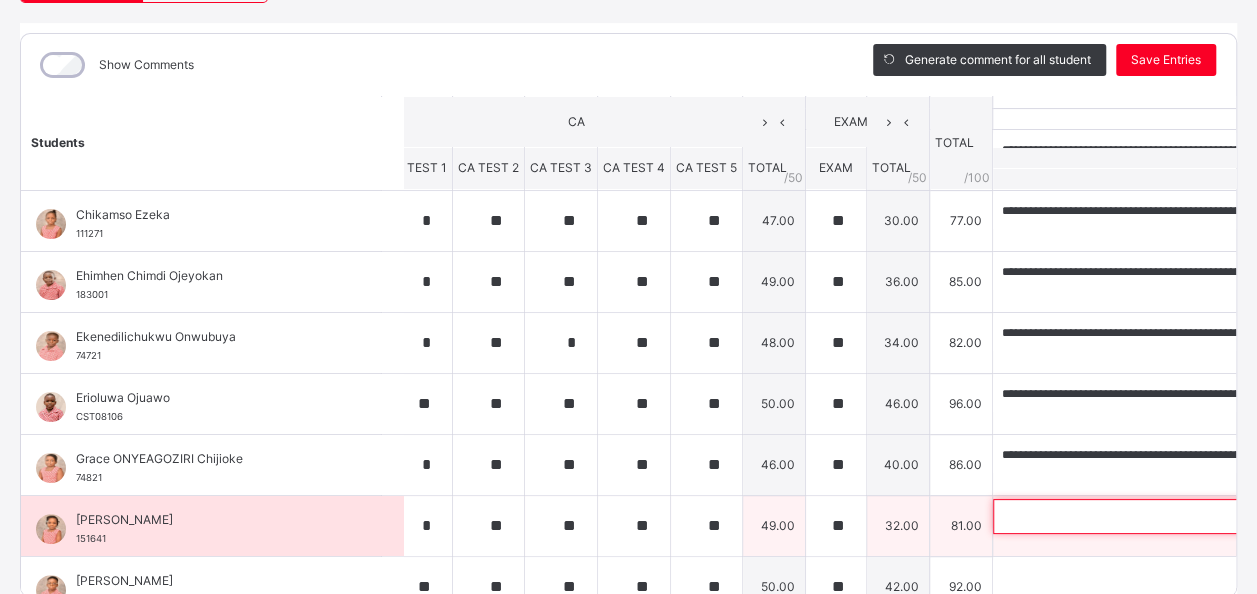 click at bounding box center (1123, 516) 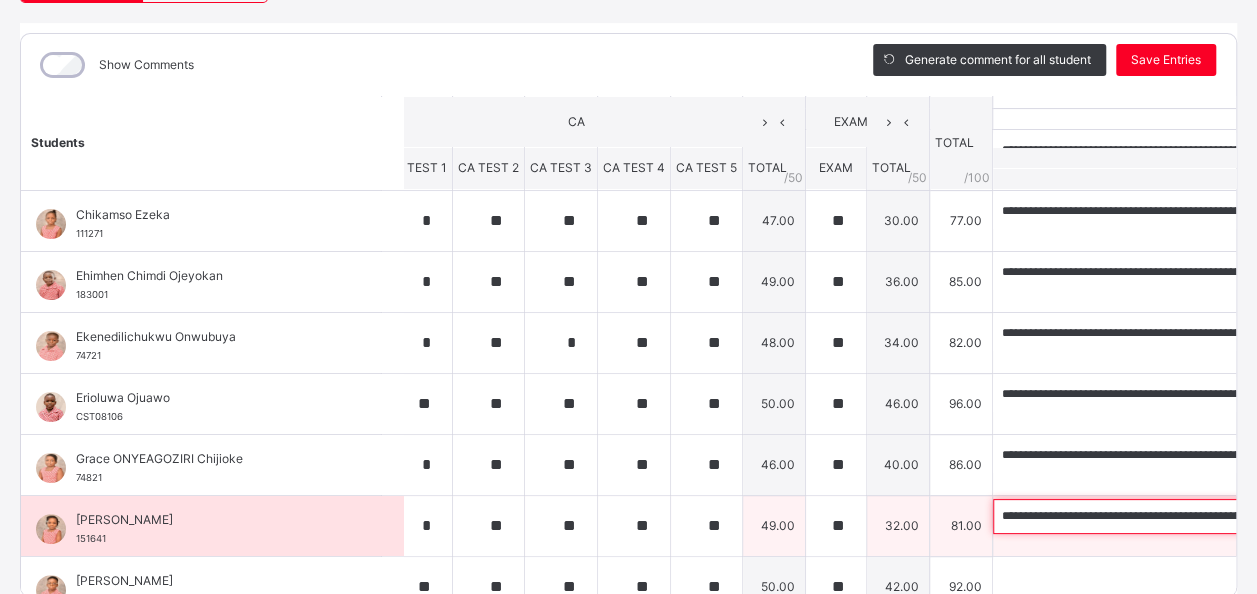scroll, scrollTop: 0, scrollLeft: 580, axis: horizontal 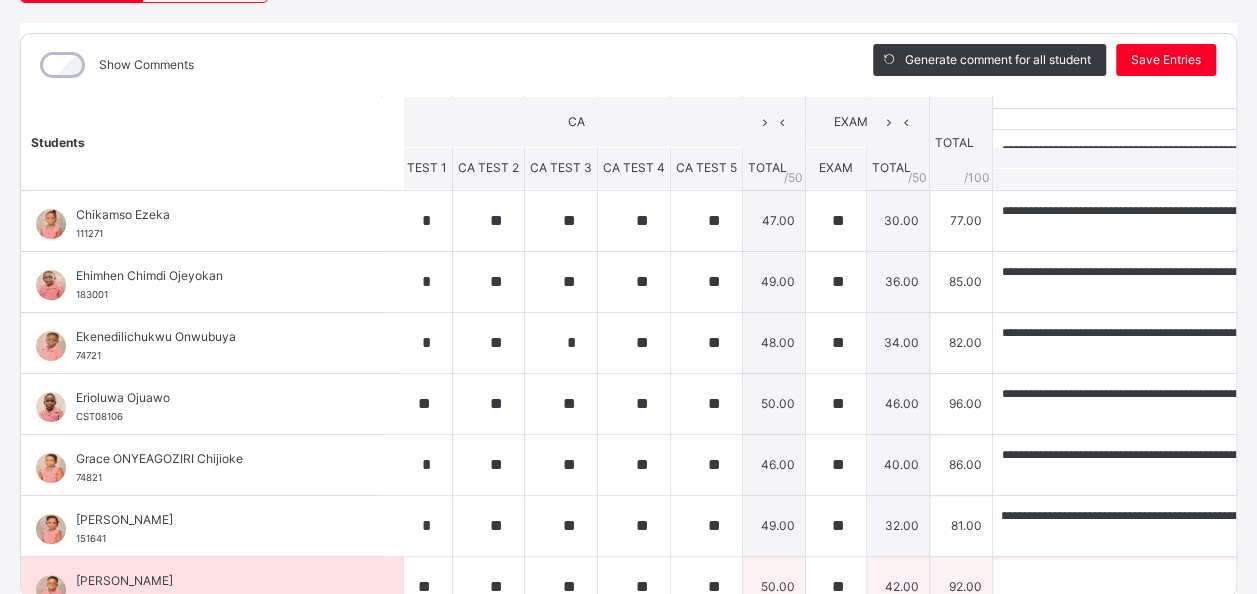 click on "[PERSON_NAME]" at bounding box center (217, 581) 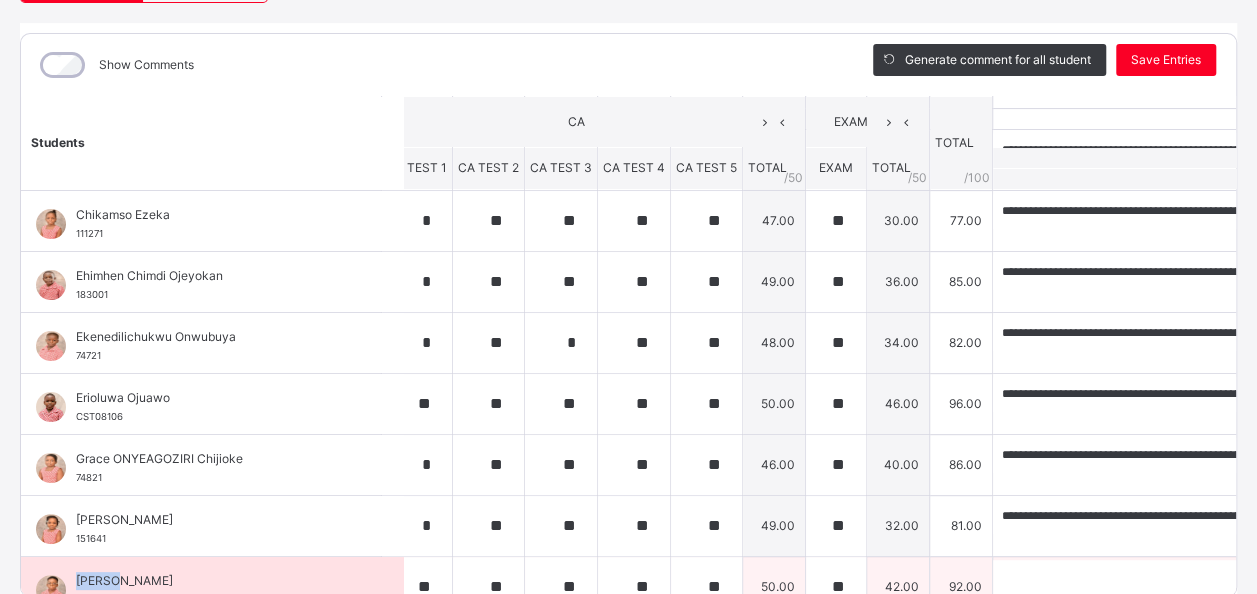 scroll, scrollTop: 95, scrollLeft: 23, axis: both 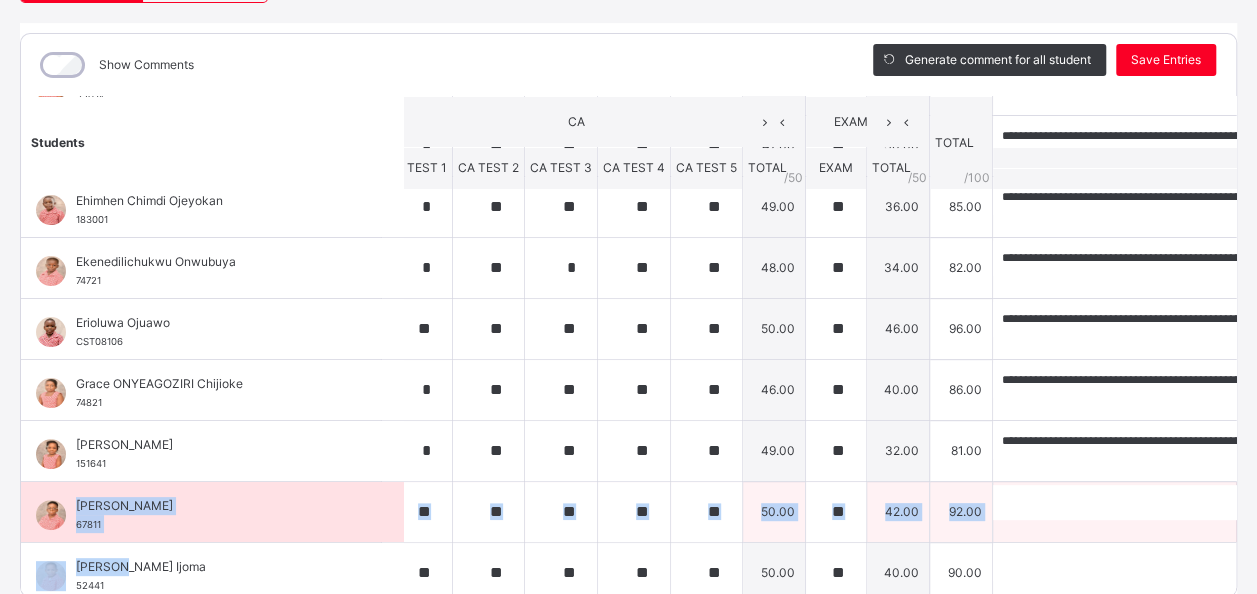 click on "**********" at bounding box center (649, 603) 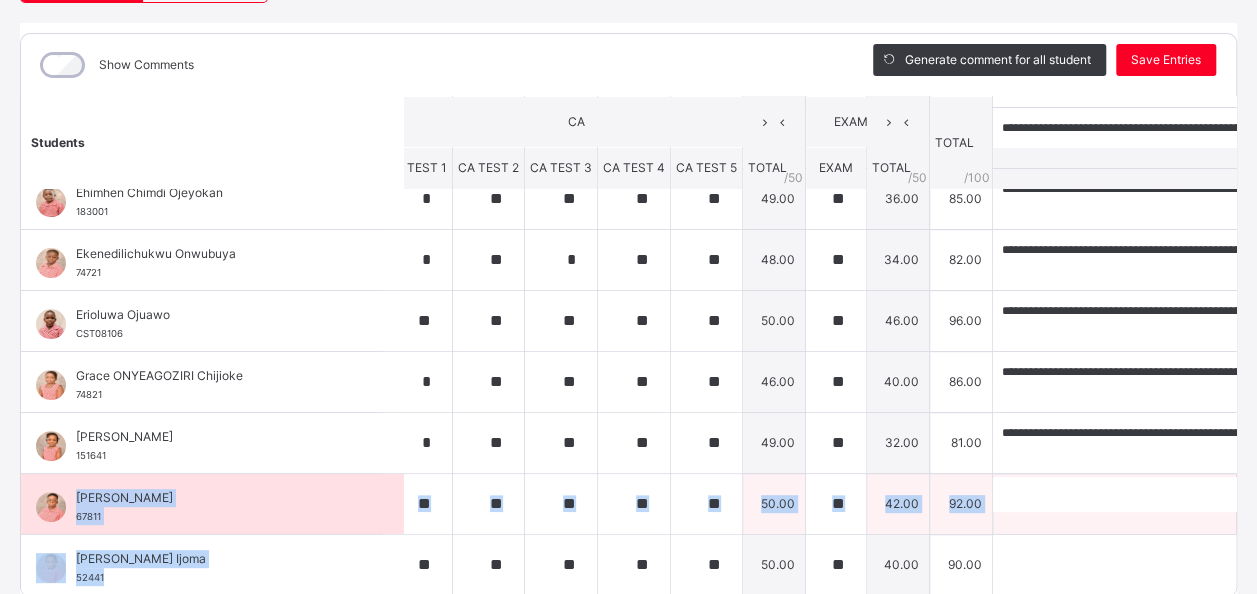 click on "[PERSON_NAME]" at bounding box center (217, 498) 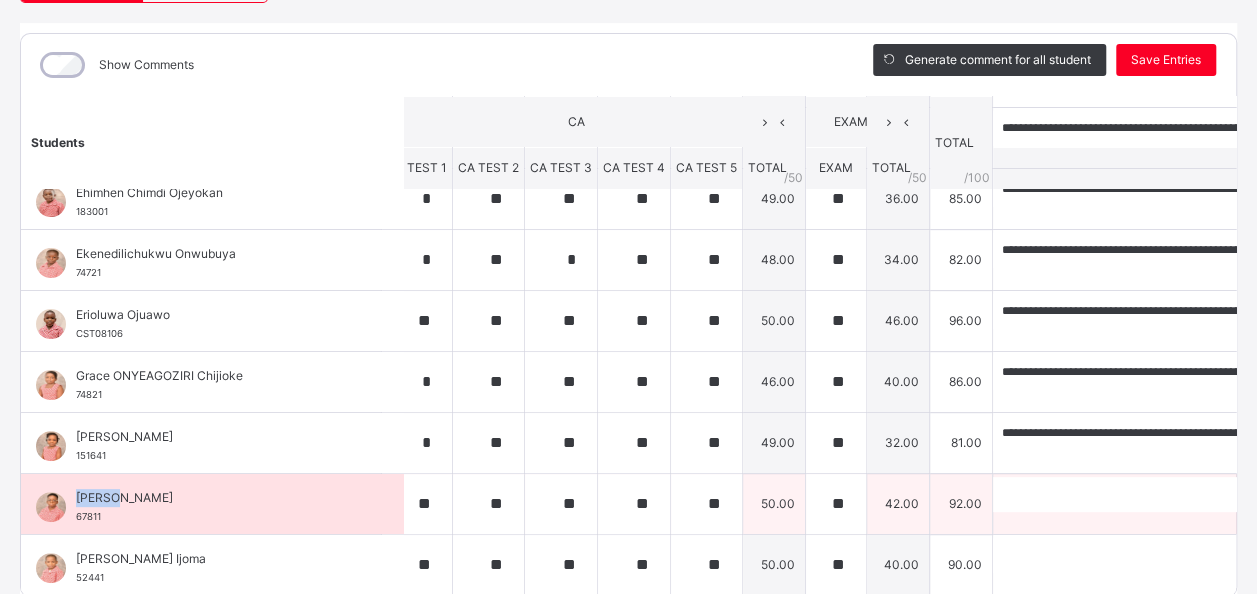 click on "[PERSON_NAME]" at bounding box center (217, 498) 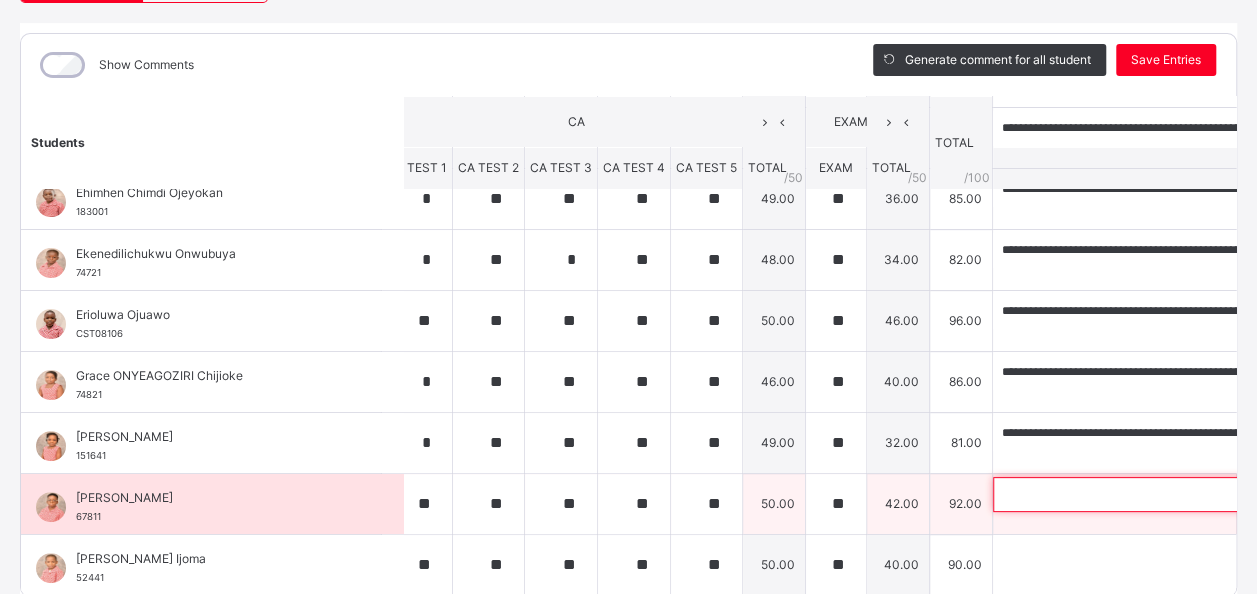 click at bounding box center [1123, 494] 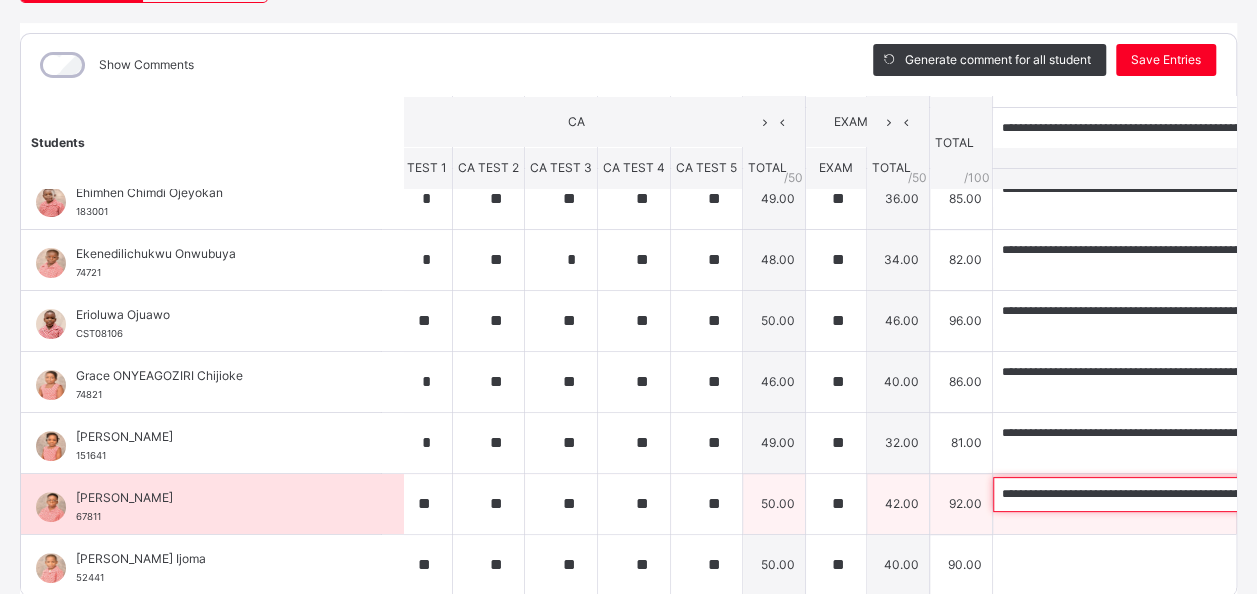 scroll, scrollTop: 0, scrollLeft: 509, axis: horizontal 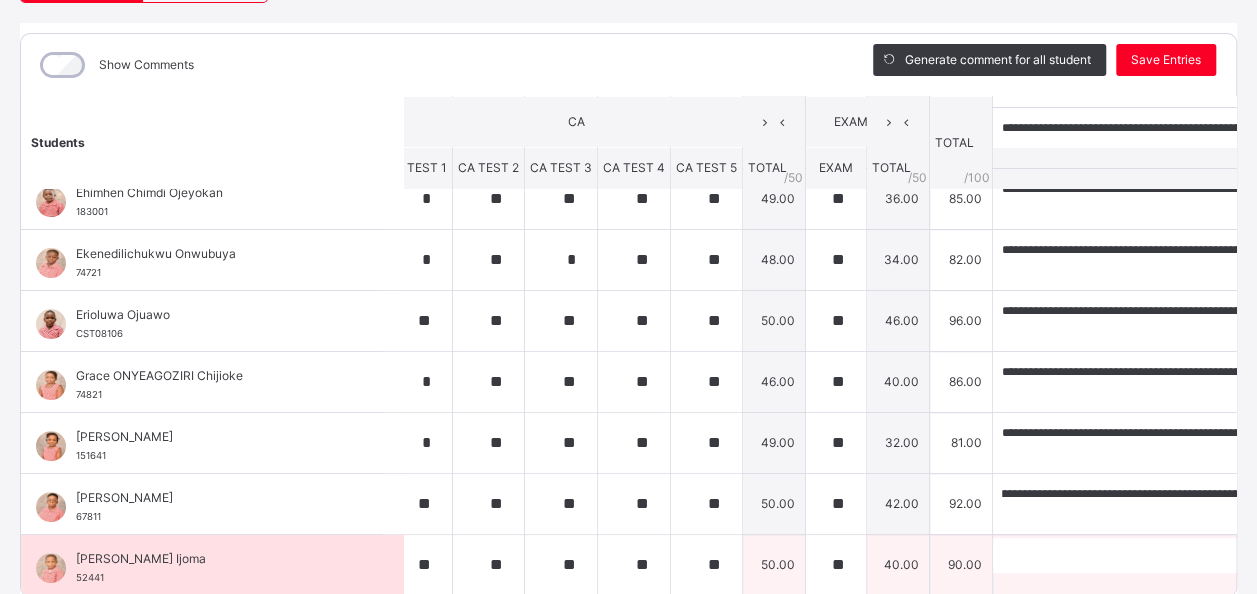 click on "[PERSON_NAME]  Ijoma" at bounding box center [217, 559] 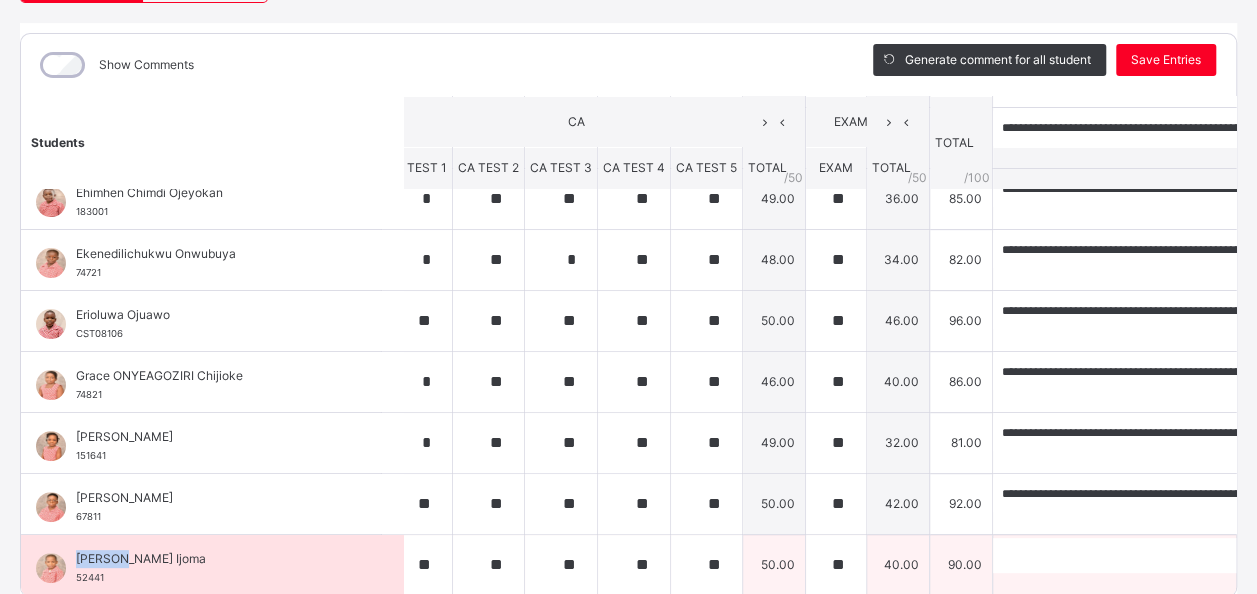 click on "[PERSON_NAME]  Ijoma" at bounding box center [217, 559] 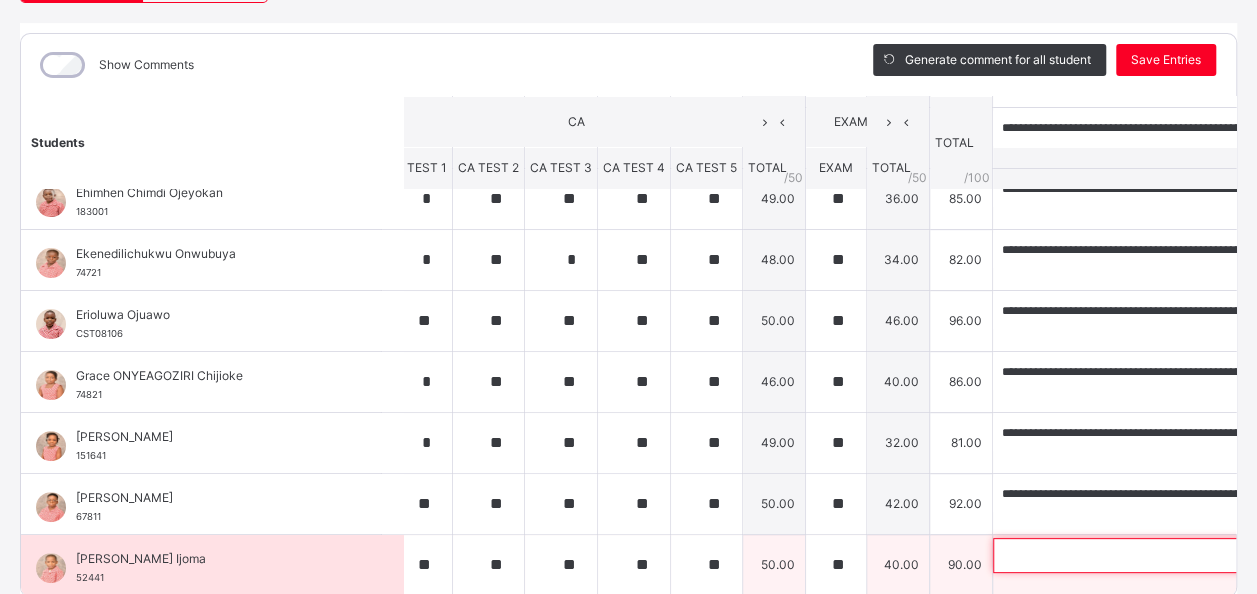 click at bounding box center (1123, 555) 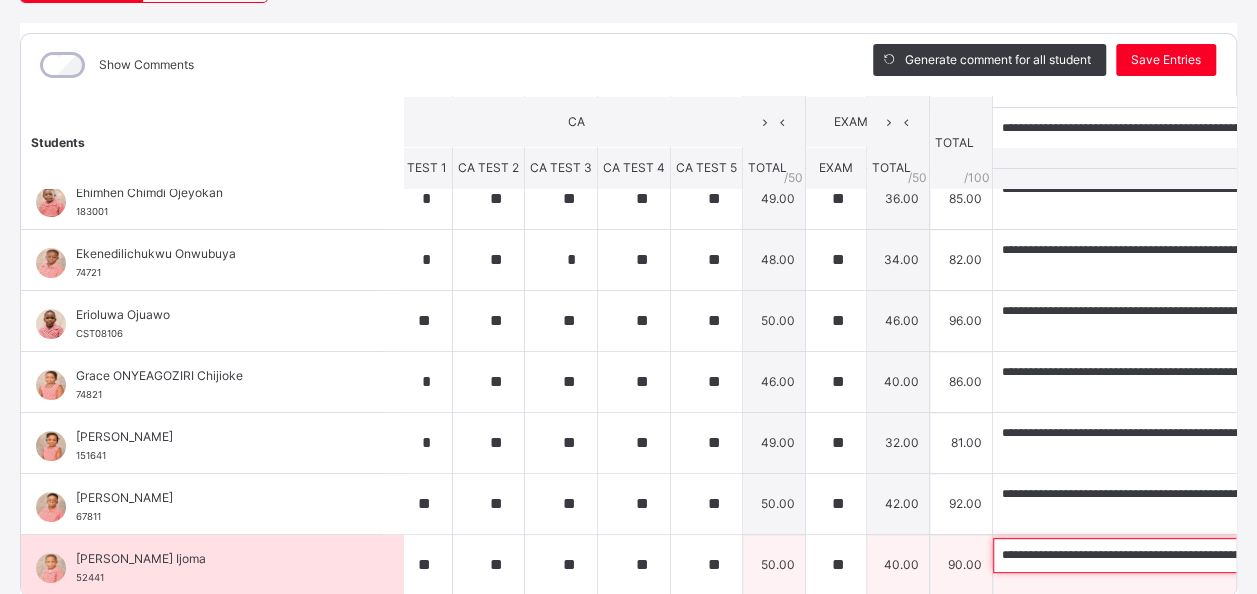 scroll, scrollTop: 0, scrollLeft: 575, axis: horizontal 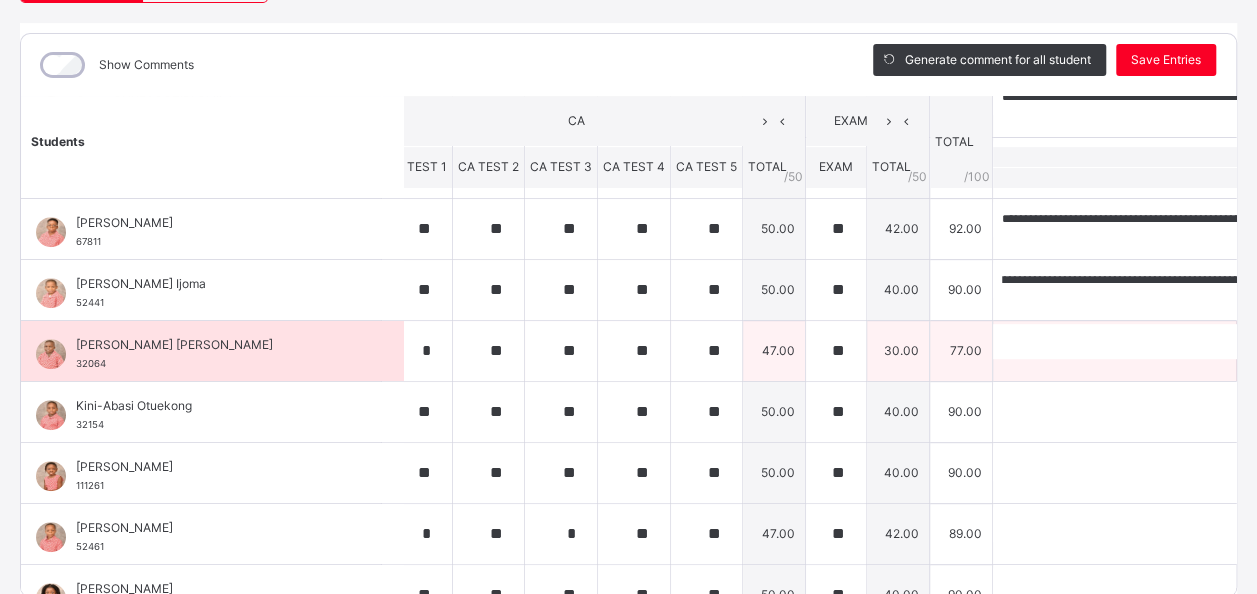 click on "[PERSON_NAME] [PERSON_NAME]" at bounding box center [217, 345] 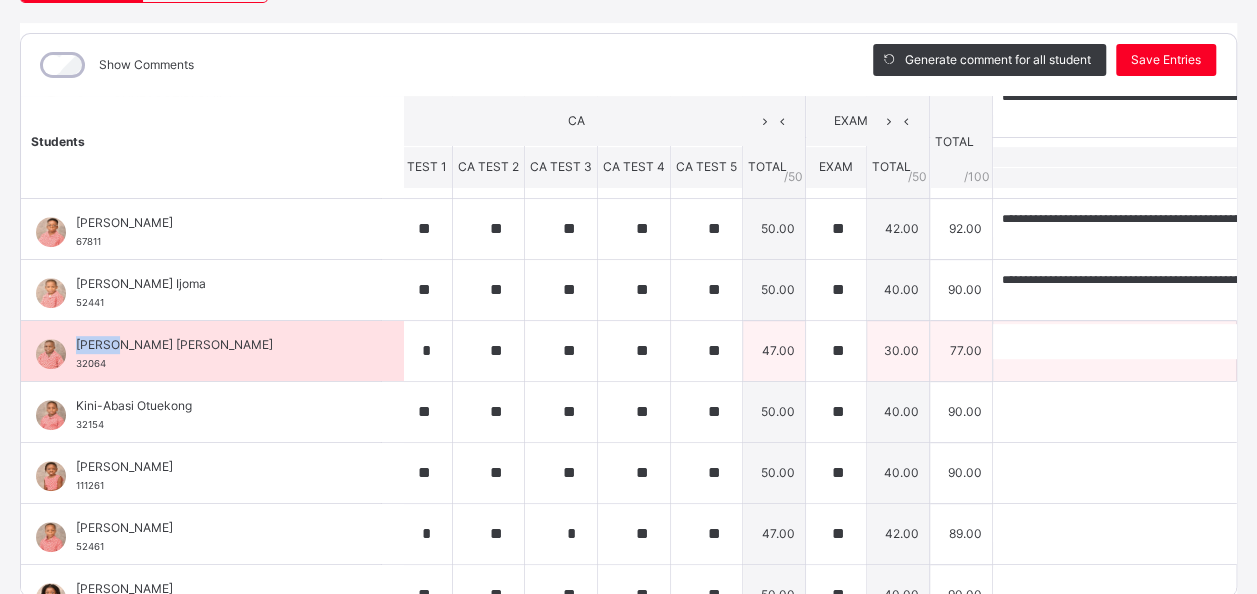 click on "[PERSON_NAME] [PERSON_NAME]" at bounding box center [217, 345] 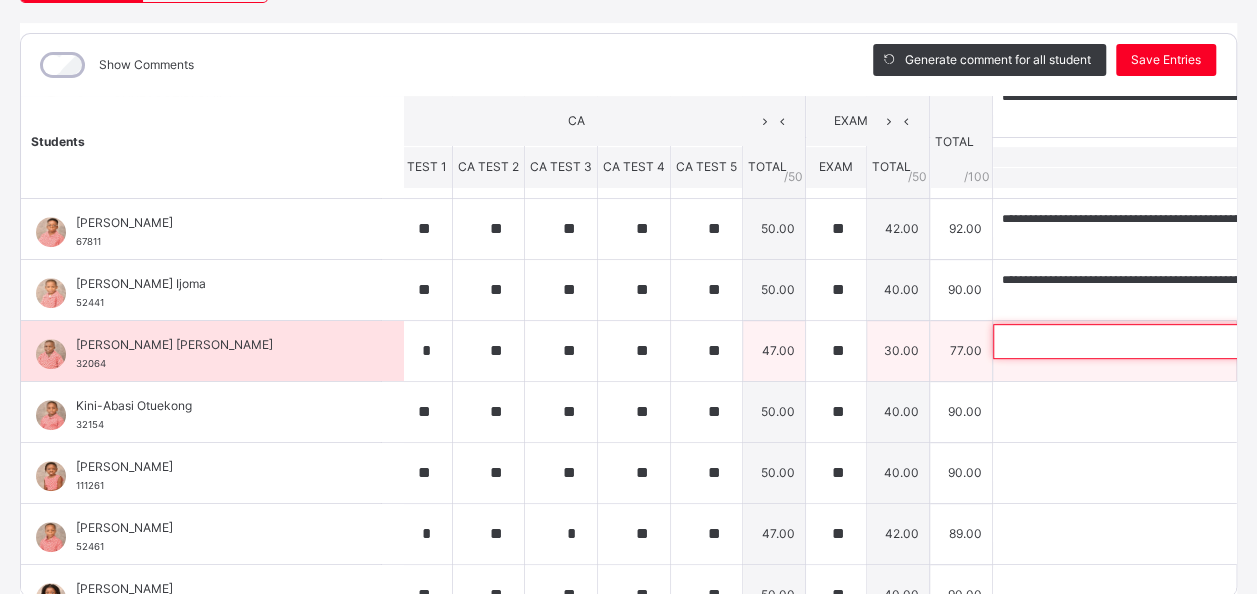 click at bounding box center [1123, 341] 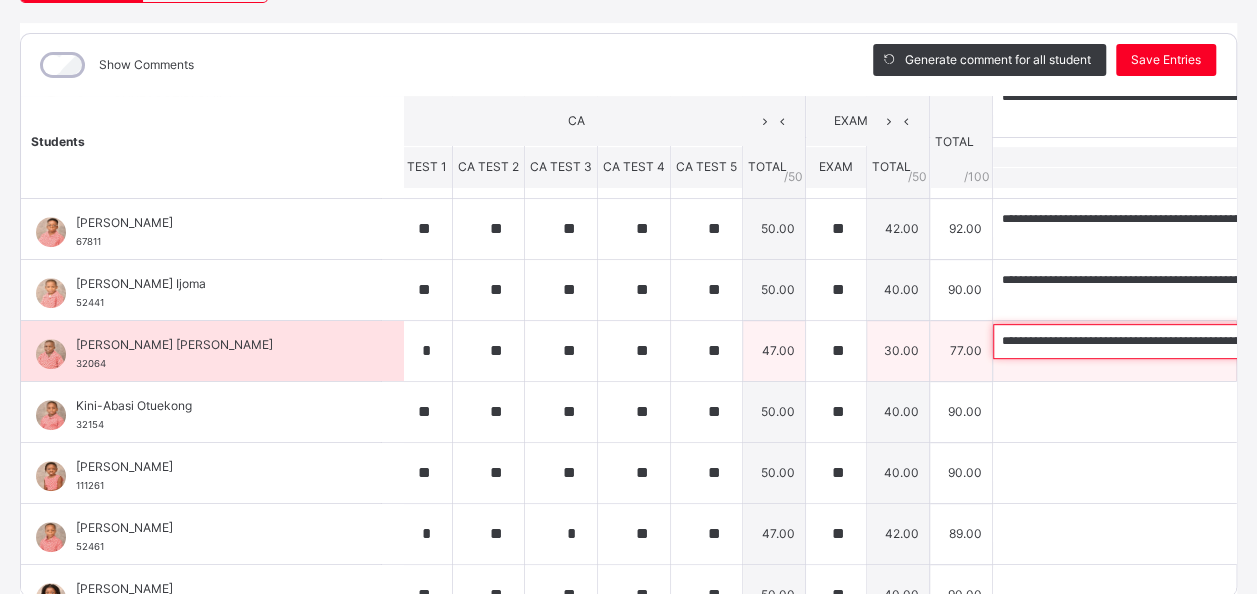 scroll, scrollTop: 0, scrollLeft: 528, axis: horizontal 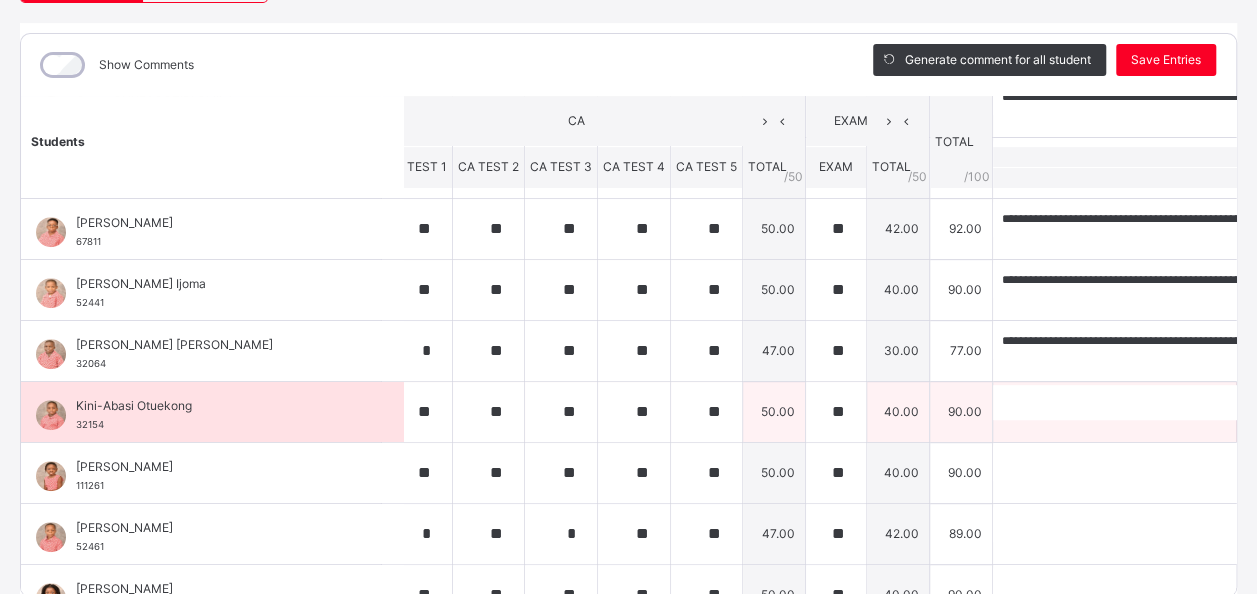 click on "Kini-Abasi  Otuekong" at bounding box center [217, 406] 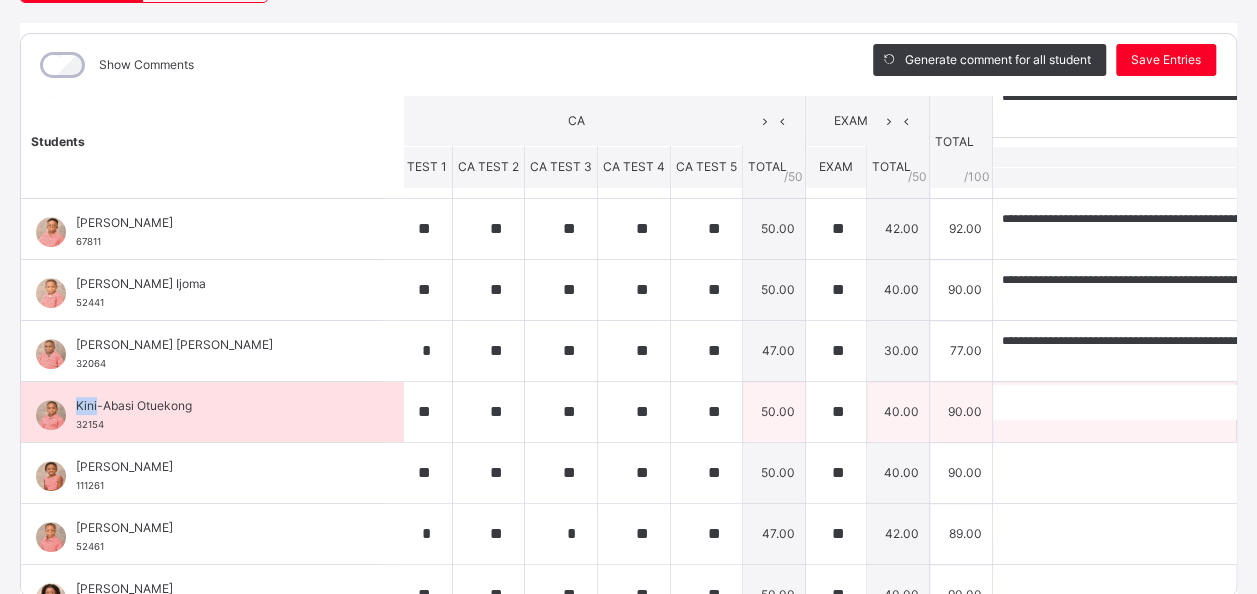 click on "Kini-Abasi  Otuekong" at bounding box center [217, 406] 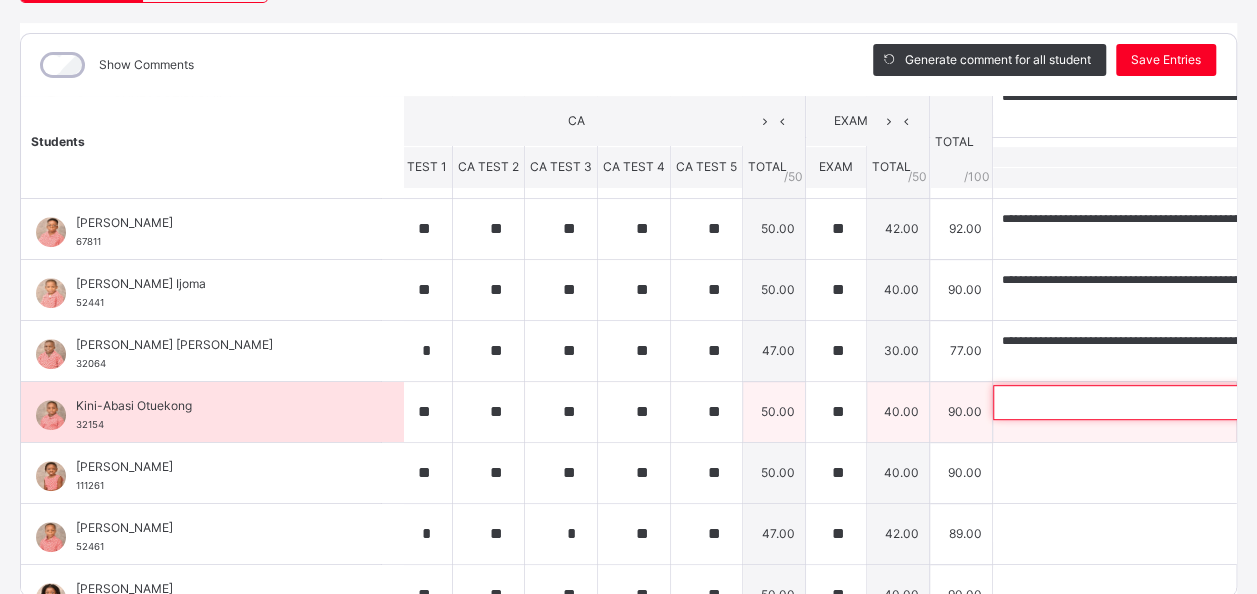 click at bounding box center (1123, 402) 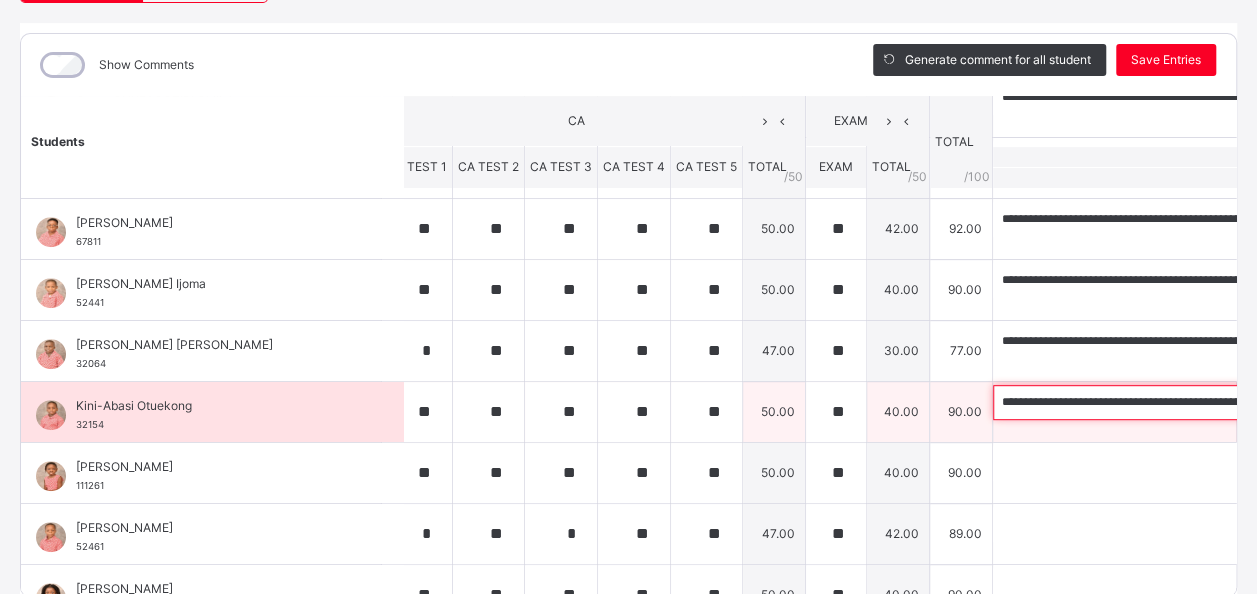 scroll, scrollTop: 0, scrollLeft: 645, axis: horizontal 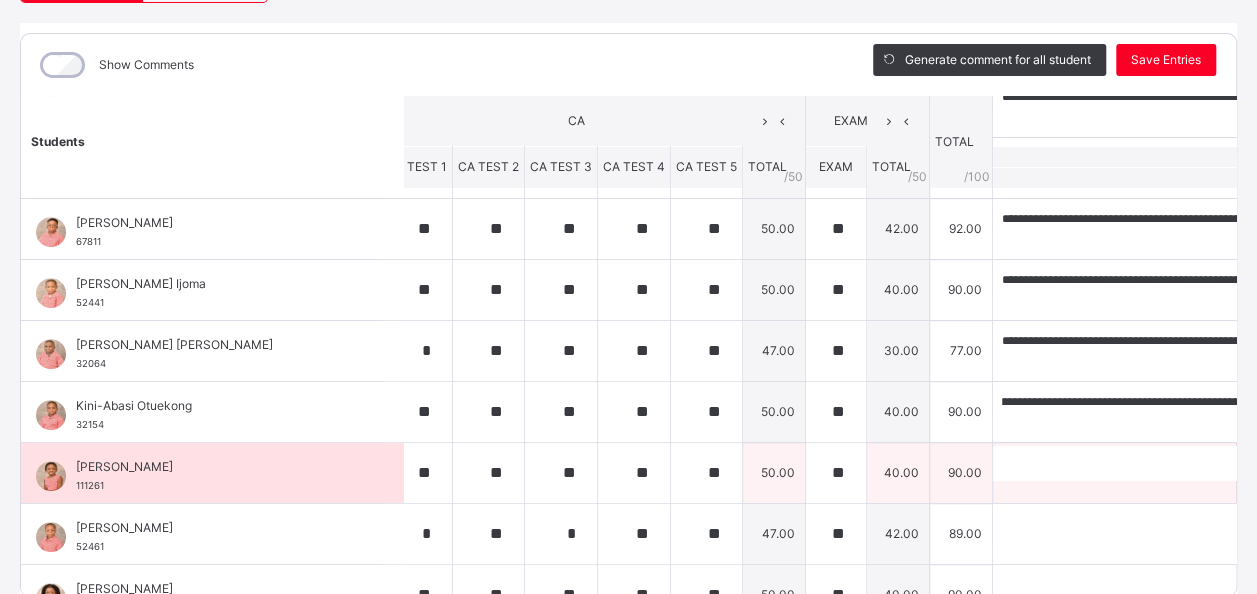 click on "[PERSON_NAME]" at bounding box center (217, 467) 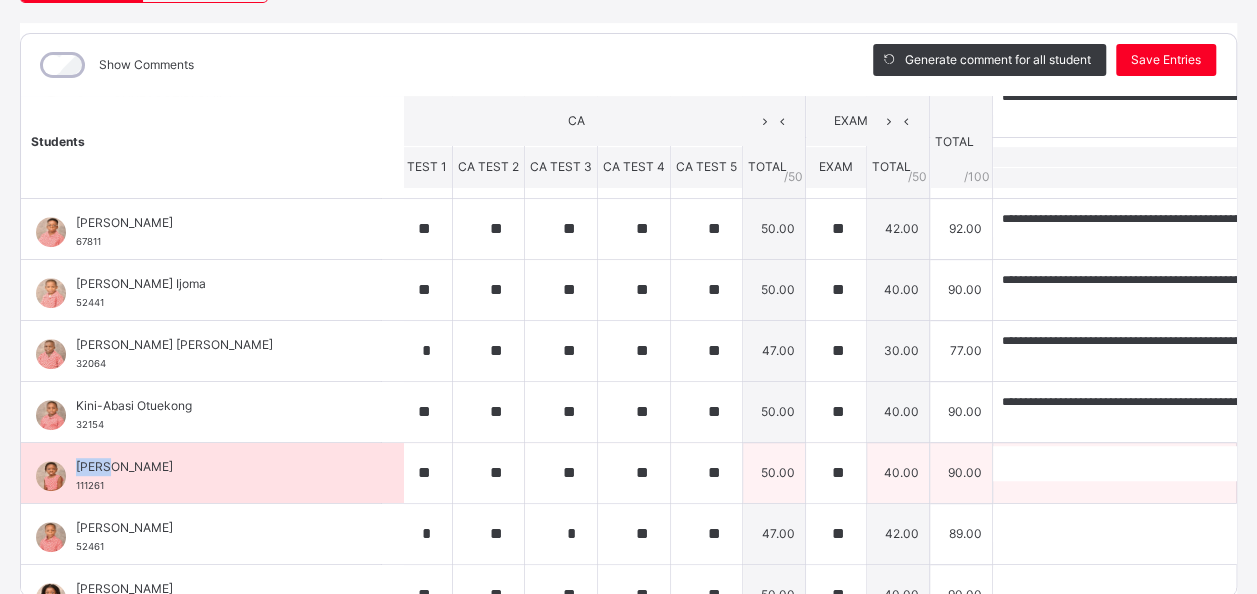click on "[PERSON_NAME]" at bounding box center [217, 467] 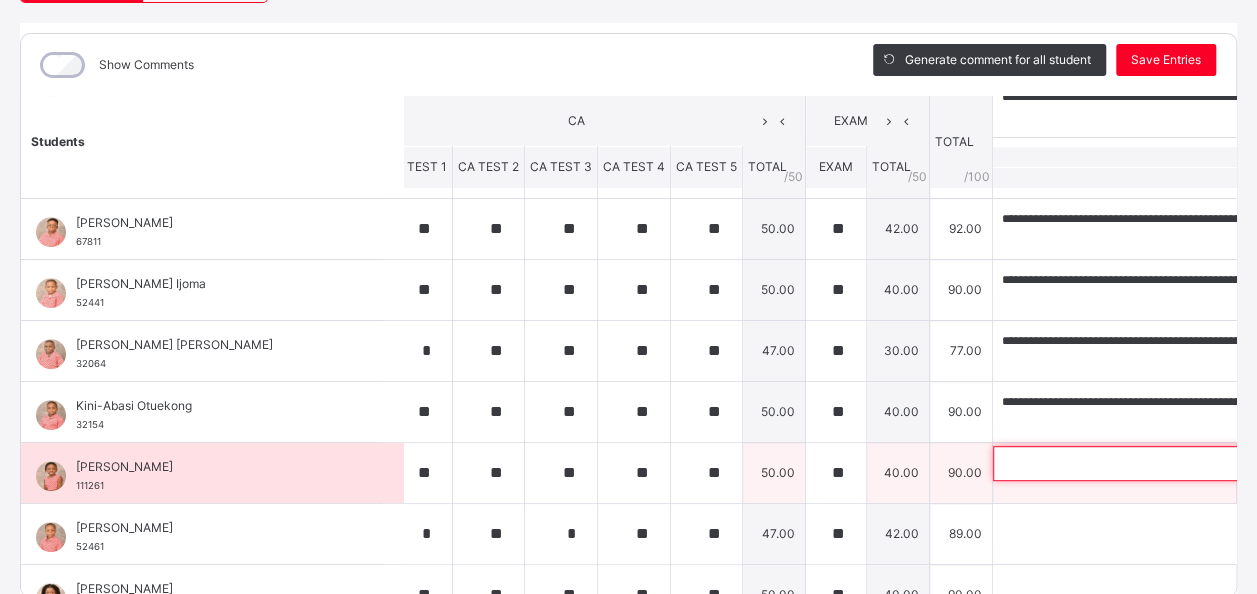 click at bounding box center [1123, 463] 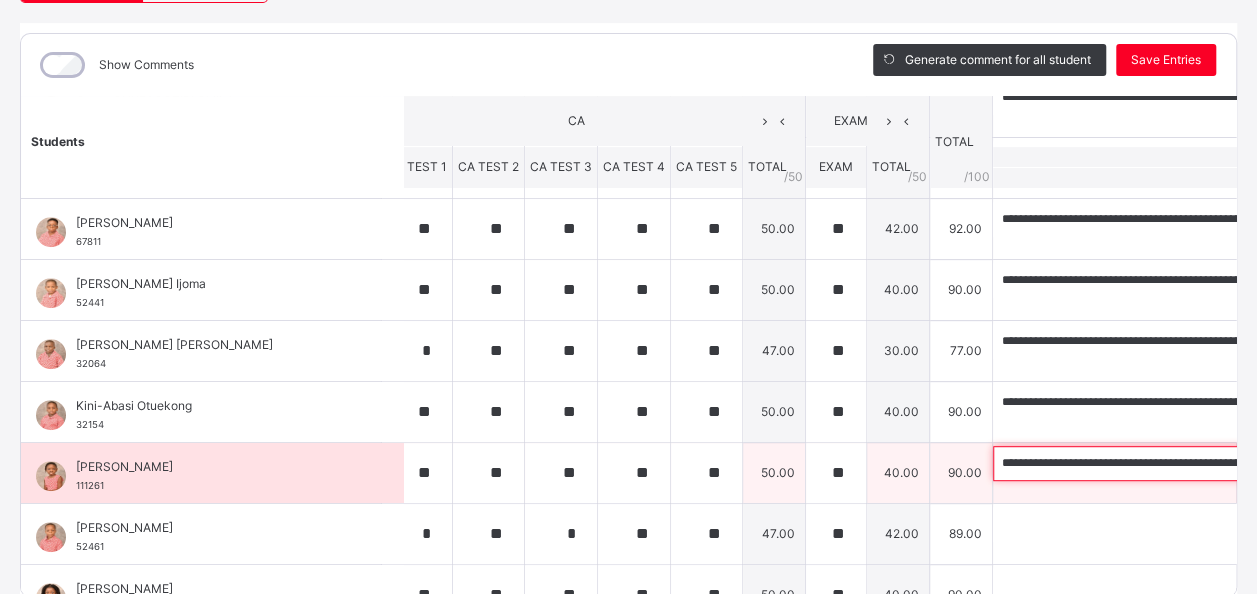 scroll, scrollTop: 0, scrollLeft: 575, axis: horizontal 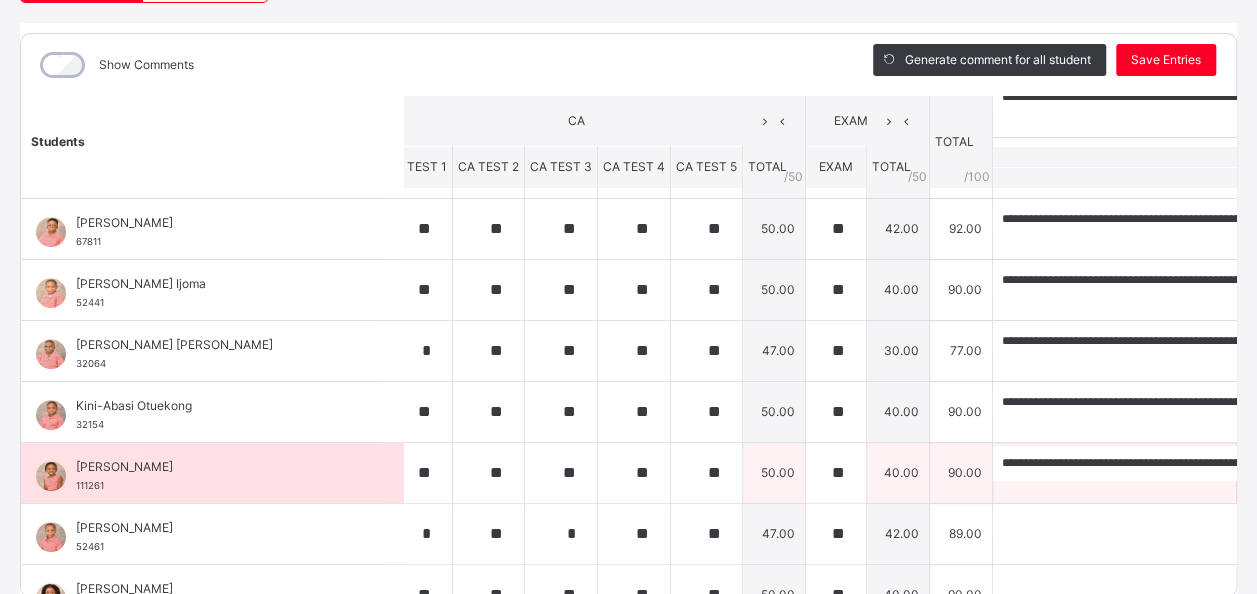 click on "[PERSON_NAME]" at bounding box center (217, 467) 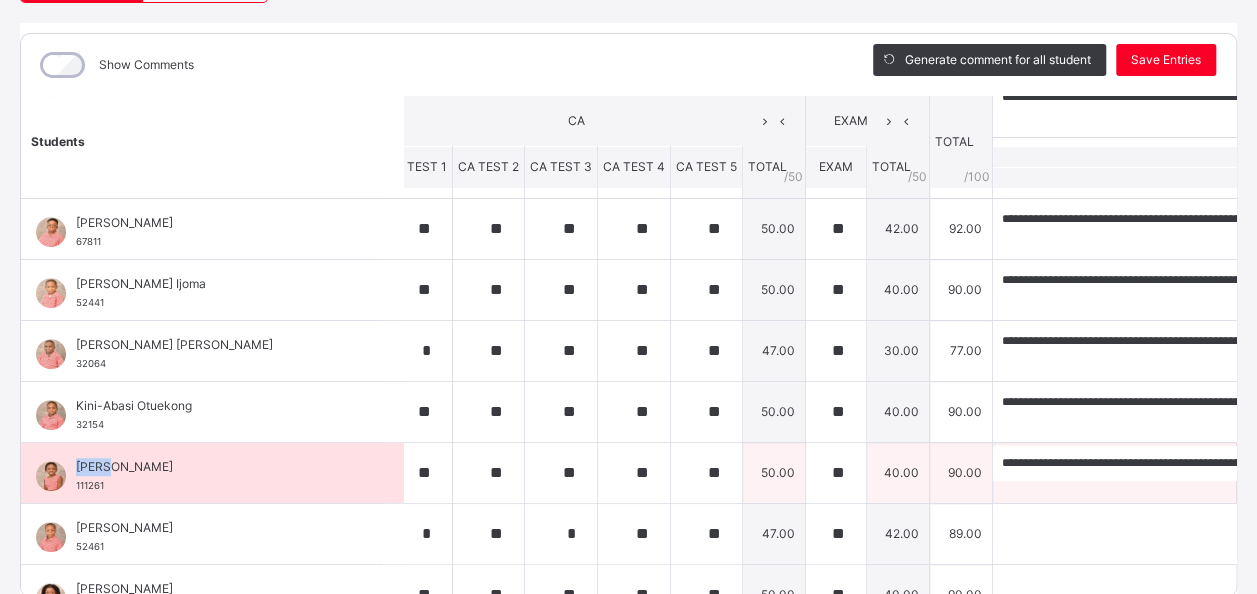 click on "[PERSON_NAME]" at bounding box center (217, 467) 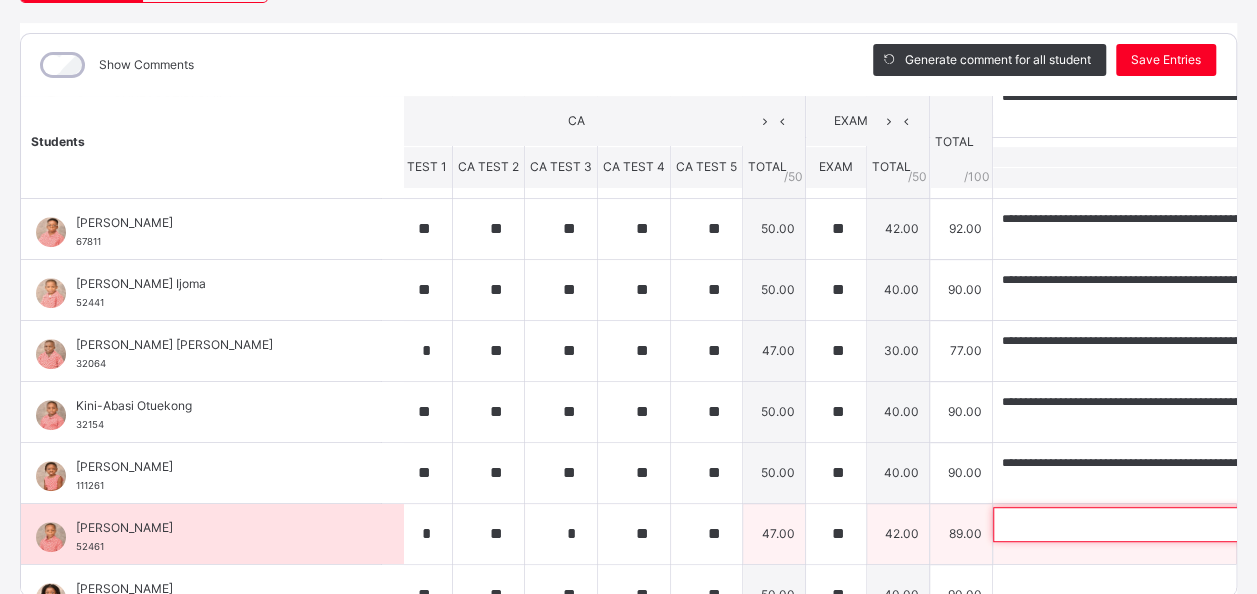 click at bounding box center (1123, 524) 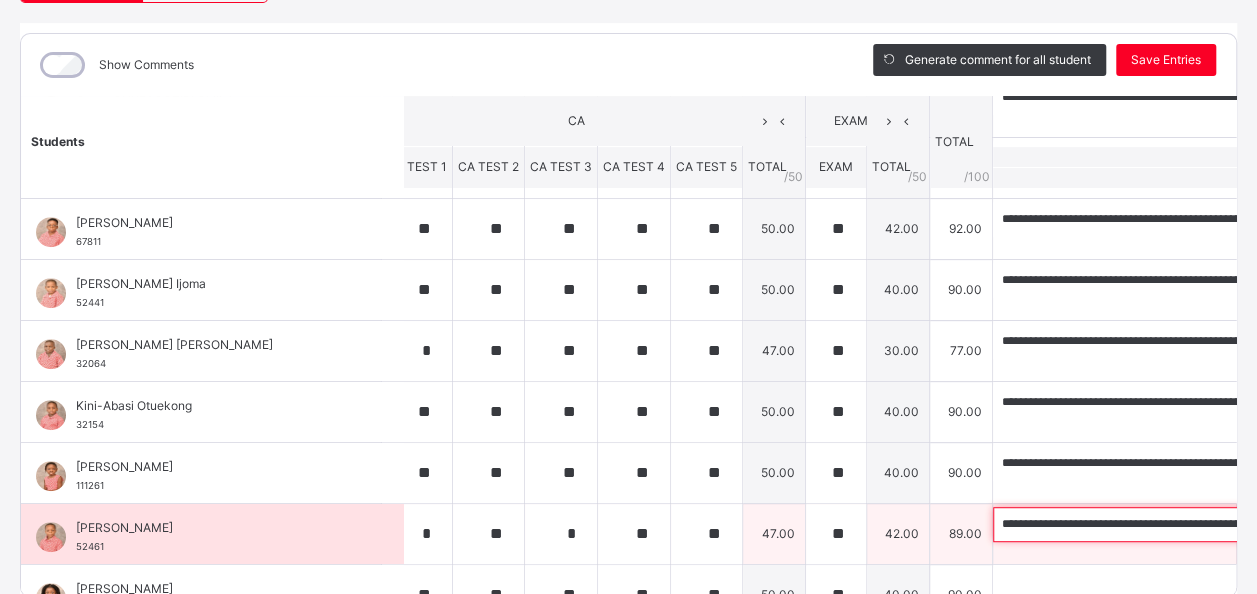 scroll, scrollTop: 0, scrollLeft: 575, axis: horizontal 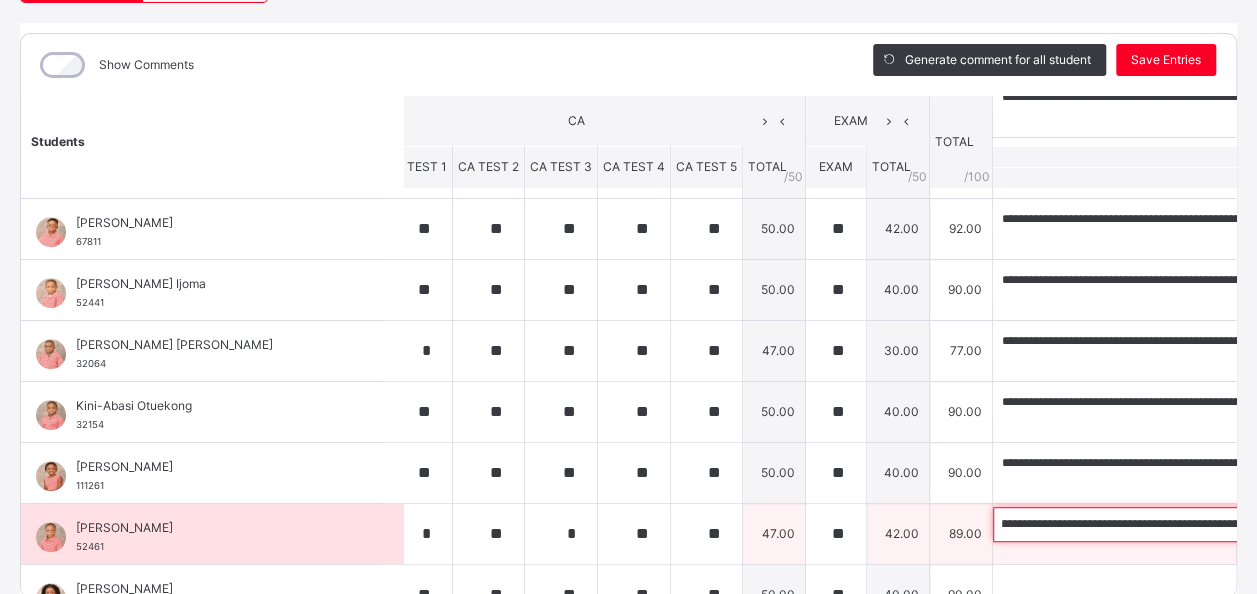 click on "**********" at bounding box center (1123, 524) 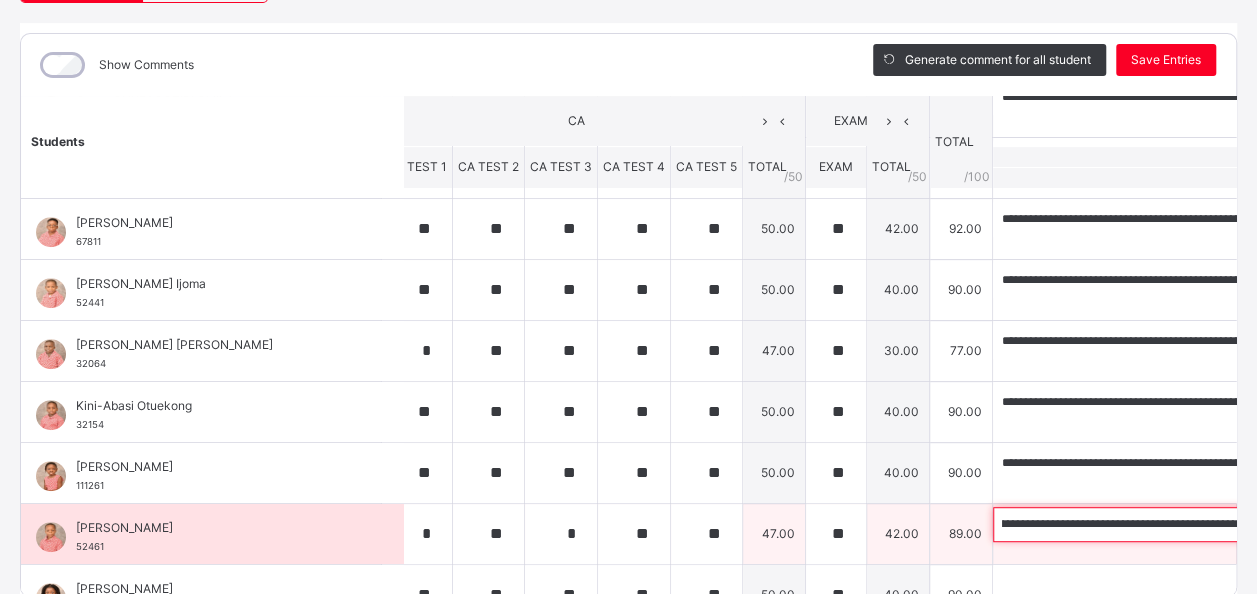 scroll, scrollTop: 0, scrollLeft: 0, axis: both 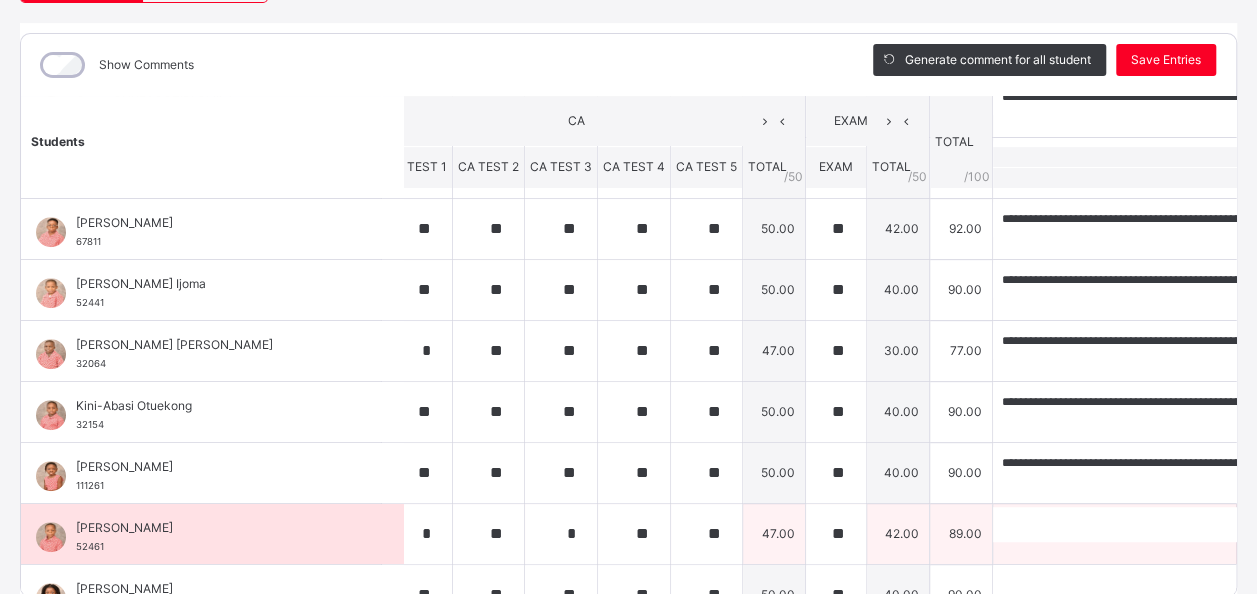 click on "[PERSON_NAME]" at bounding box center (217, 528) 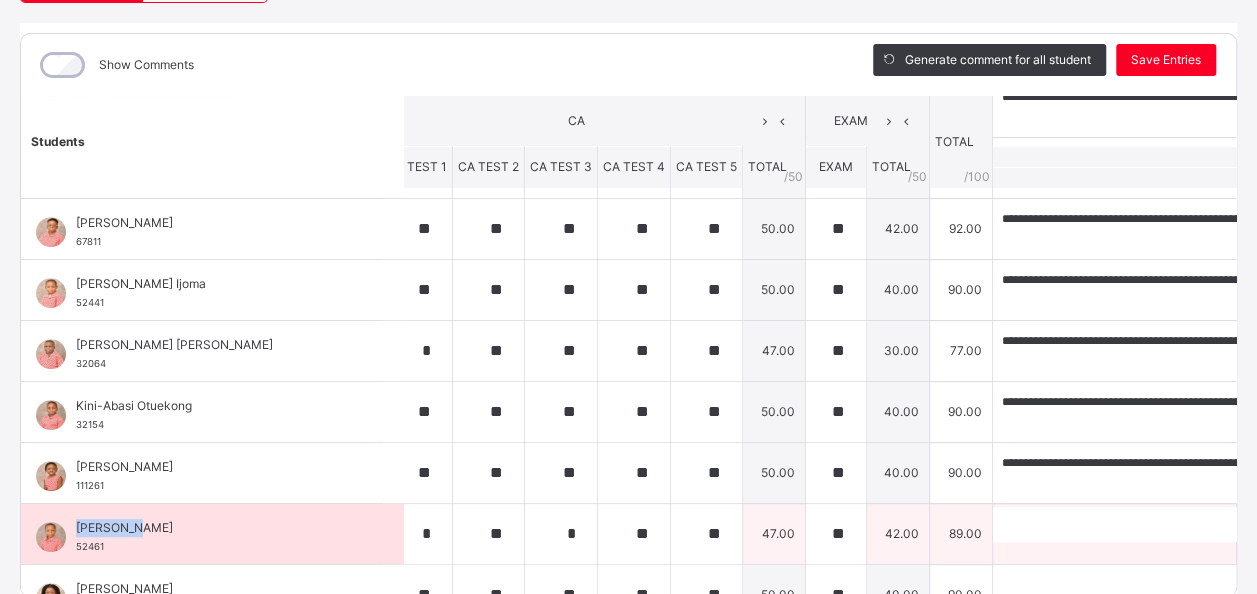 click on "[PERSON_NAME]" at bounding box center (217, 528) 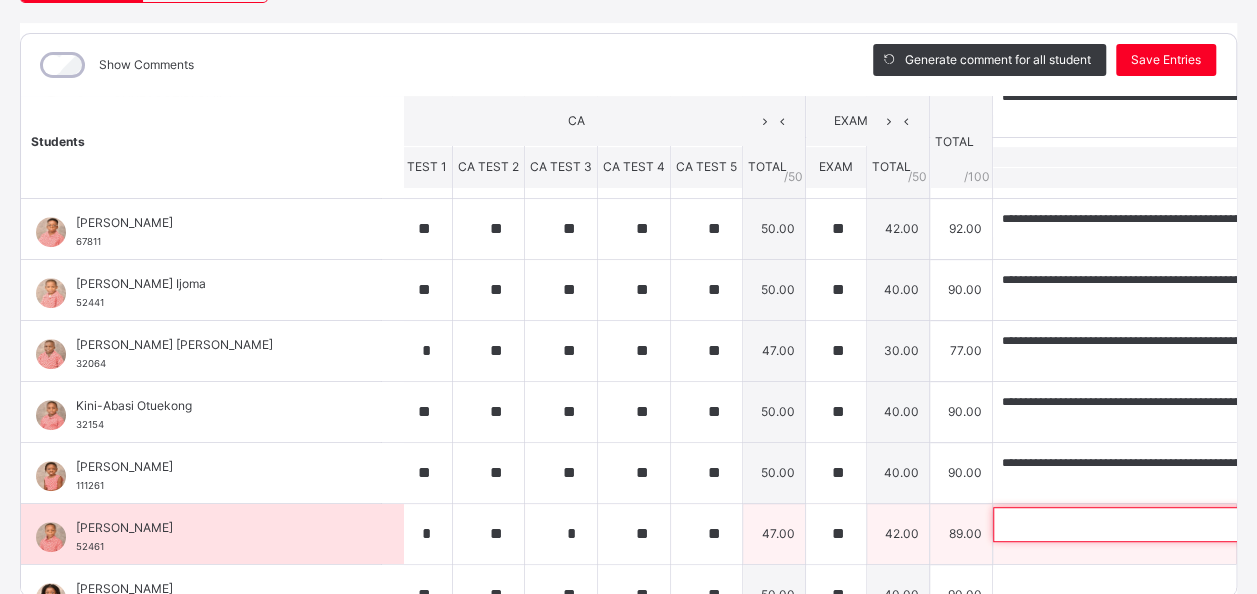 click at bounding box center [1123, 524] 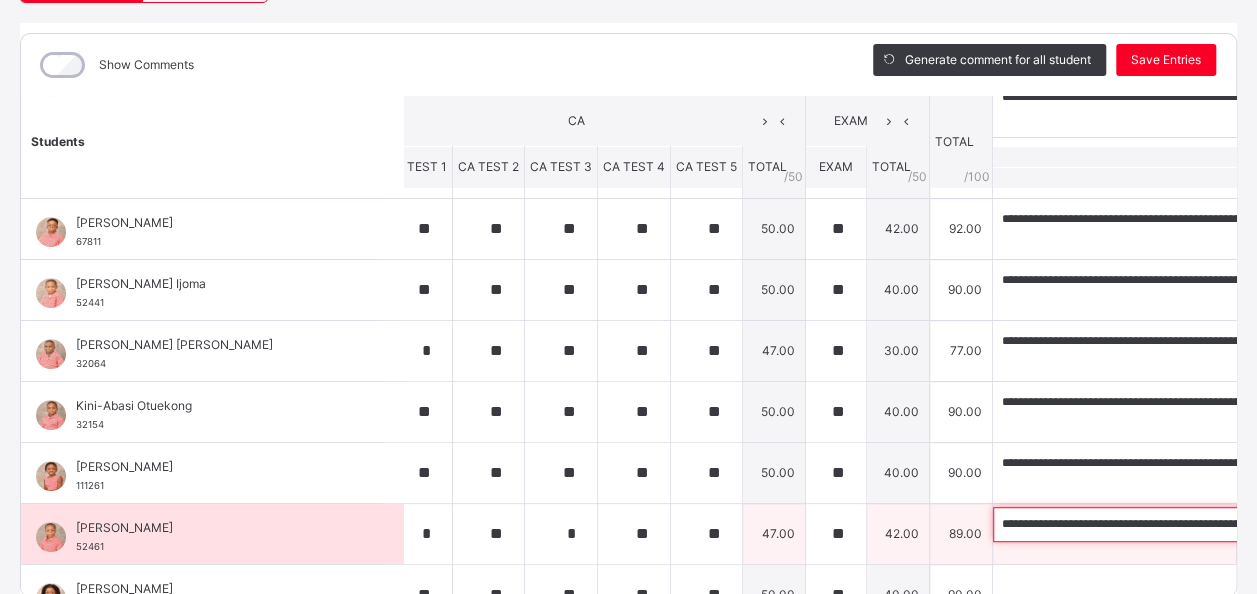 scroll, scrollTop: 0, scrollLeft: 530, axis: horizontal 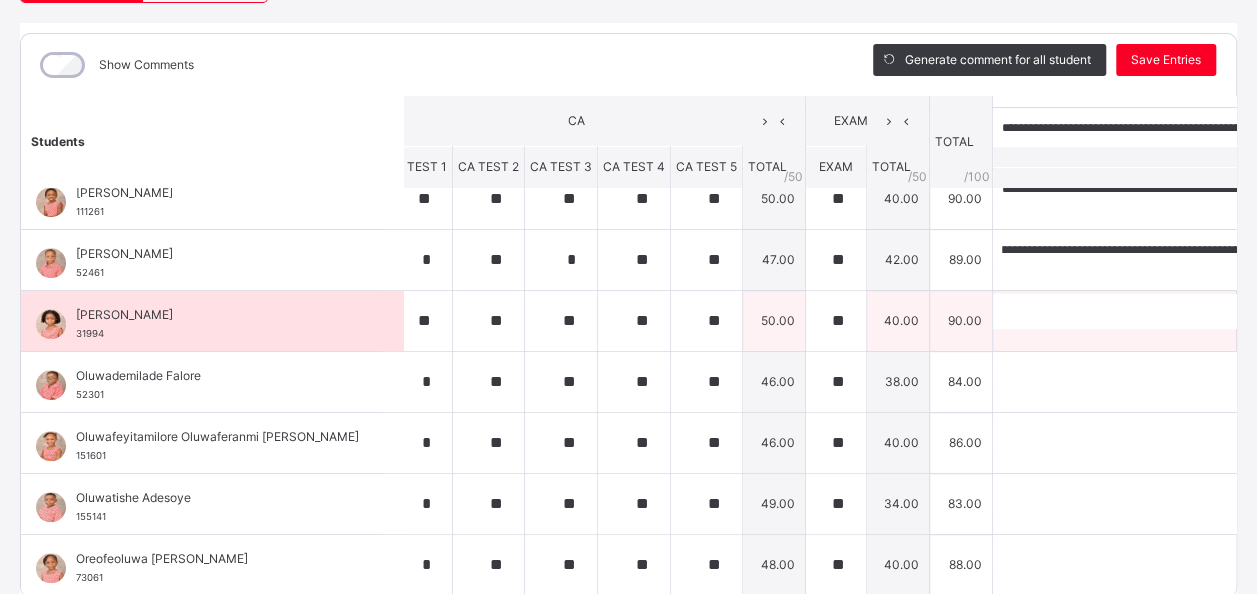 click on "[PERSON_NAME]" at bounding box center (217, 315) 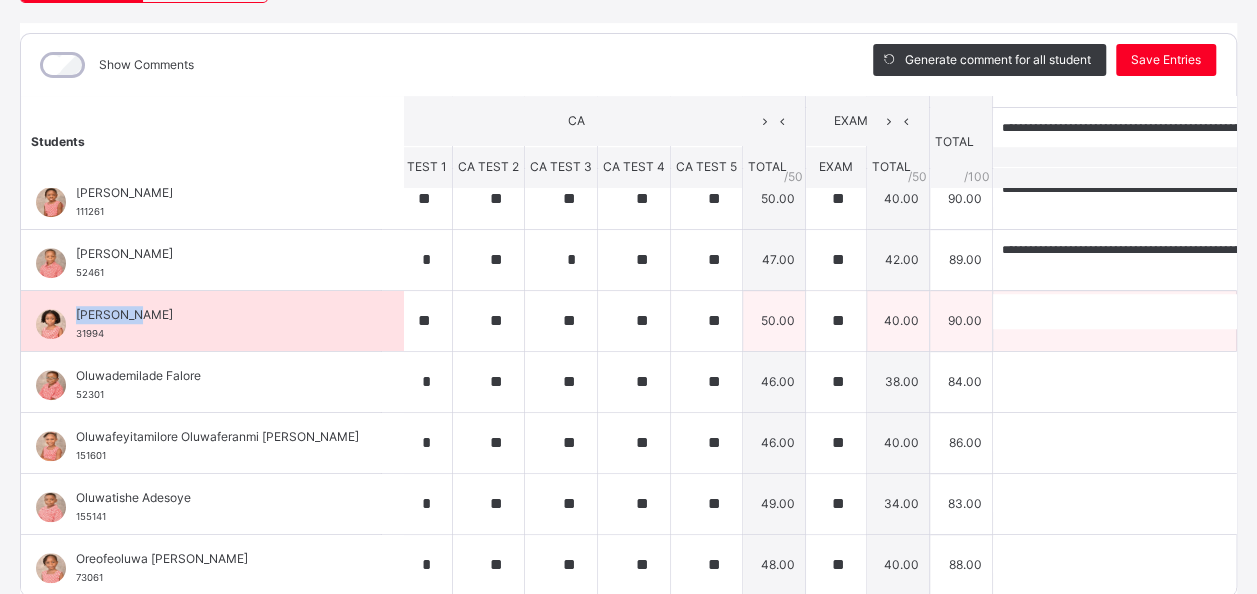 click on "[PERSON_NAME]" at bounding box center (217, 315) 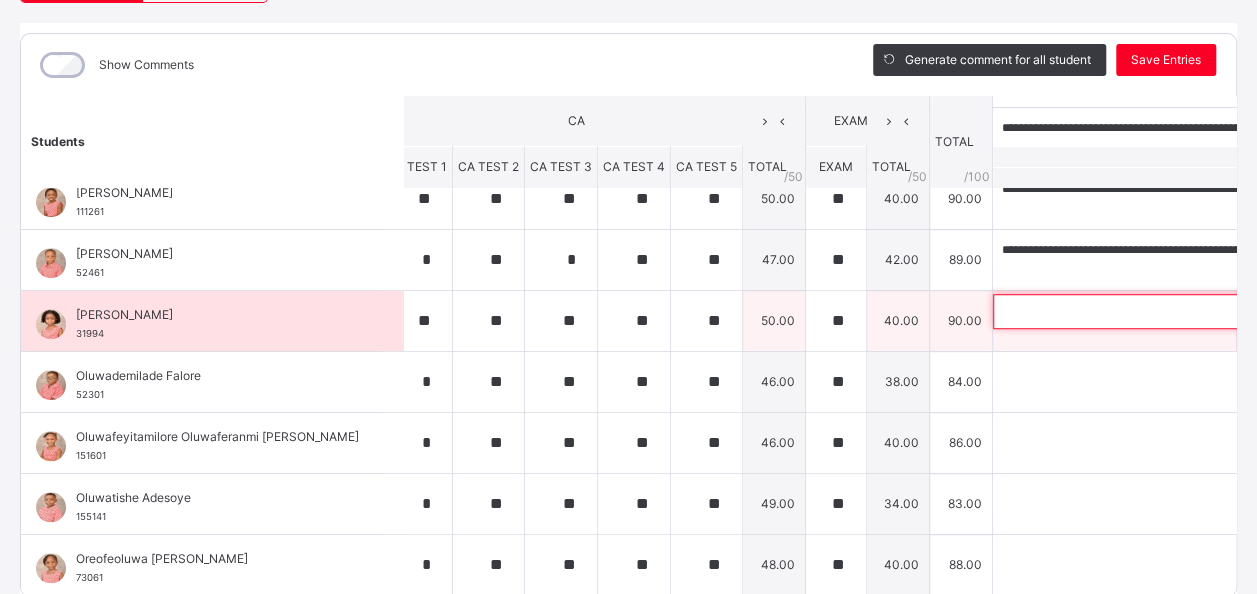 click at bounding box center (1123, 311) 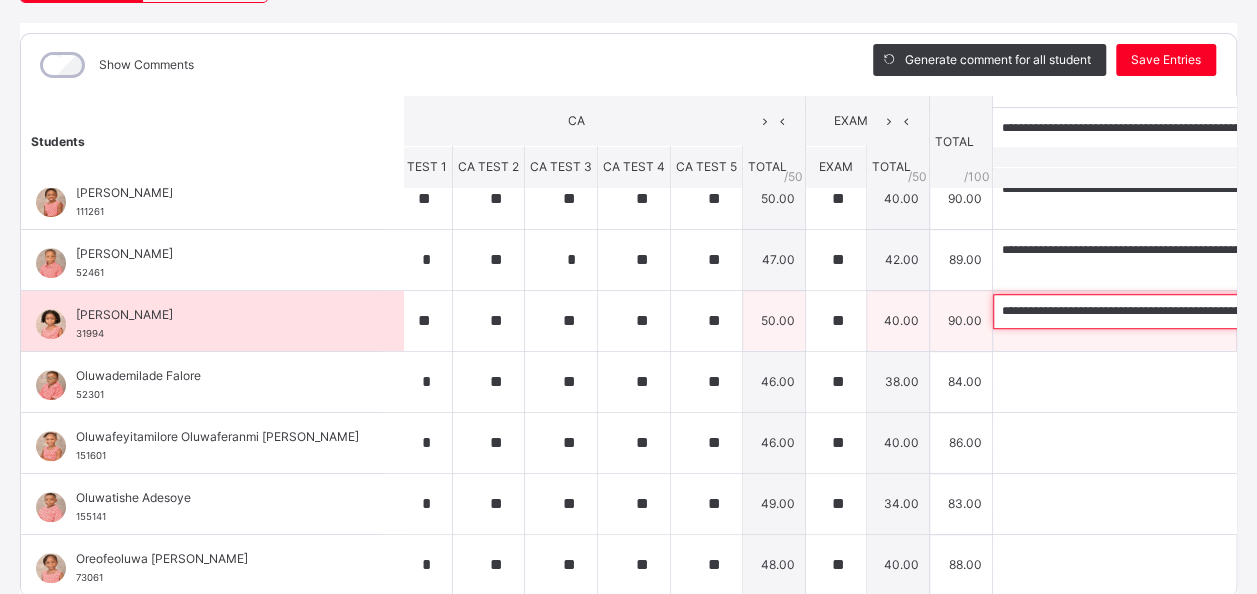 scroll, scrollTop: 0, scrollLeft: 596, axis: horizontal 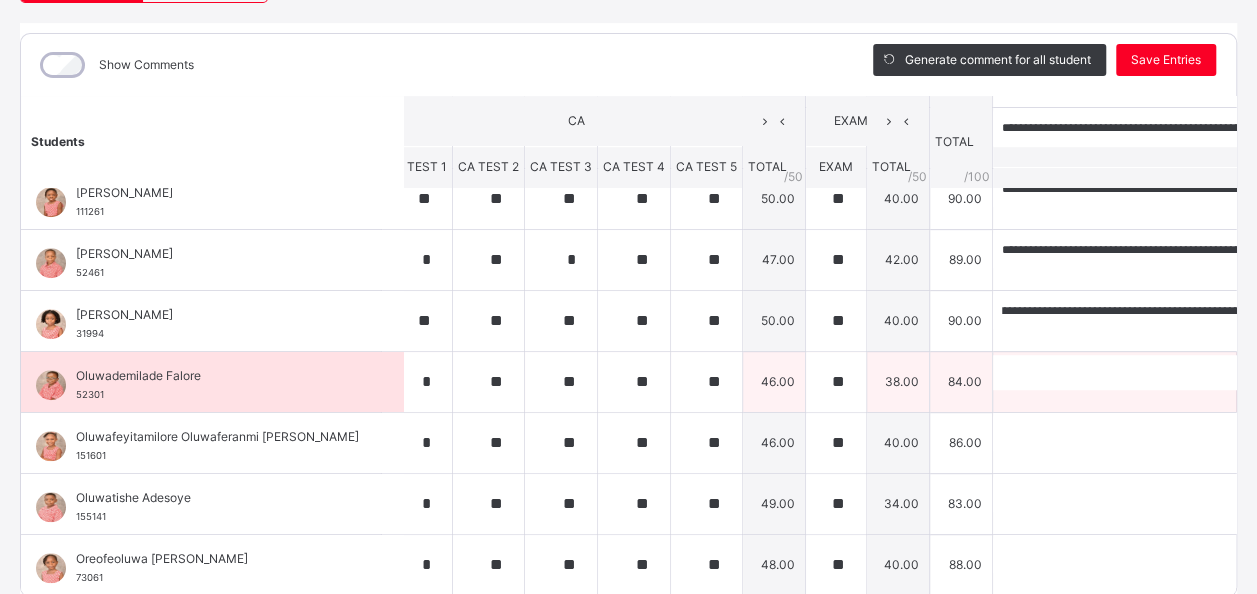click on "Oluwademilade  Falore" at bounding box center [217, 376] 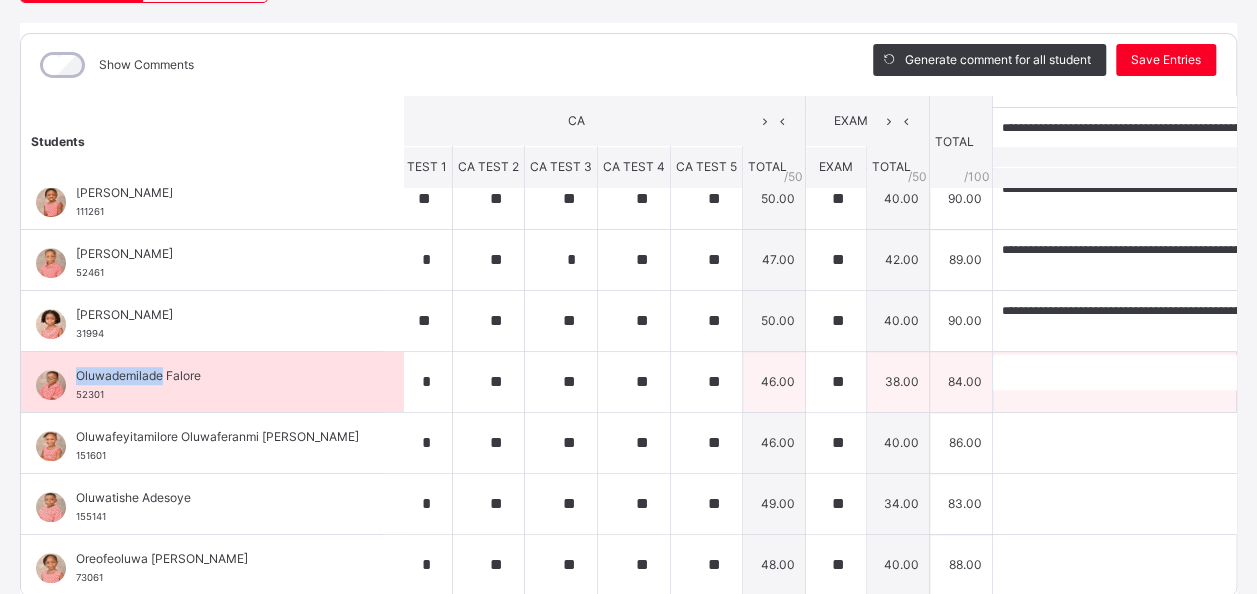 click on "Oluwademilade  Falore" at bounding box center [217, 376] 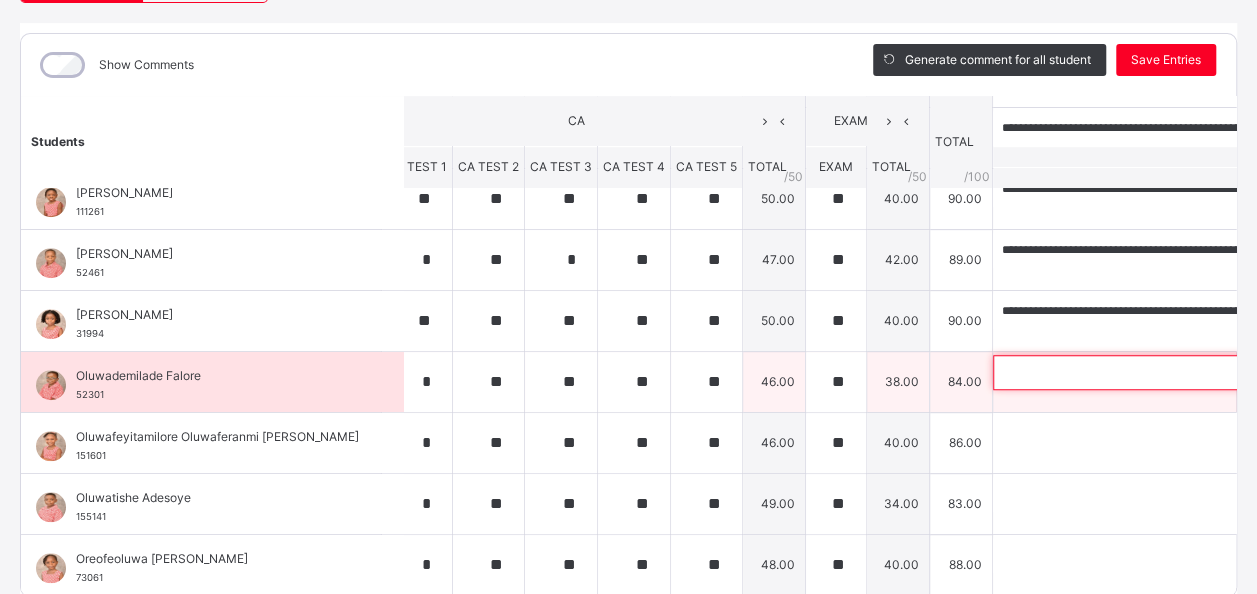 click at bounding box center [1123, 372] 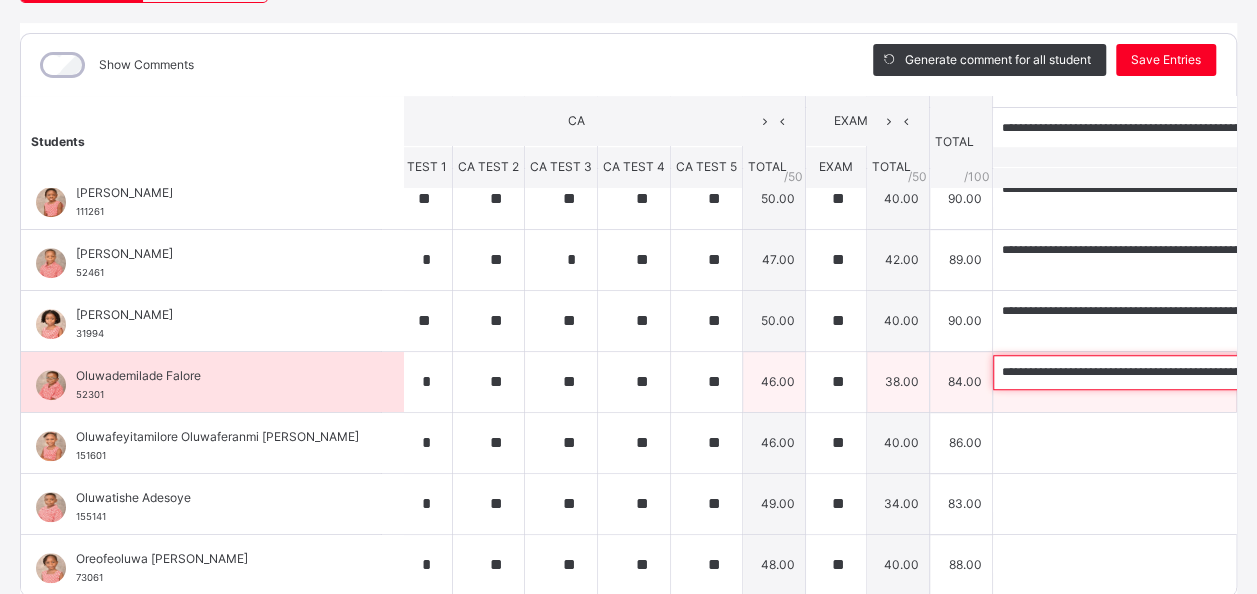 scroll, scrollTop: 0, scrollLeft: 659, axis: horizontal 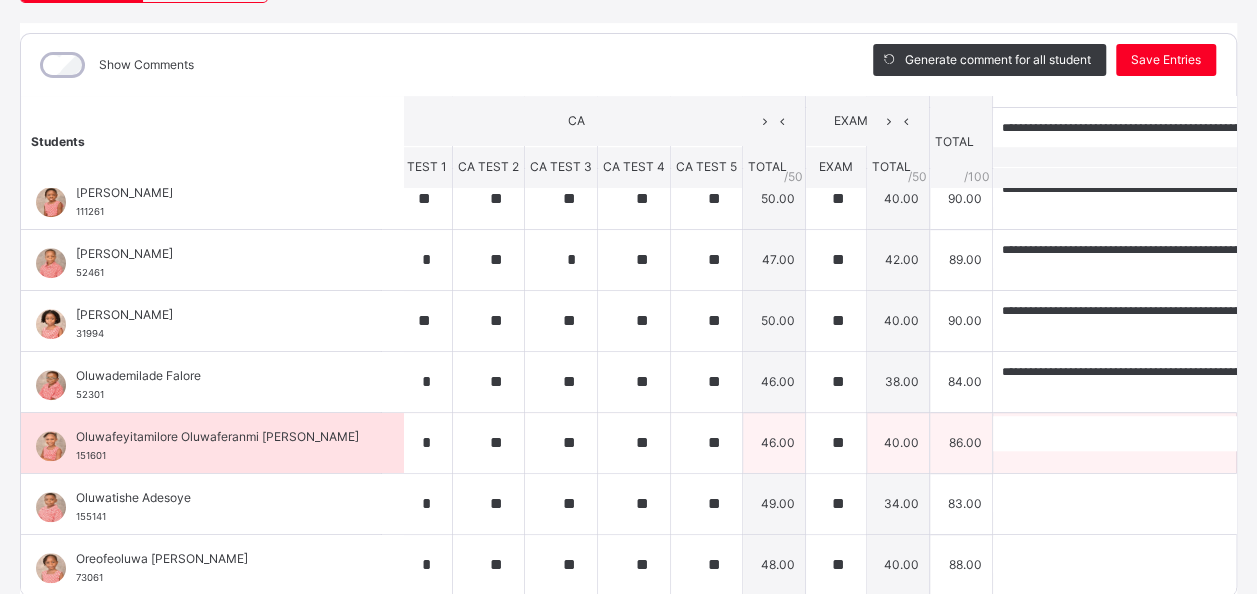 click on "Oluwafeyitamilore Oluwaferanmi [PERSON_NAME]" at bounding box center (217, 437) 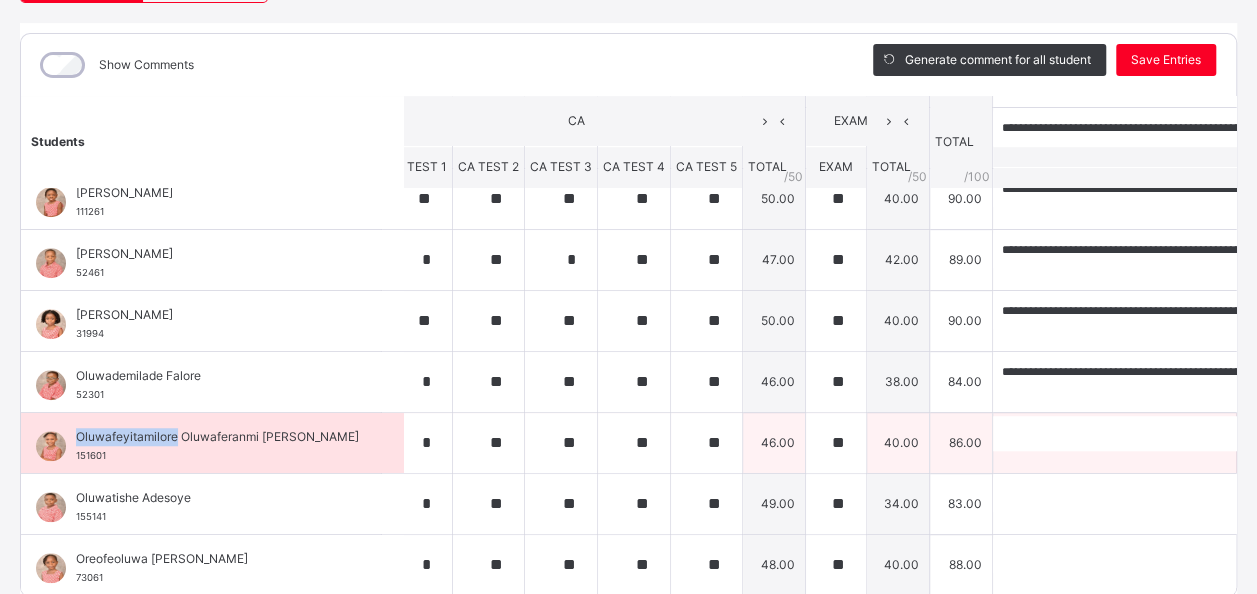 click on "Oluwafeyitamilore Oluwaferanmi [PERSON_NAME]" at bounding box center (217, 437) 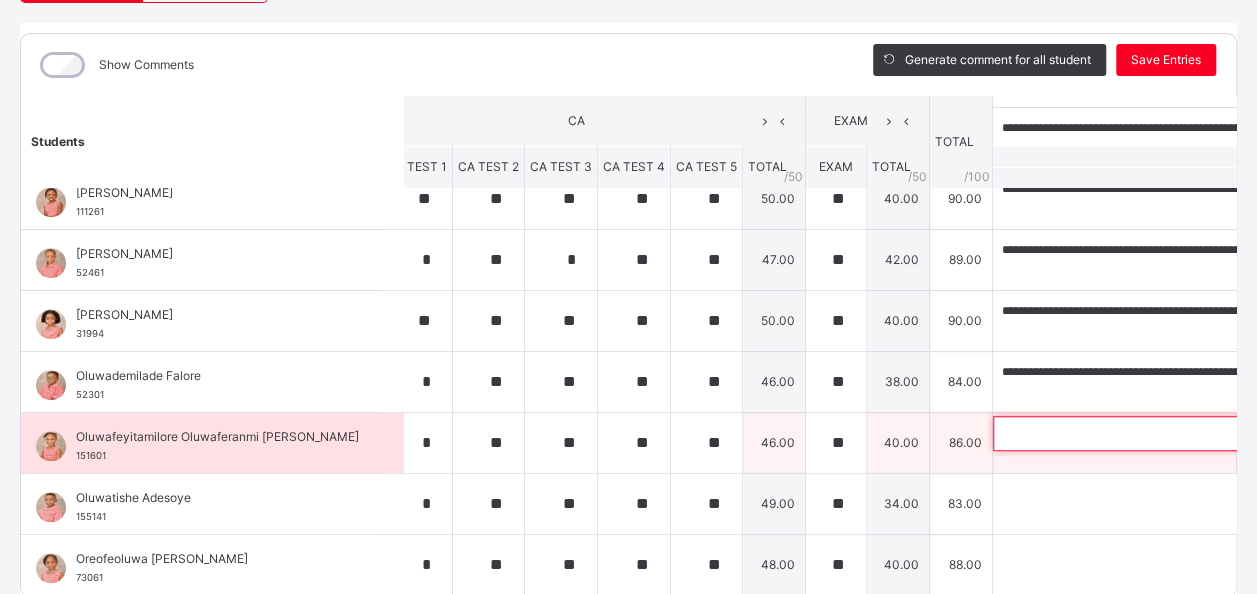 click at bounding box center [1123, 433] 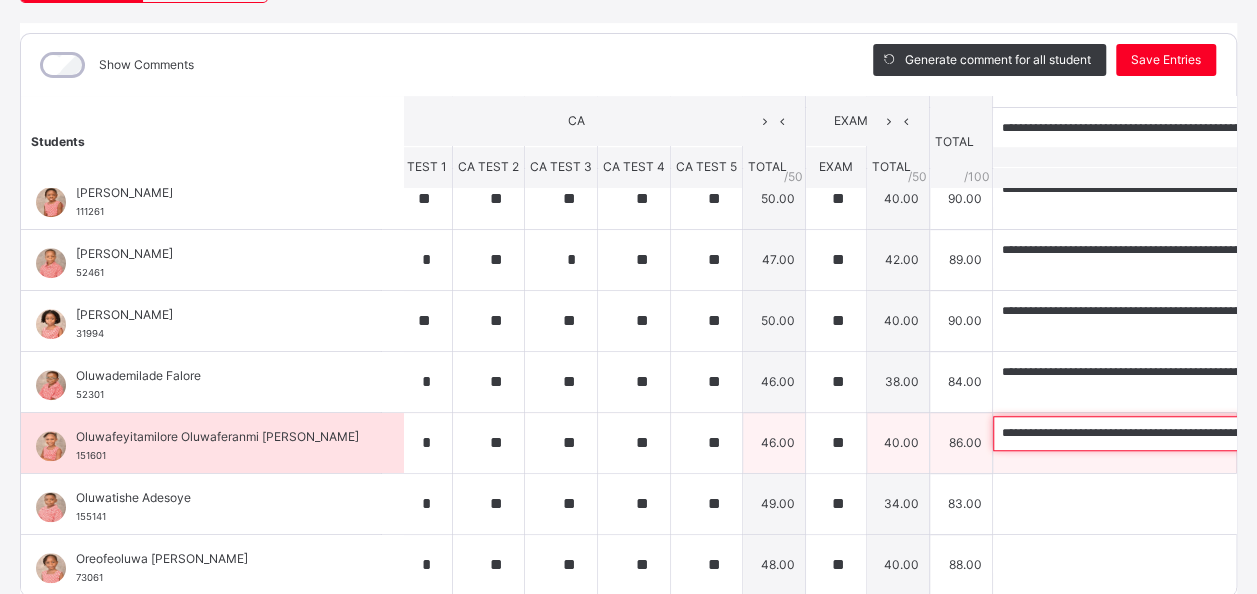 scroll, scrollTop: 0, scrollLeft: 702, axis: horizontal 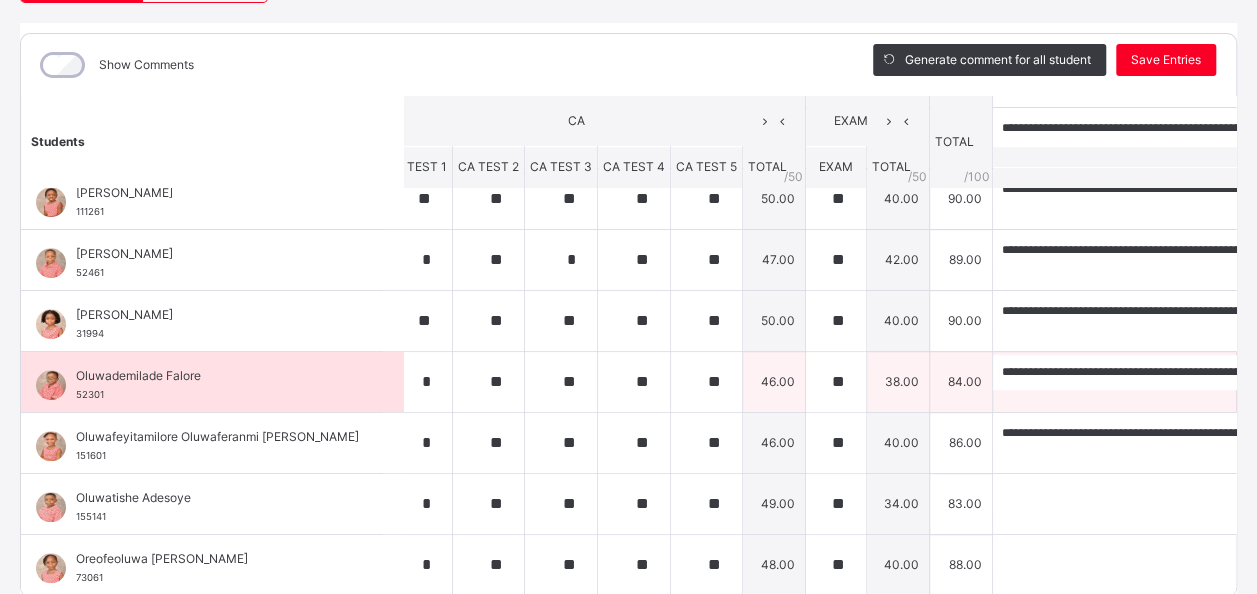 click on "Oluwademilade  Falore" at bounding box center [217, 376] 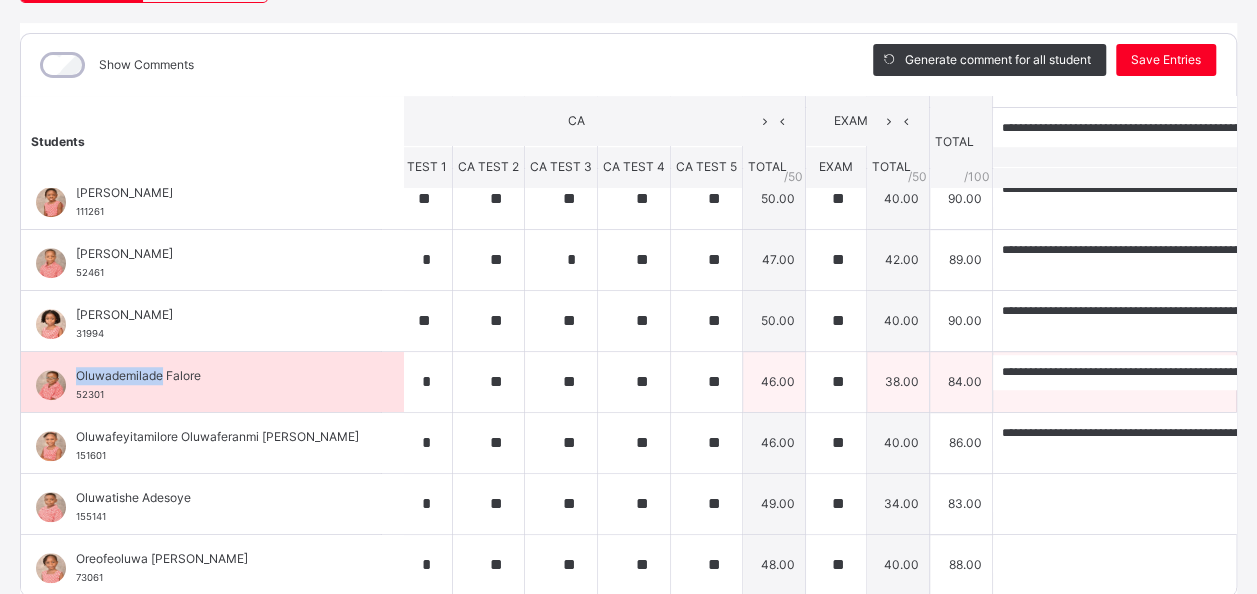 click on "Oluwademilade  Falore" at bounding box center [217, 376] 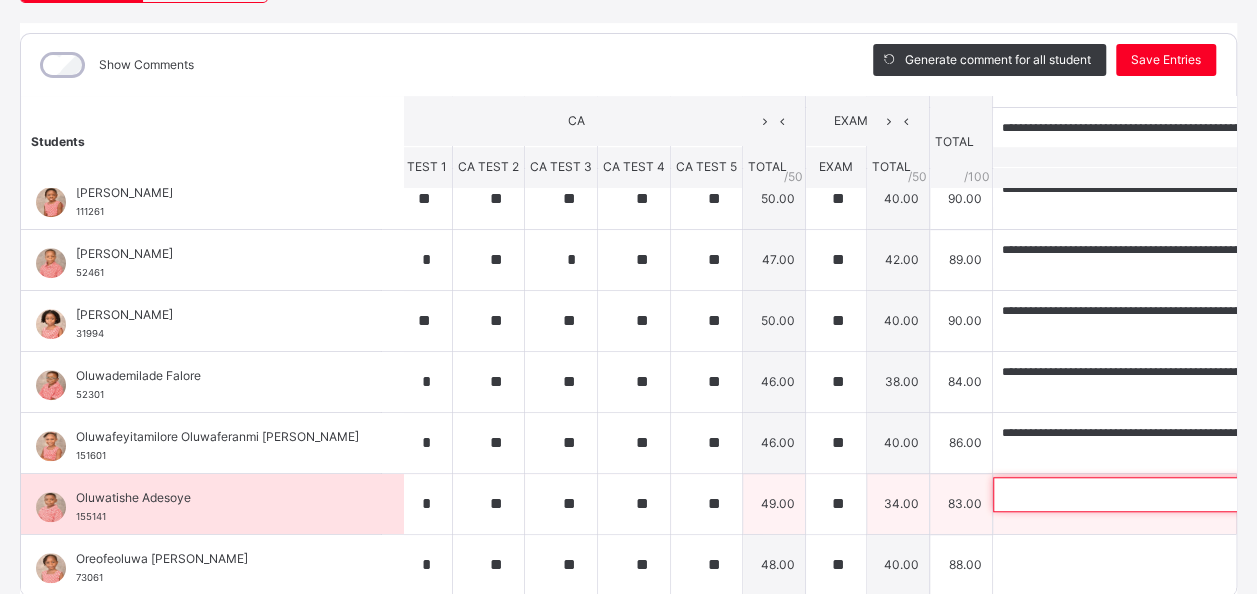click at bounding box center [1123, 494] 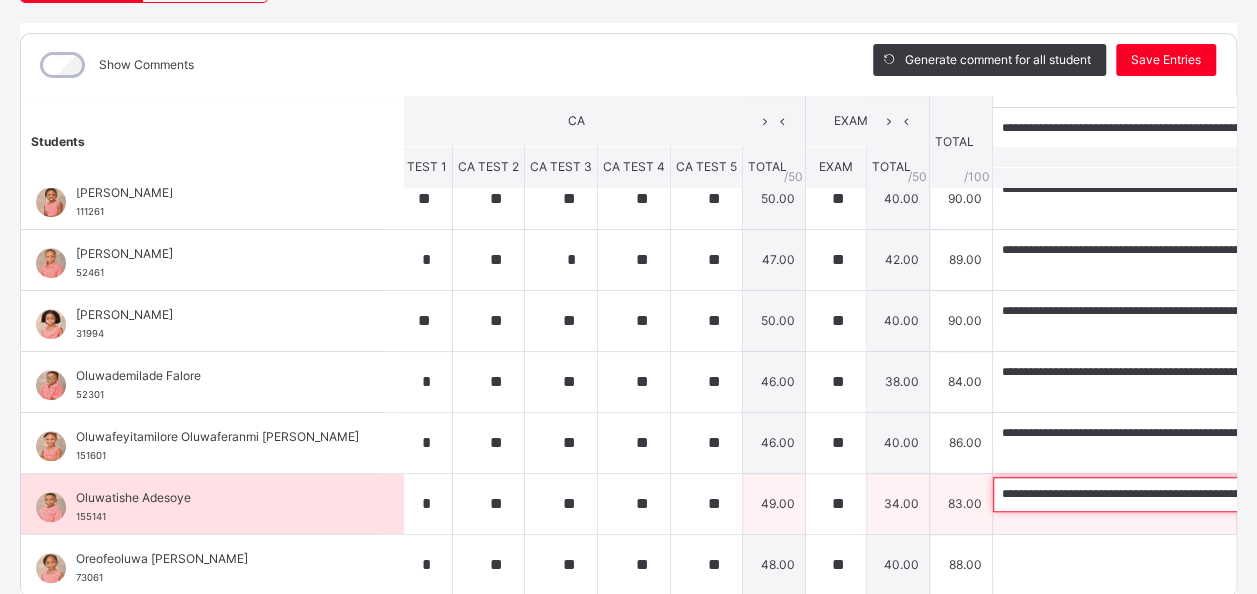 scroll, scrollTop: 0, scrollLeft: 659, axis: horizontal 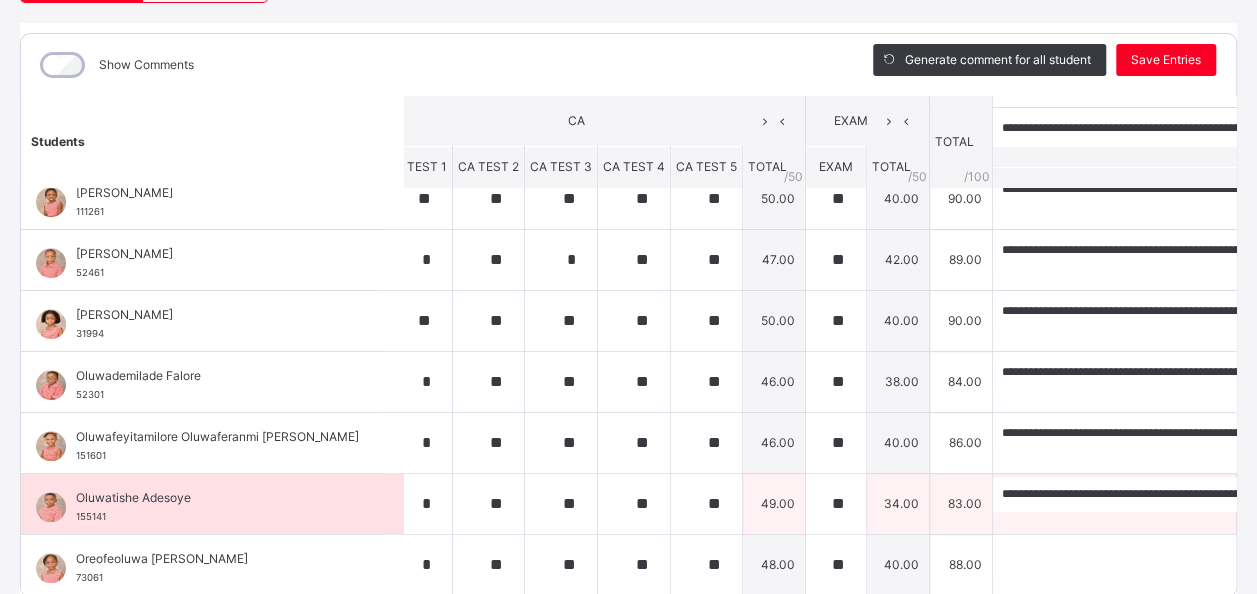 click on "Oluwatishe  Adesoye" at bounding box center [217, 498] 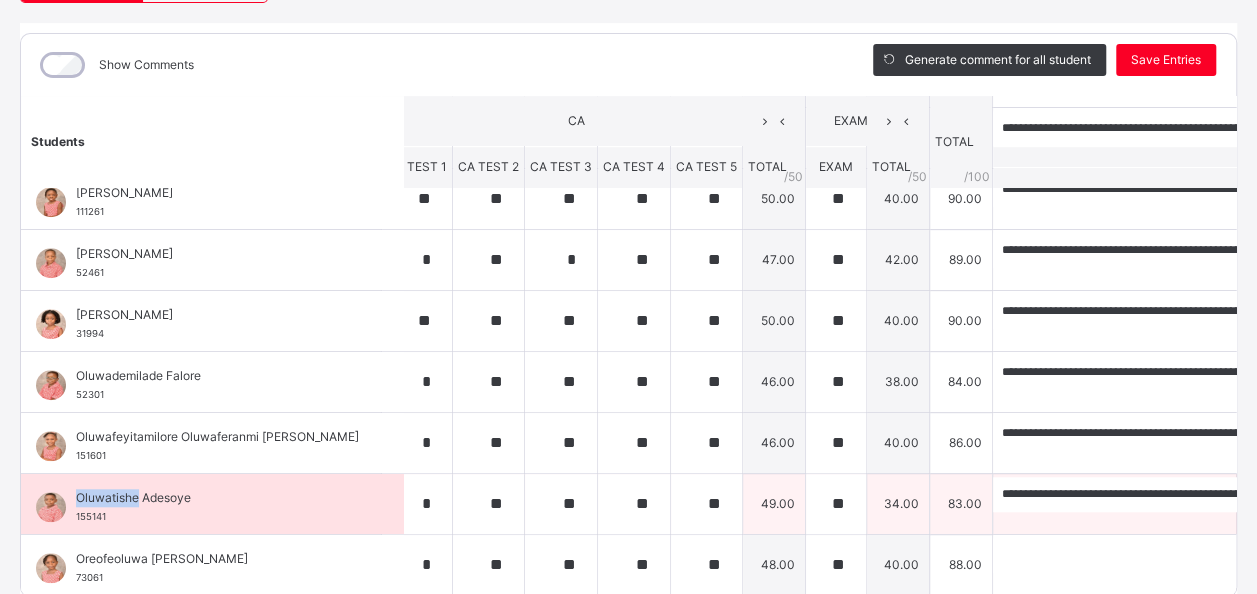 click on "Oluwatishe  Adesoye" at bounding box center [217, 498] 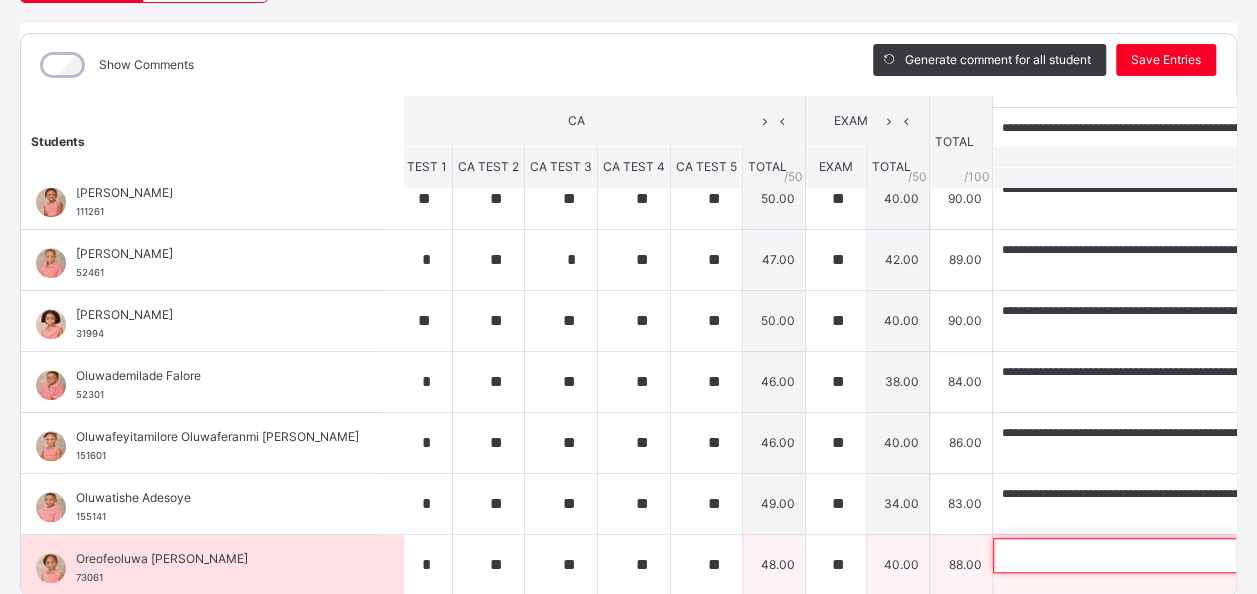 click at bounding box center (1123, 555) 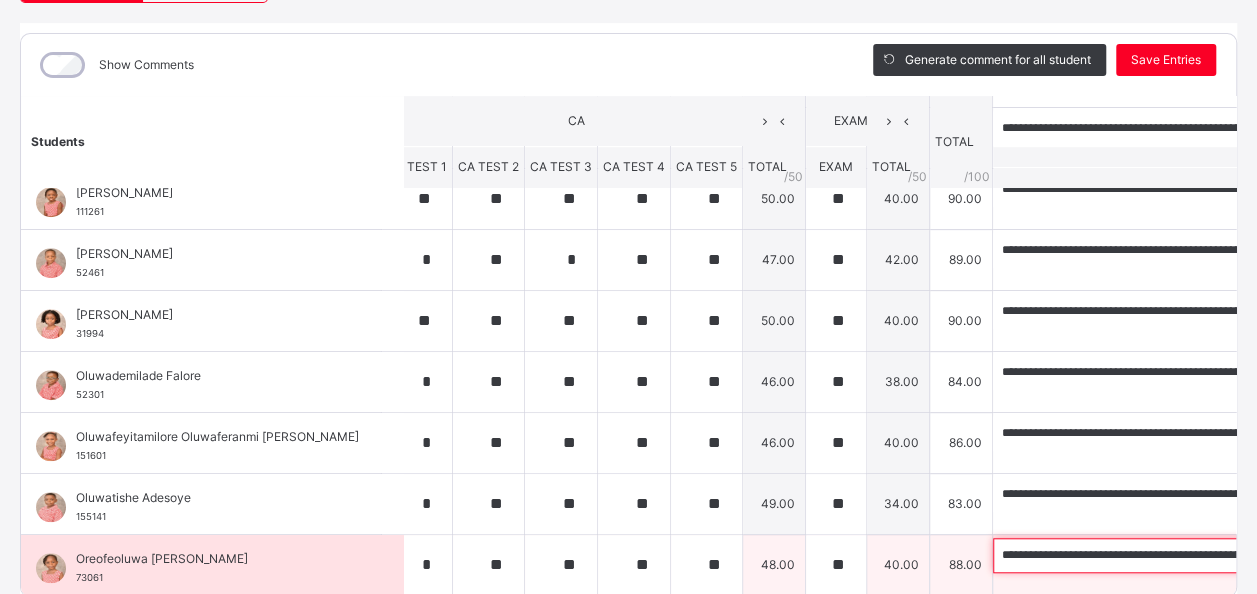scroll, scrollTop: 0, scrollLeft: 593, axis: horizontal 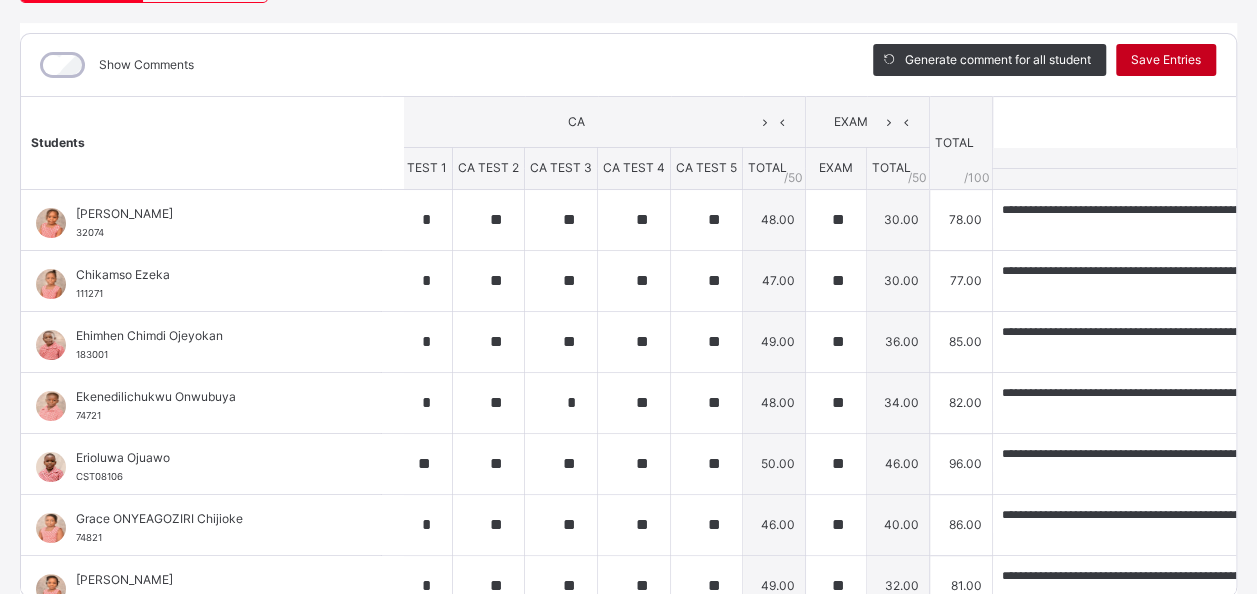 click on "Save Entries" at bounding box center [1166, 60] 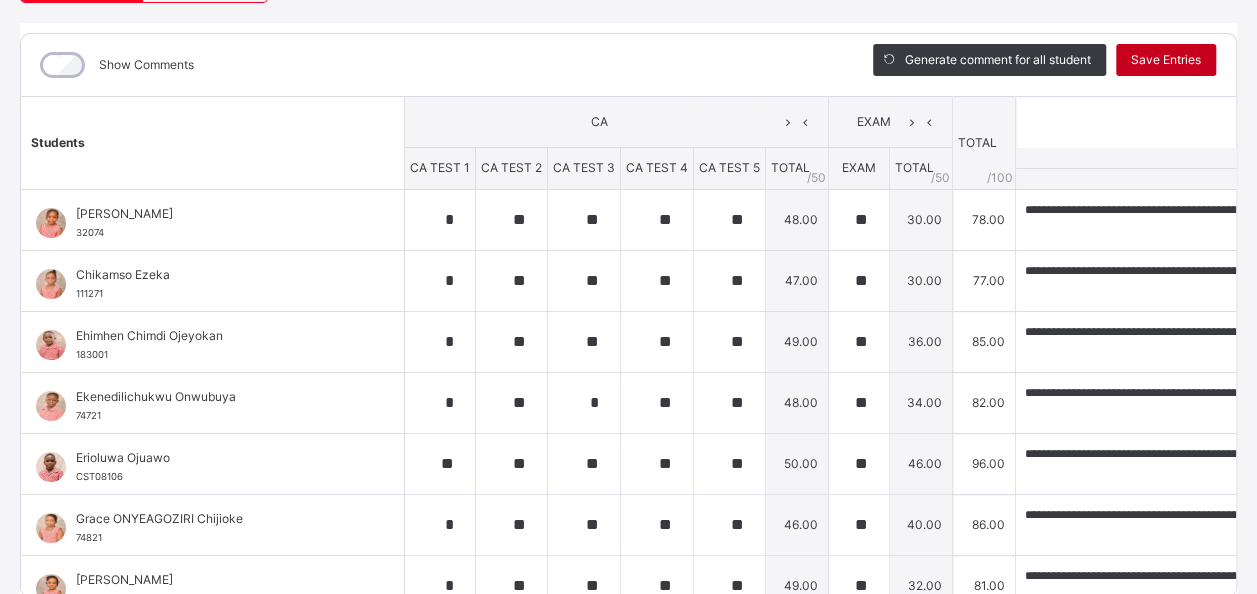 click on "Your changes have been saved." at bounding box center [628, 1105] 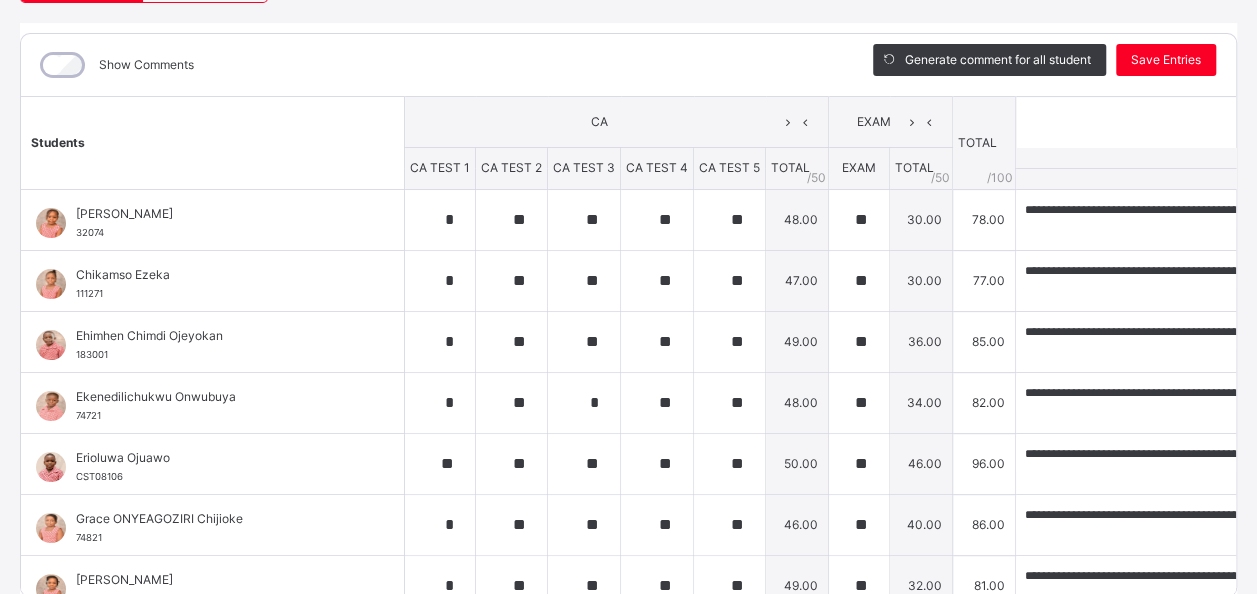 click on "Your changes have been saved." at bounding box center [628, 1105] 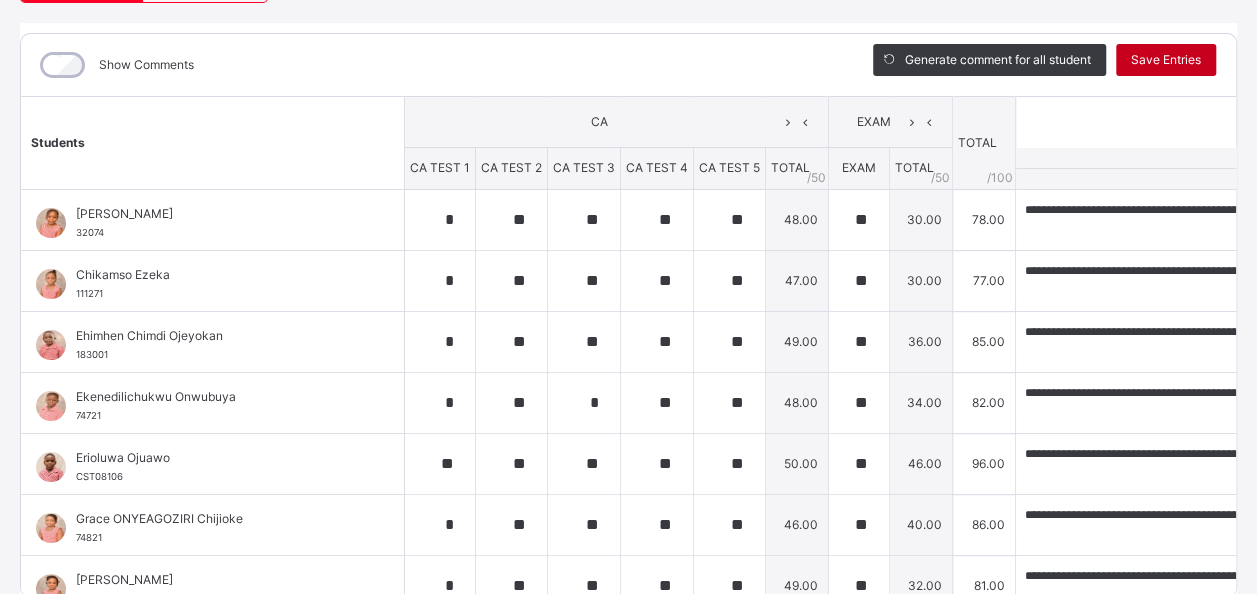 click on "Save Entries" at bounding box center (1166, 60) 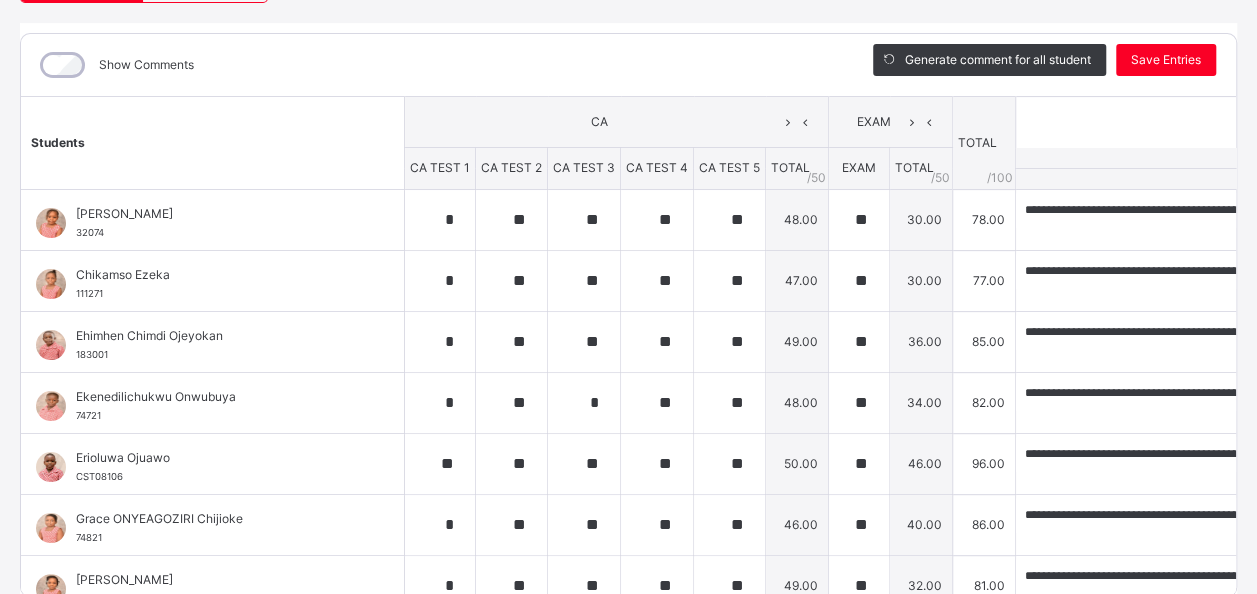 click on "Your changes have been saved." at bounding box center [628, 1105] 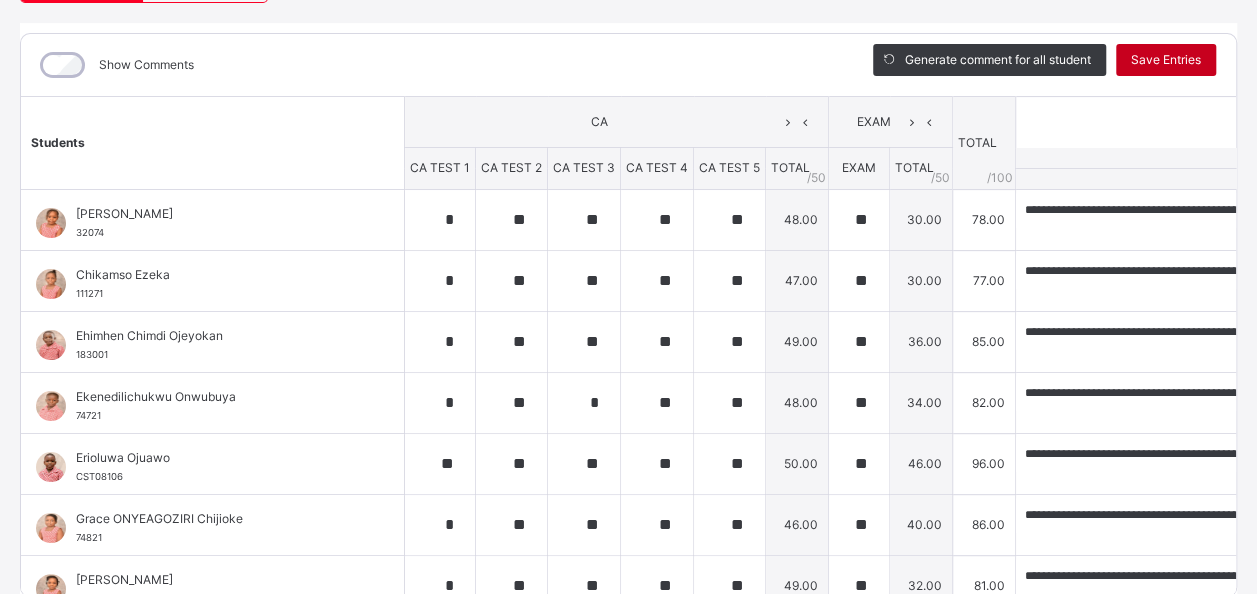 click on "Save Entries" at bounding box center (1166, 60) 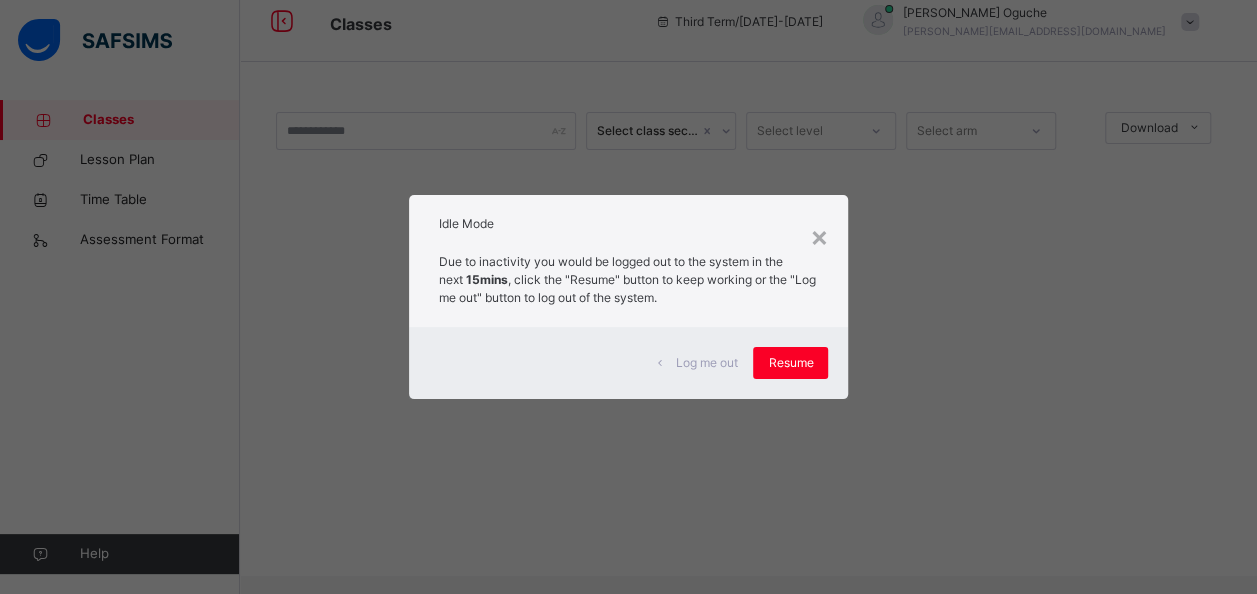 scroll, scrollTop: 0, scrollLeft: 0, axis: both 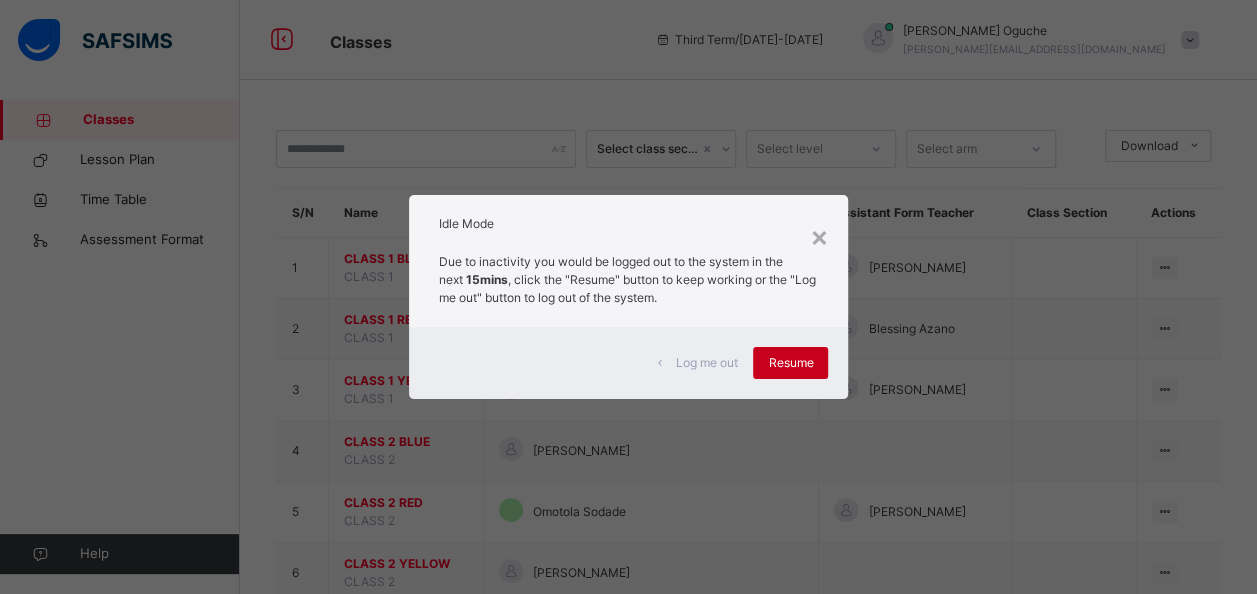 click on "Resume" at bounding box center (790, 363) 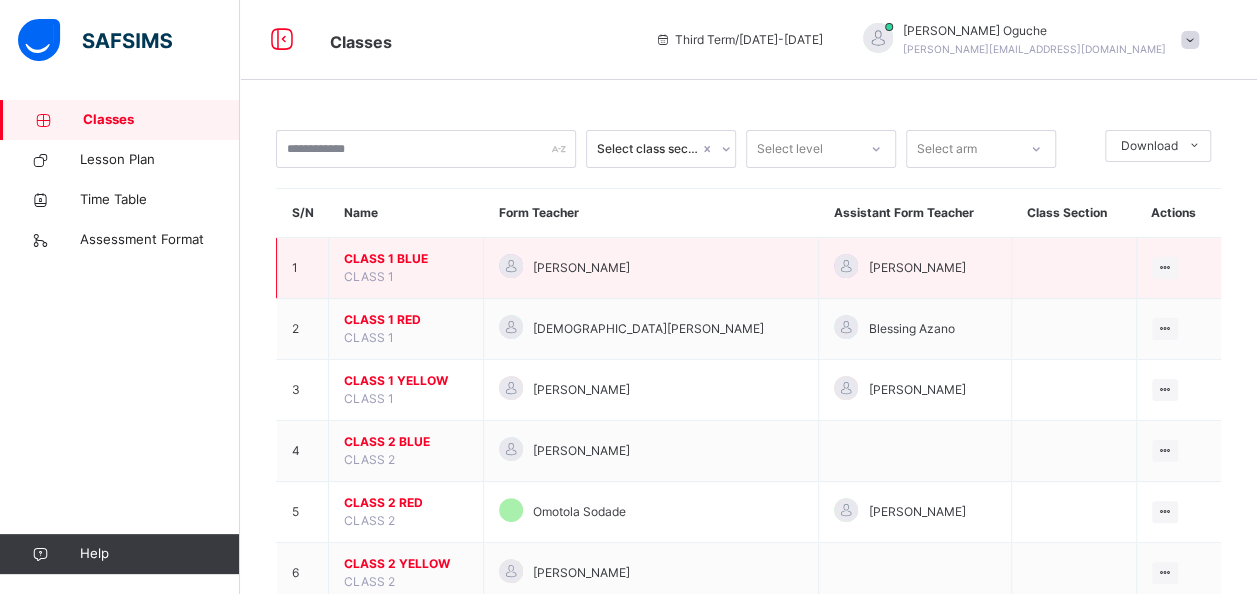 click on "CLASS 1   BLUE" at bounding box center (406, 259) 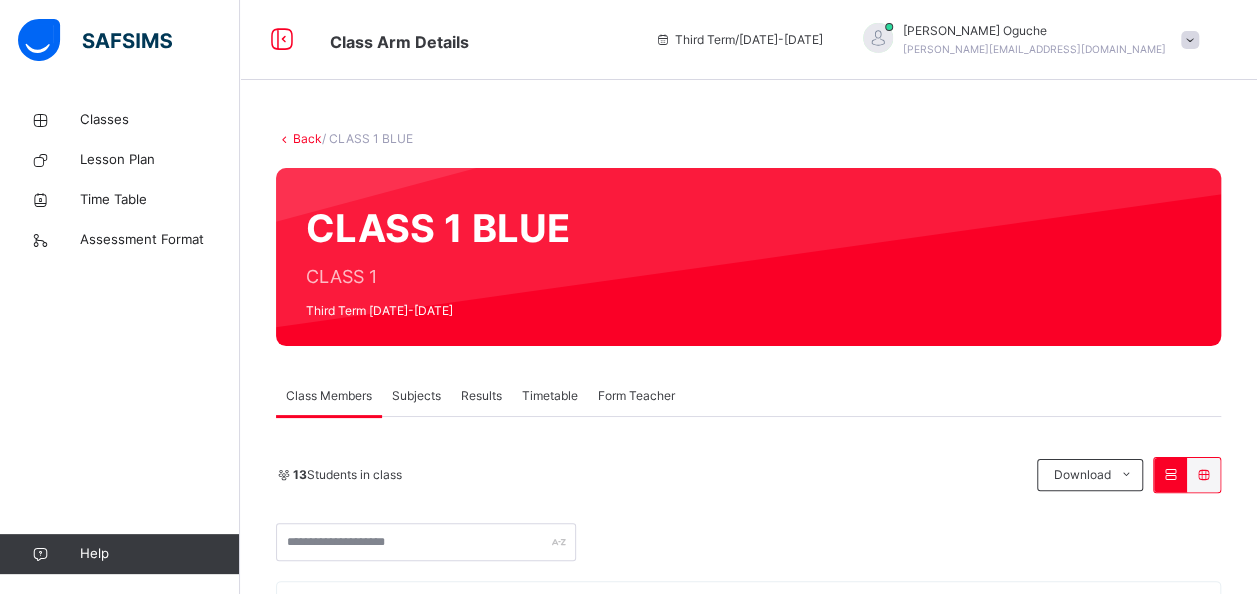 click on "Subjects" at bounding box center (416, 396) 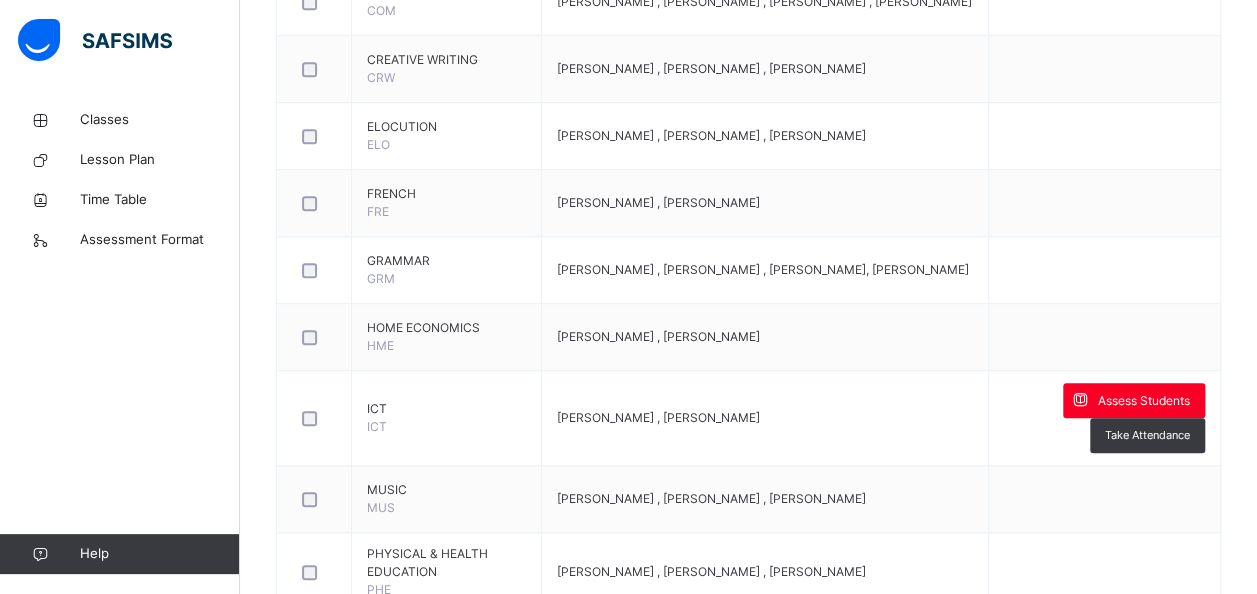 scroll, scrollTop: 1000, scrollLeft: 0, axis: vertical 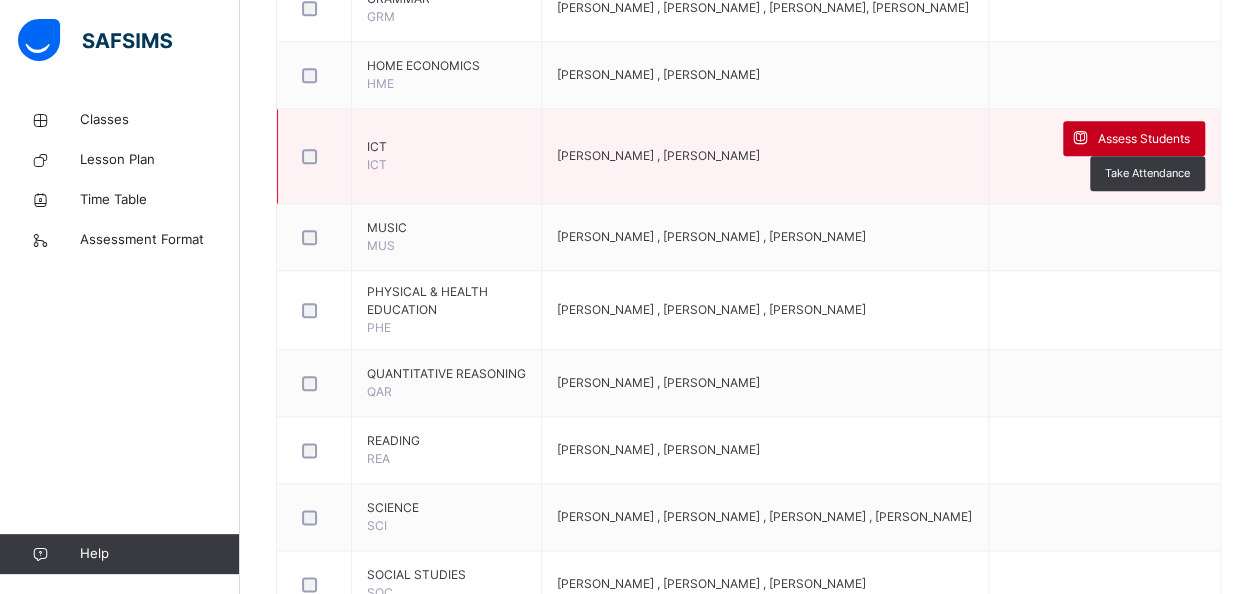 click on "Assess Students" at bounding box center [1144, 139] 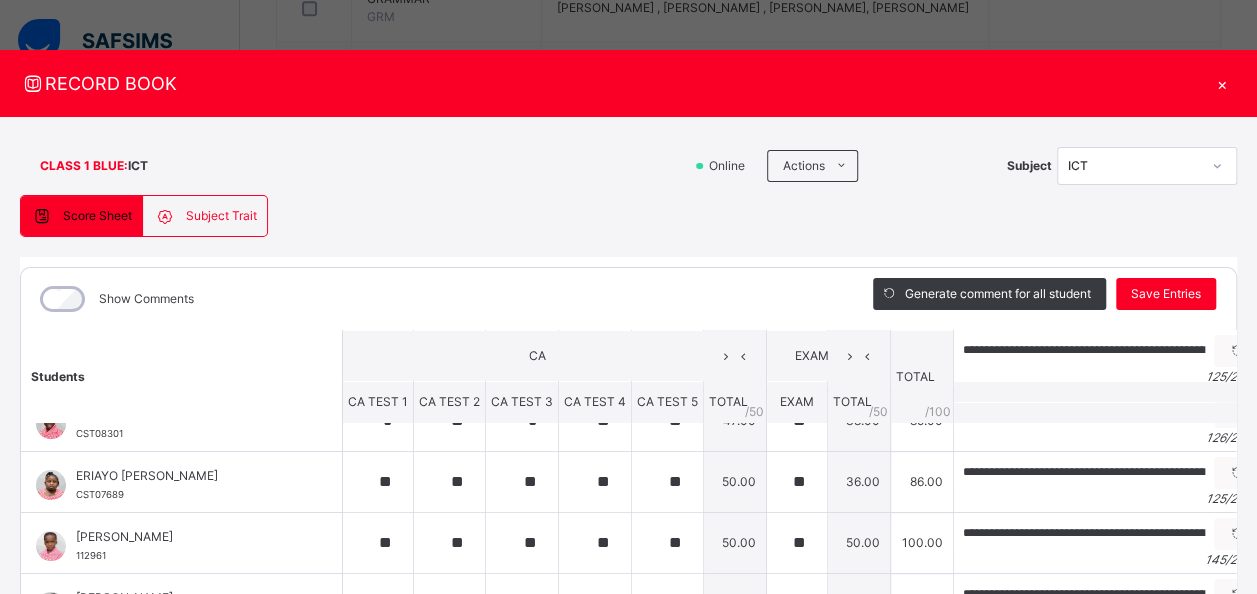 scroll, scrollTop: 214, scrollLeft: 0, axis: vertical 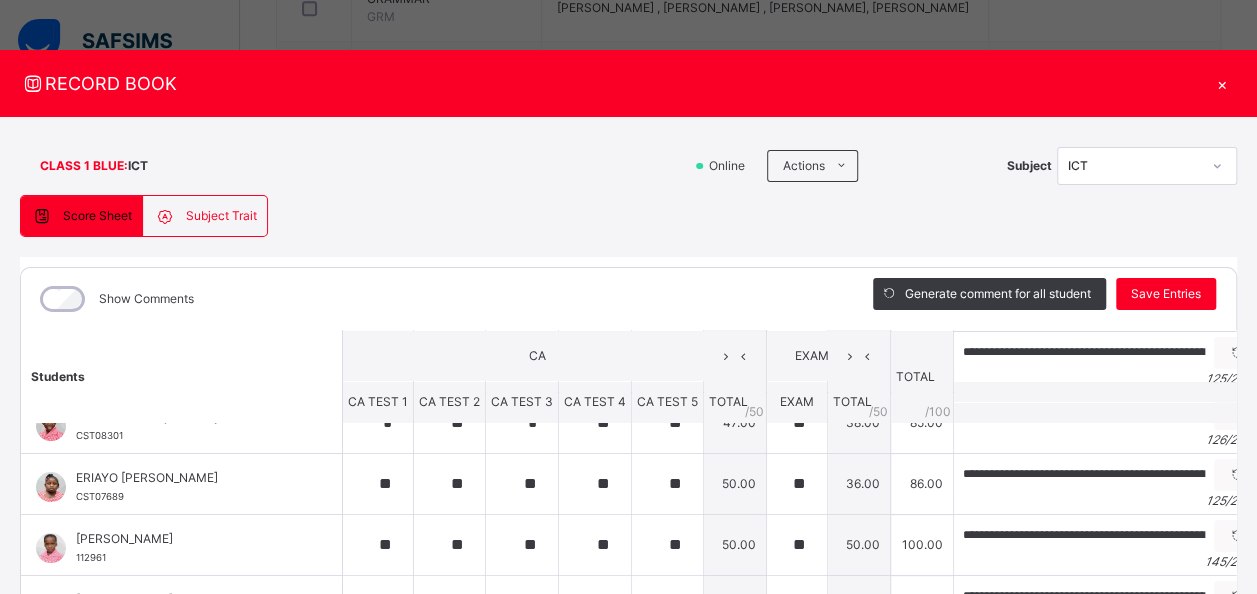 click at bounding box center [1107, 412] 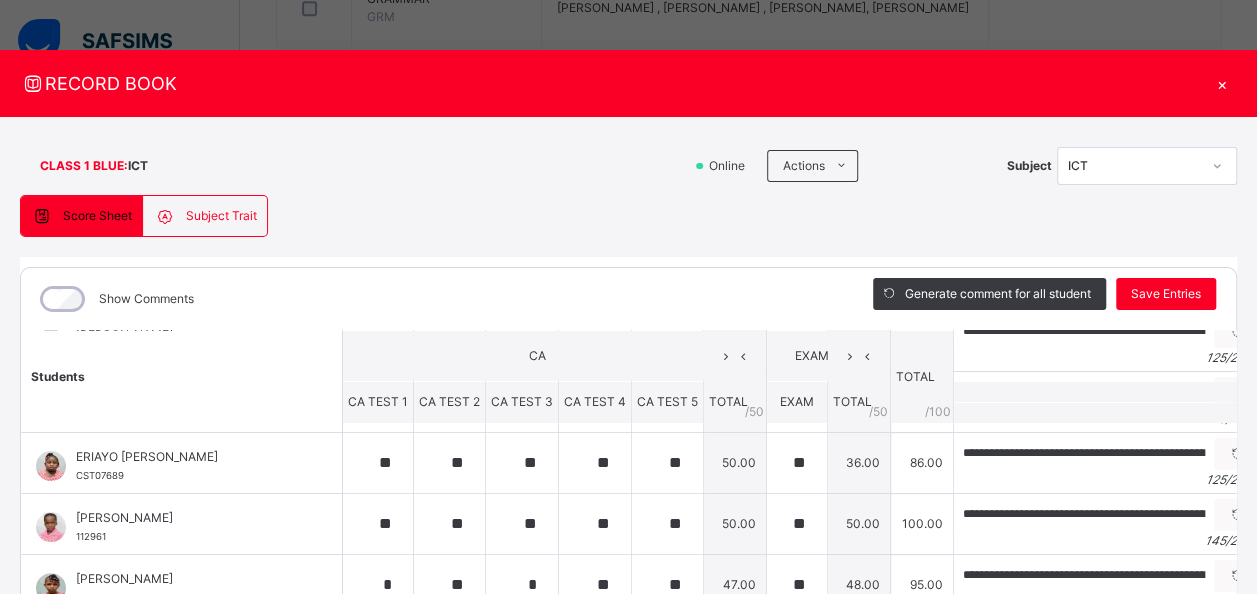 scroll, scrollTop: 236, scrollLeft: 0, axis: vertical 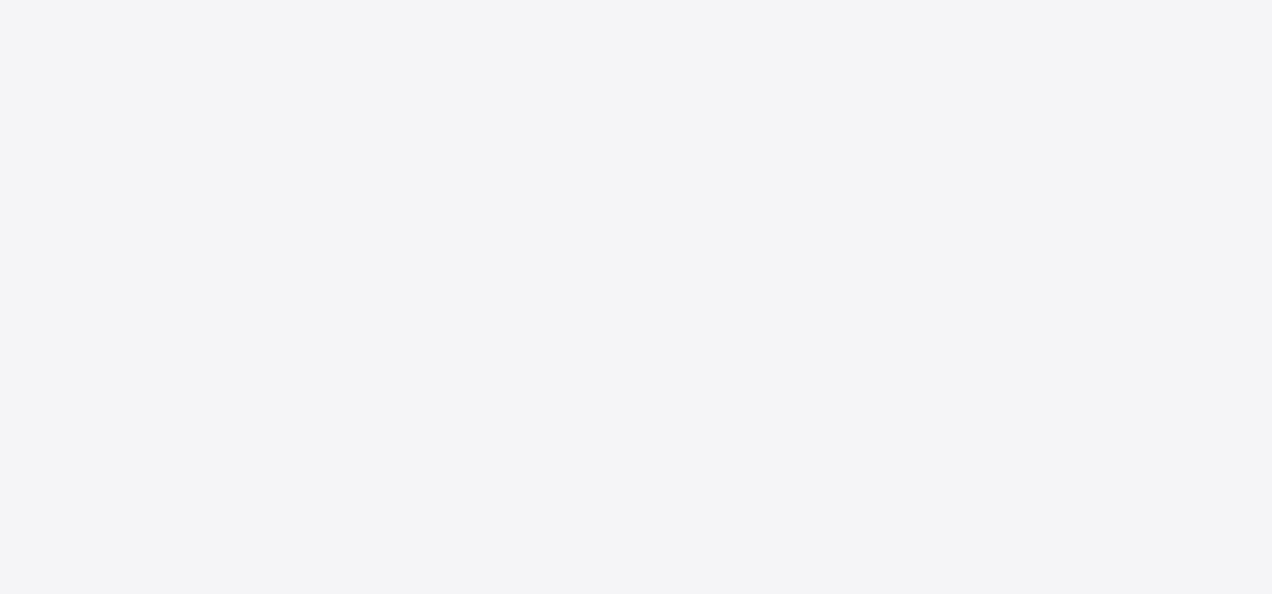 drag, startPoint x: 1214, startPoint y: 526, endPoint x: 1198, endPoint y: 545, distance: 24.839485 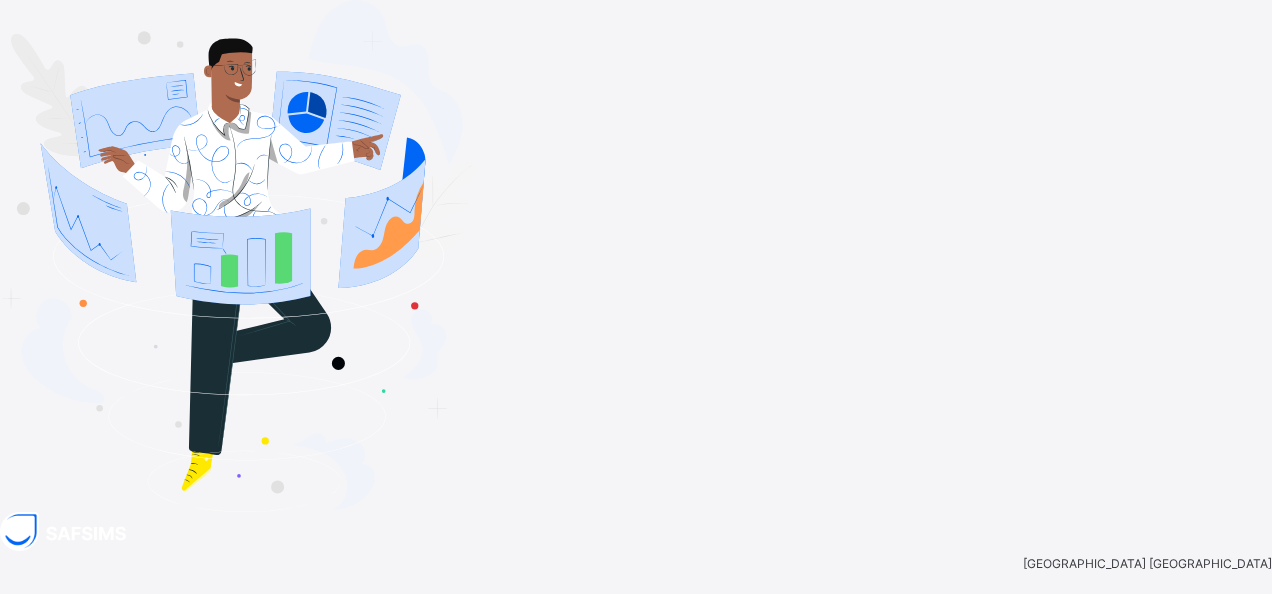click on "Login" at bounding box center [1219, 750] 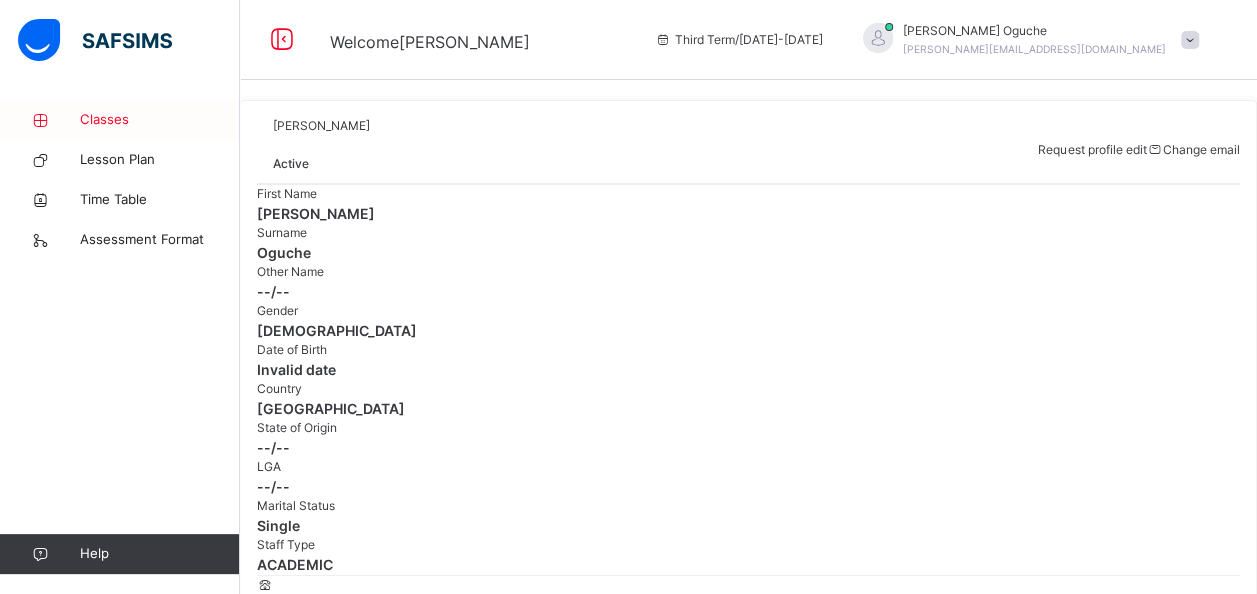 click on "Classes" at bounding box center (160, 120) 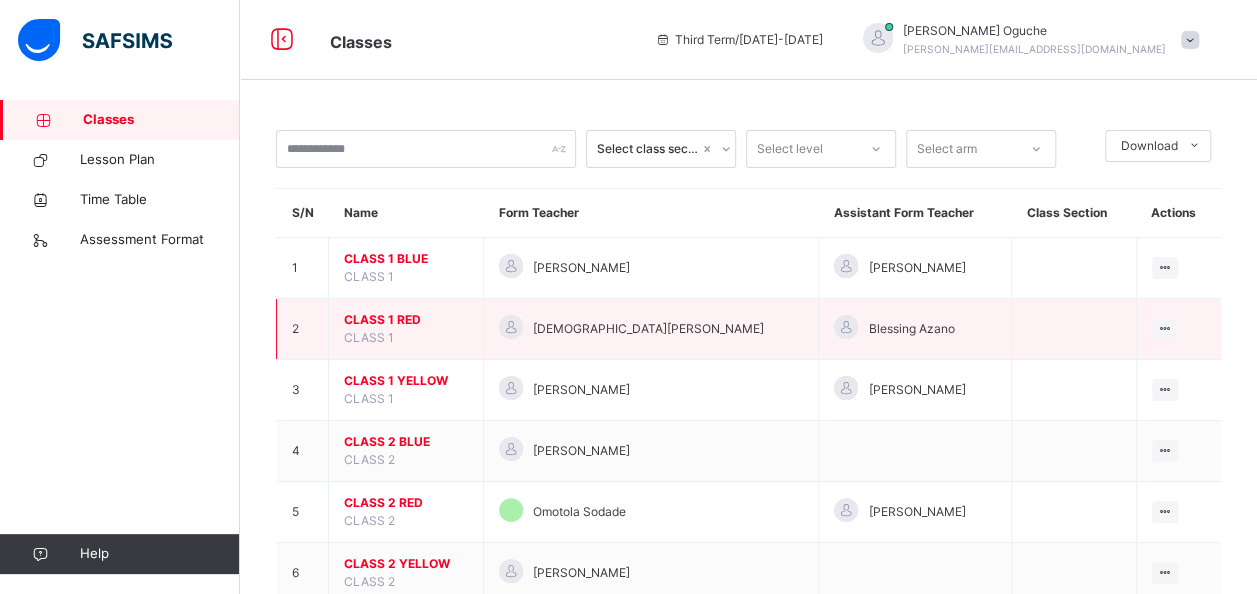 click on "CLASS 1   RED" at bounding box center [406, 320] 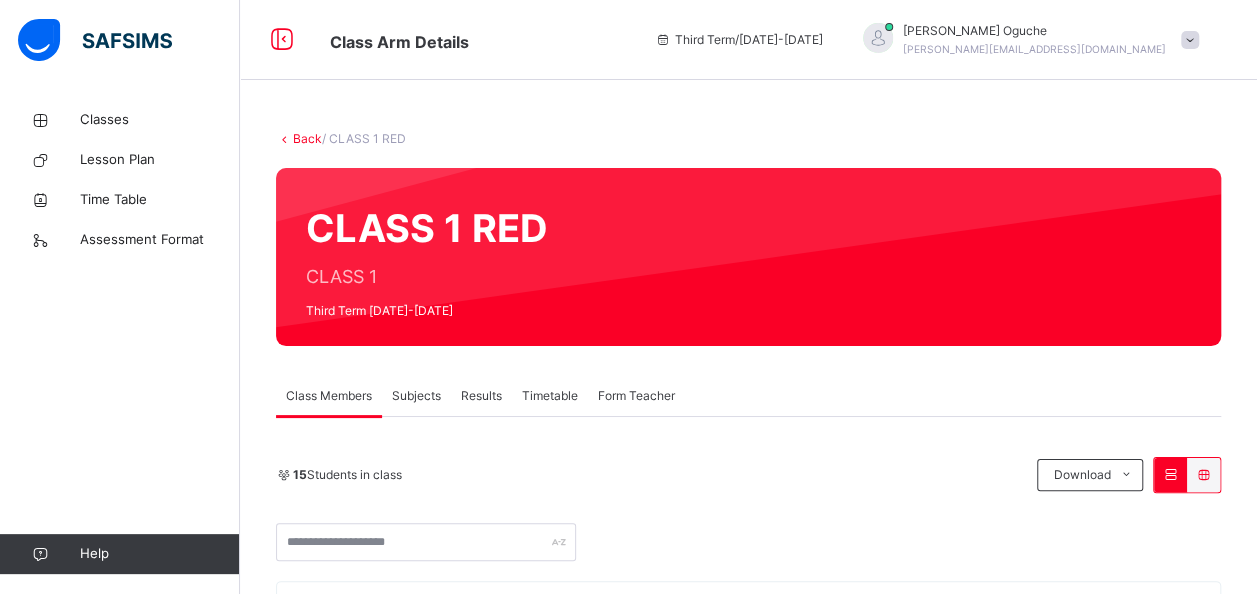 click on "Subjects" at bounding box center [416, 396] 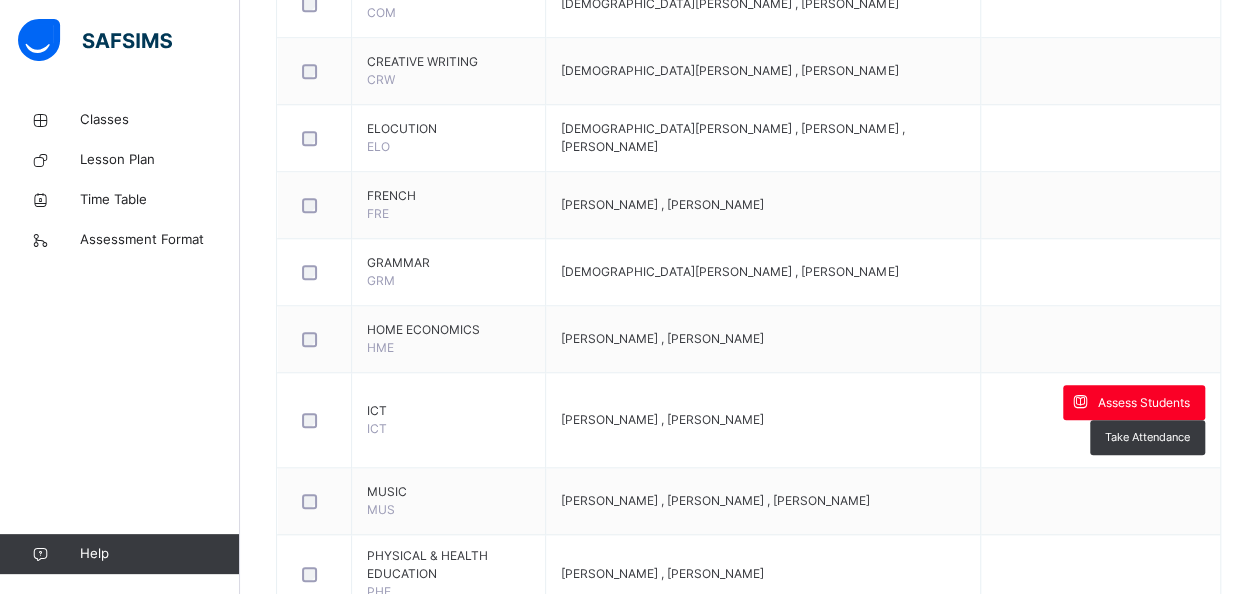 scroll, scrollTop: 760, scrollLeft: 0, axis: vertical 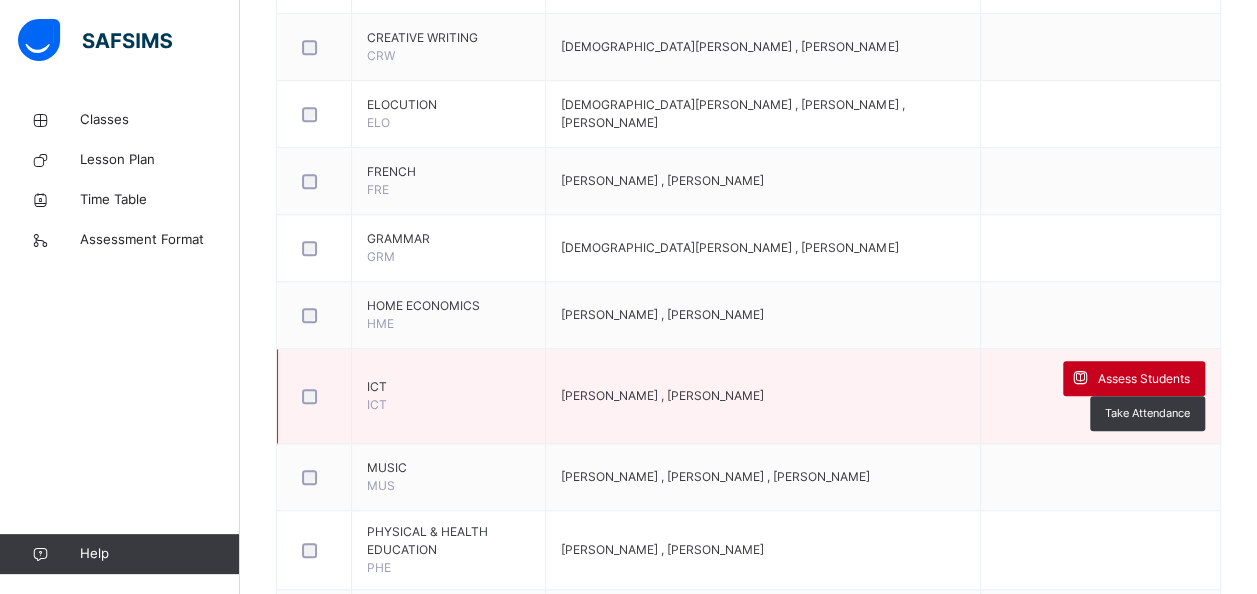 click on "Assess Students" at bounding box center [1144, 379] 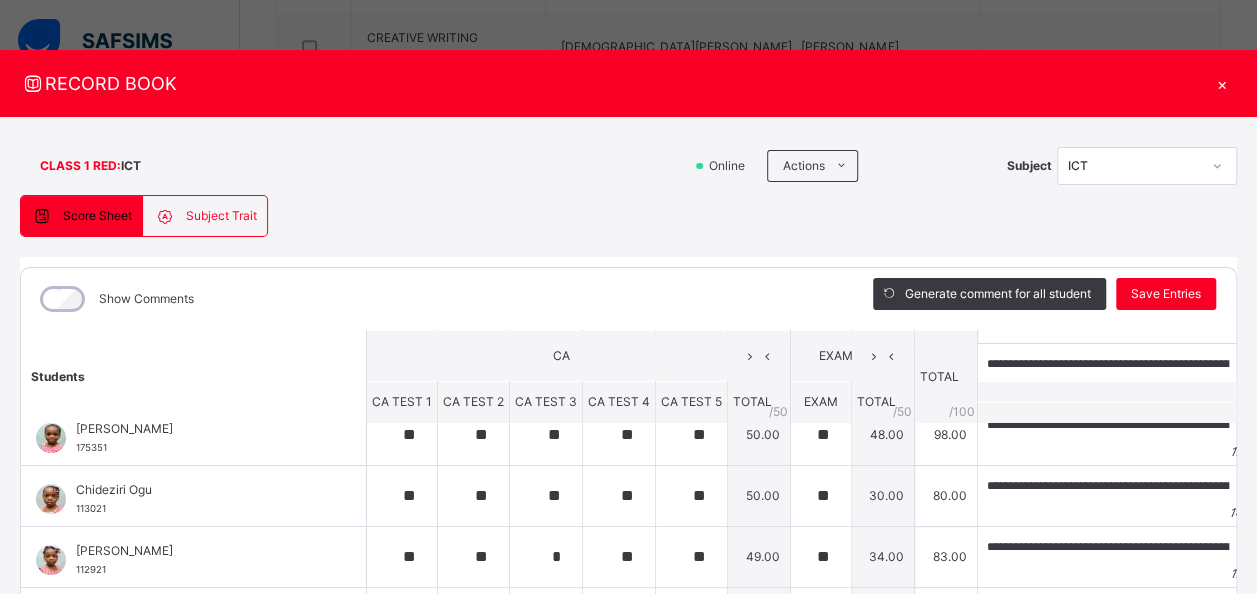 scroll, scrollTop: 82, scrollLeft: 0, axis: vertical 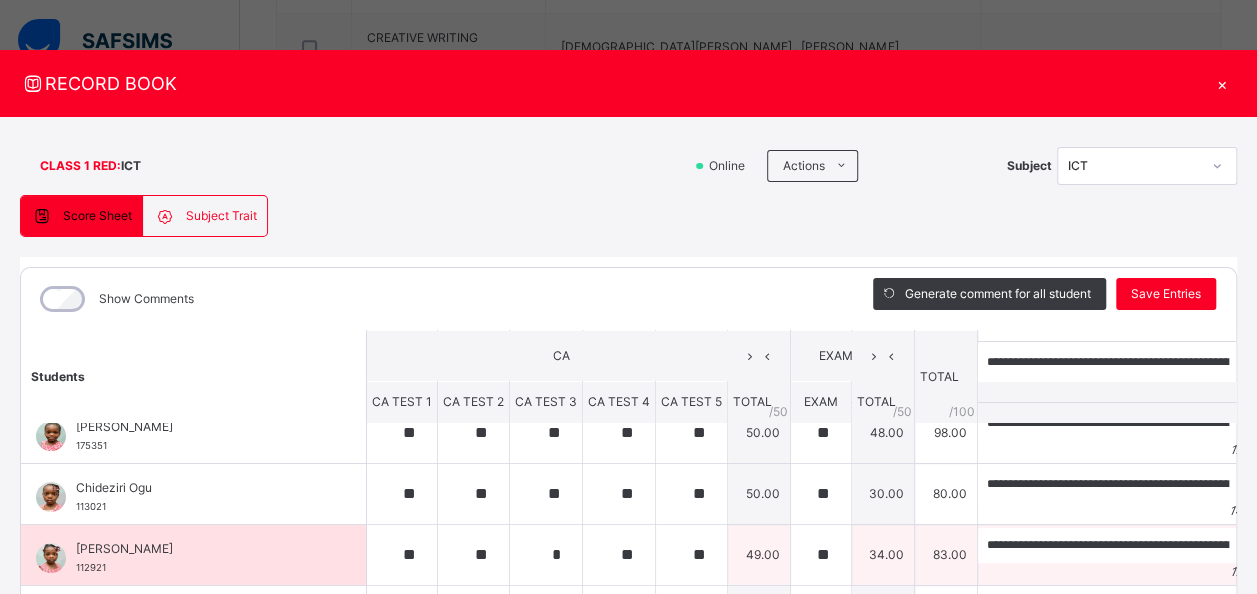 click on "[PERSON_NAME]" at bounding box center [198, 549] 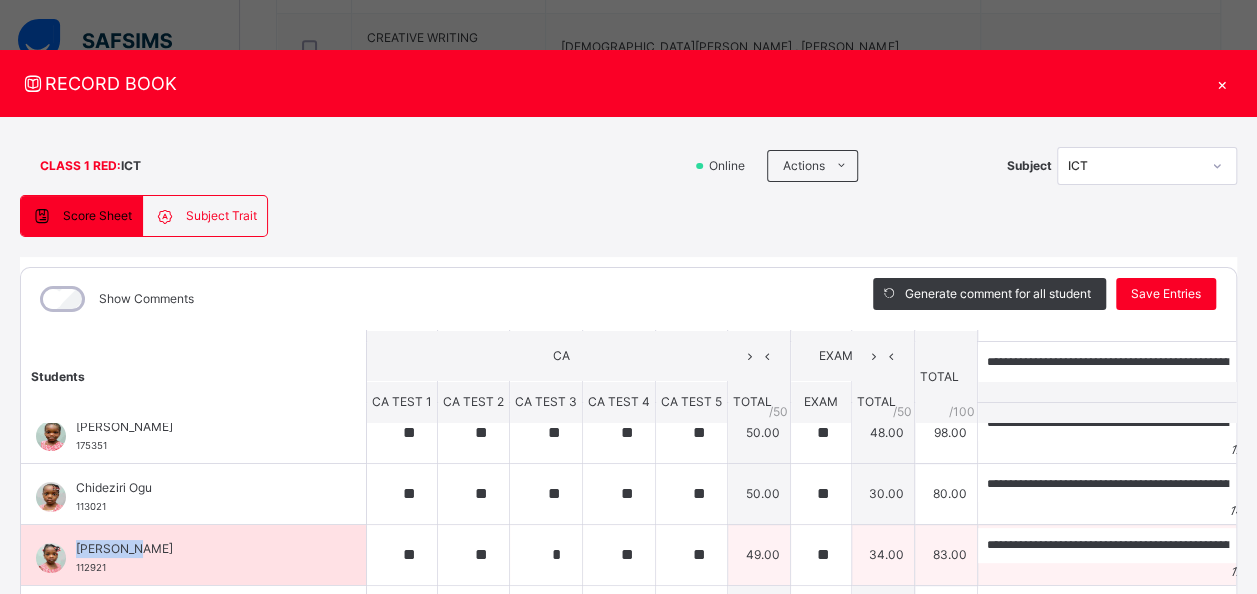 click on "[PERSON_NAME]" at bounding box center [198, 549] 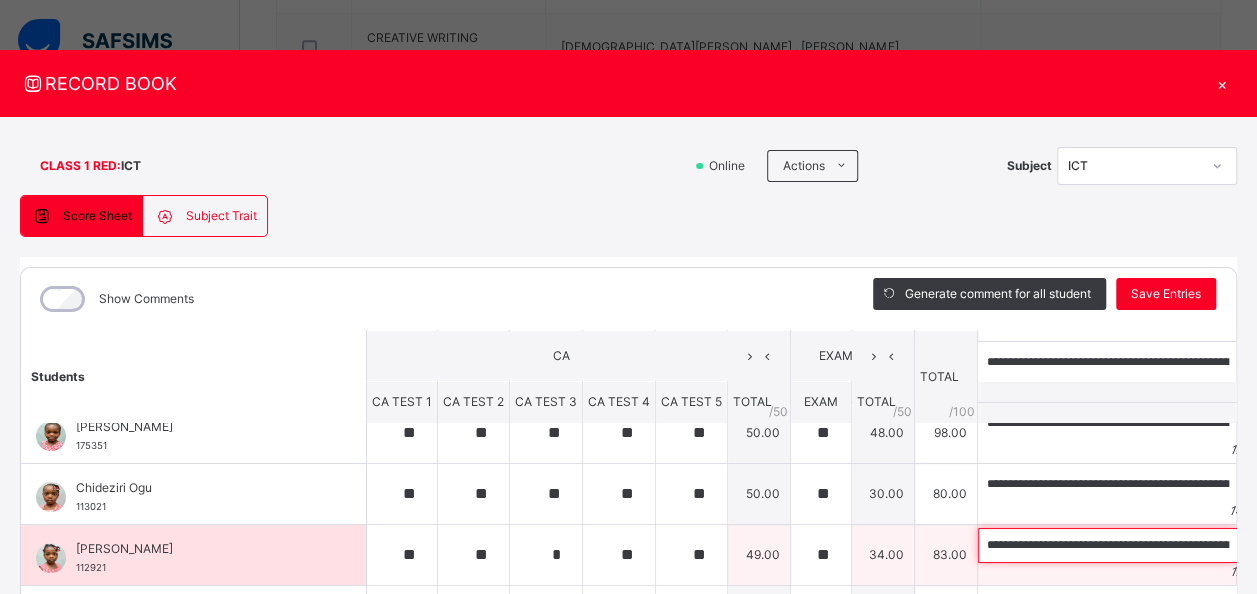 click on "**********" at bounding box center (1108, 545) 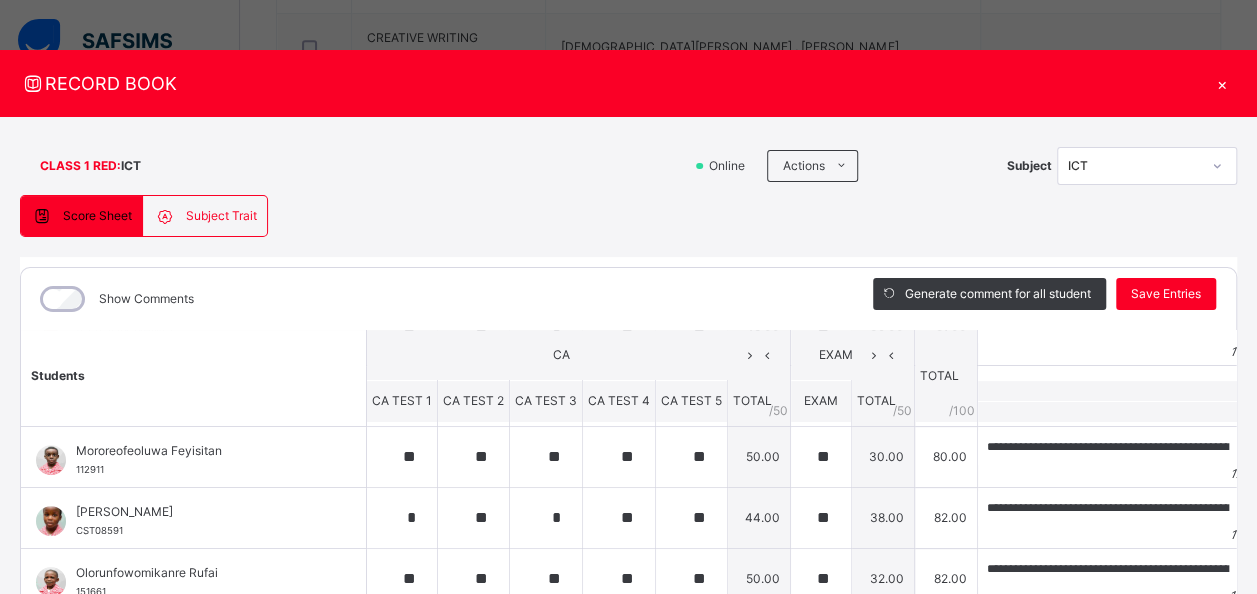 scroll, scrollTop: 435, scrollLeft: 0, axis: vertical 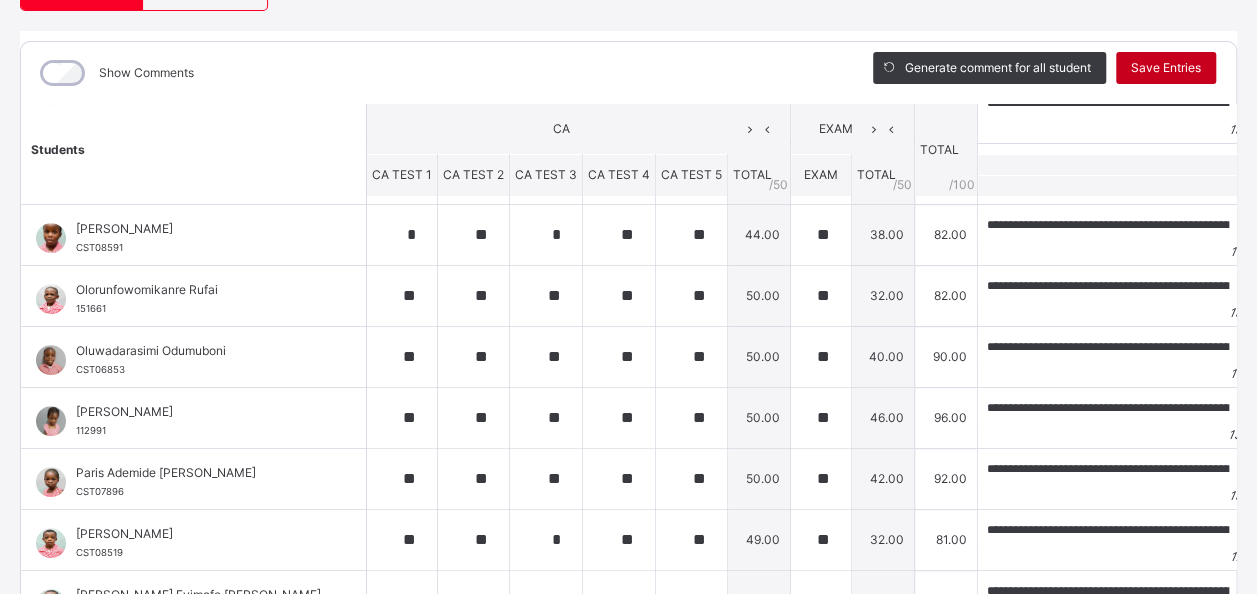 click on "Save Entries" at bounding box center (1166, 68) 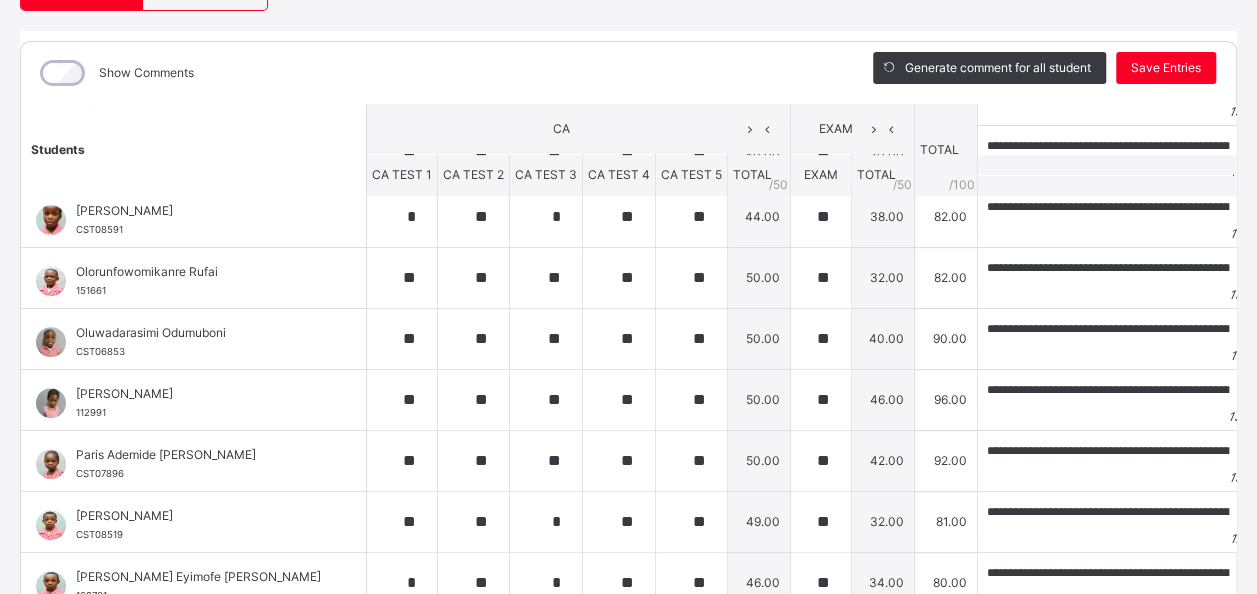 scroll, scrollTop: 517, scrollLeft: 0, axis: vertical 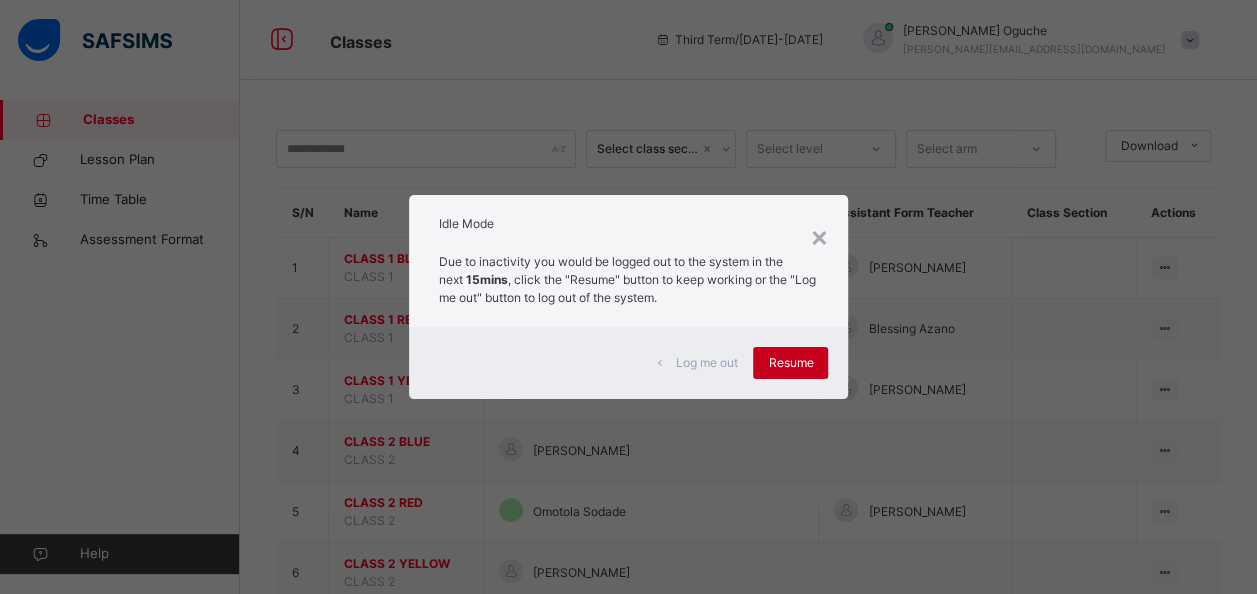 click on "Resume" at bounding box center [790, 363] 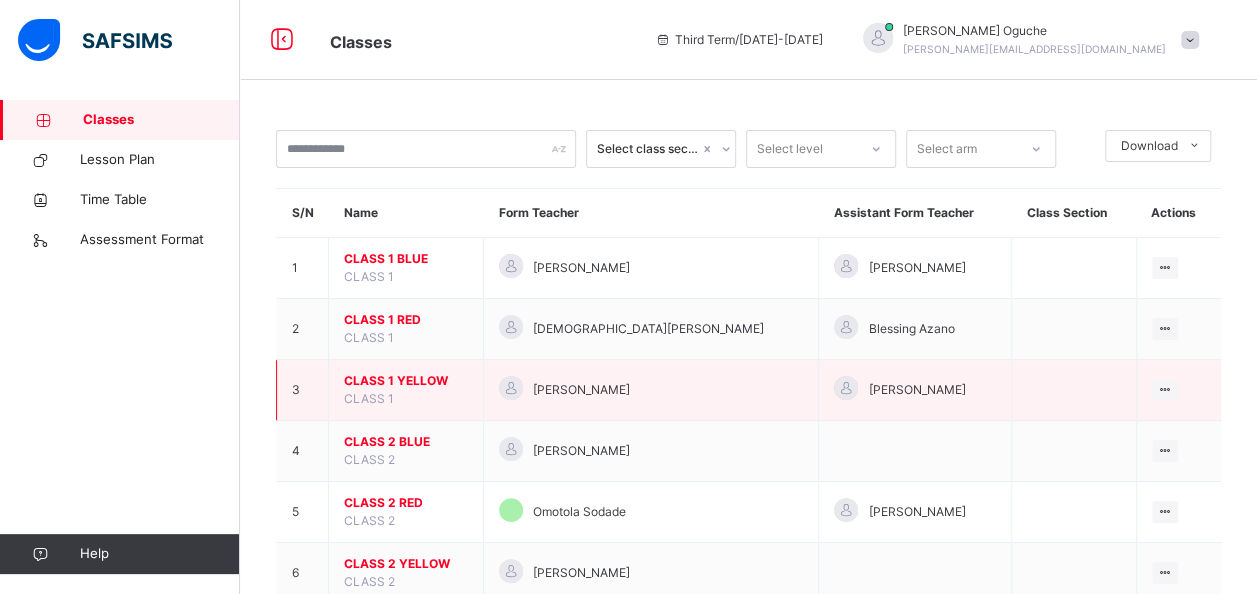 click on "CLASS 1   YELLOW" at bounding box center (406, 381) 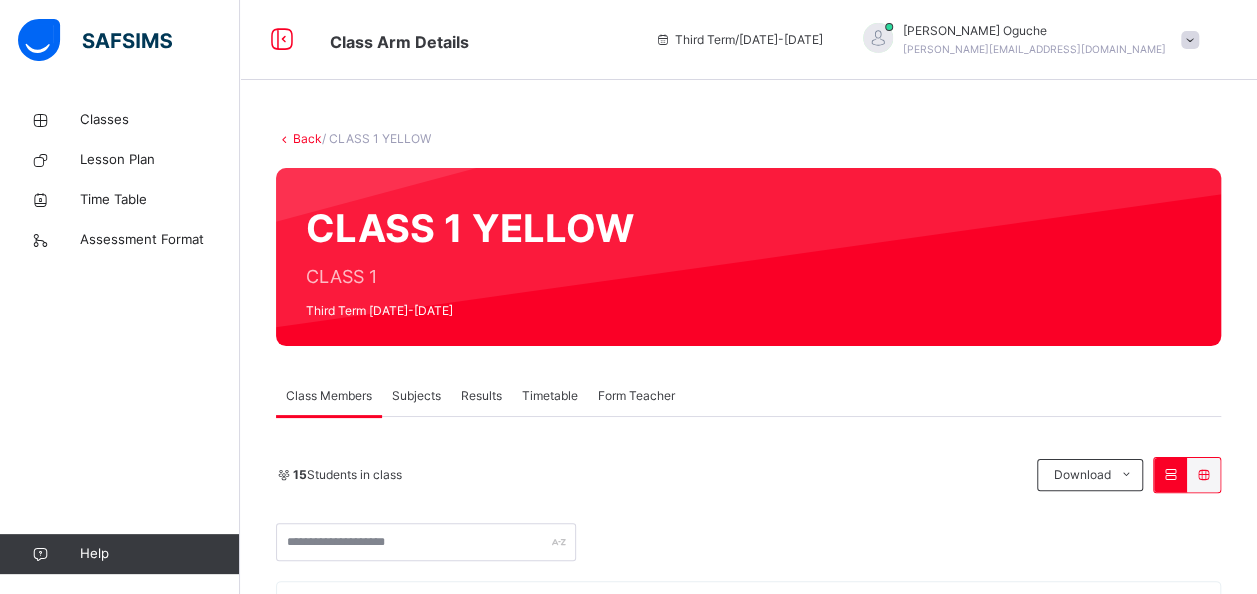 click on "Subjects" at bounding box center (416, 396) 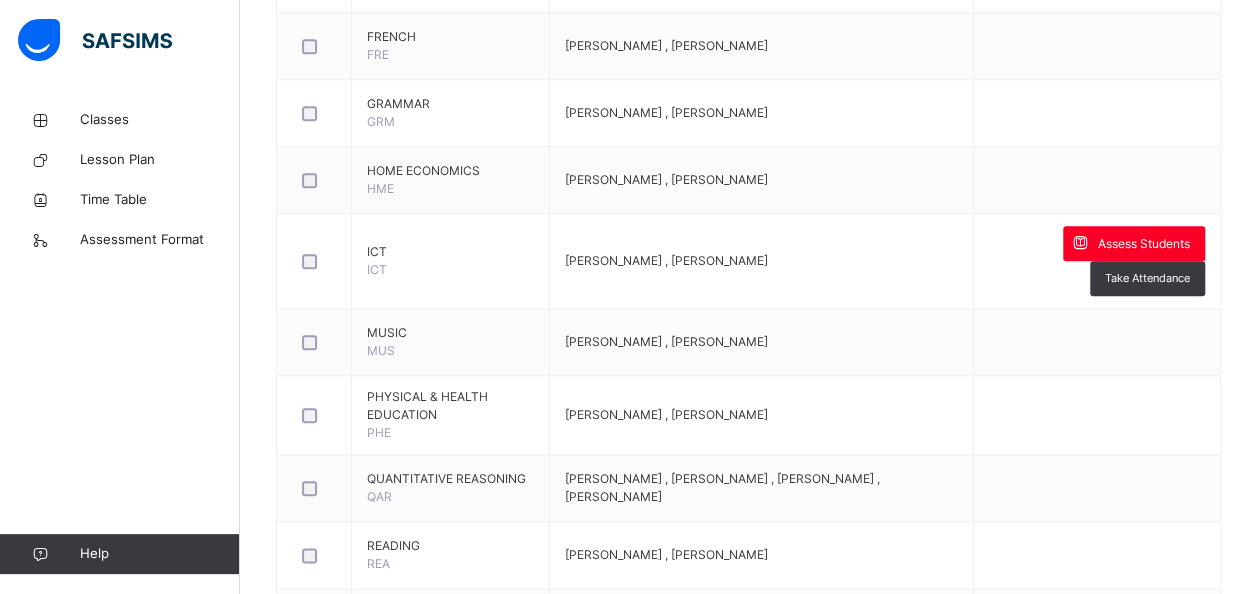 scroll, scrollTop: 920, scrollLeft: 0, axis: vertical 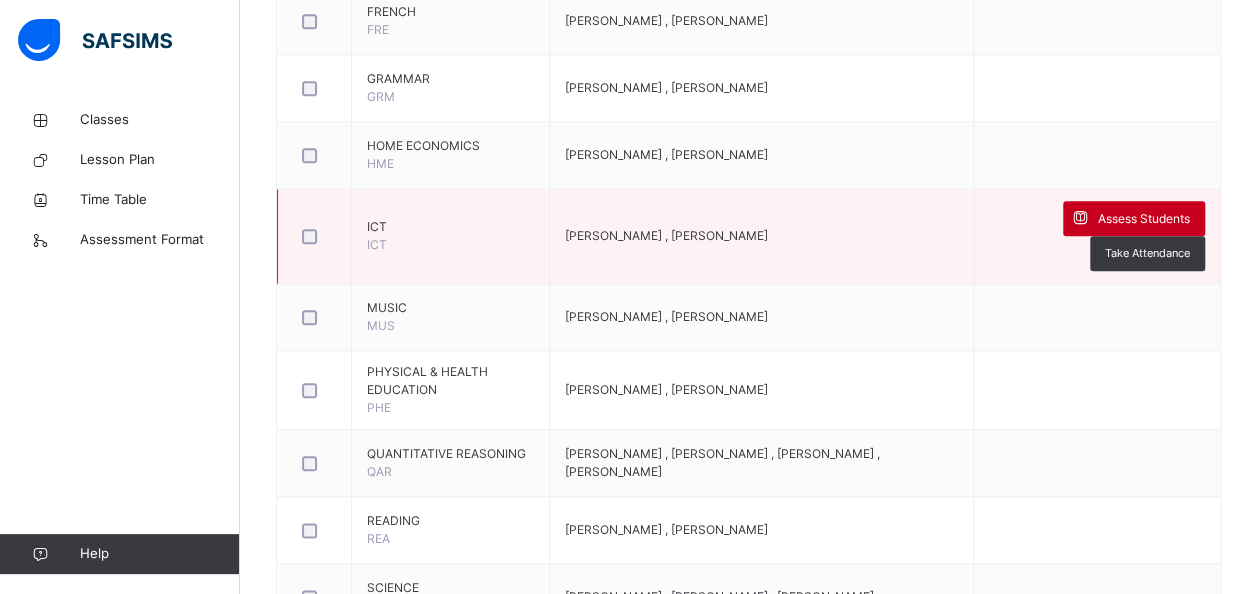 click on "Assess Students" at bounding box center [1134, 218] 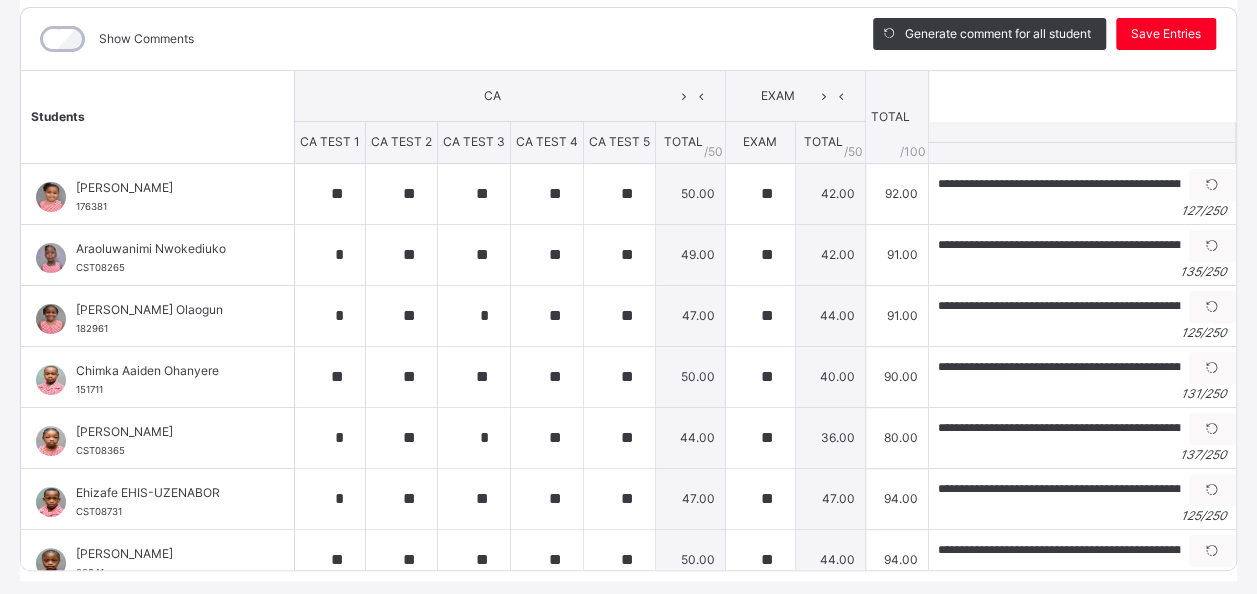 scroll, scrollTop: 268, scrollLeft: 0, axis: vertical 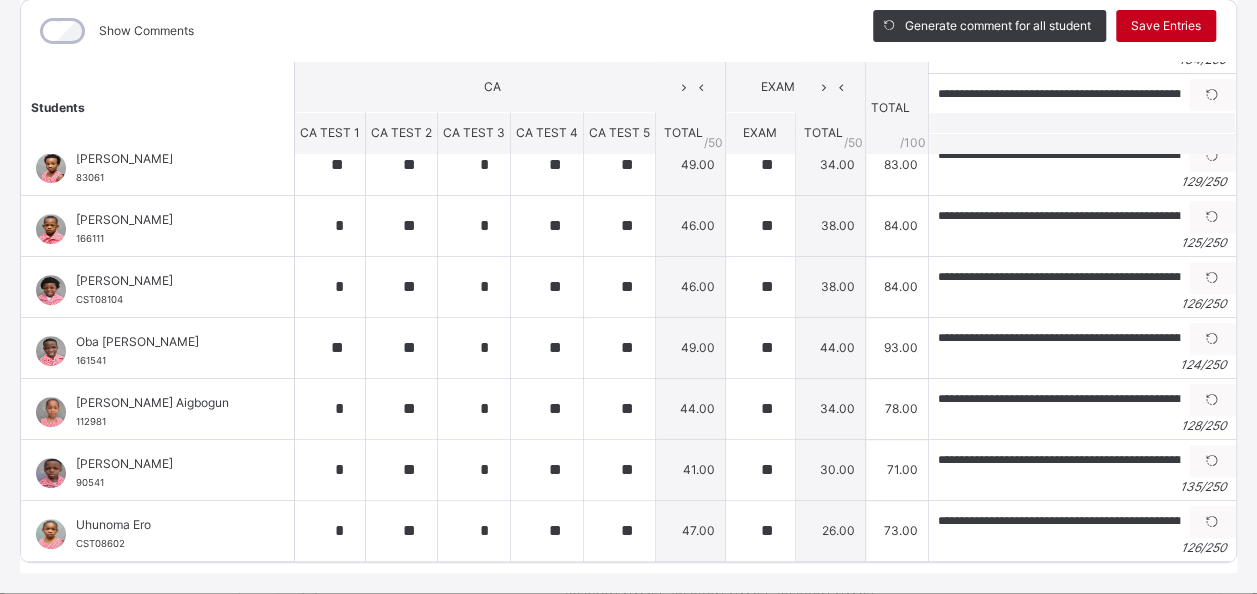click on "Save Entries" at bounding box center (1166, 26) 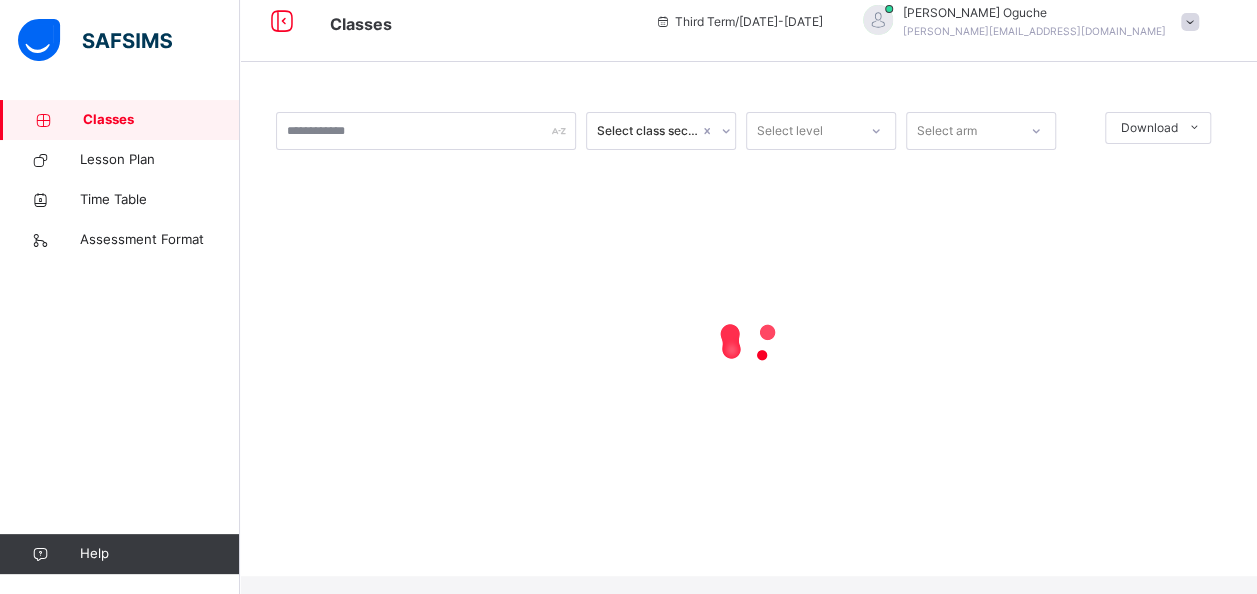 scroll, scrollTop: 0, scrollLeft: 0, axis: both 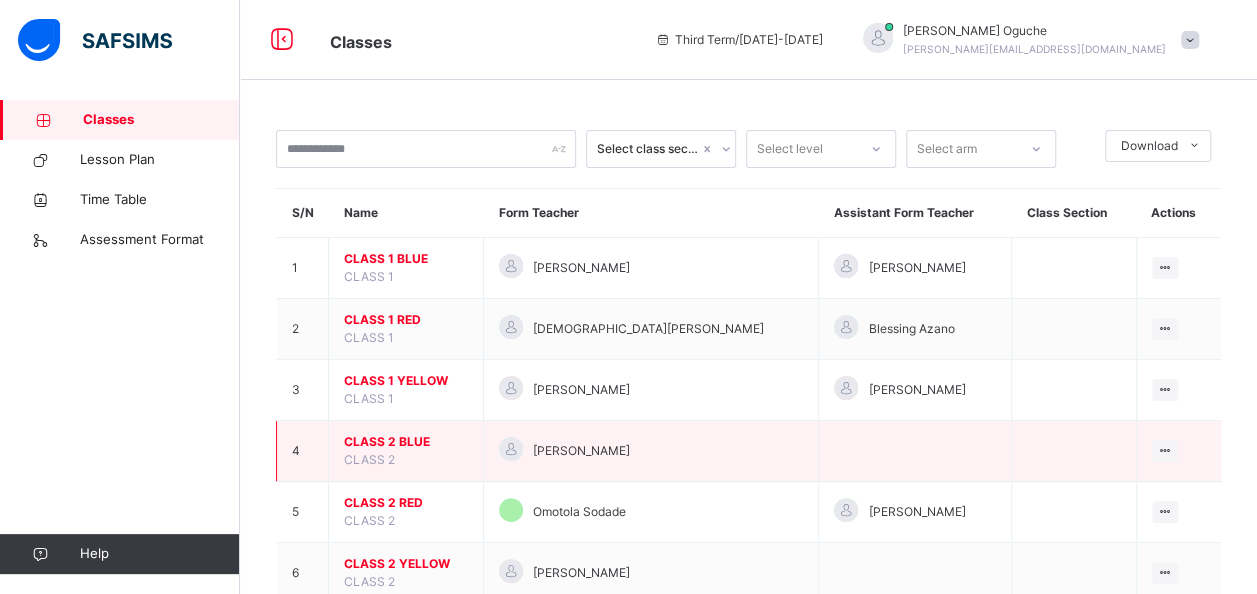click on "CLASS 2   BLUE" at bounding box center (406, 442) 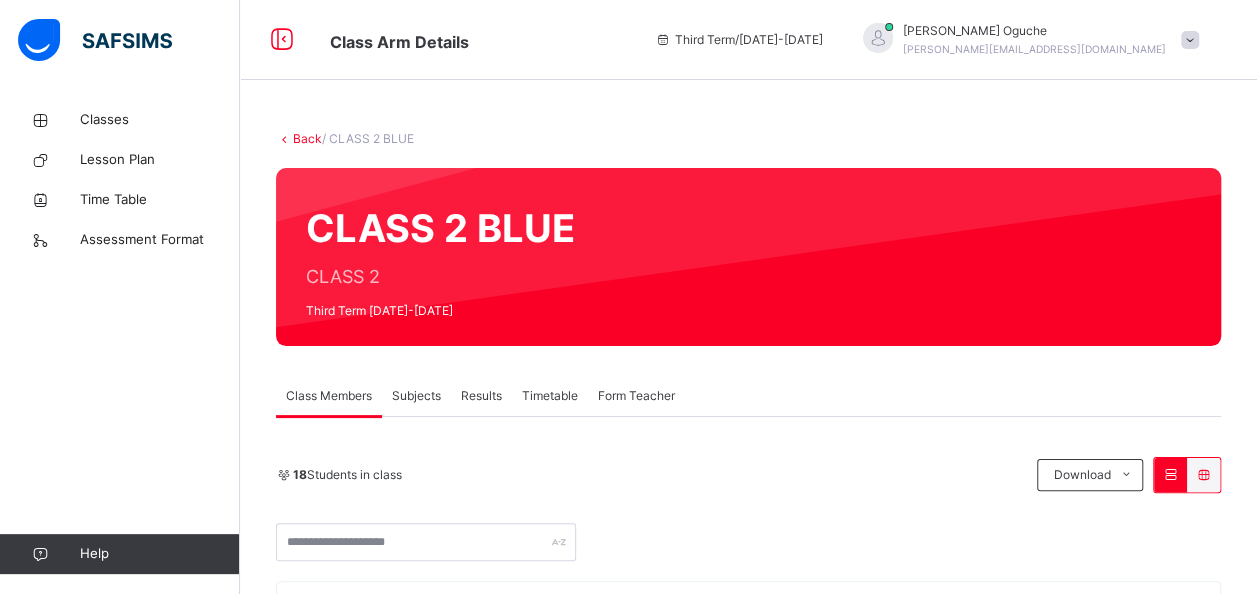 click on "Subjects" at bounding box center [416, 396] 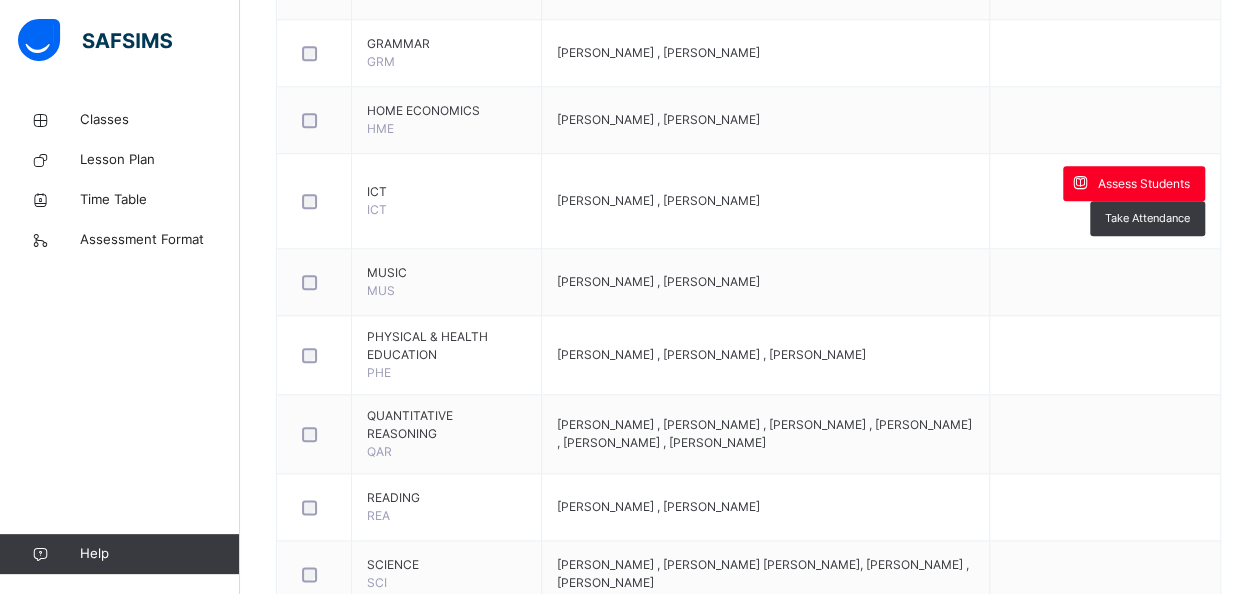 scroll, scrollTop: 960, scrollLeft: 0, axis: vertical 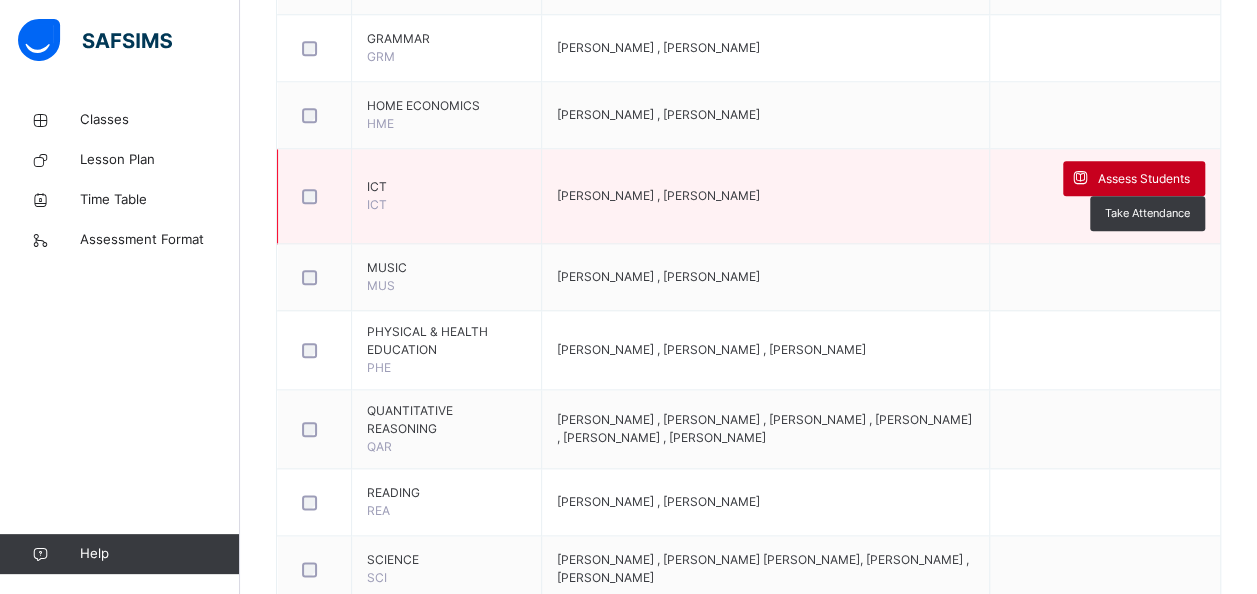 click on "Assess Students" at bounding box center [1144, 179] 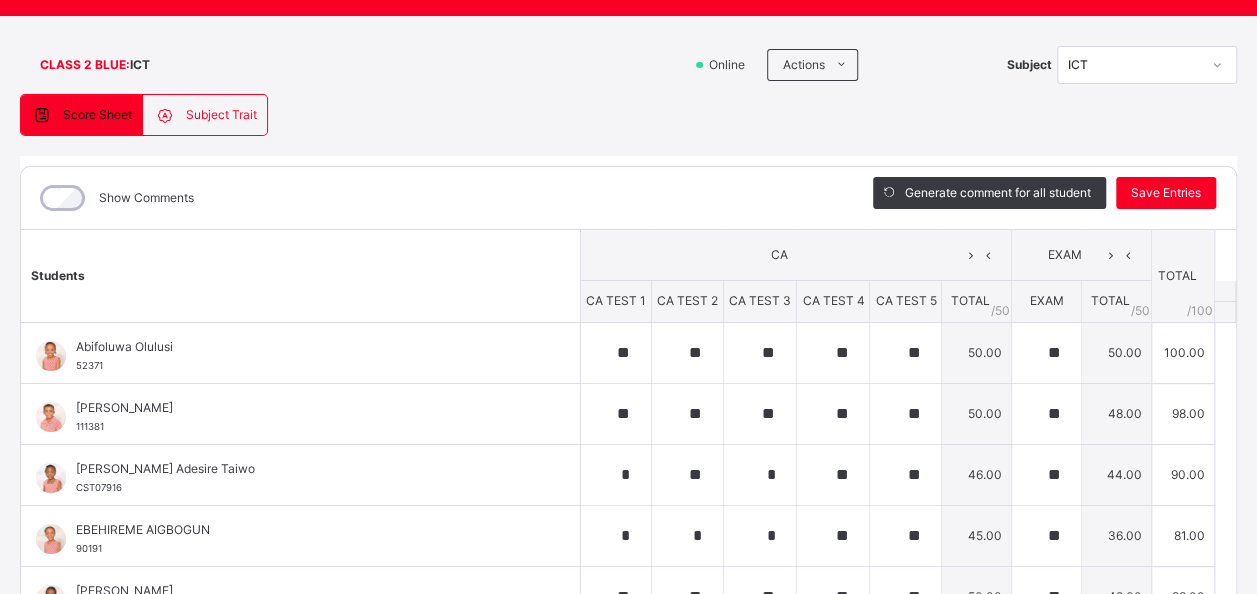 scroll, scrollTop: 118, scrollLeft: 0, axis: vertical 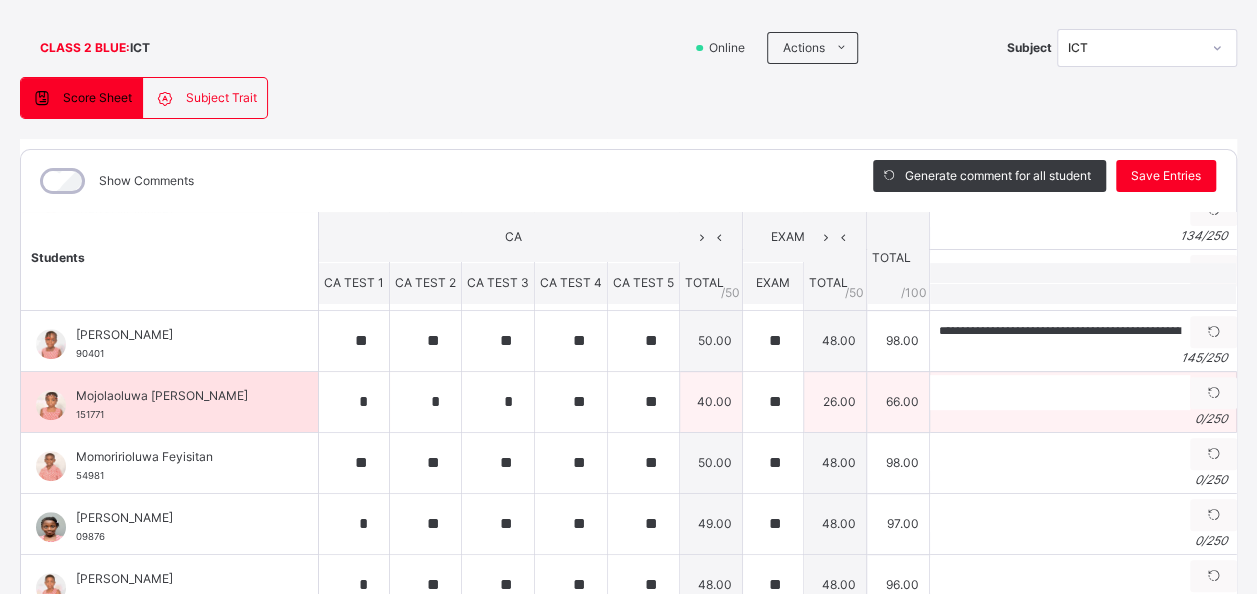 click on "Mojolaoluwa [PERSON_NAME]" at bounding box center (174, 396) 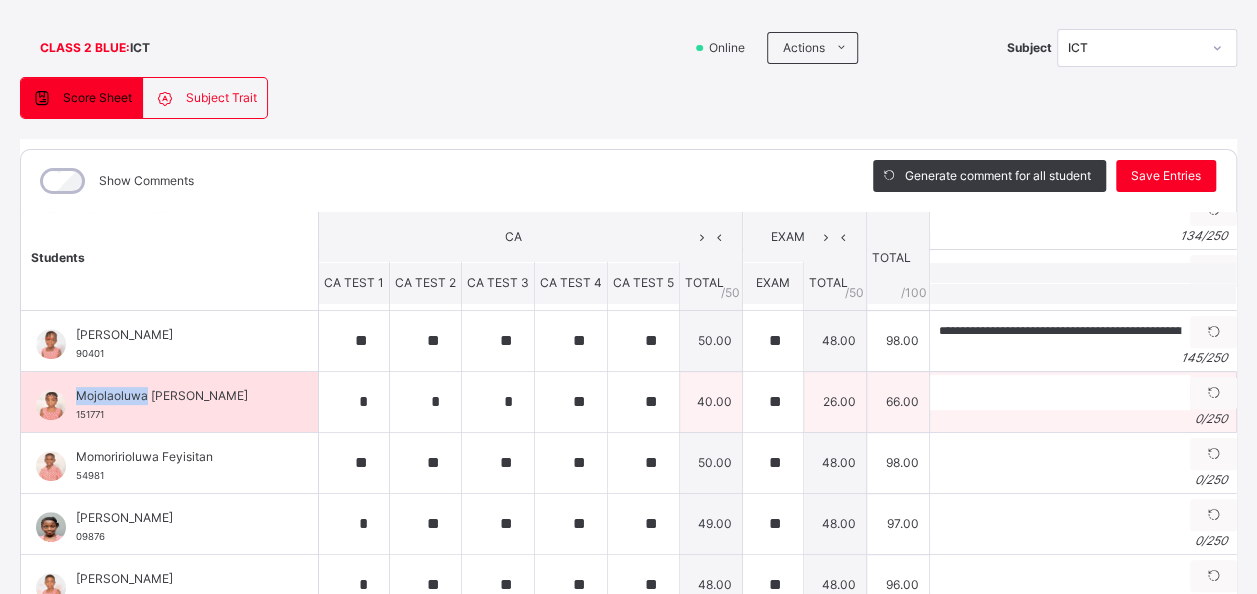 click on "Mojolaoluwa [PERSON_NAME]" at bounding box center [174, 396] 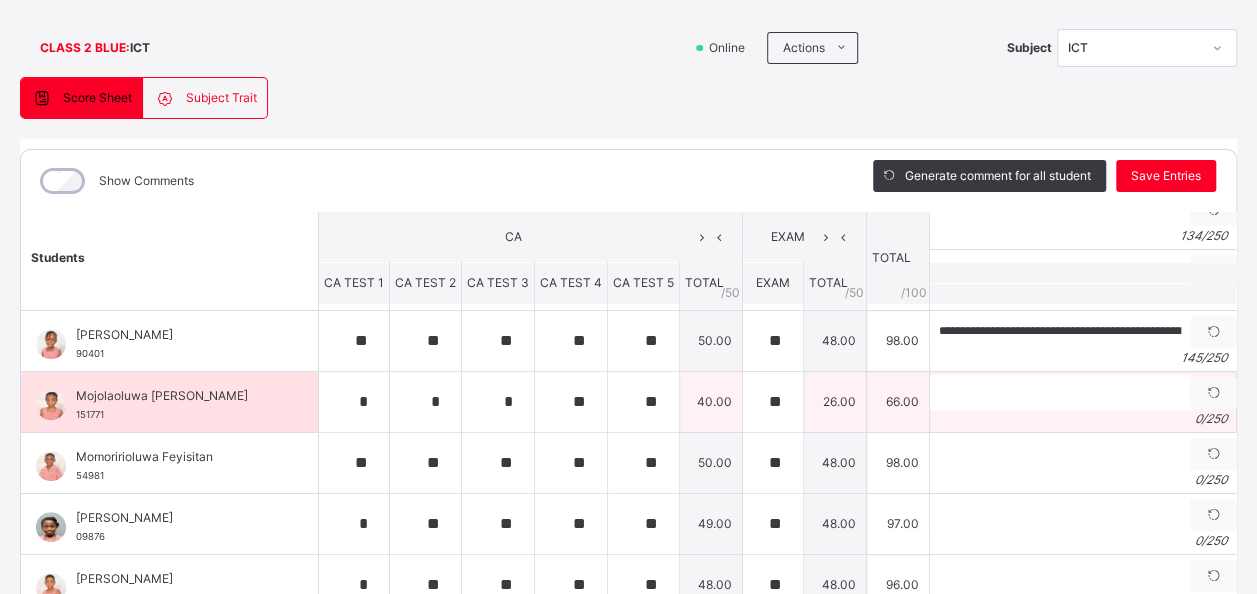click on "0 / 250" at bounding box center (1083, 419) 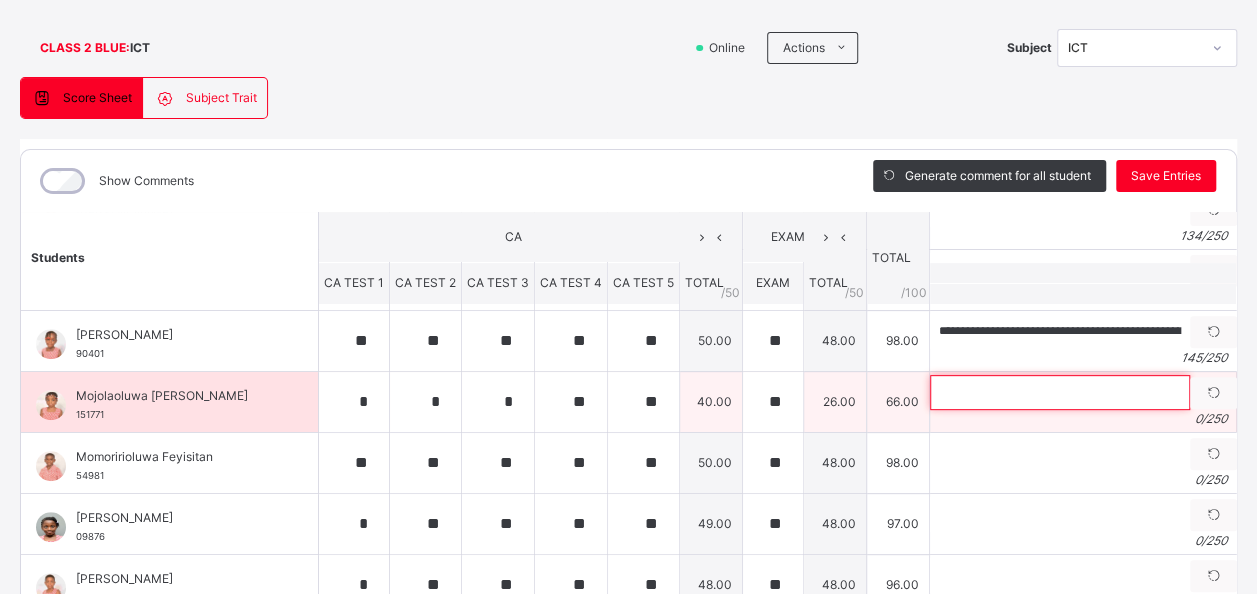 click at bounding box center (1060, 392) 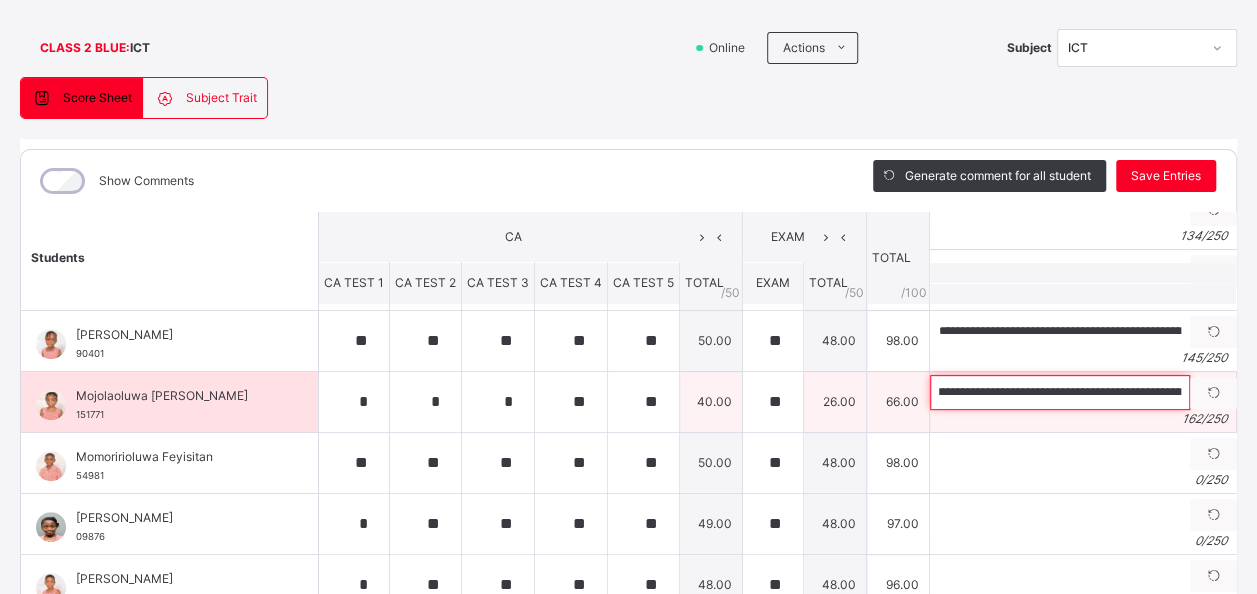 scroll, scrollTop: 0, scrollLeft: 0, axis: both 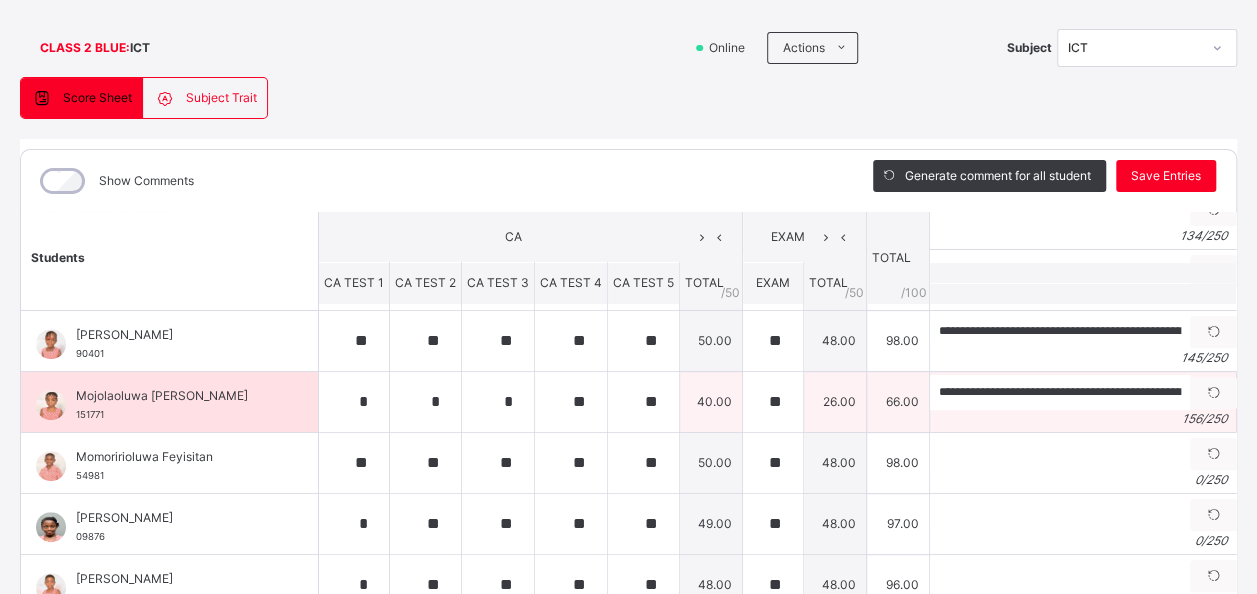 click on "Mojolaoluwa [PERSON_NAME]" at bounding box center (174, 396) 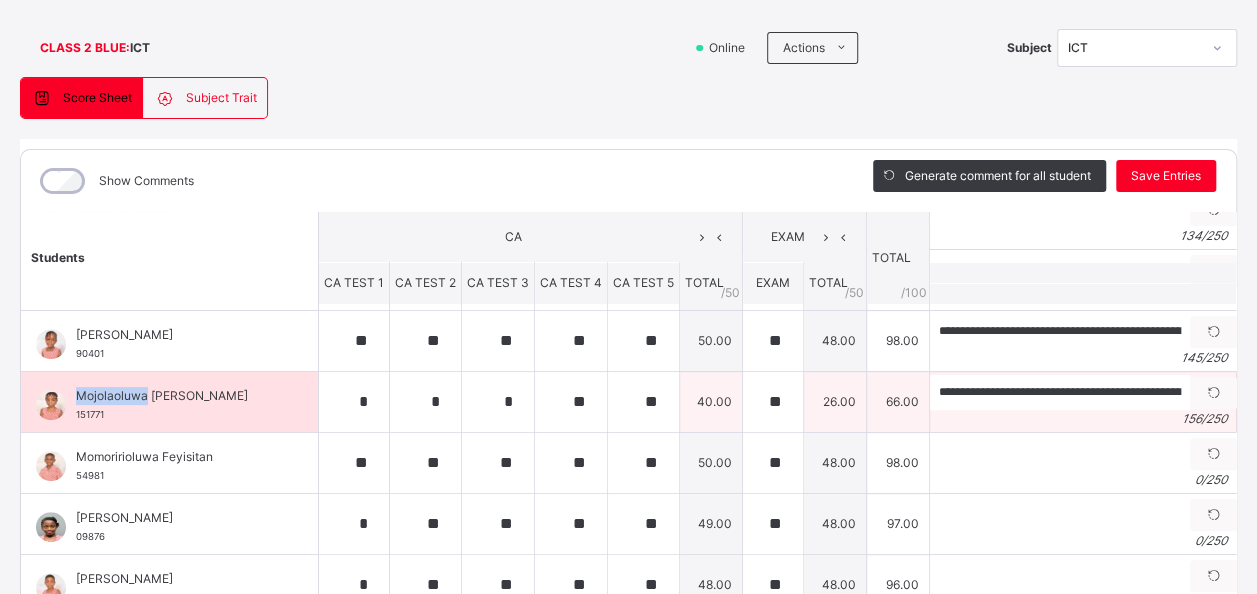 click on "Mojolaoluwa [PERSON_NAME]" at bounding box center [174, 396] 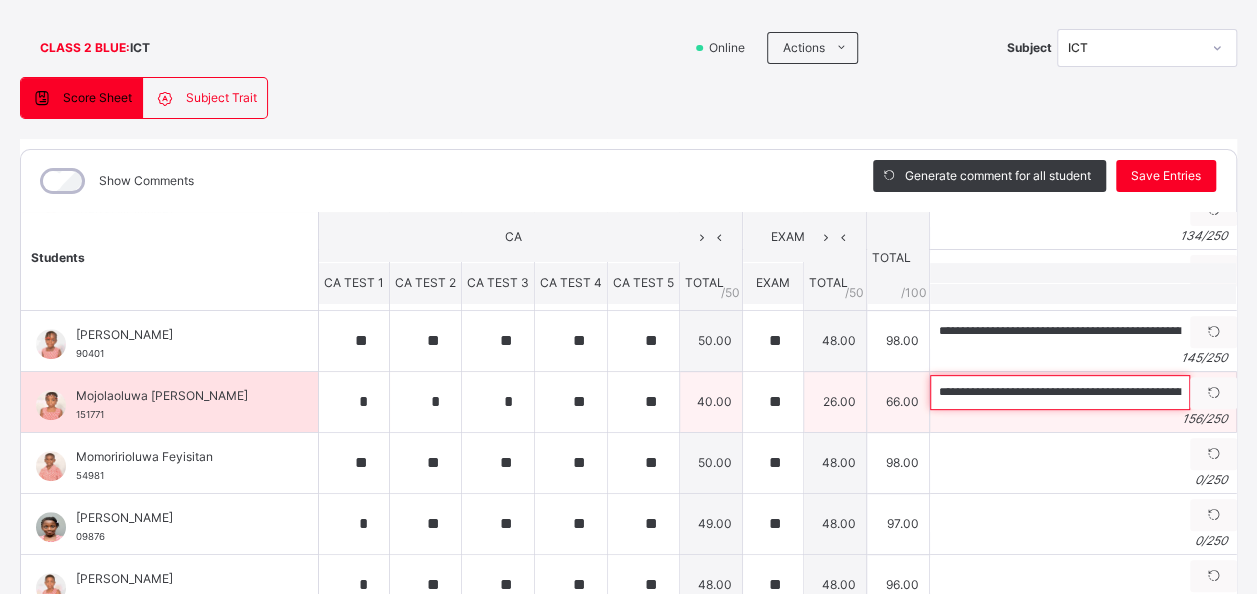 click on "**********" at bounding box center (1060, 392) 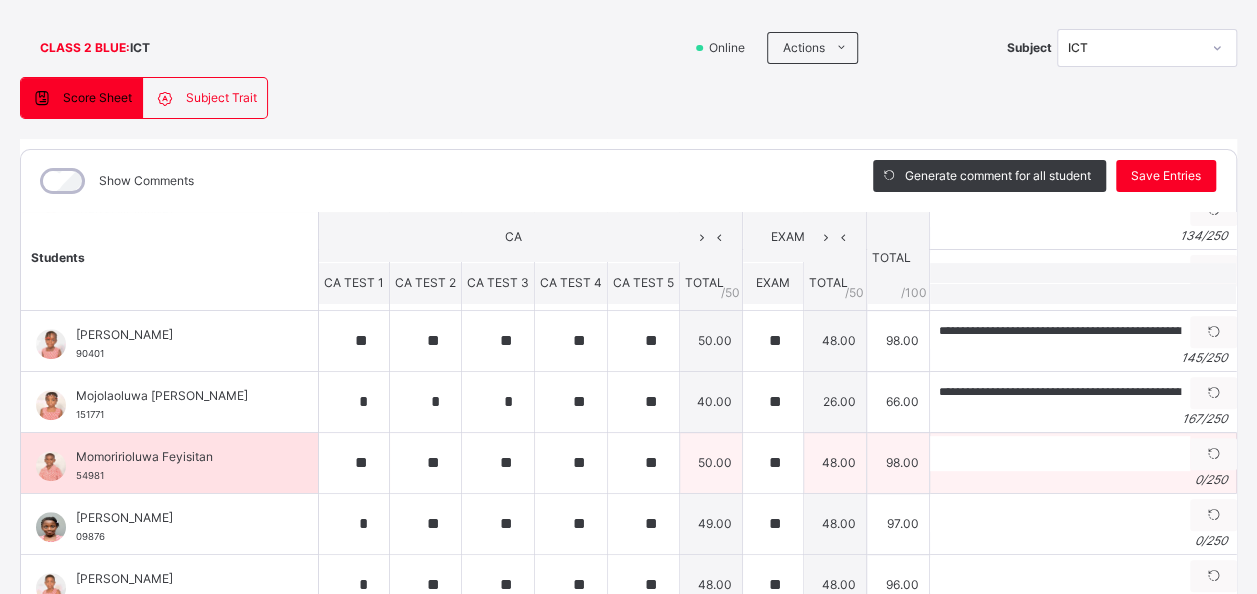 click on "Momoririoluwa  Feyisitan" at bounding box center [174, 457] 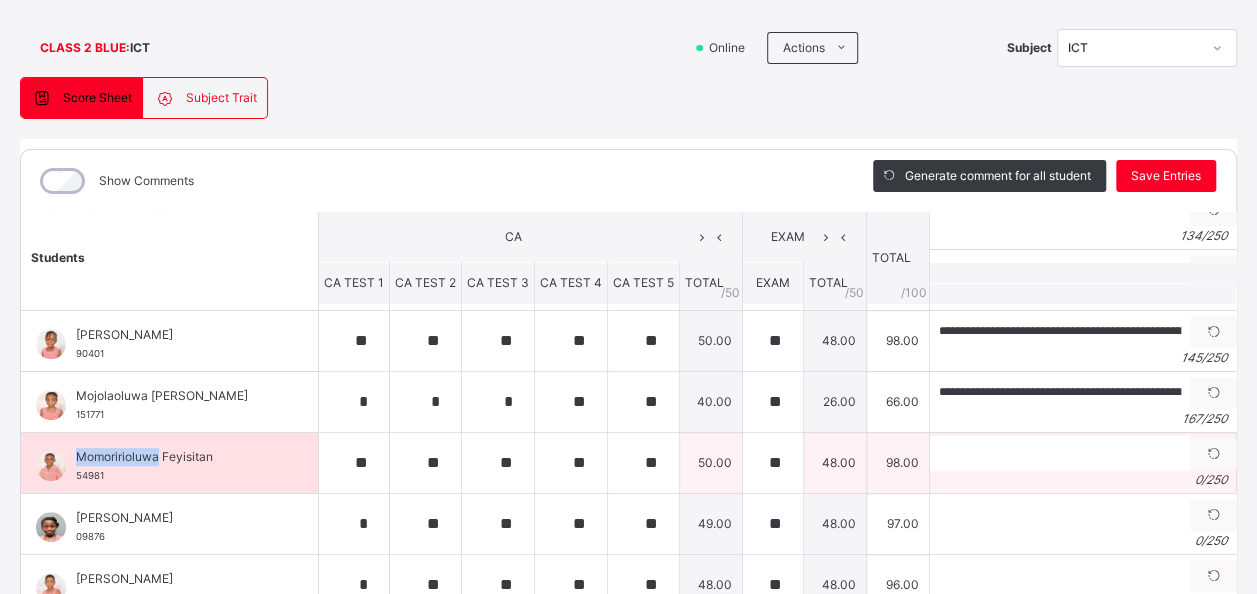 click on "Momoririoluwa  Feyisitan" at bounding box center [174, 457] 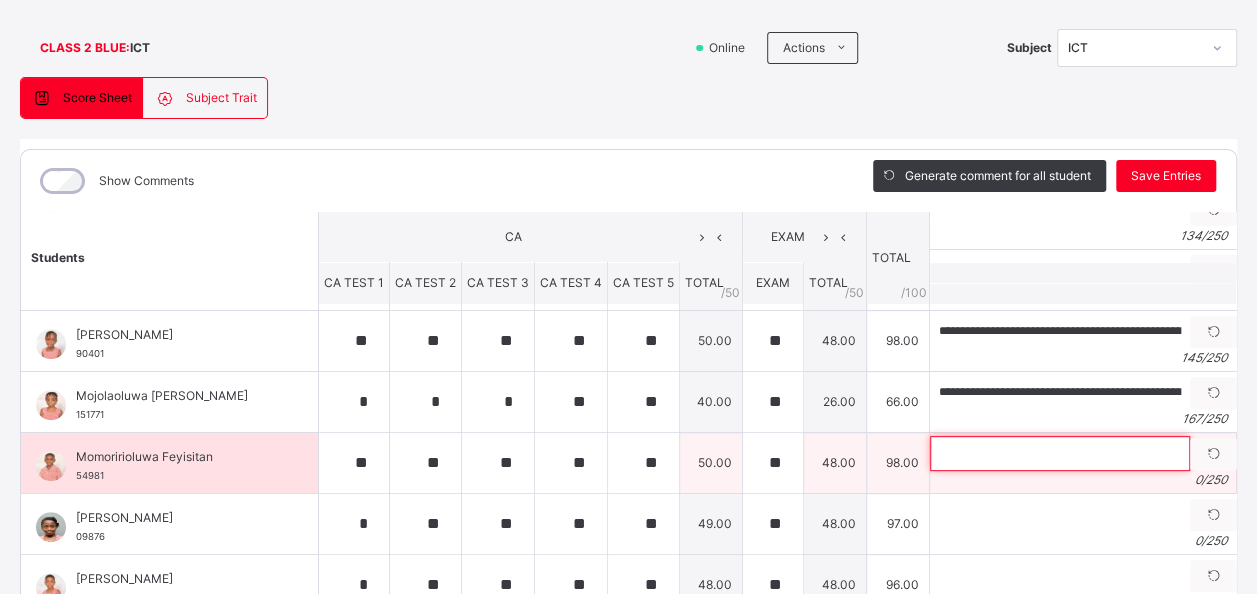 click at bounding box center (1060, 453) 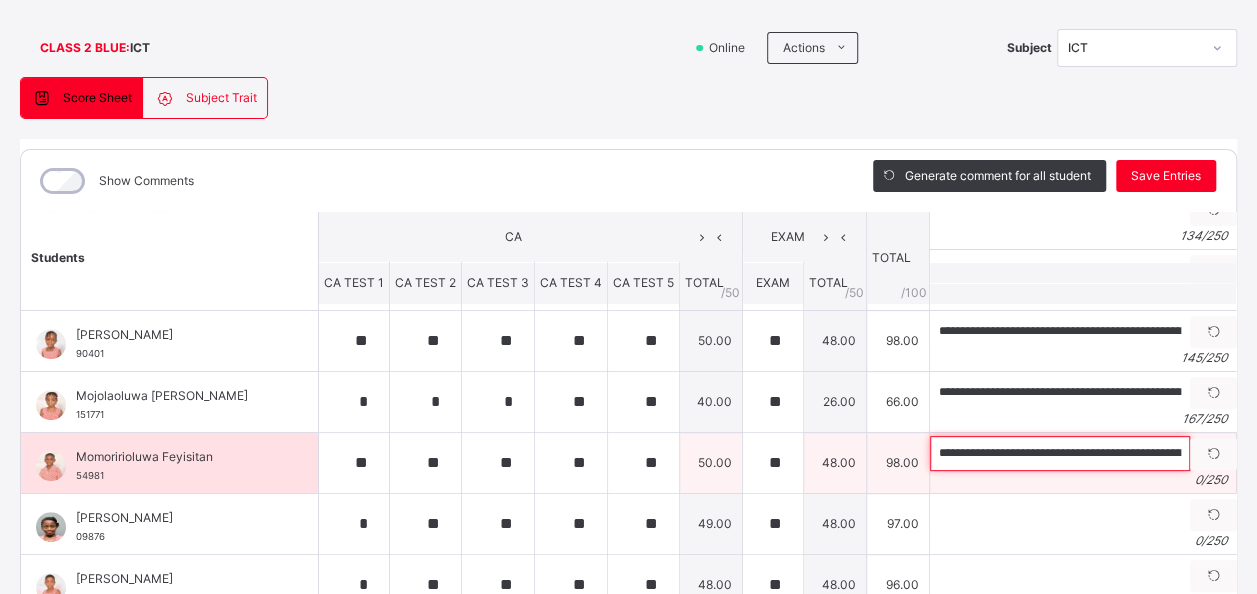 scroll, scrollTop: 0, scrollLeft: 582, axis: horizontal 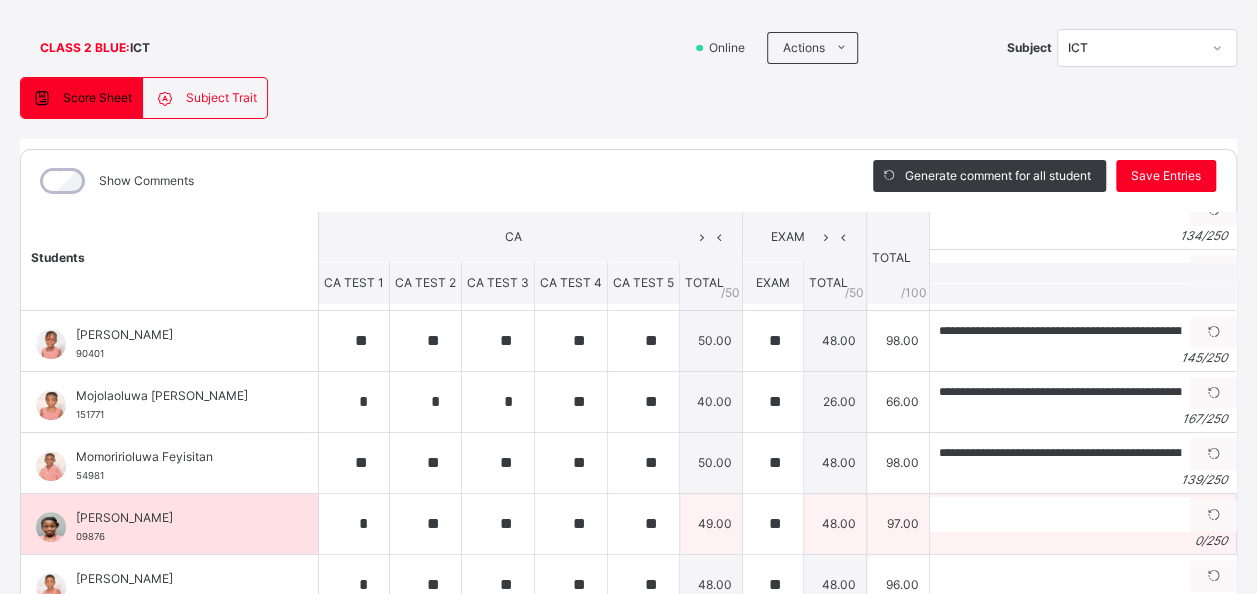 click on "[PERSON_NAME]" at bounding box center (174, 518) 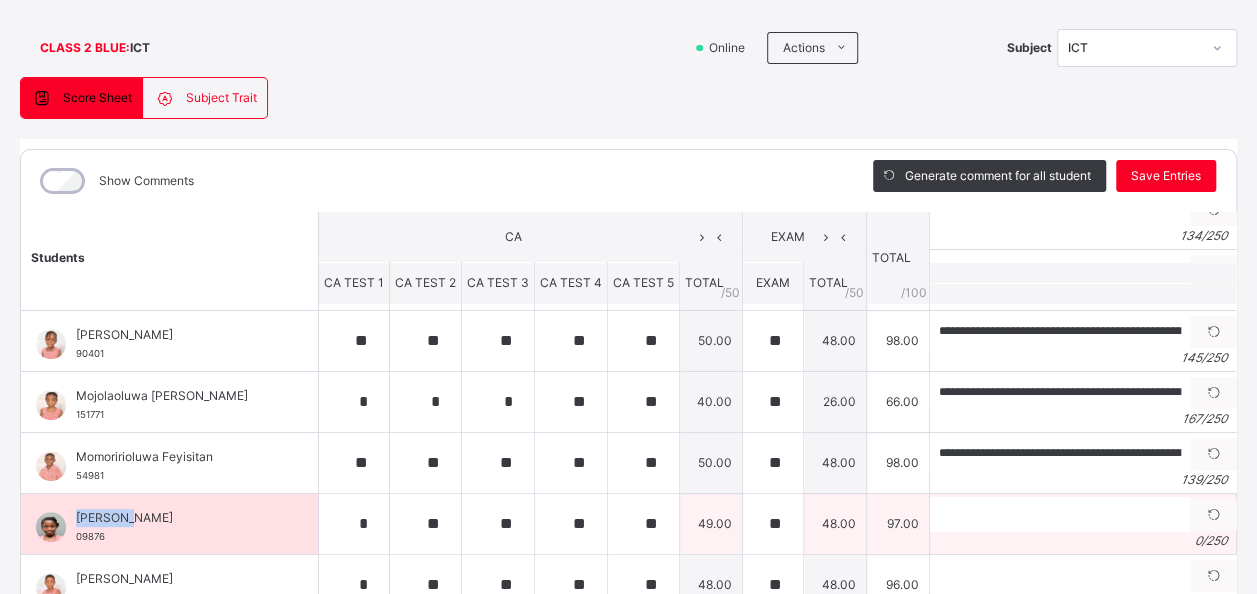 click on "[PERSON_NAME]" at bounding box center (174, 518) 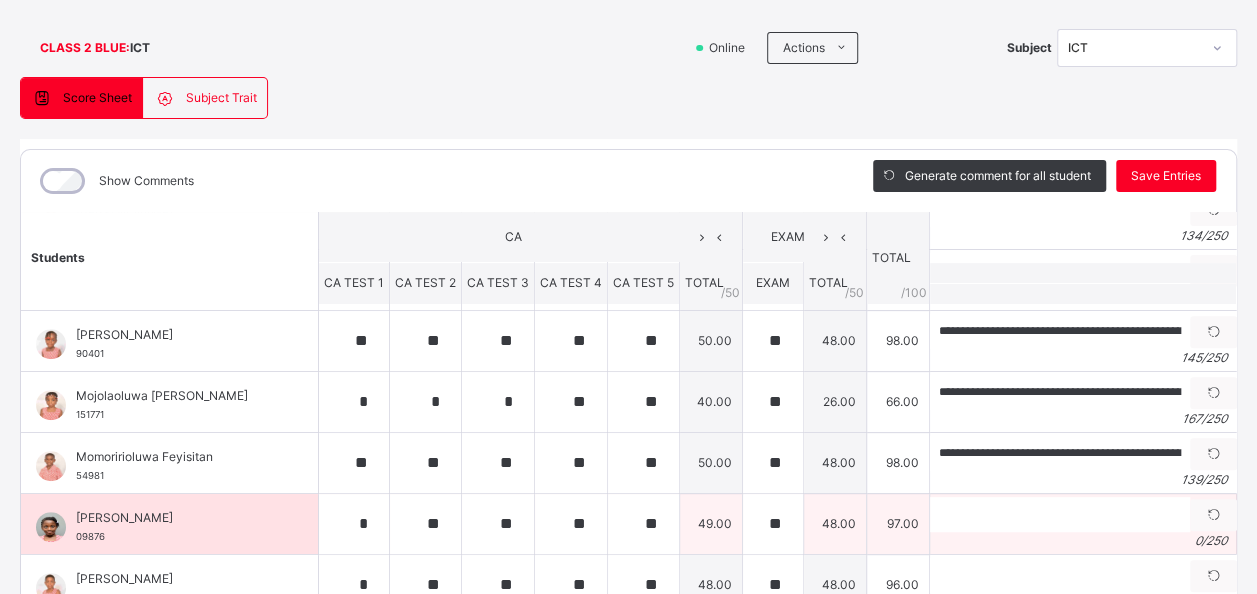 click on "Generate comment 0 / 250" at bounding box center [1083, 523] 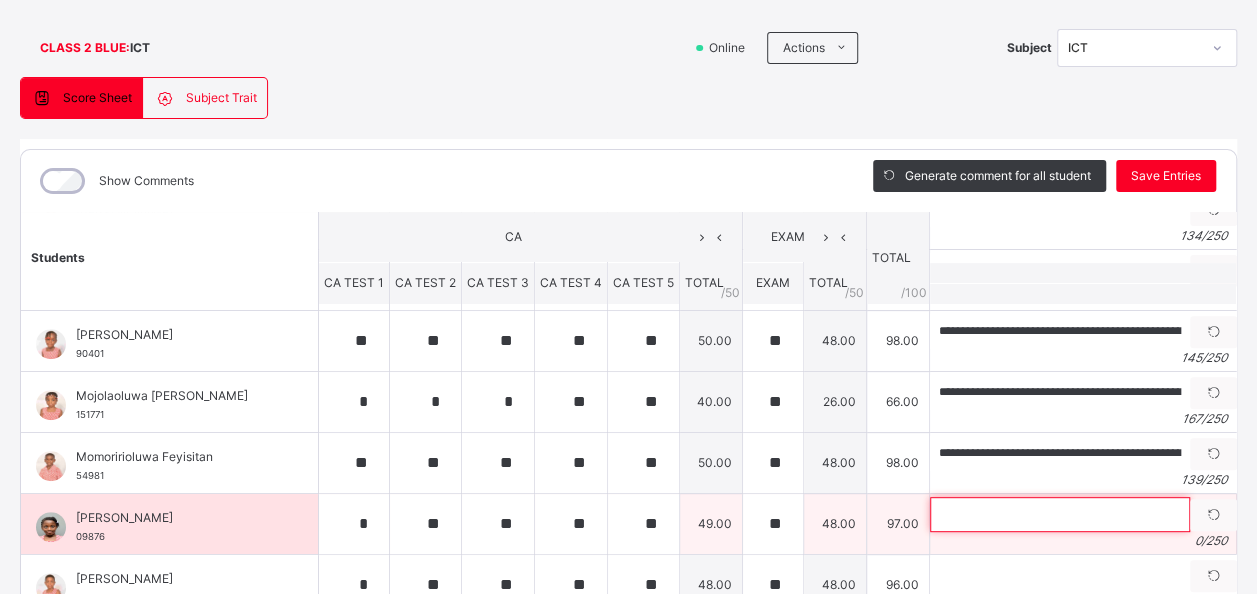 click at bounding box center (1060, 514) 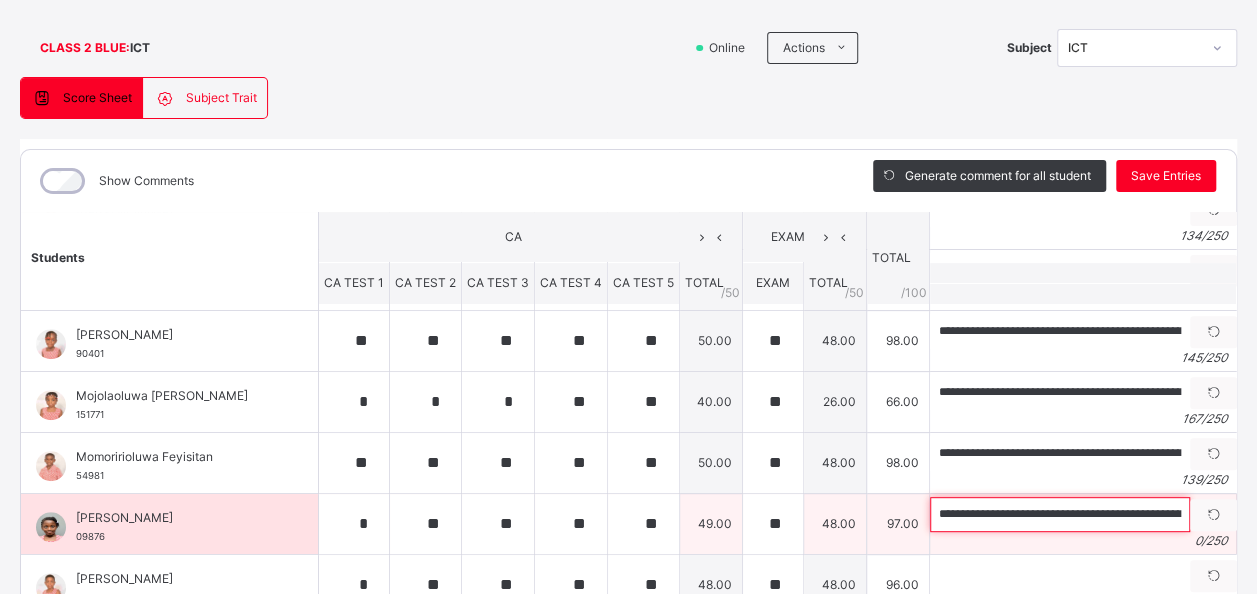 scroll, scrollTop: 0, scrollLeft: 517, axis: horizontal 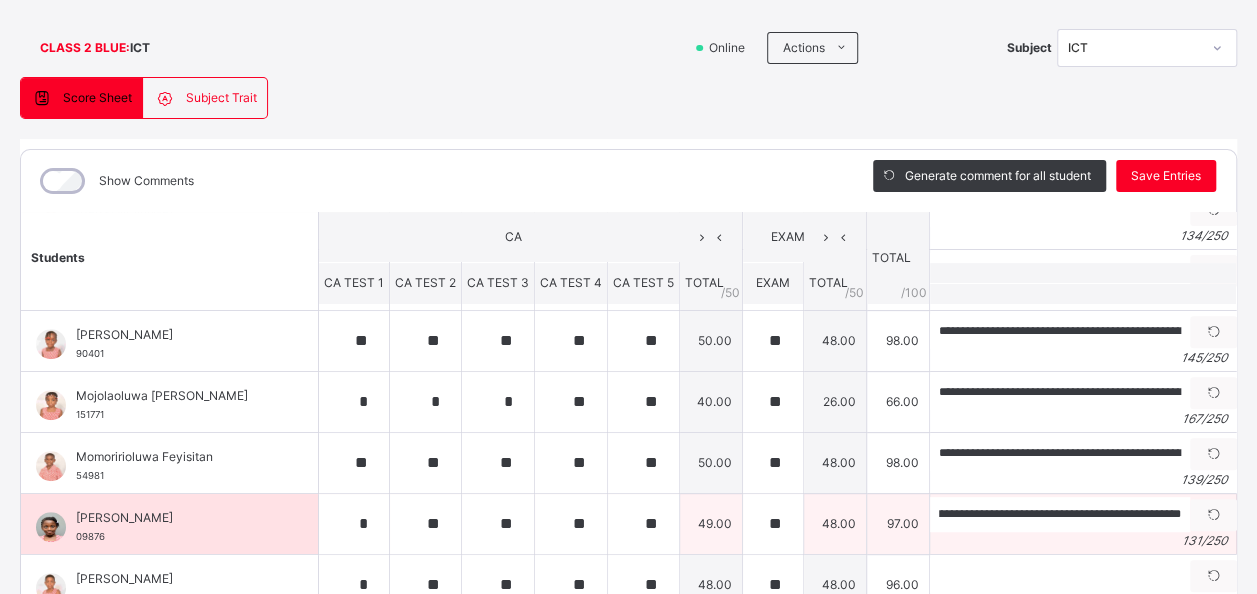 click on "[PERSON_NAME]" at bounding box center (174, 518) 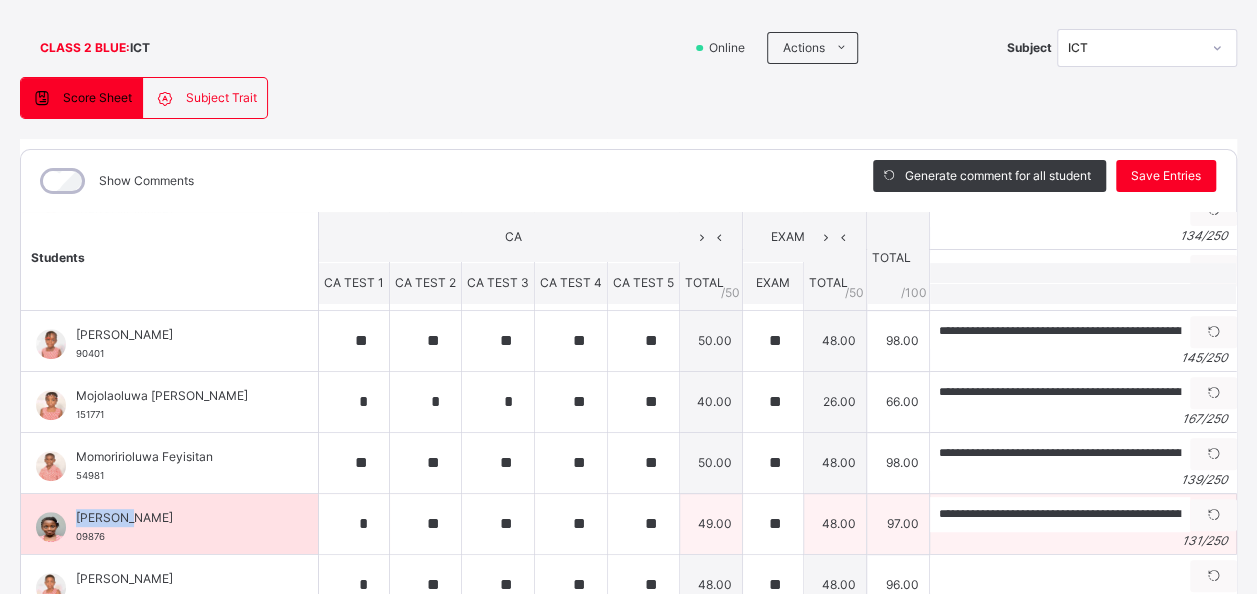 click on "[PERSON_NAME]" at bounding box center [174, 518] 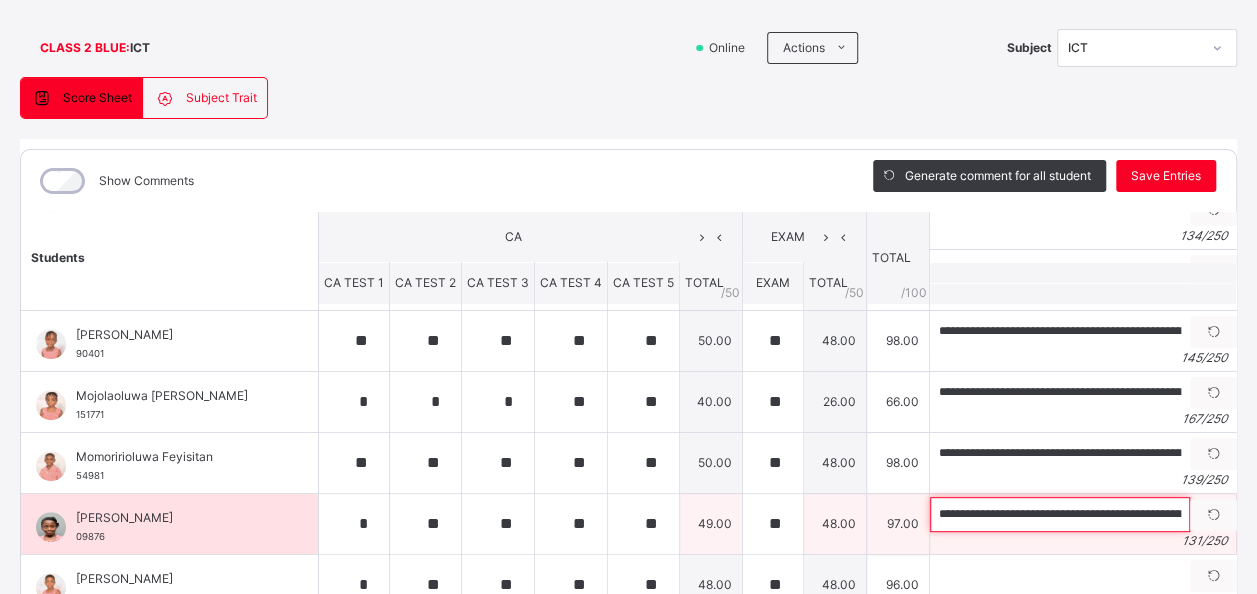 click on "**********" at bounding box center (1060, 514) 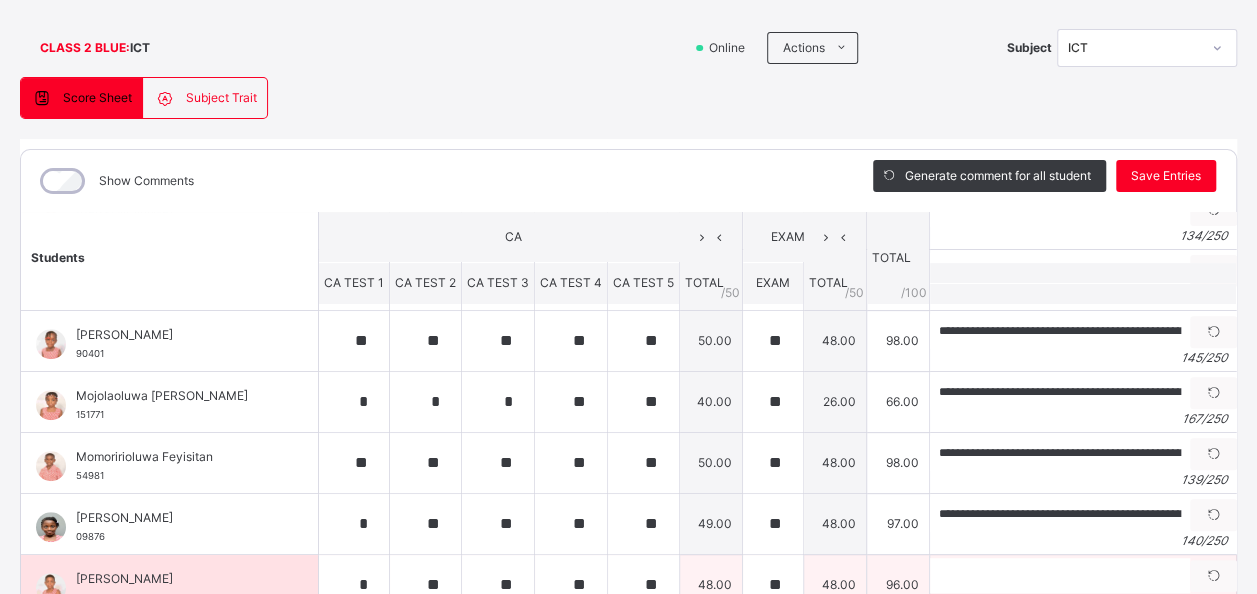click on "[PERSON_NAME]" at bounding box center (174, 579) 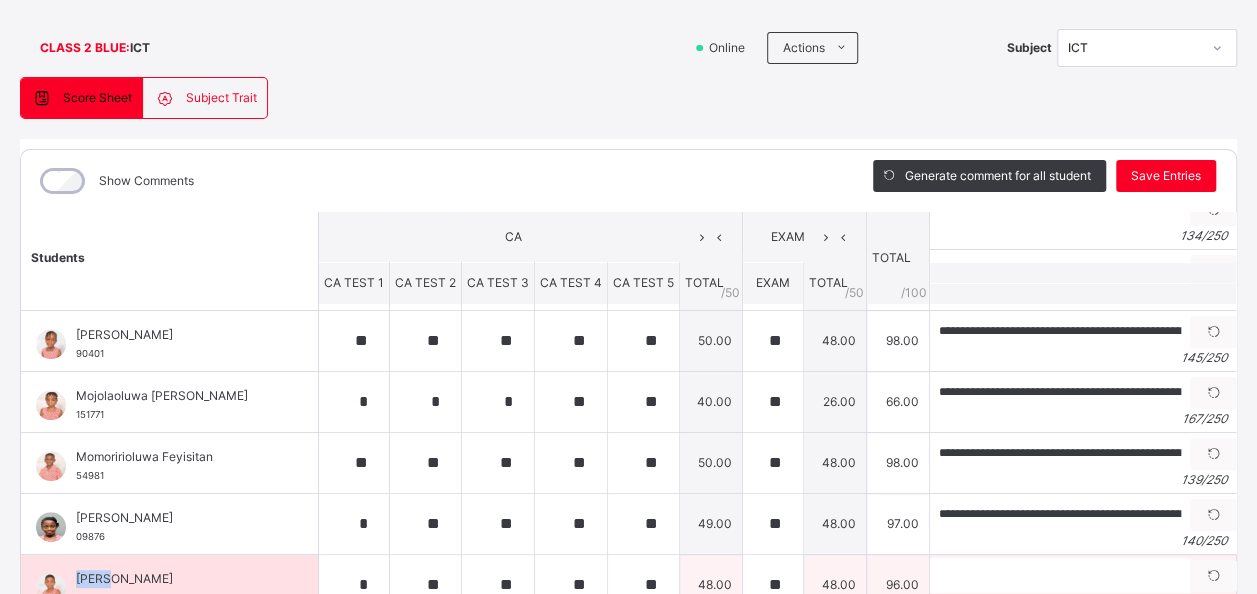 click on "[PERSON_NAME]" at bounding box center (174, 579) 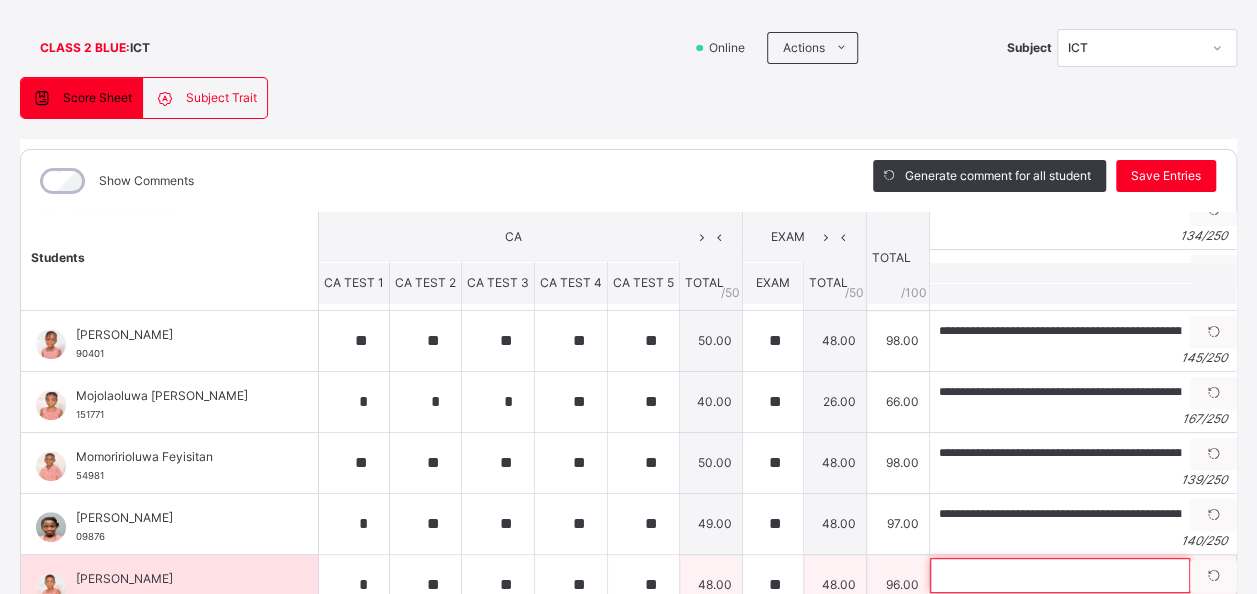 click at bounding box center [1060, 575] 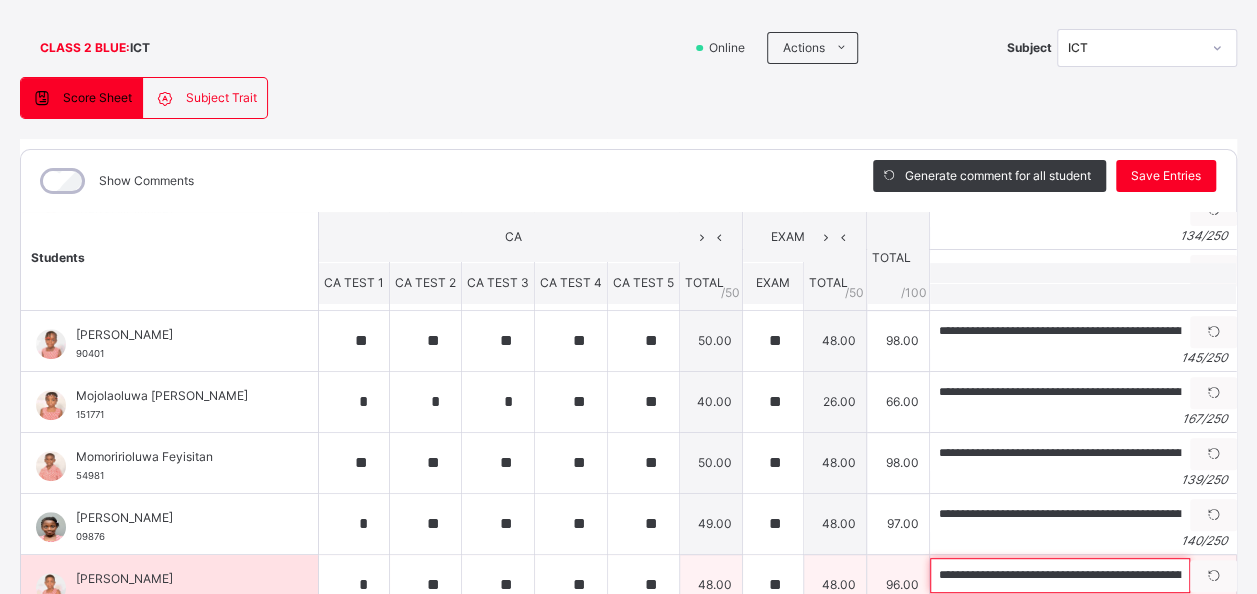 scroll, scrollTop: 0, scrollLeft: 634, axis: horizontal 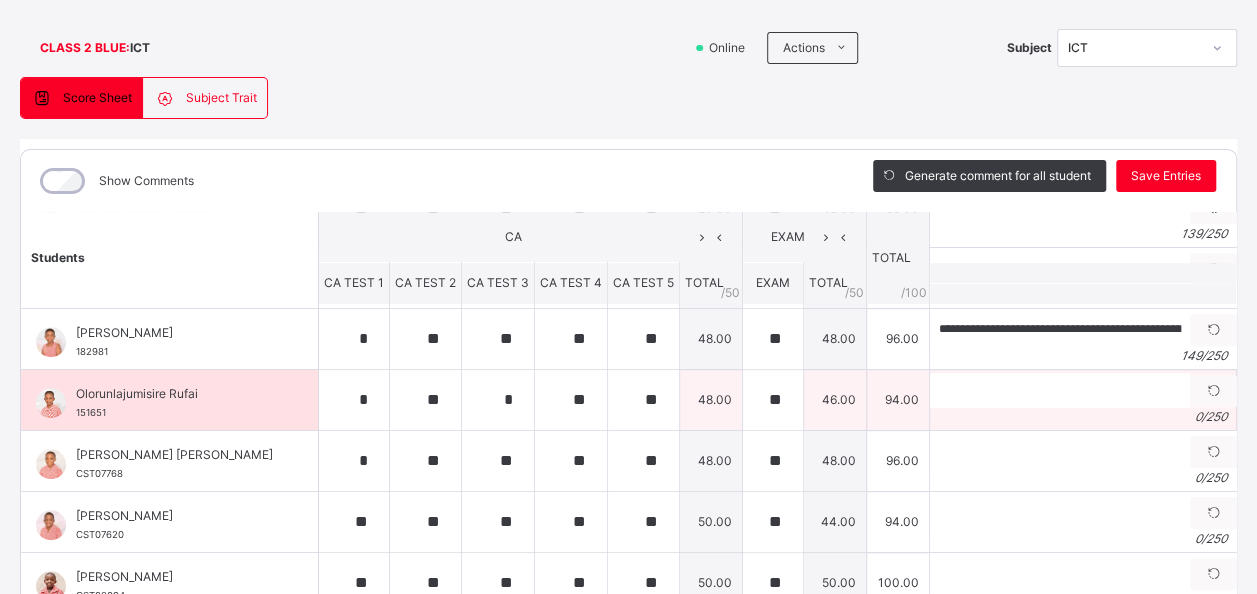 click on "Olorunlajumisire  Rufai" at bounding box center [174, 394] 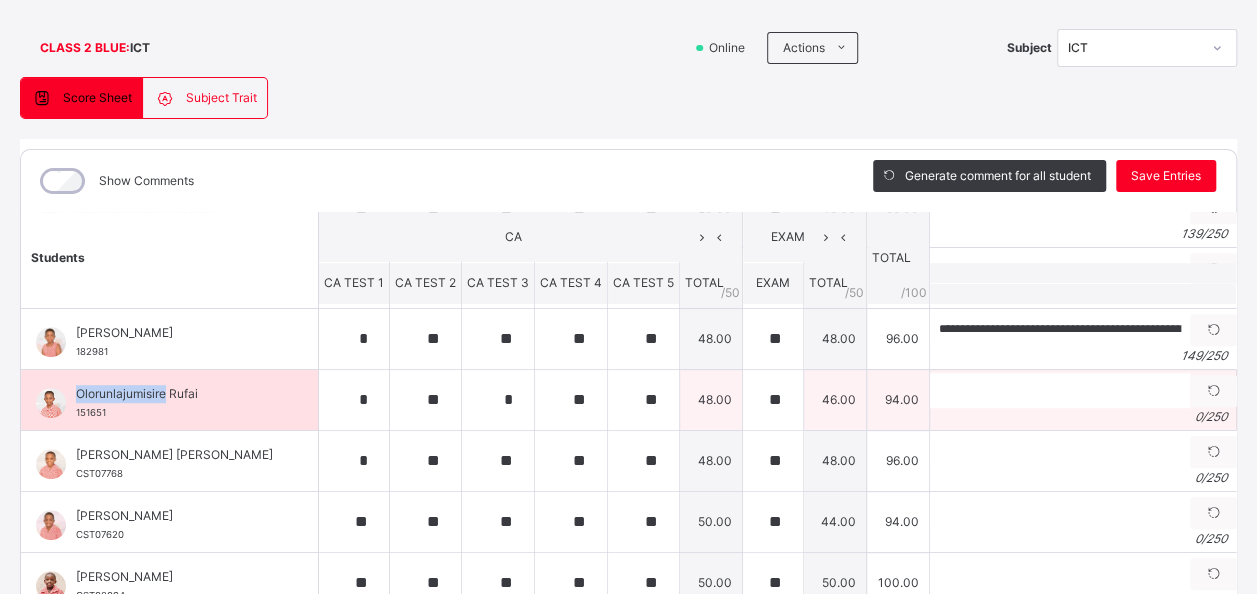 click on "Olorunlajumisire  Rufai" at bounding box center [174, 394] 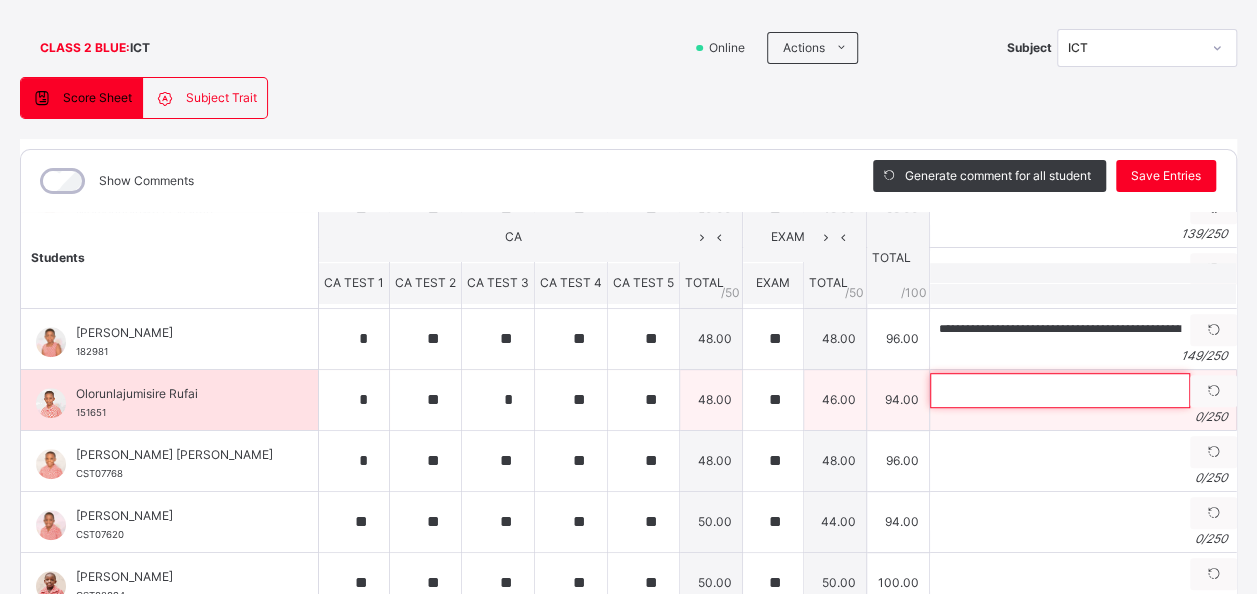 click at bounding box center (1060, 390) 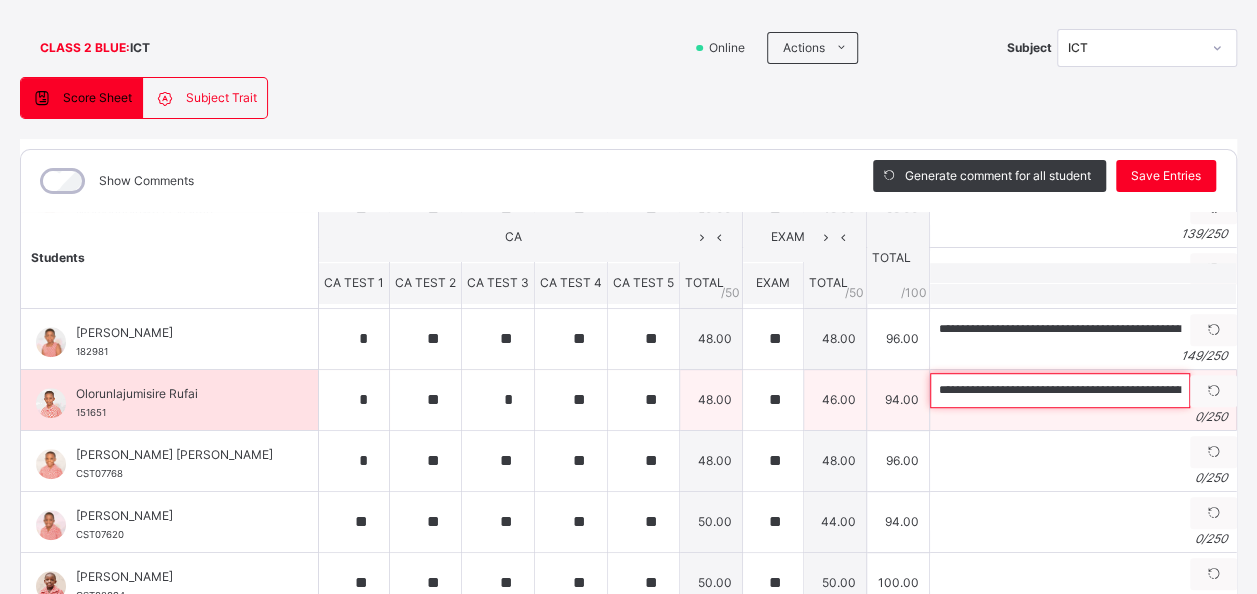 scroll, scrollTop: 0, scrollLeft: 545, axis: horizontal 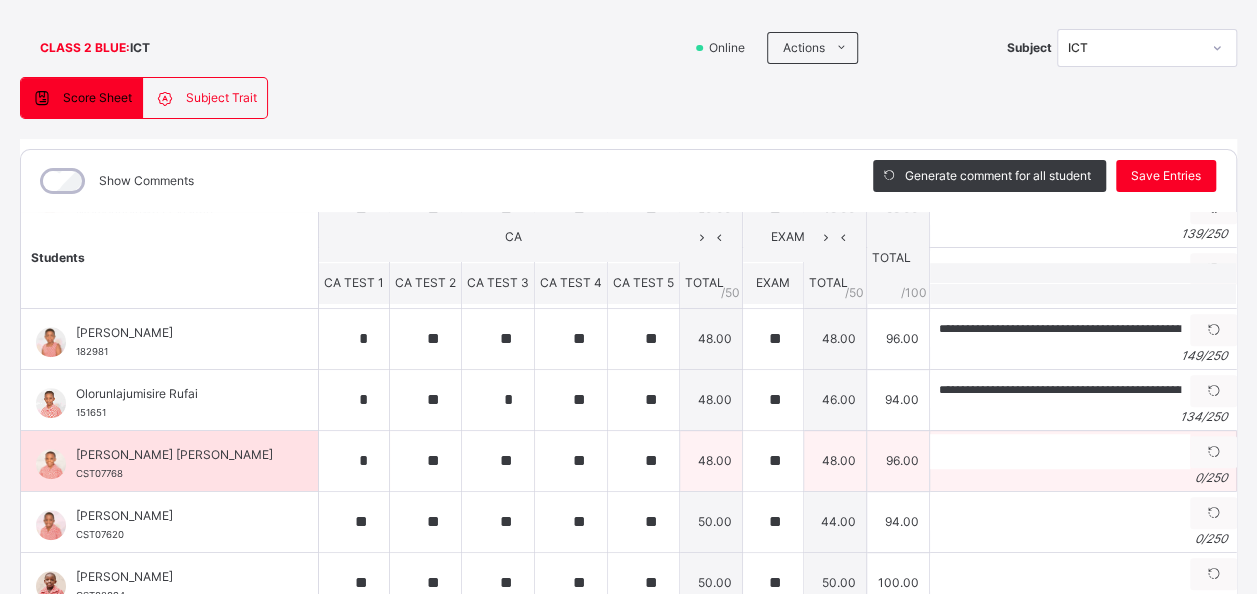 click on "[PERSON_NAME] [PERSON_NAME]" at bounding box center [174, 455] 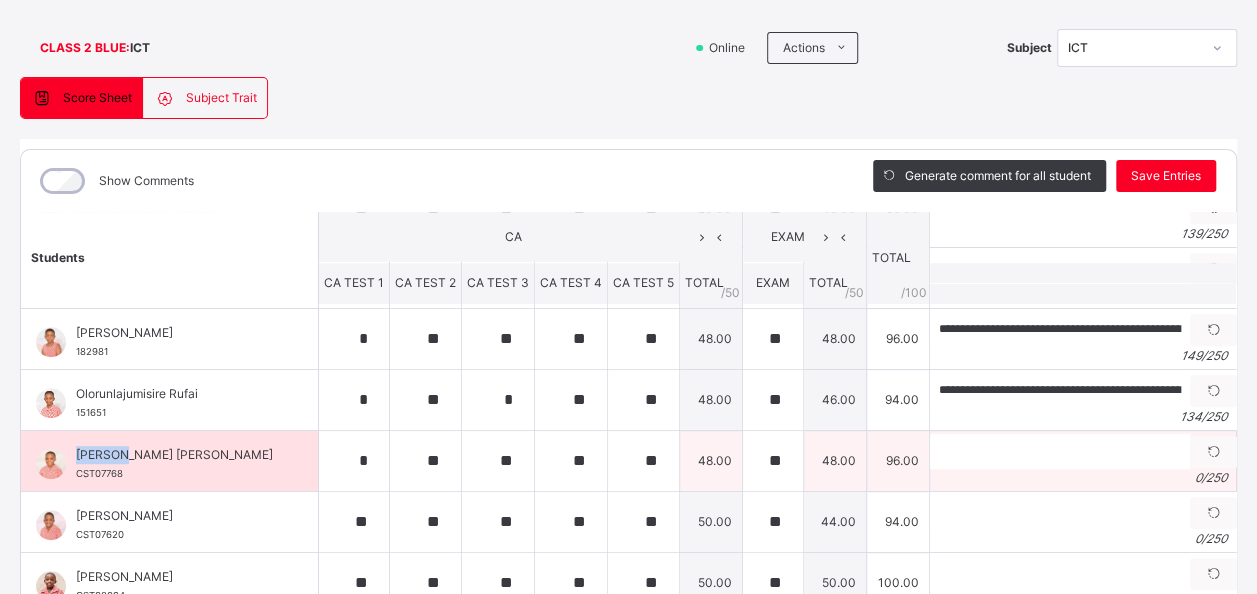 click on "[PERSON_NAME] [PERSON_NAME]" at bounding box center [174, 455] 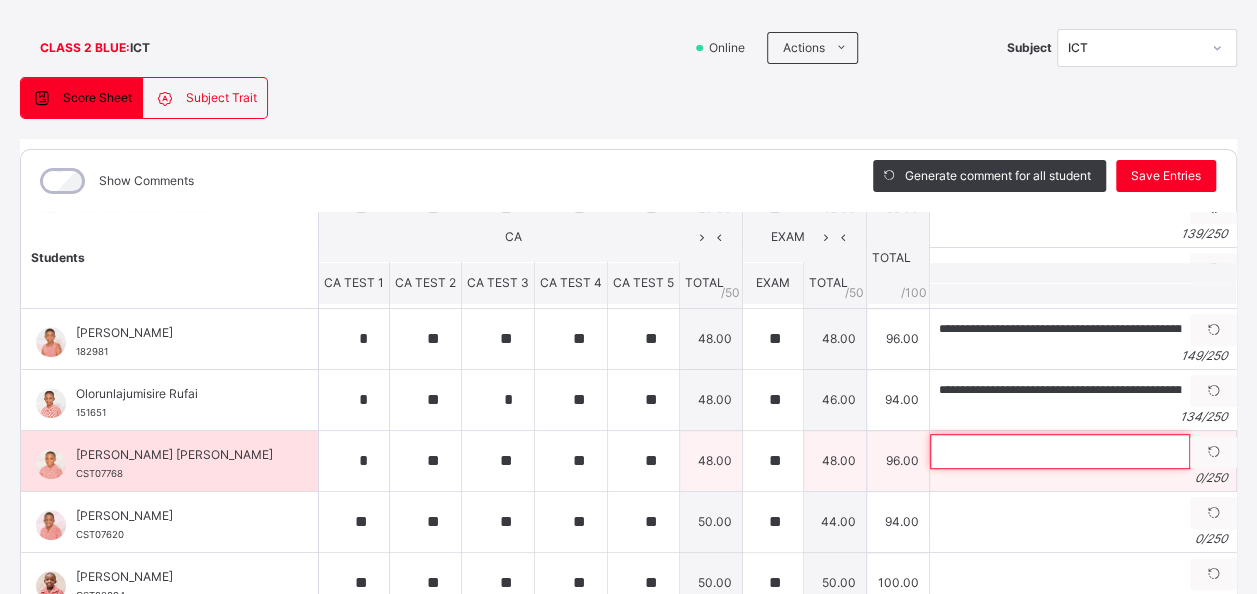 click at bounding box center [1060, 451] 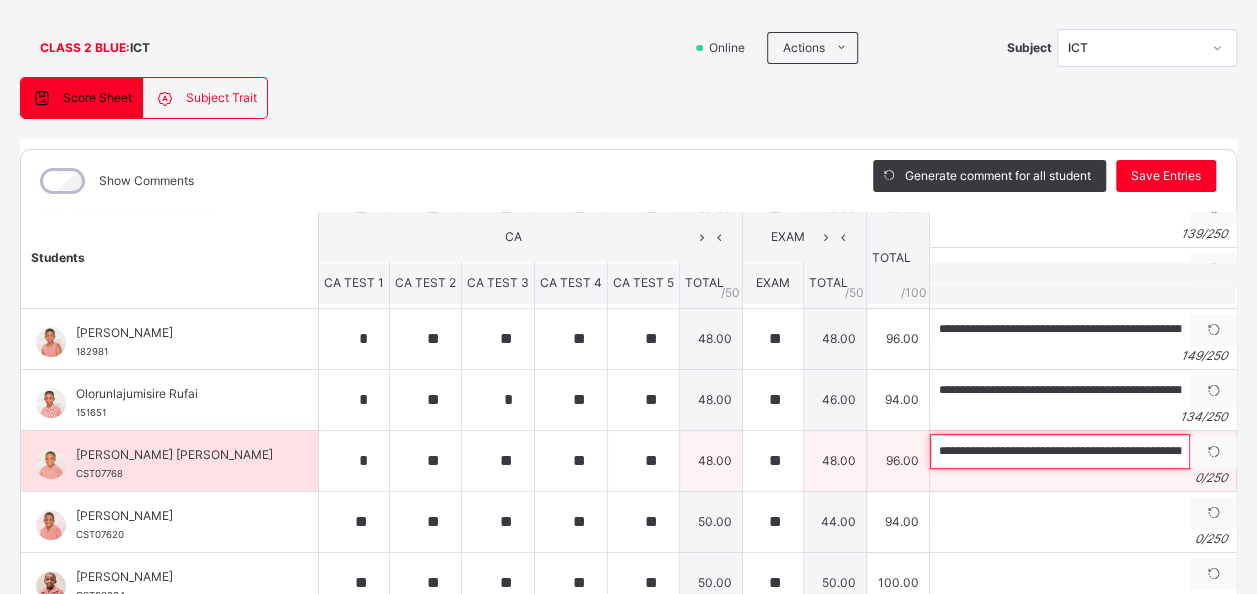 scroll, scrollTop: 0, scrollLeft: 490, axis: horizontal 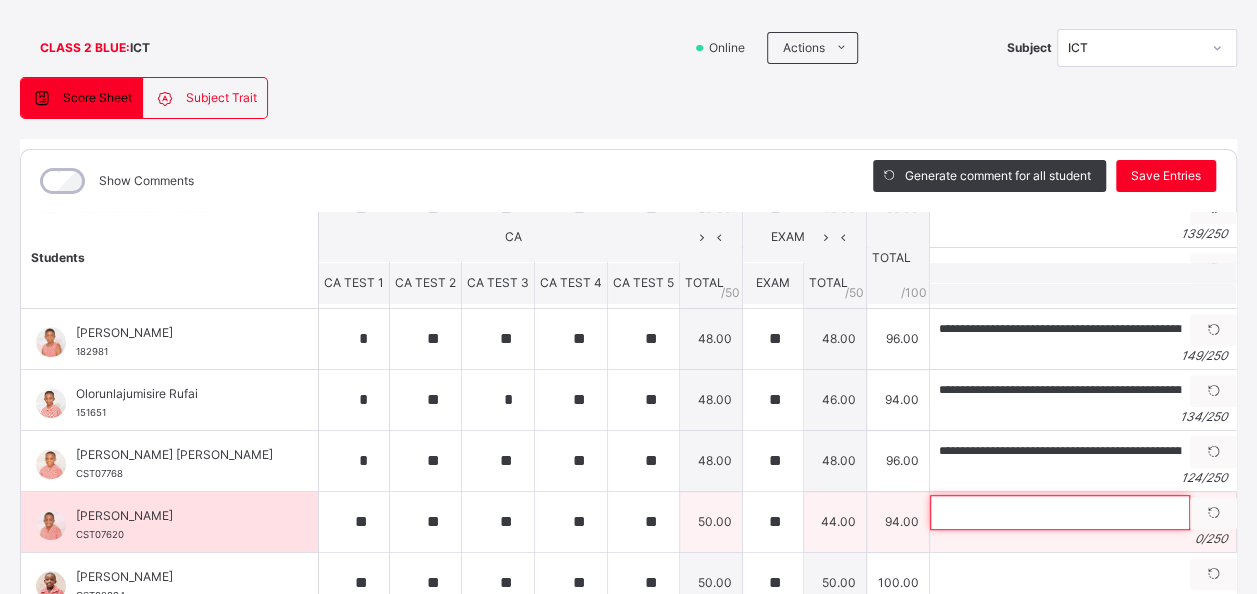 click at bounding box center [1060, 512] 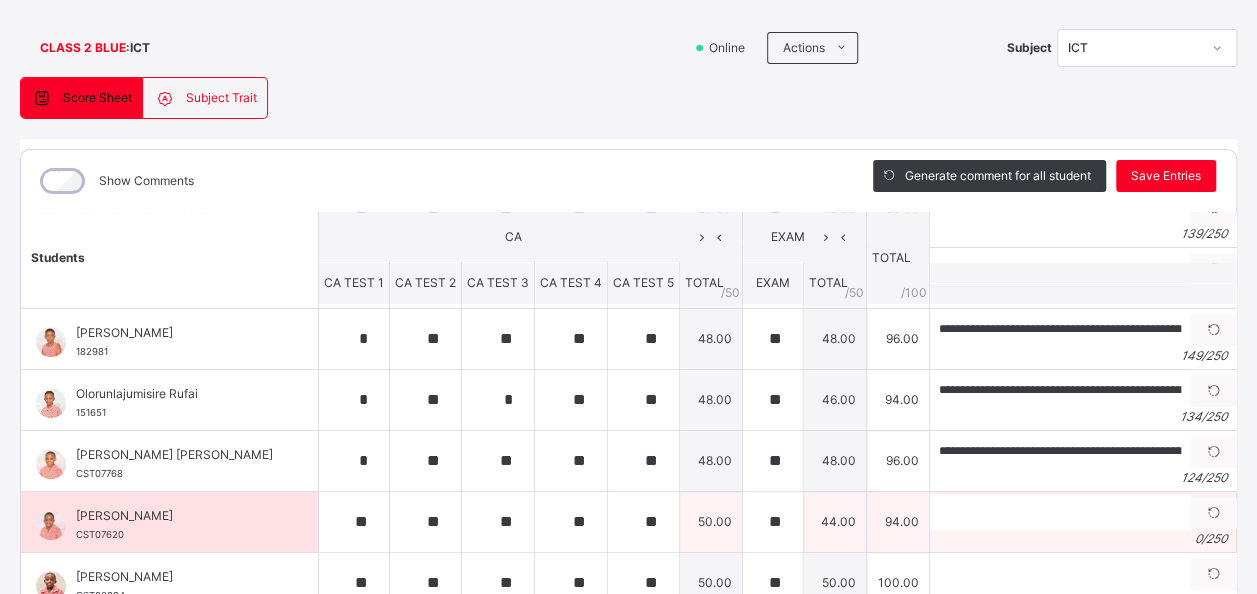 click on "[PERSON_NAME]" at bounding box center (174, 516) 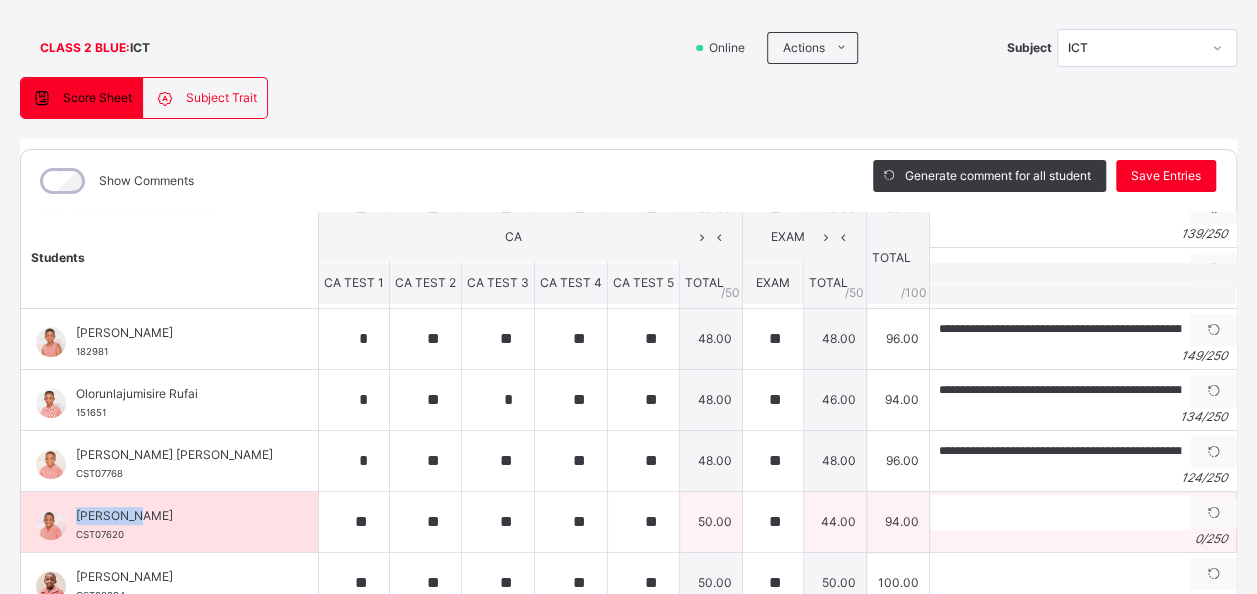 click on "[PERSON_NAME]" at bounding box center [174, 516] 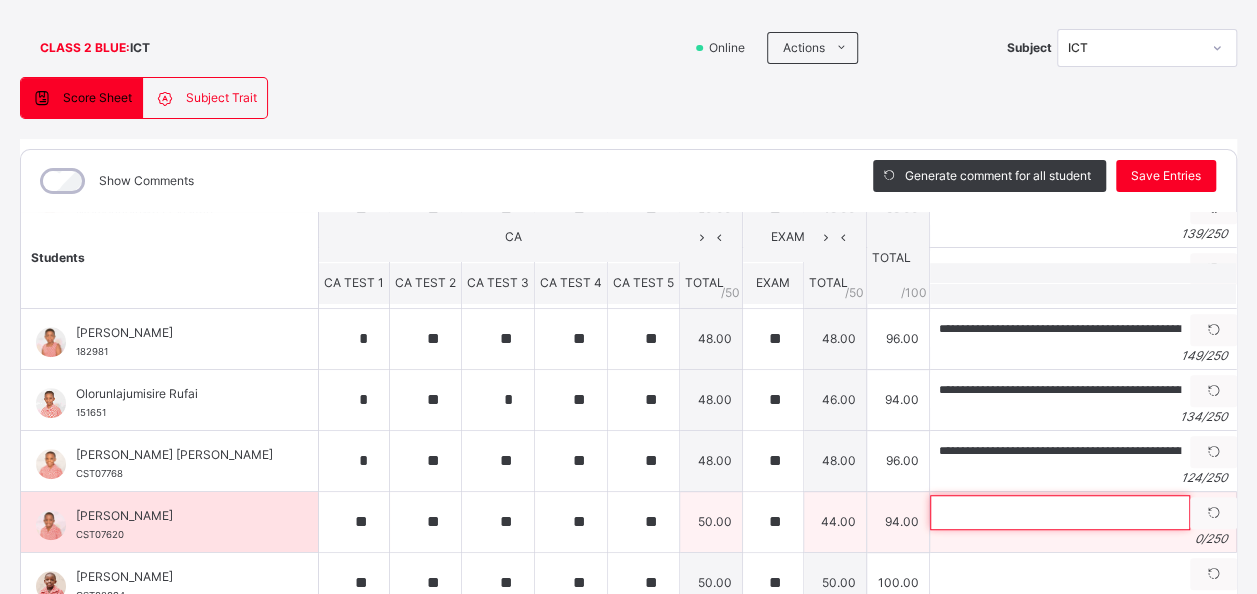 click at bounding box center (1060, 512) 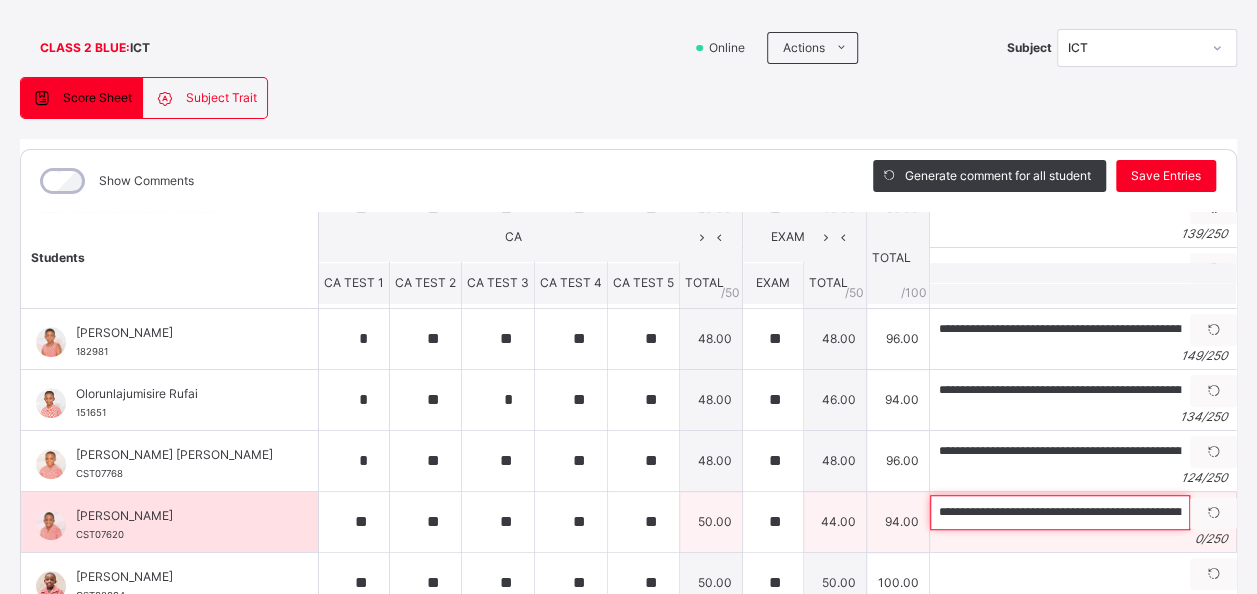 scroll, scrollTop: 0, scrollLeft: 622, axis: horizontal 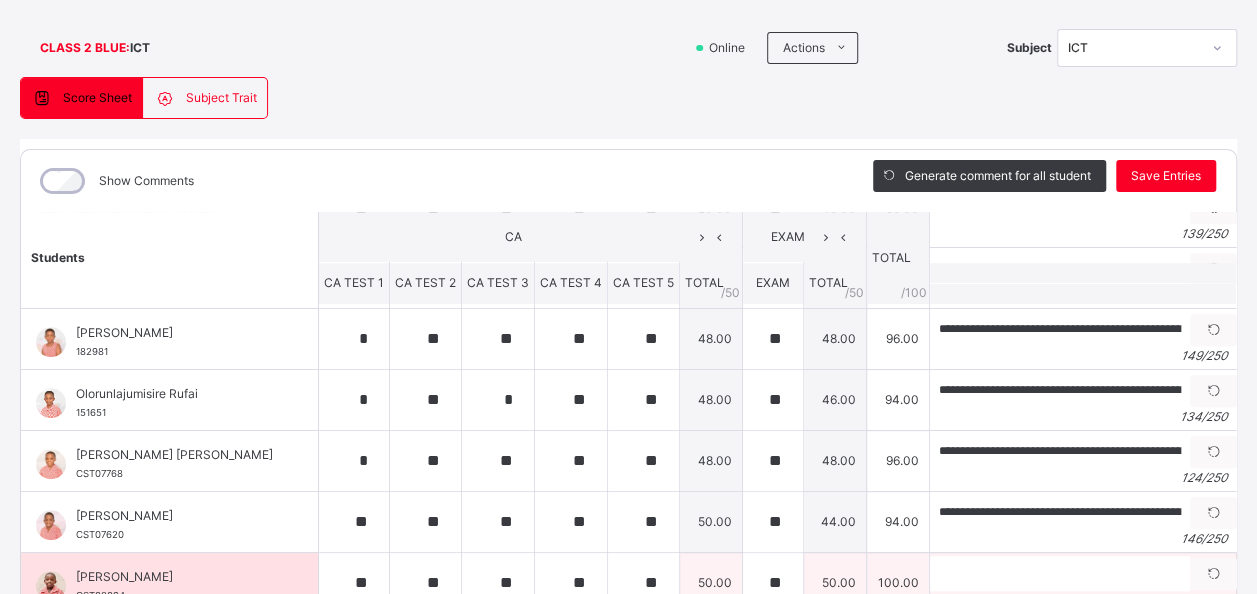 click on "[PERSON_NAME]" at bounding box center (174, 577) 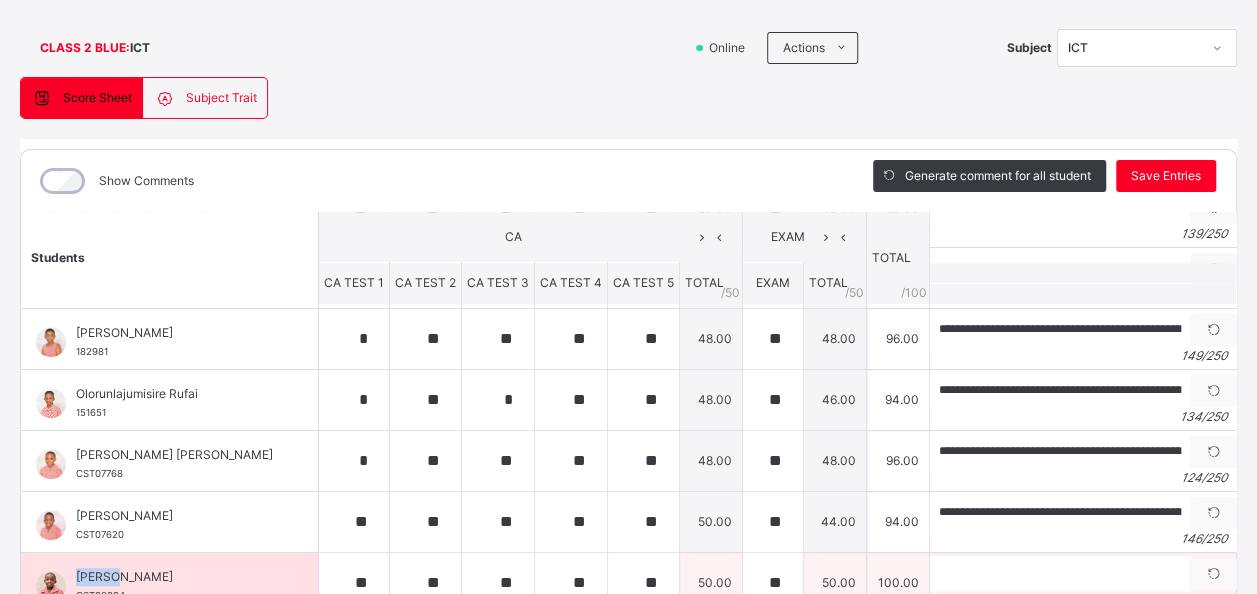 click on "[PERSON_NAME]" at bounding box center [174, 577] 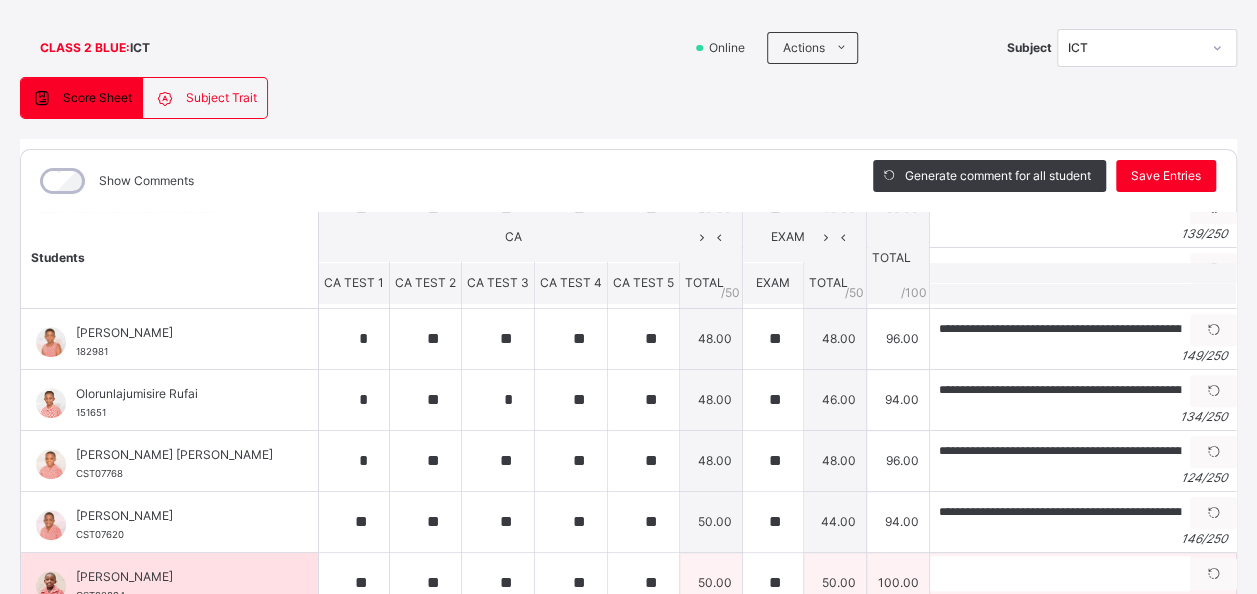 click on "Generate comment 0 / 250" at bounding box center [1083, 582] 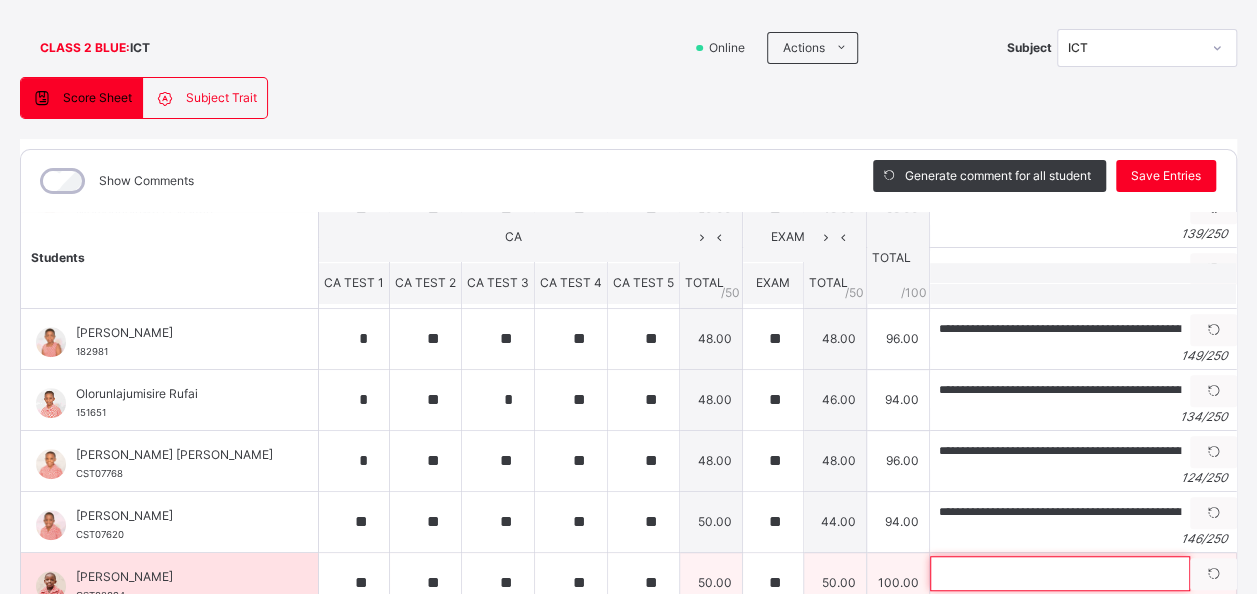 click at bounding box center (1060, 573) 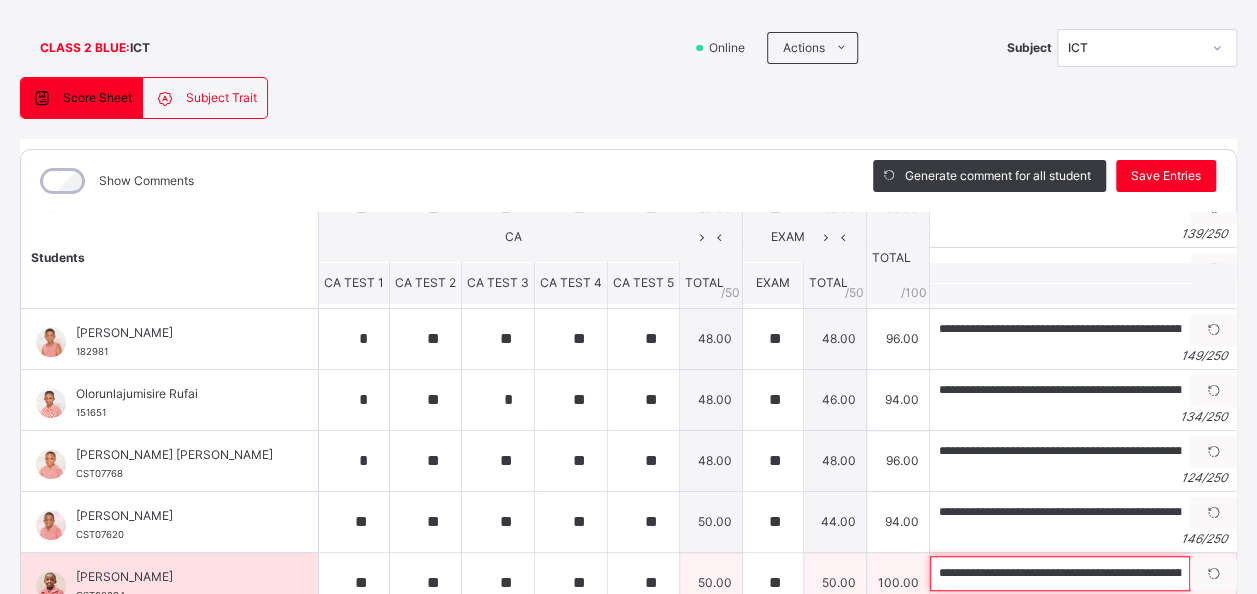 scroll, scrollTop: 0, scrollLeft: 562, axis: horizontal 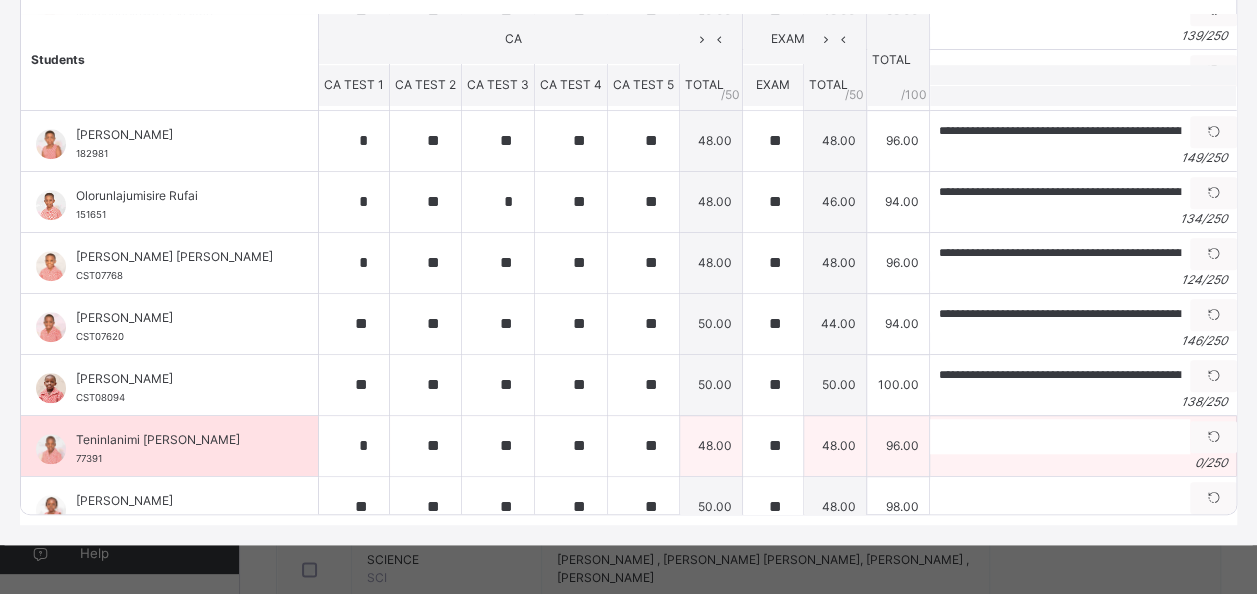 click on "Teninlanimi [PERSON_NAME]" at bounding box center (174, 440) 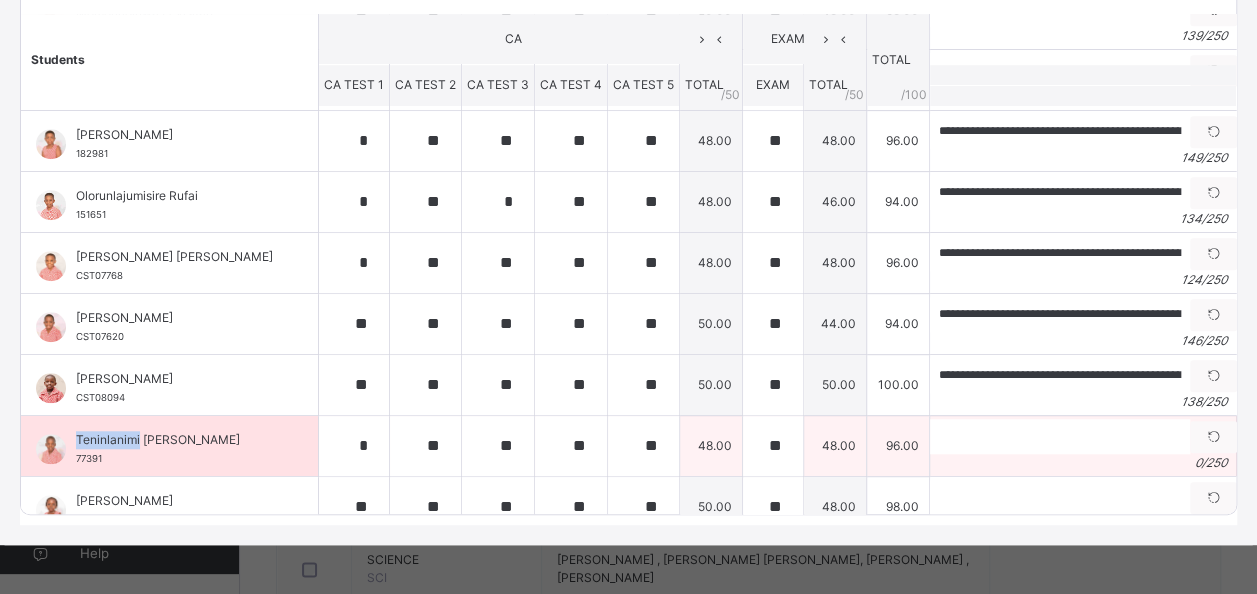 click on "Teninlanimi [PERSON_NAME]" at bounding box center (174, 440) 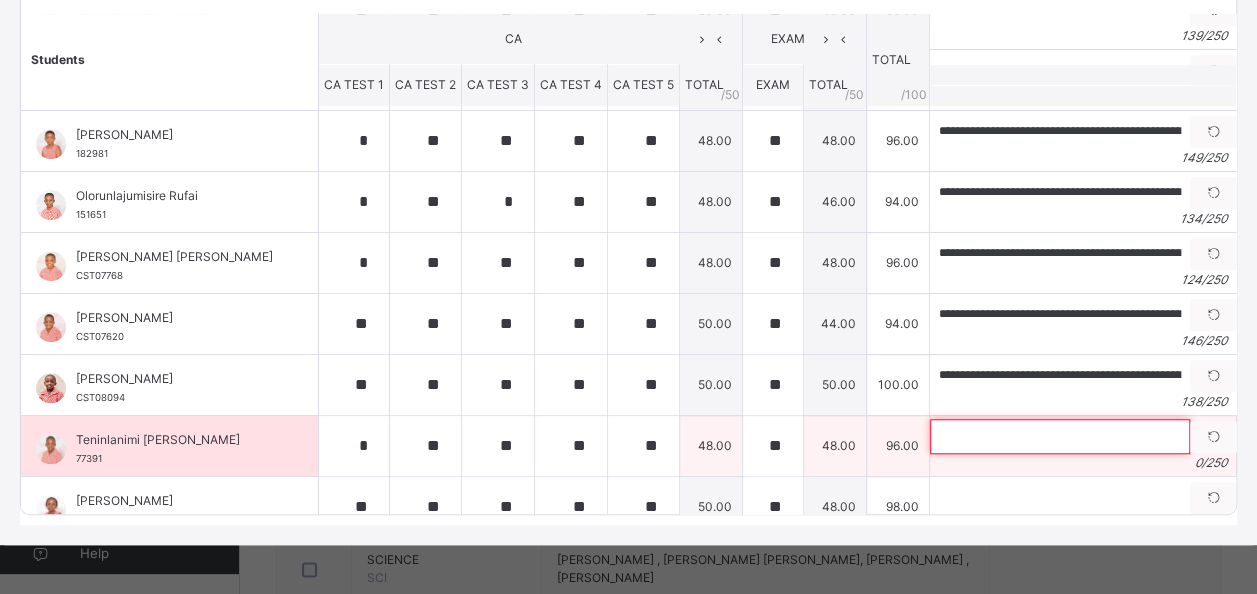 click at bounding box center (1060, 436) 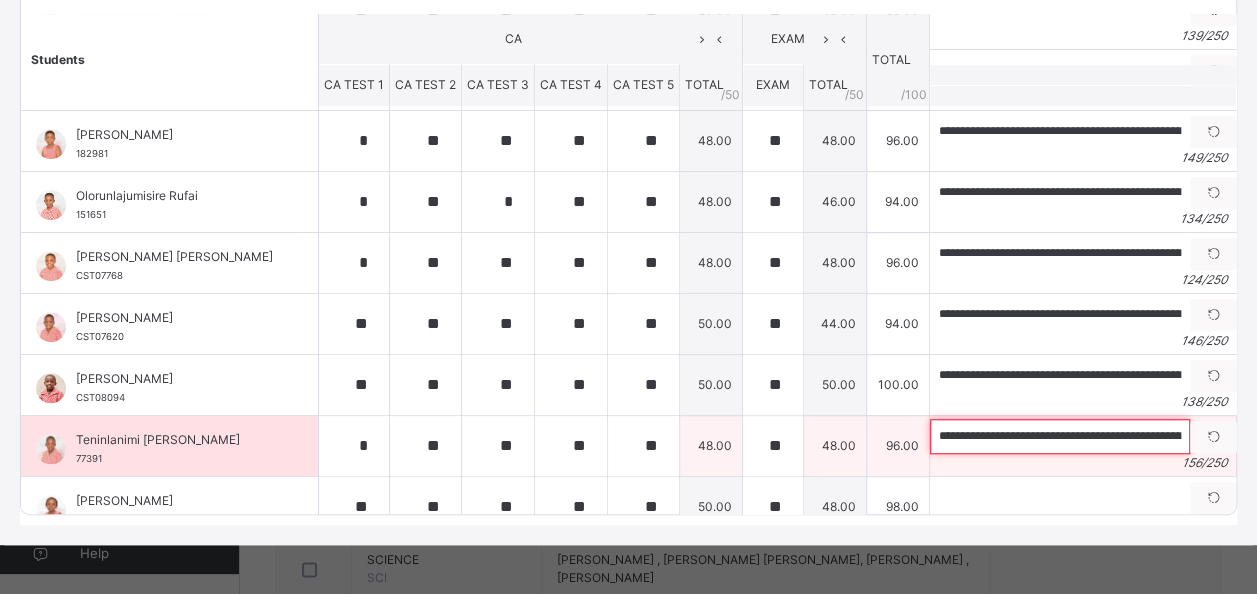 scroll, scrollTop: 0, scrollLeft: 632, axis: horizontal 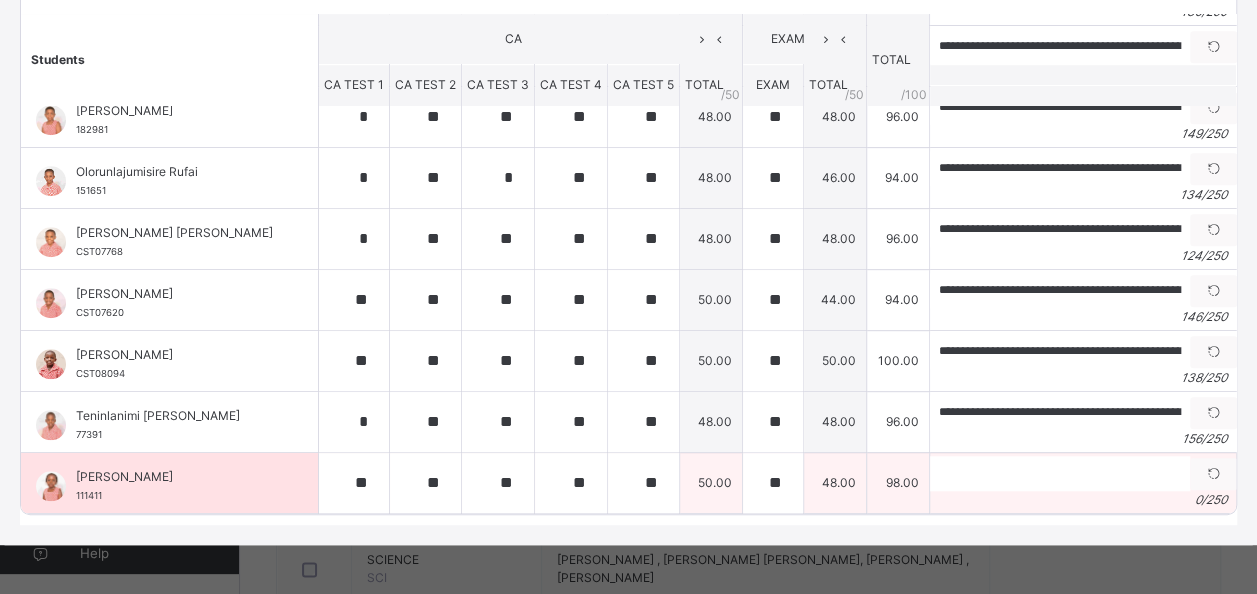 click on "[PERSON_NAME]" at bounding box center [174, 477] 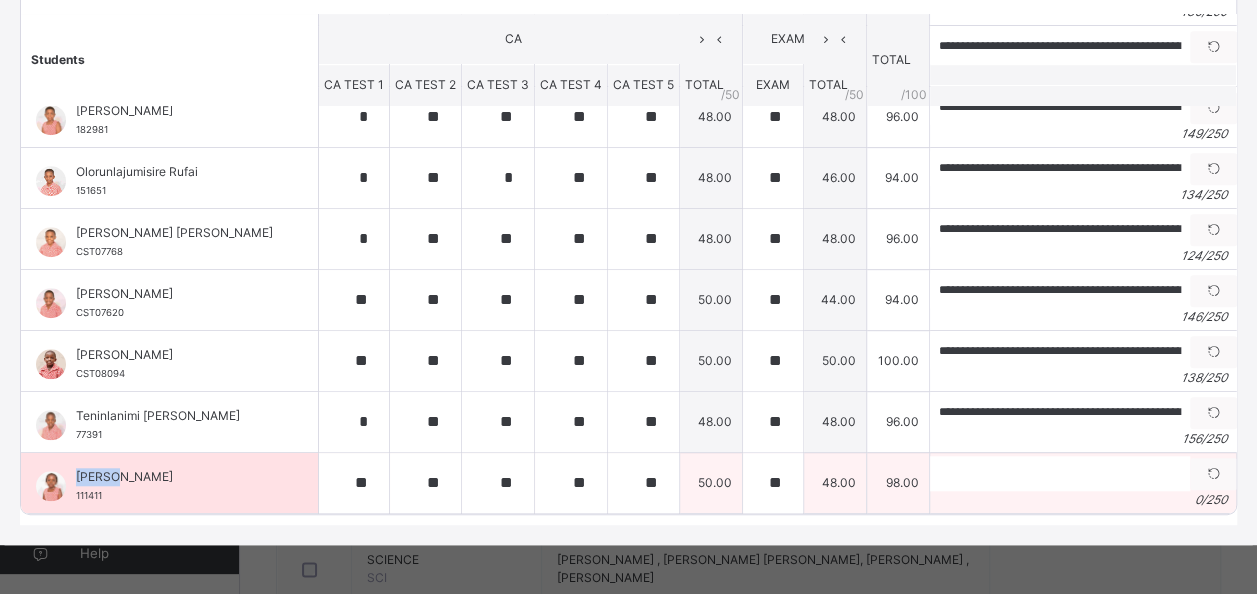 click on "[PERSON_NAME]" at bounding box center [174, 477] 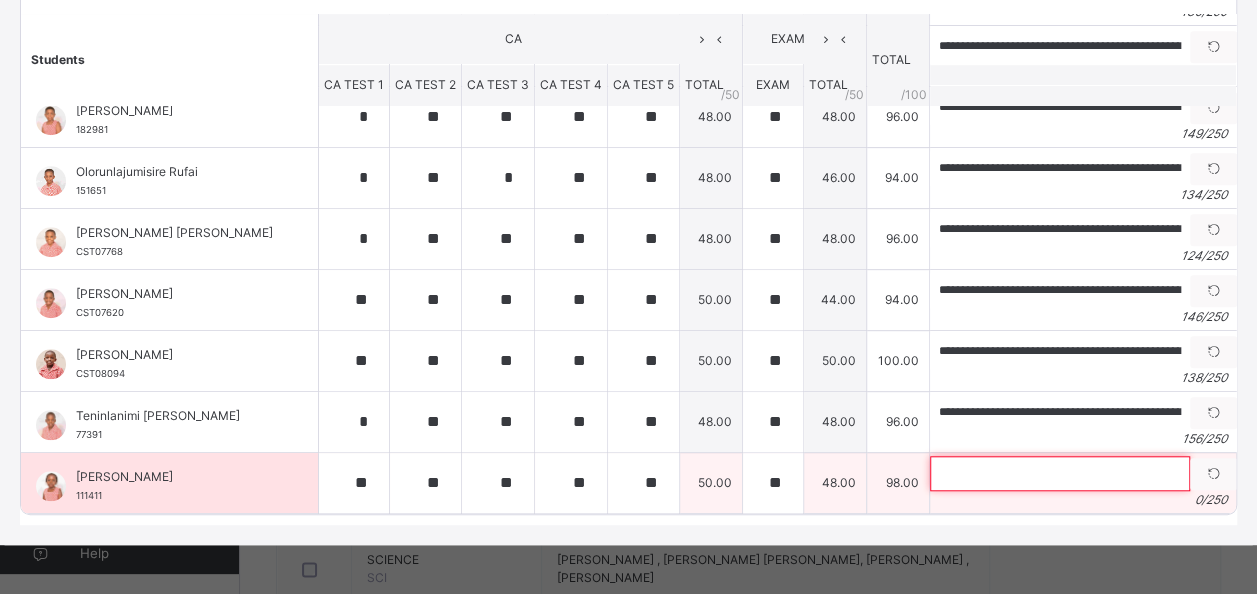 click at bounding box center (1060, 473) 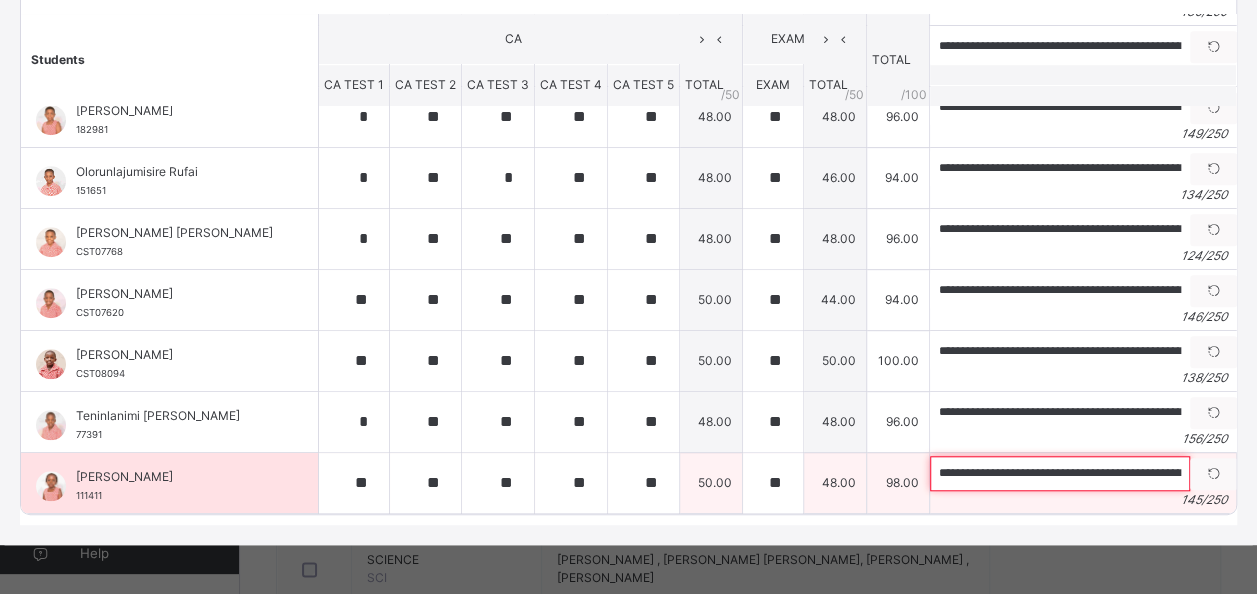 scroll, scrollTop: 0, scrollLeft: 588, axis: horizontal 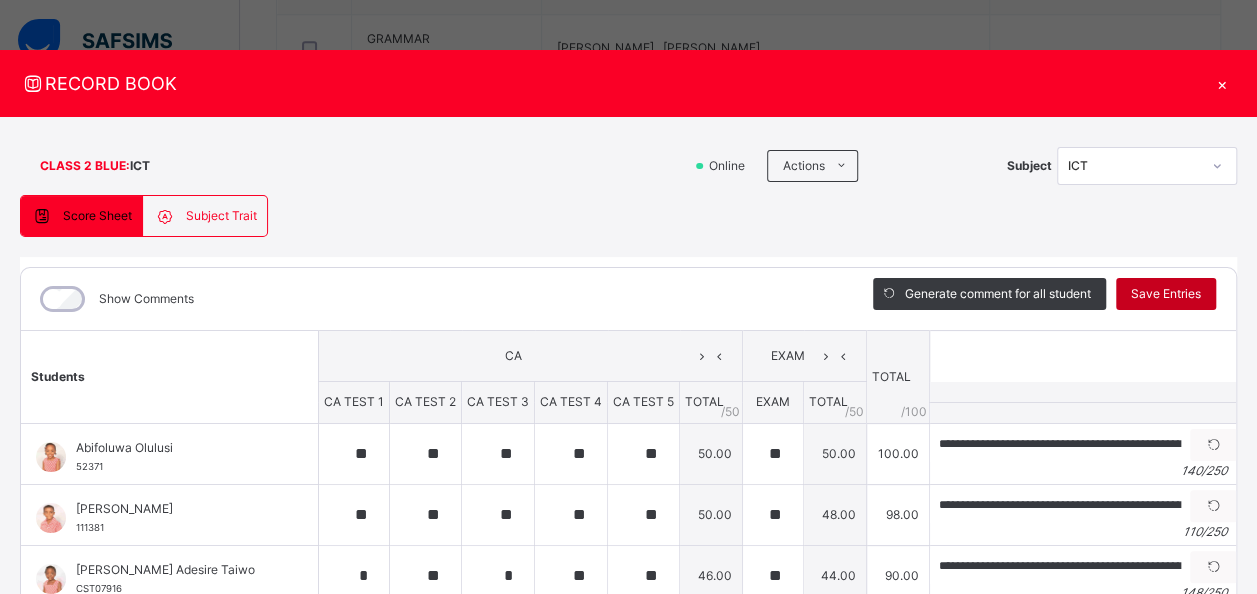 click on "Save Entries" at bounding box center [1166, 294] 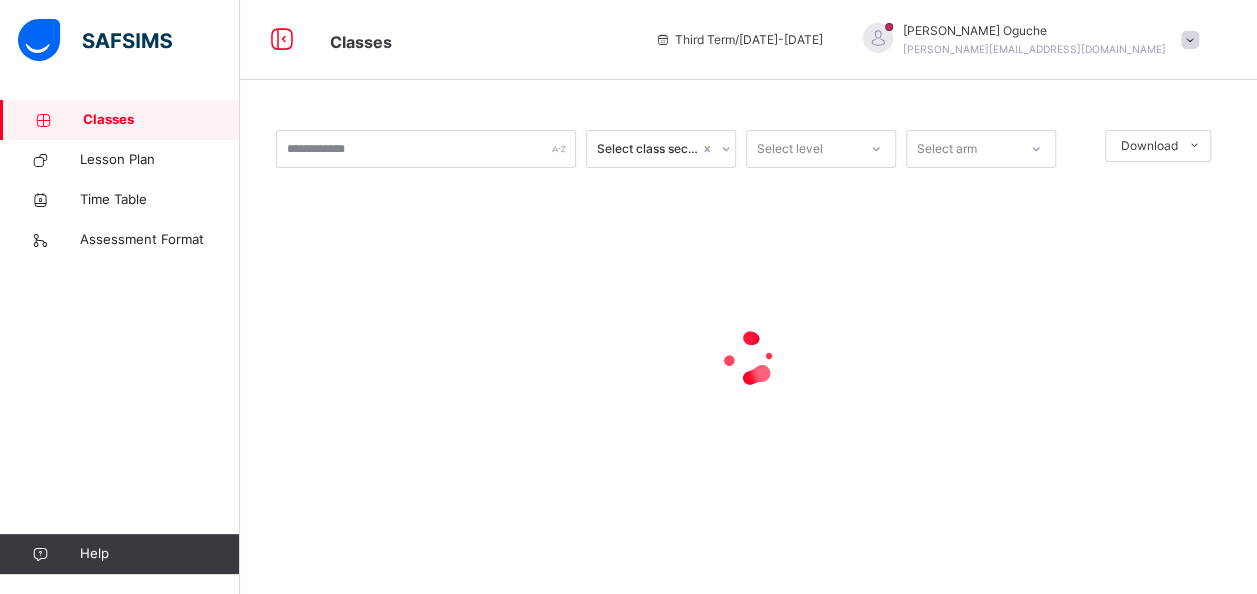 scroll, scrollTop: 0, scrollLeft: 0, axis: both 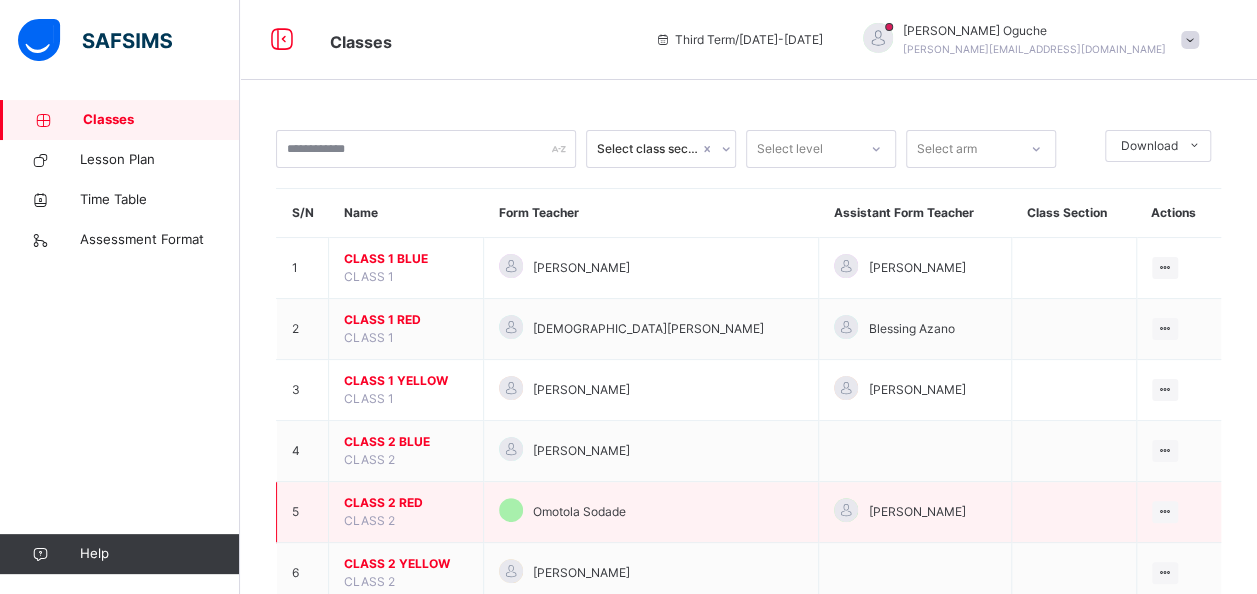click on "CLASS 2   RED" at bounding box center [406, 503] 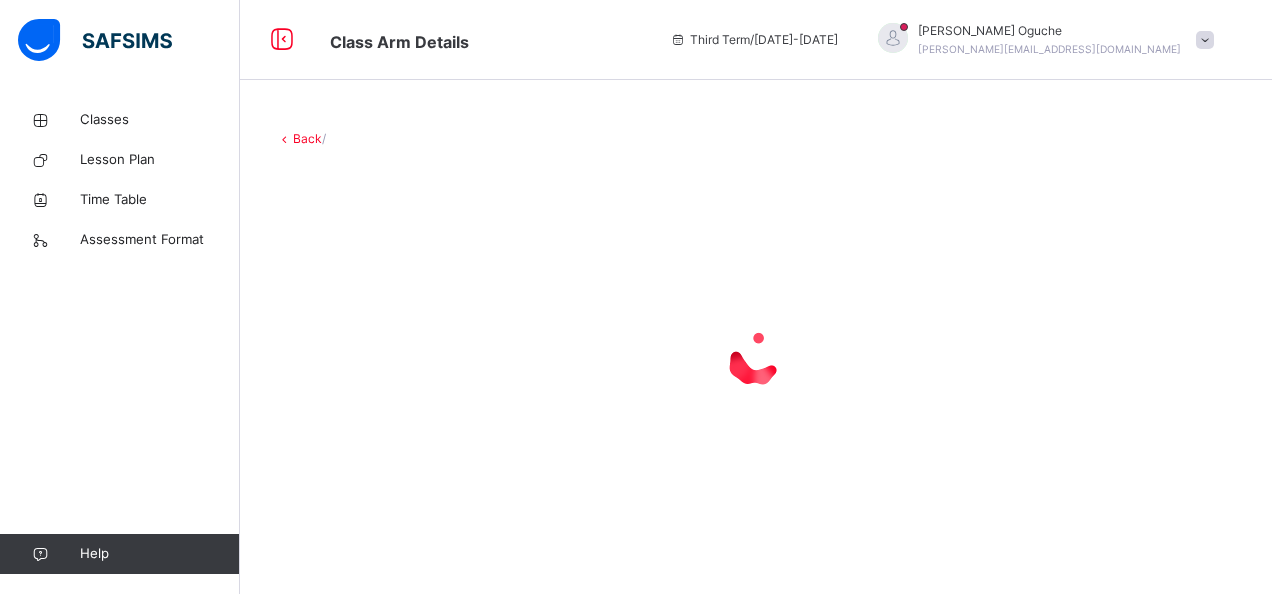 click at bounding box center (756, 358) 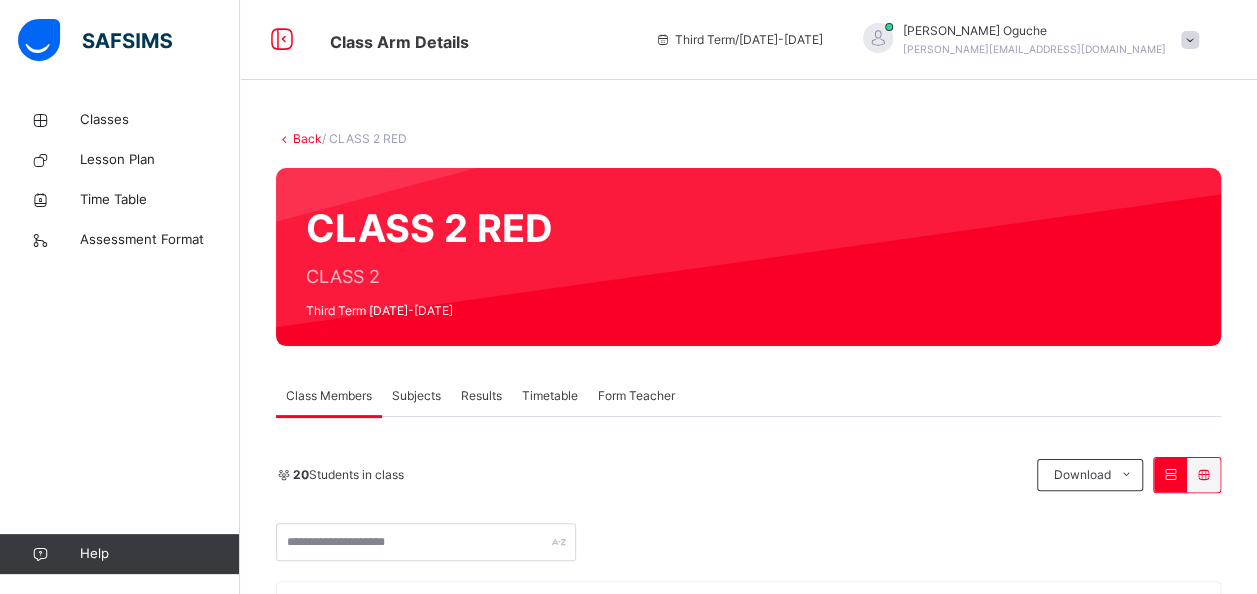 drag, startPoint x: 404, startPoint y: 498, endPoint x: 403, endPoint y: 392, distance: 106.004715 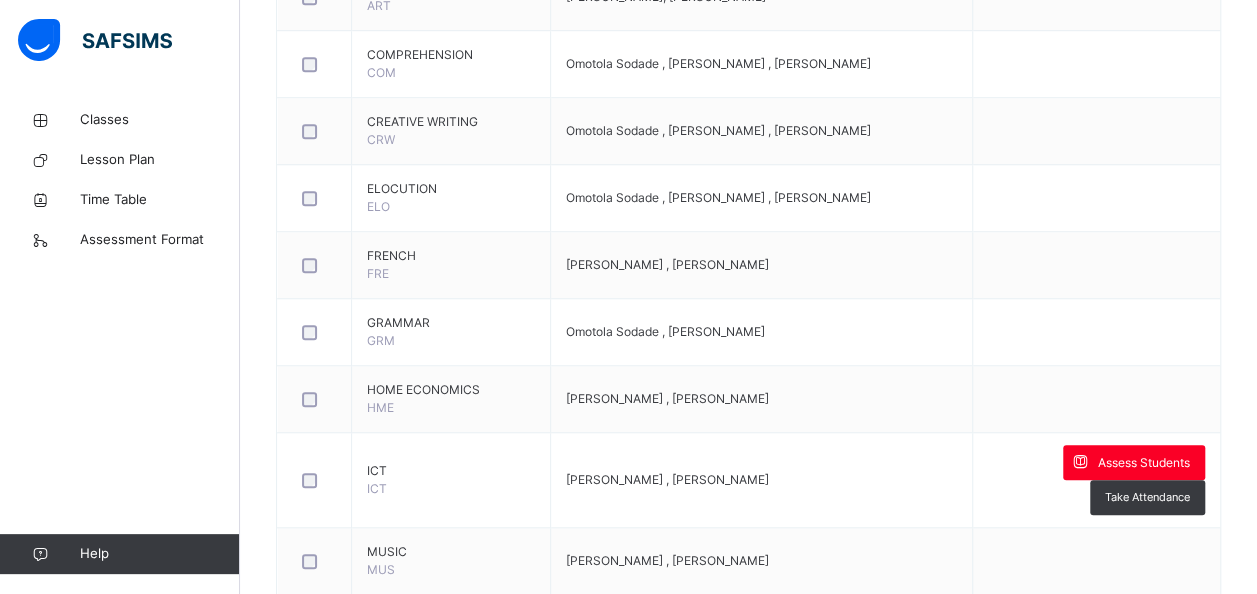 scroll, scrollTop: 680, scrollLeft: 0, axis: vertical 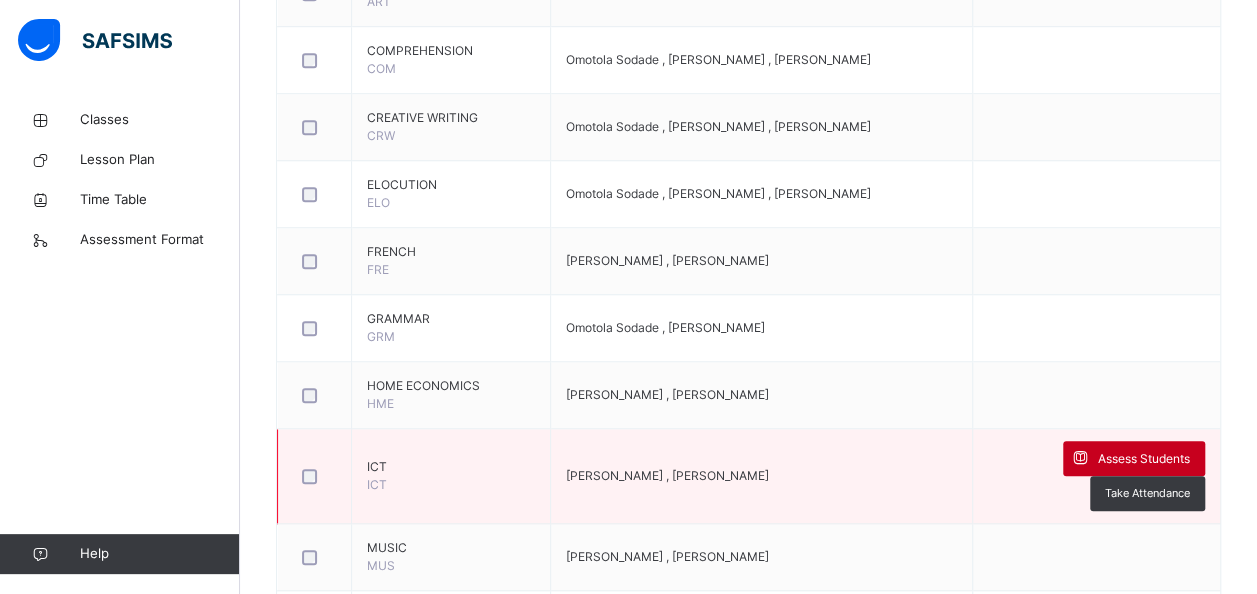 click on "Assess Students" at bounding box center [1144, 459] 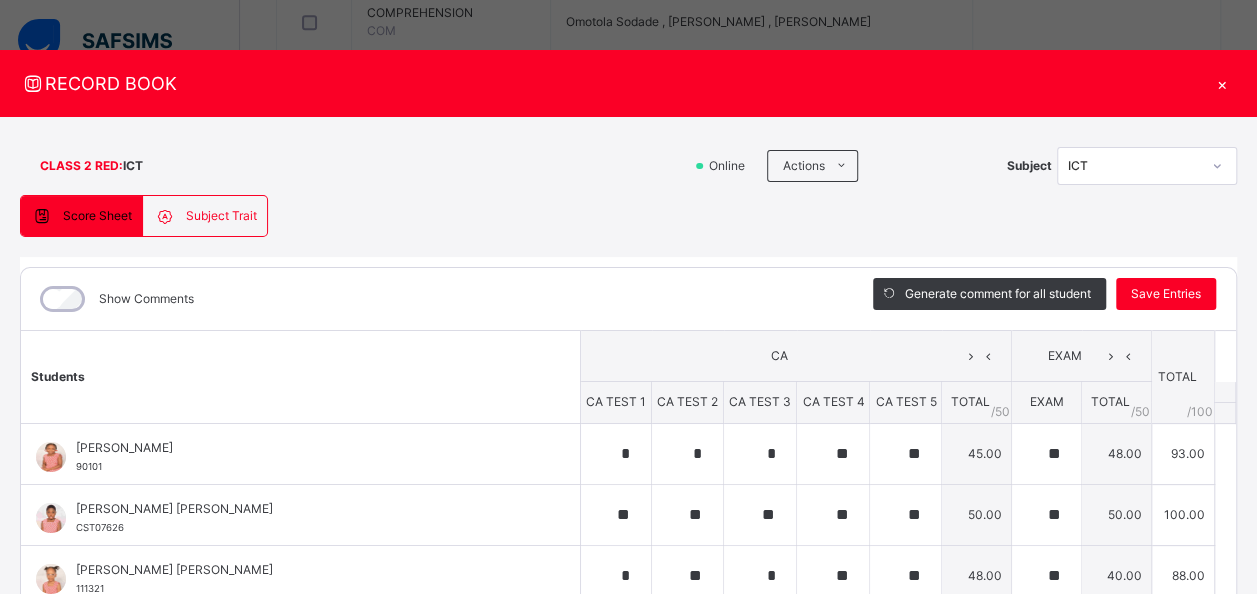 scroll, scrollTop: 720, scrollLeft: 0, axis: vertical 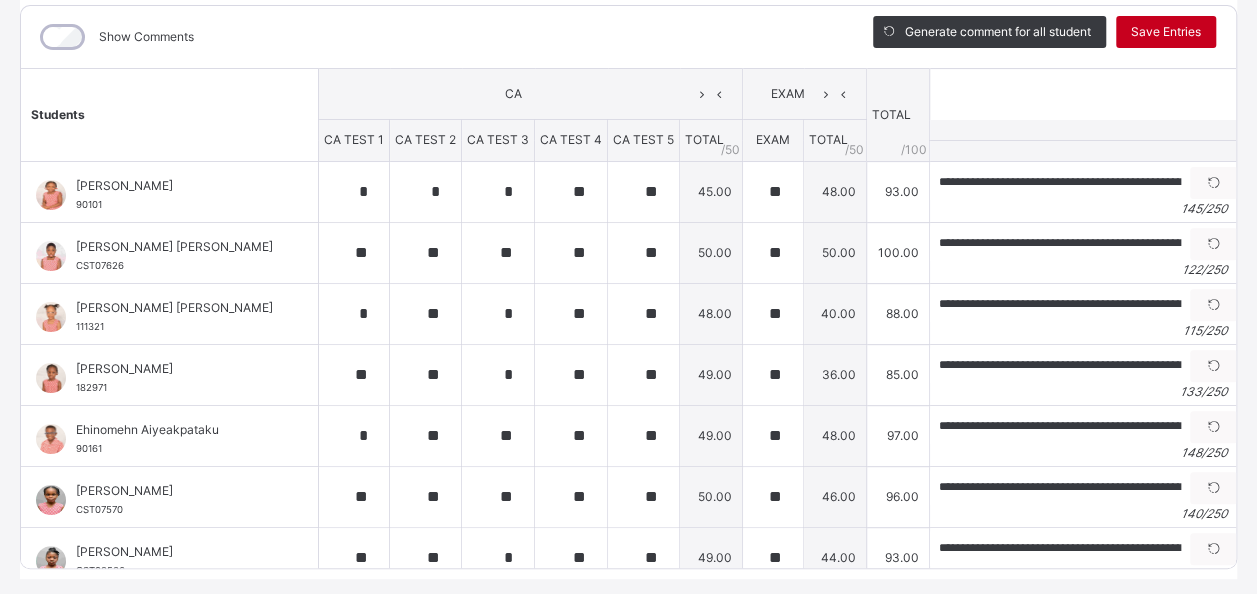 click on "Save Entries" at bounding box center [1166, 32] 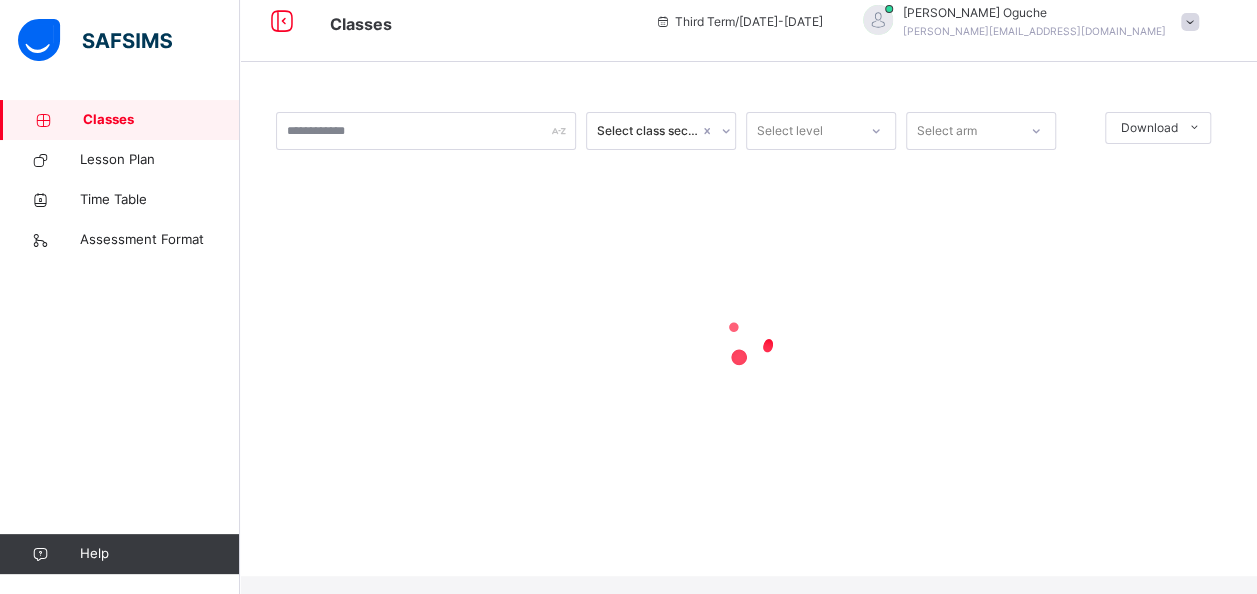 scroll, scrollTop: 0, scrollLeft: 0, axis: both 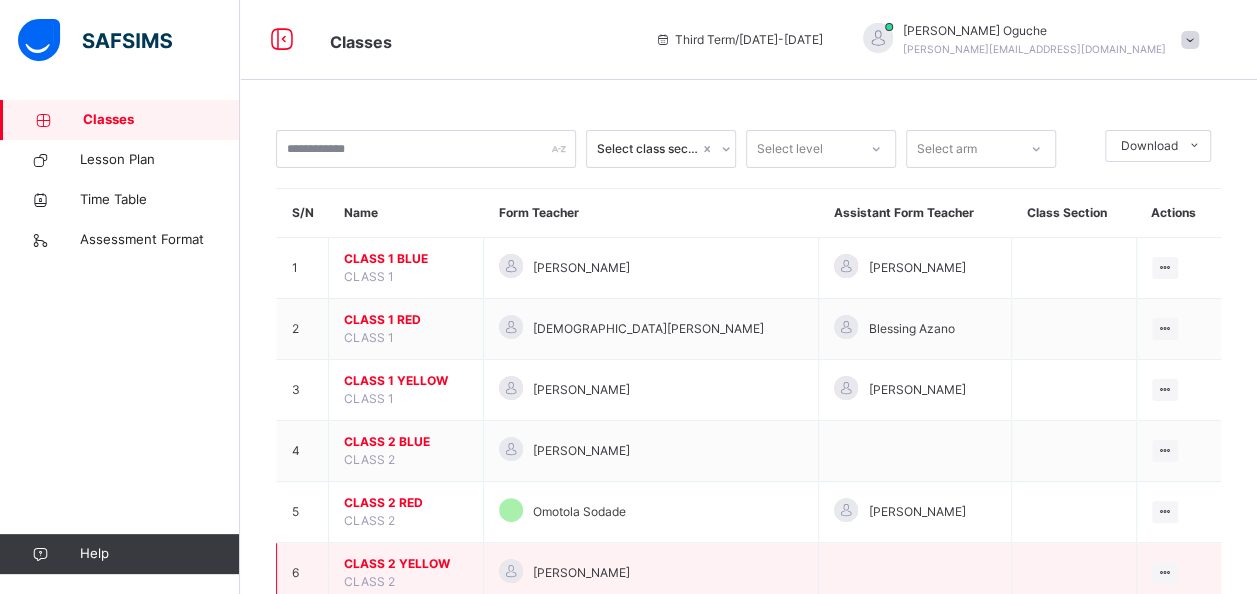 click on "CLASS 2   YELLOW" at bounding box center [406, 564] 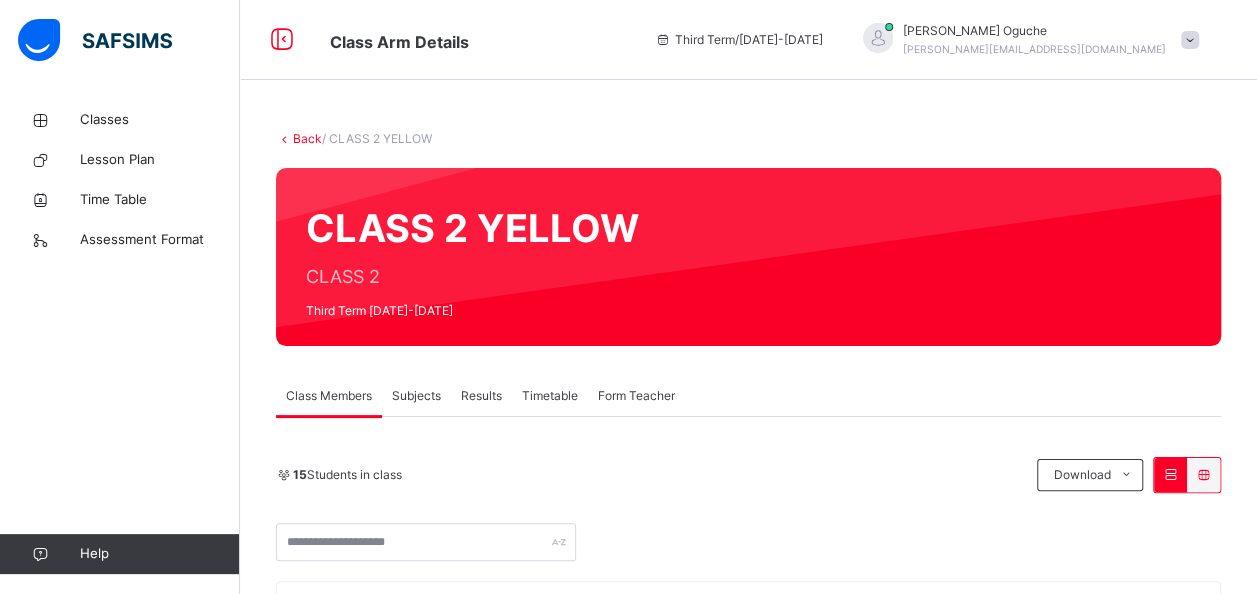 click on "Subjects" at bounding box center [416, 396] 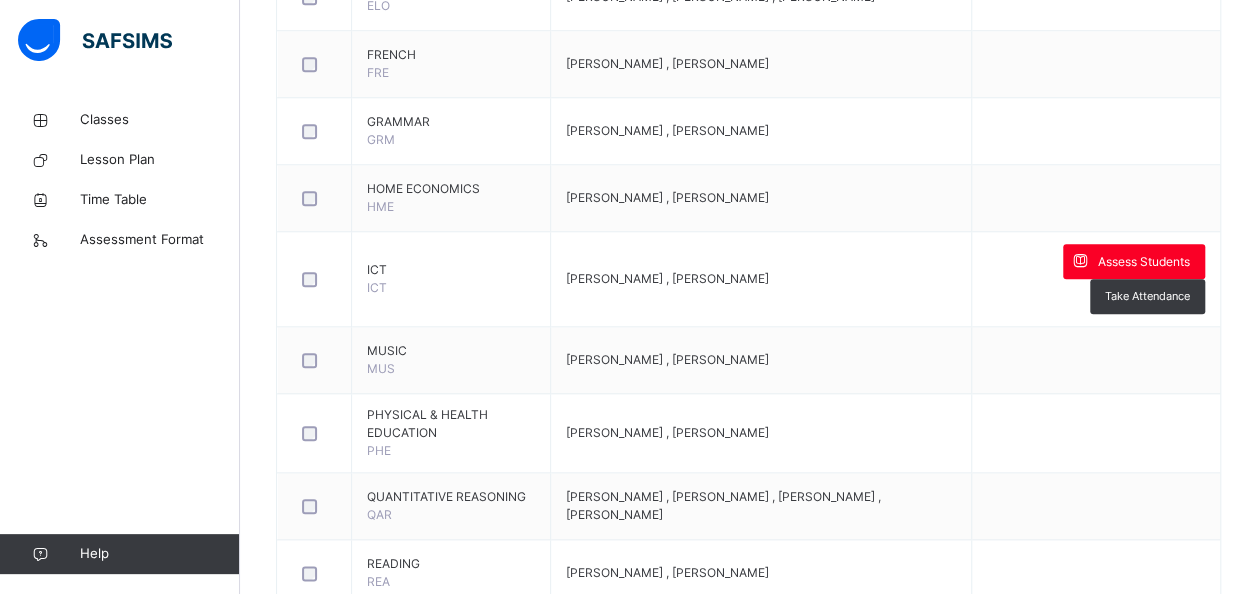 scroll, scrollTop: 1000, scrollLeft: 0, axis: vertical 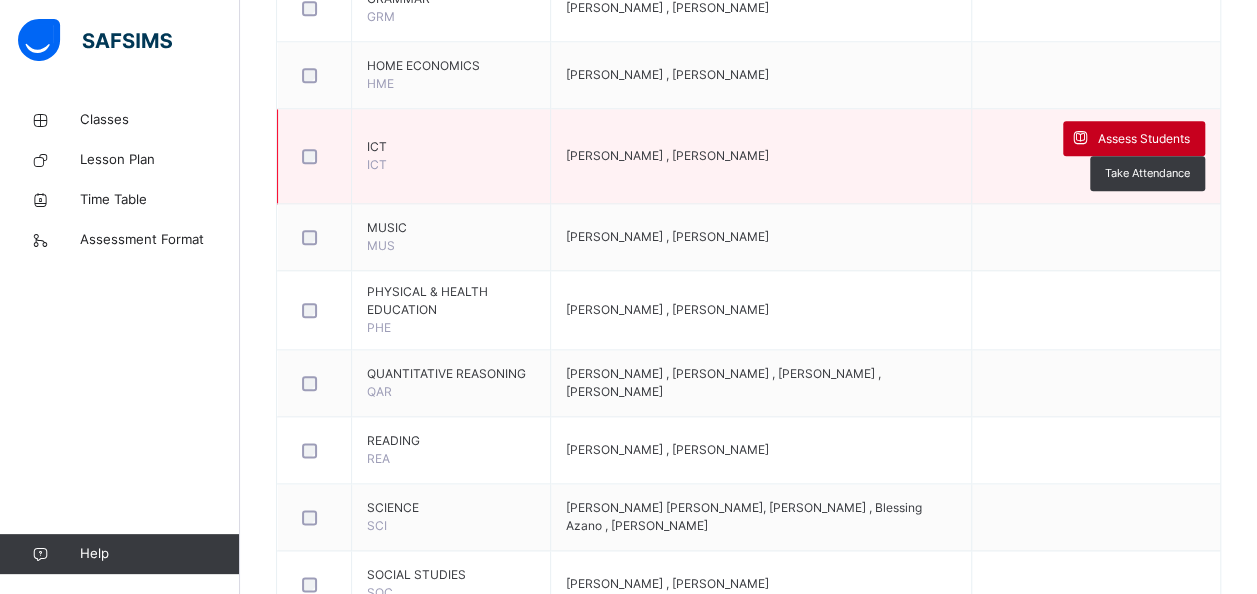 click on "Assess Students" at bounding box center [1144, 139] 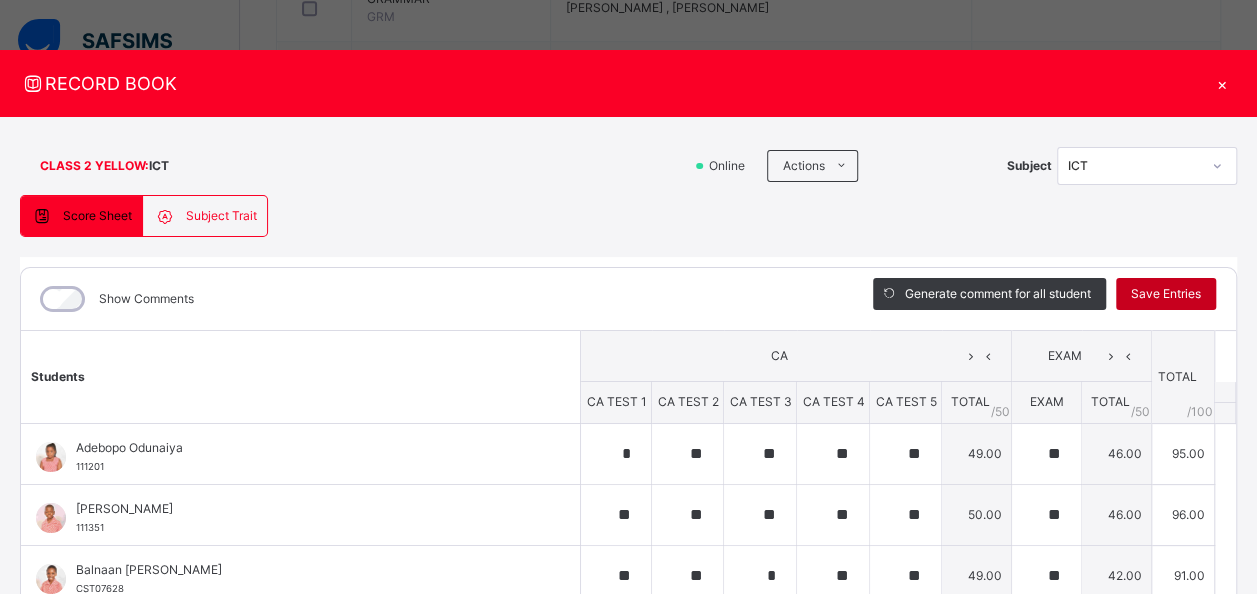 click on "Save Entries" at bounding box center [1166, 294] 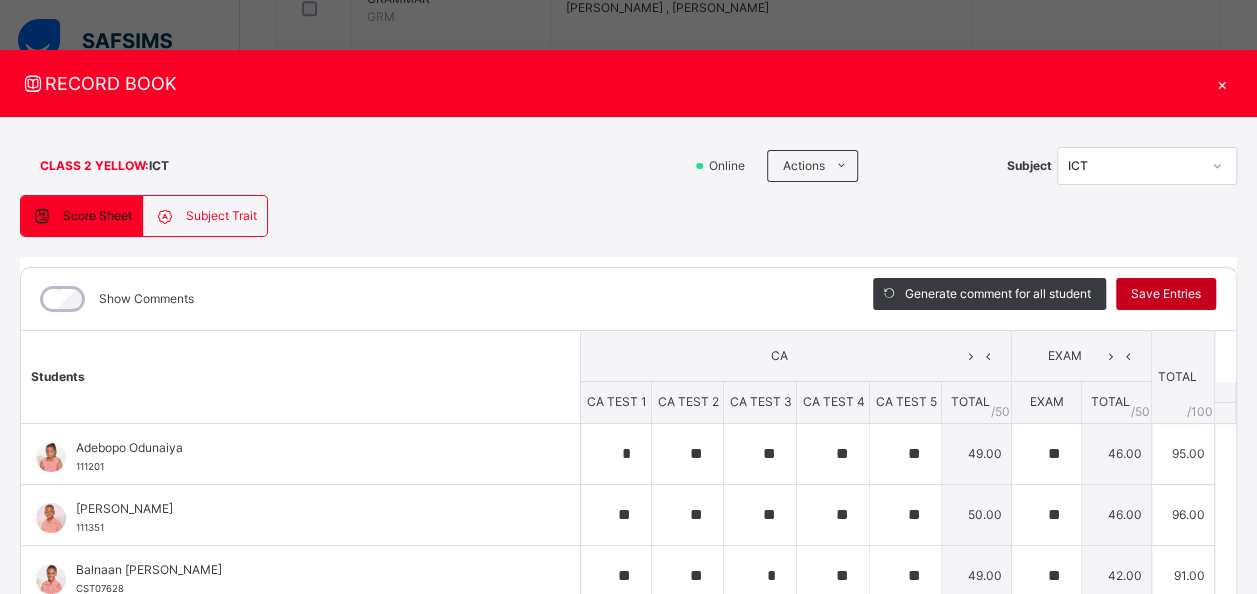click on "Save Entries" at bounding box center [1166, 294] 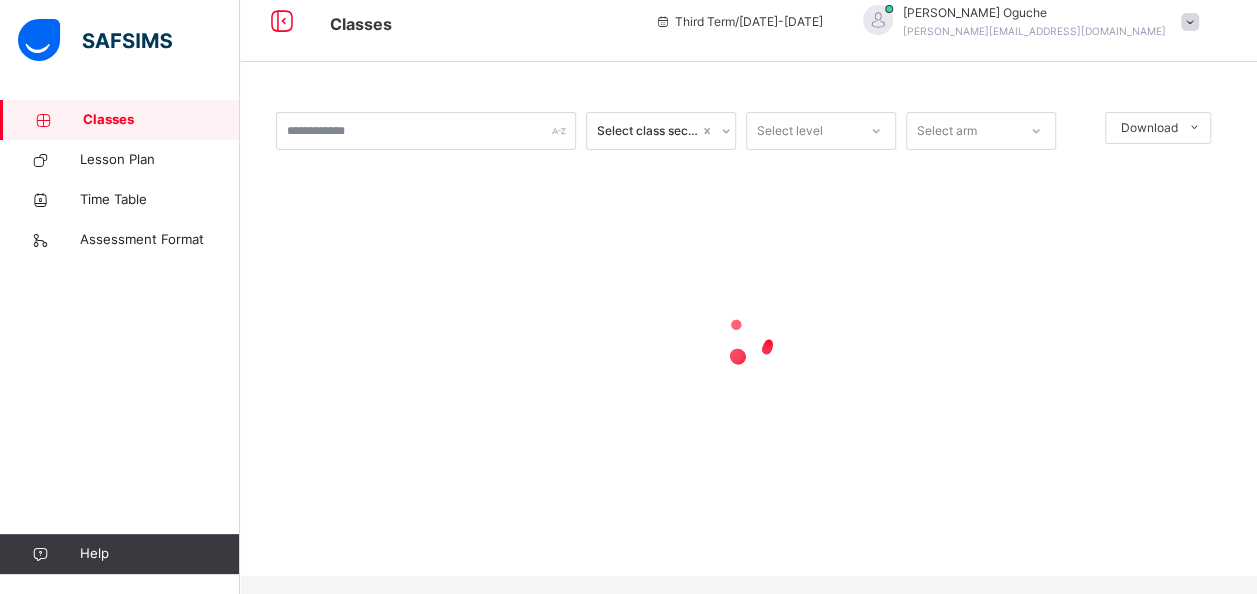 scroll, scrollTop: 0, scrollLeft: 0, axis: both 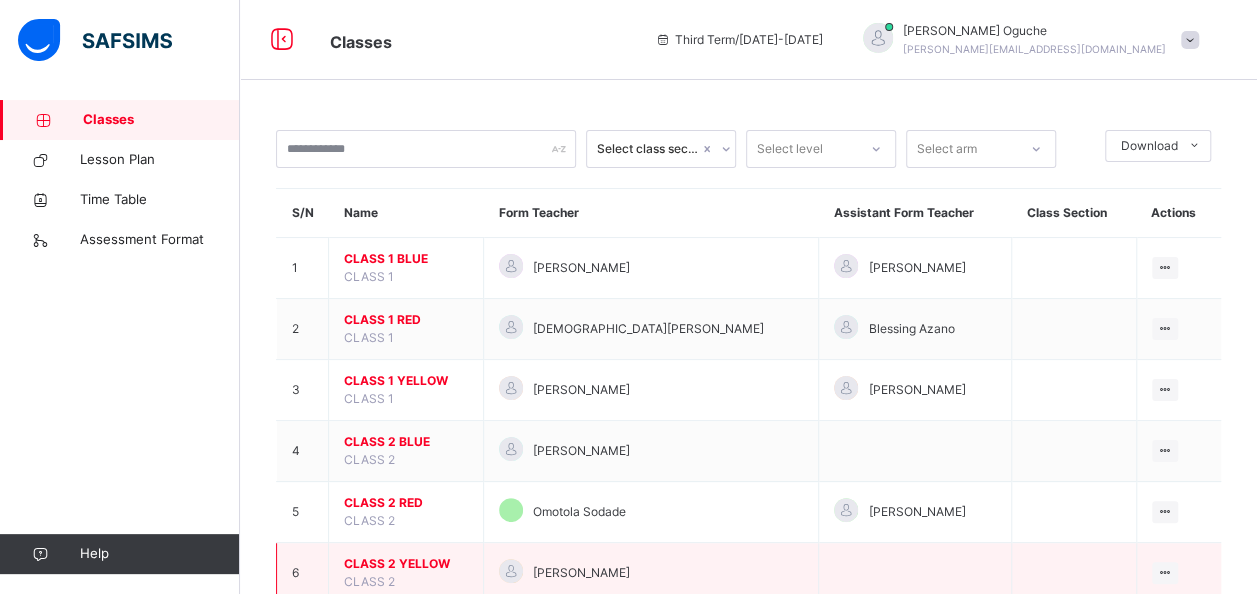 click on "CLASS 2   YELLOW" at bounding box center (406, 564) 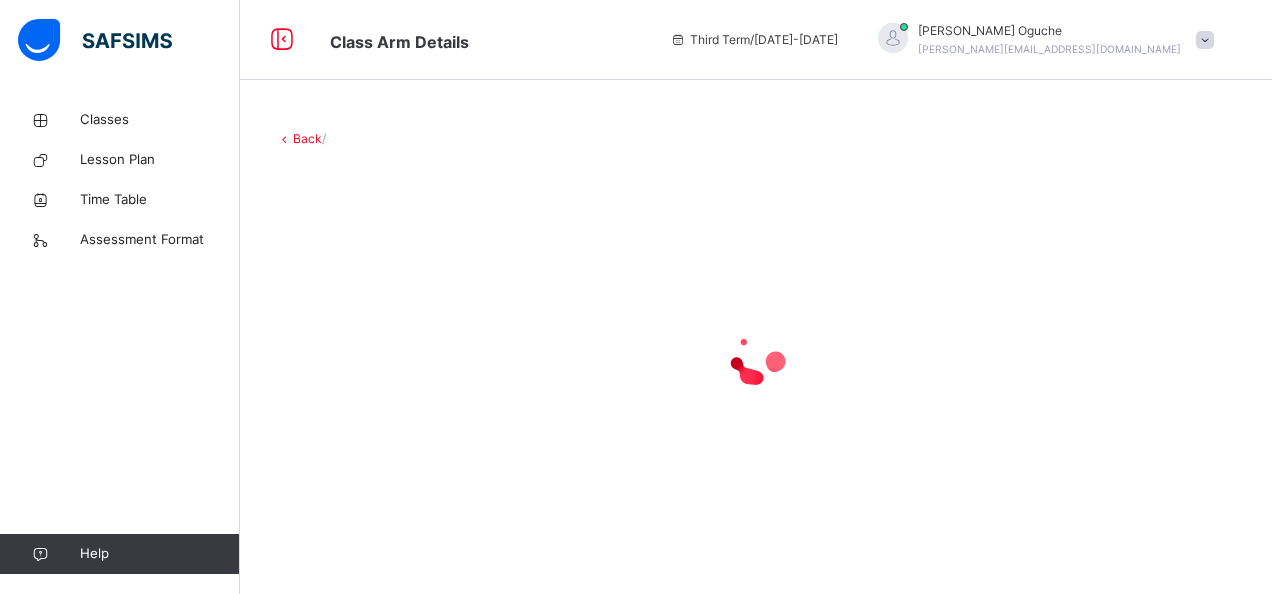 click on "Back  /" at bounding box center (756, 339) 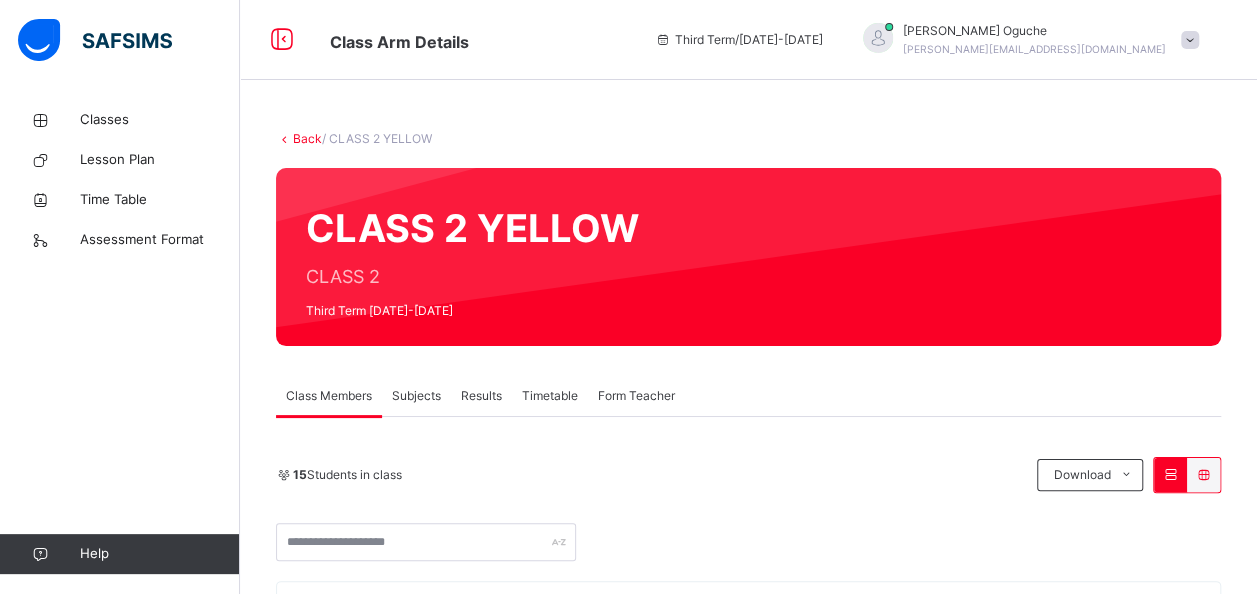 drag, startPoint x: 404, startPoint y: 555, endPoint x: 408, endPoint y: 400, distance: 155.0516 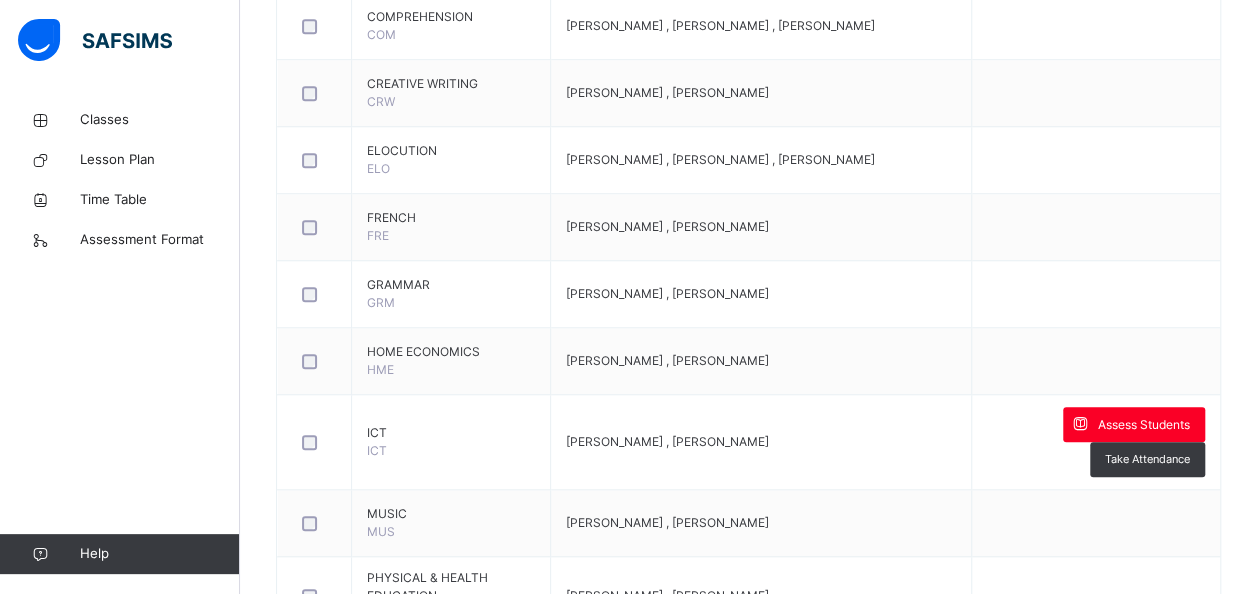 scroll, scrollTop: 720, scrollLeft: 0, axis: vertical 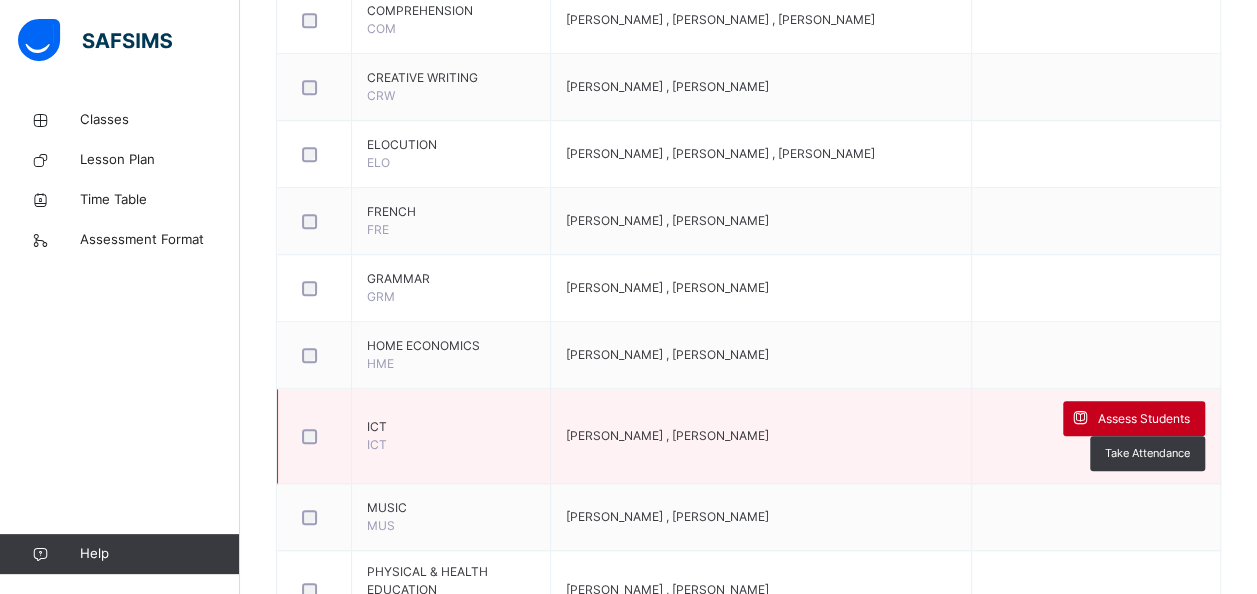 click on "Assess Students" at bounding box center (1144, 419) 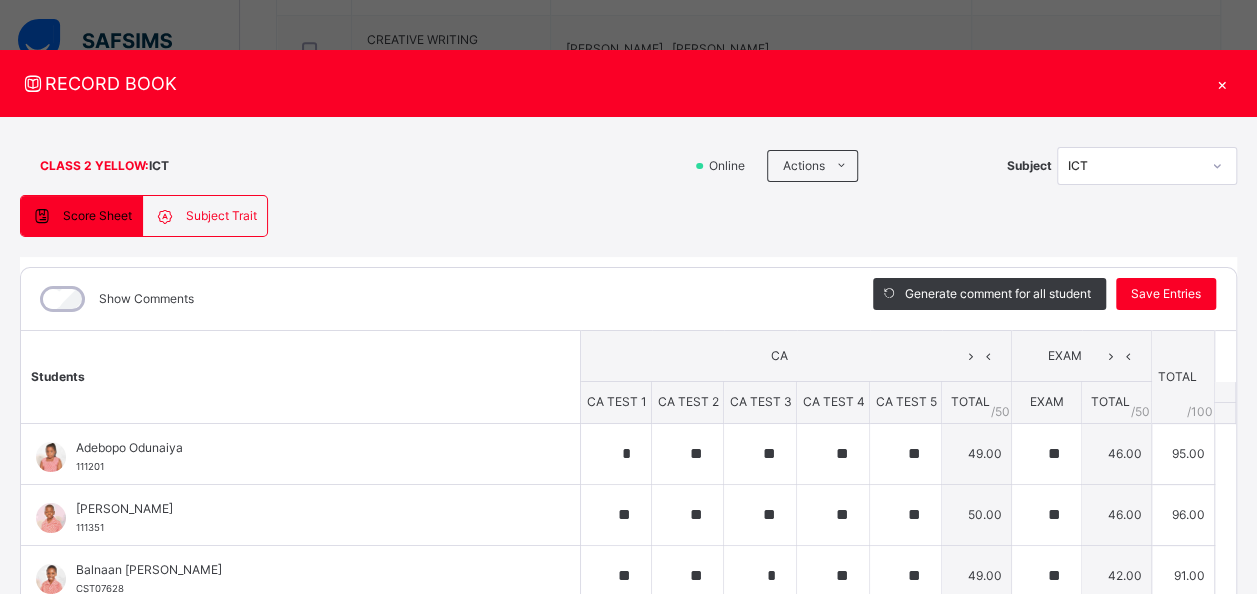 scroll, scrollTop: 760, scrollLeft: 0, axis: vertical 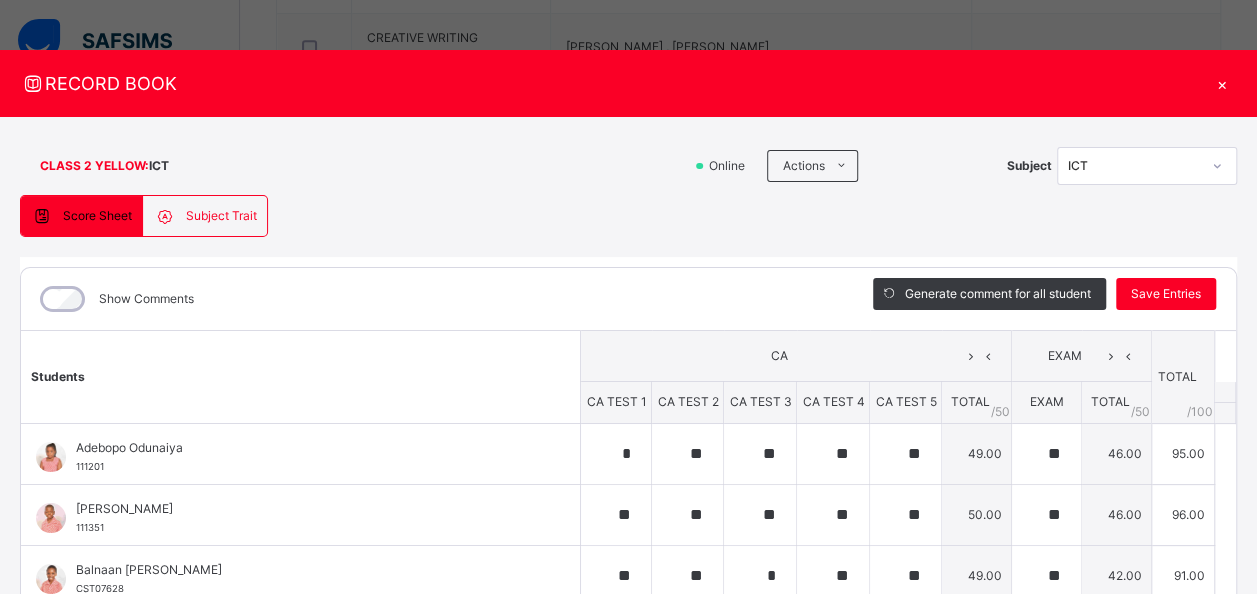 click on "Show Comments" at bounding box center (115, 299) 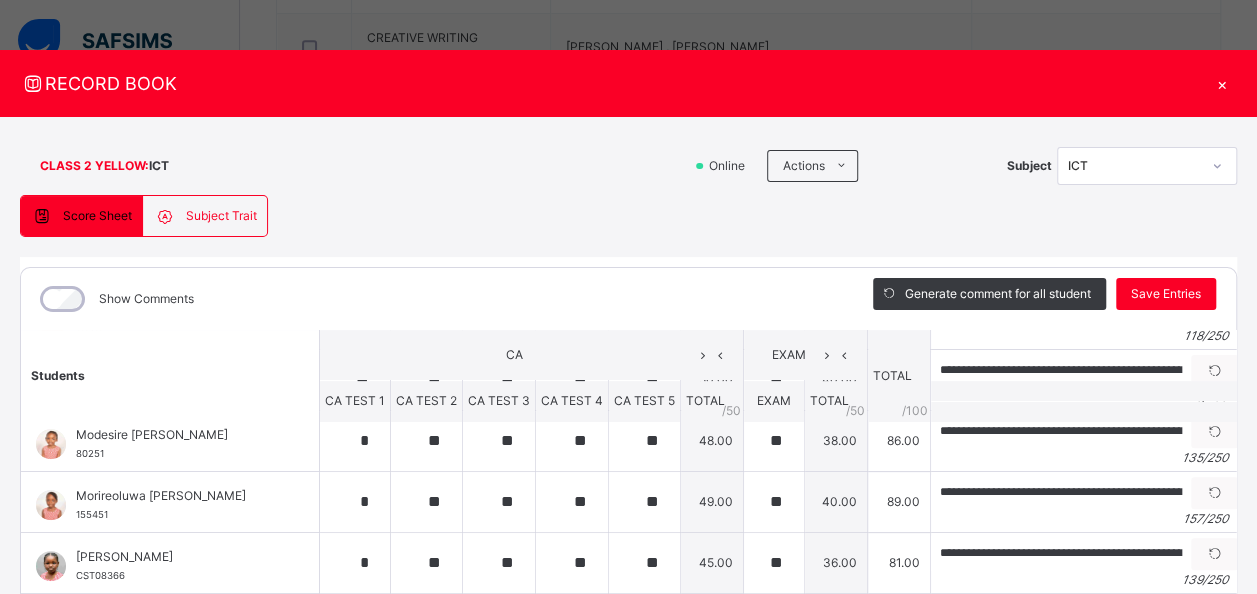 scroll, scrollTop: 517, scrollLeft: 0, axis: vertical 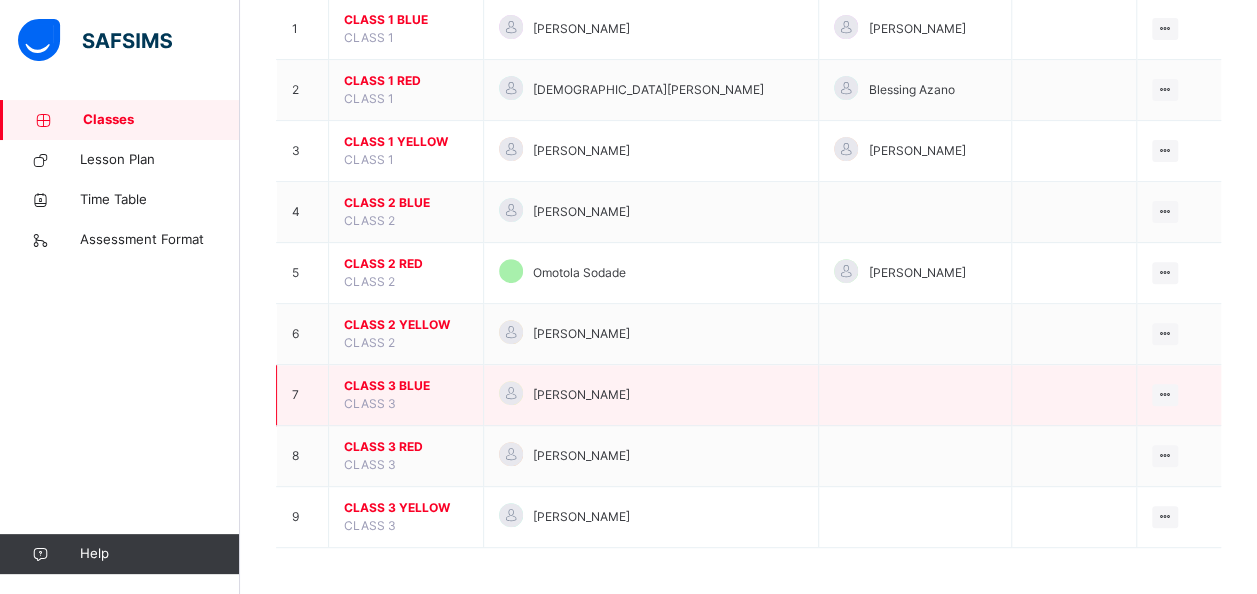 click on "CLASS 3   BLUE" at bounding box center (406, 386) 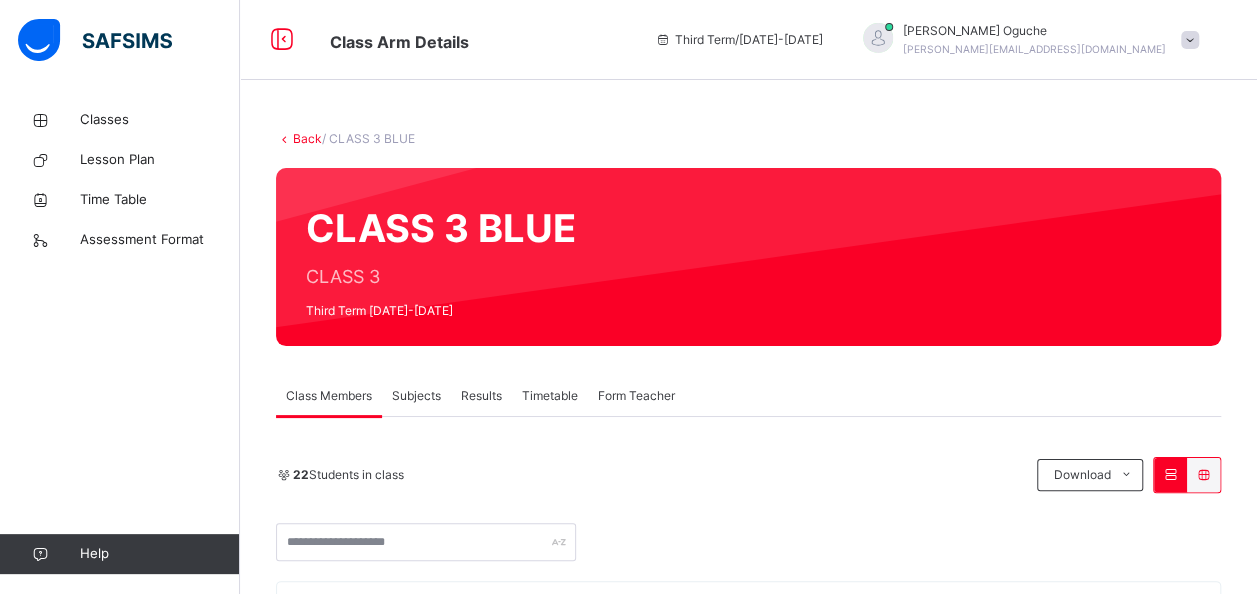 drag, startPoint x: 408, startPoint y: 374, endPoint x: 424, endPoint y: 398, distance: 28.84441 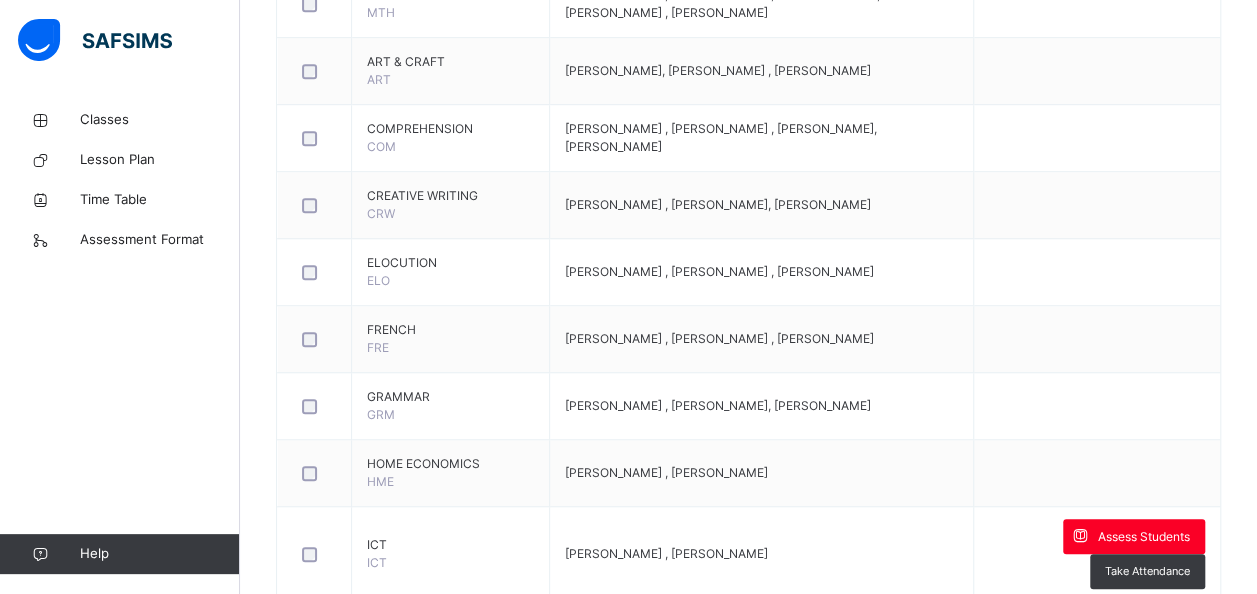 scroll, scrollTop: 880, scrollLeft: 0, axis: vertical 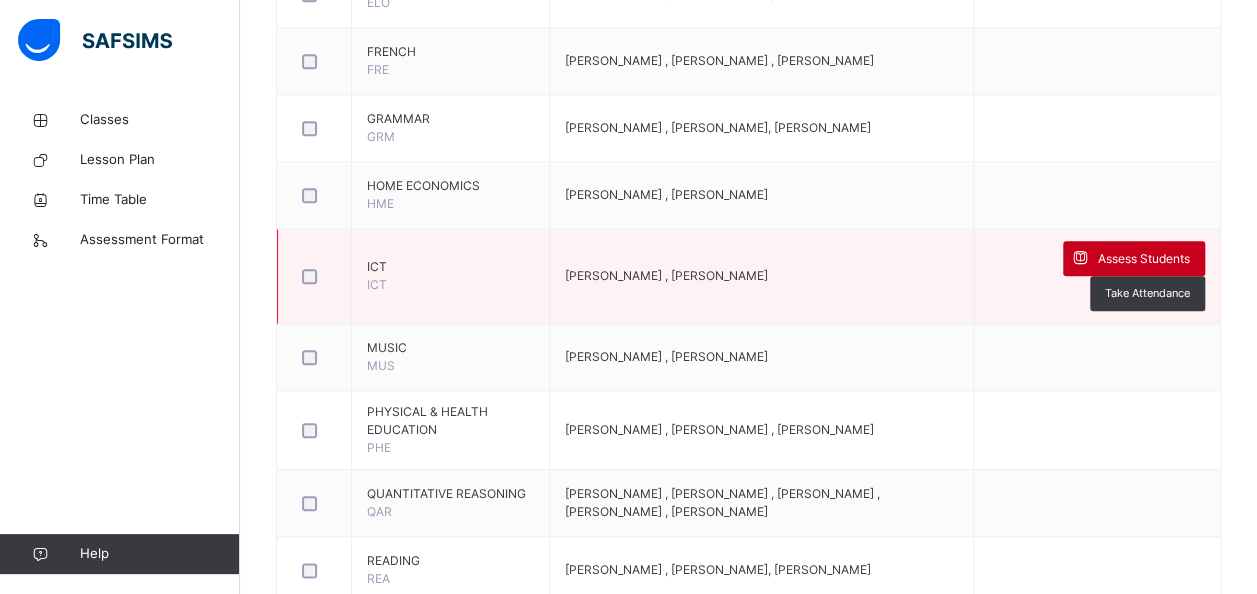 click on "Assess Students" at bounding box center (1144, 259) 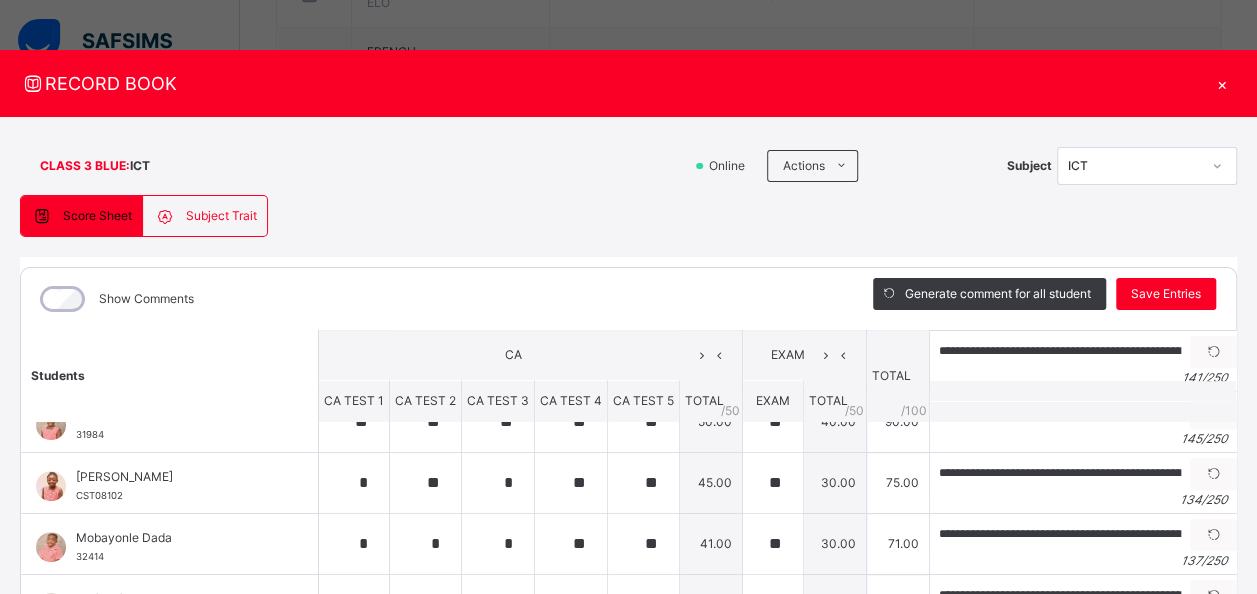 scroll, scrollTop: 678, scrollLeft: 0, axis: vertical 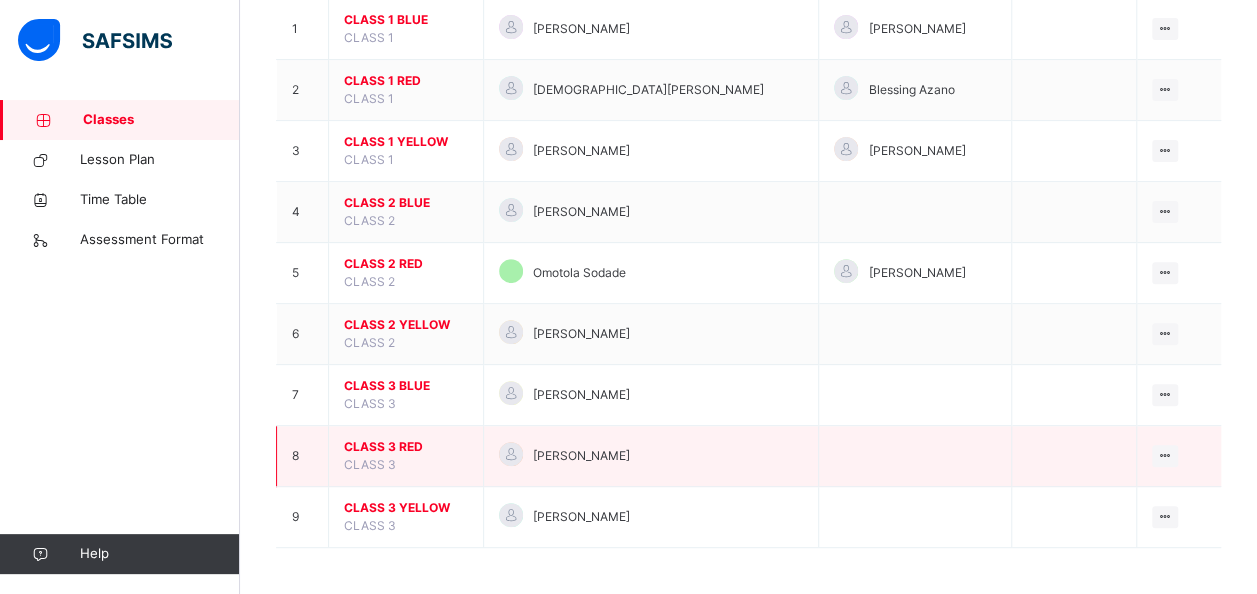 click on "CLASS 3   RED" at bounding box center (406, 447) 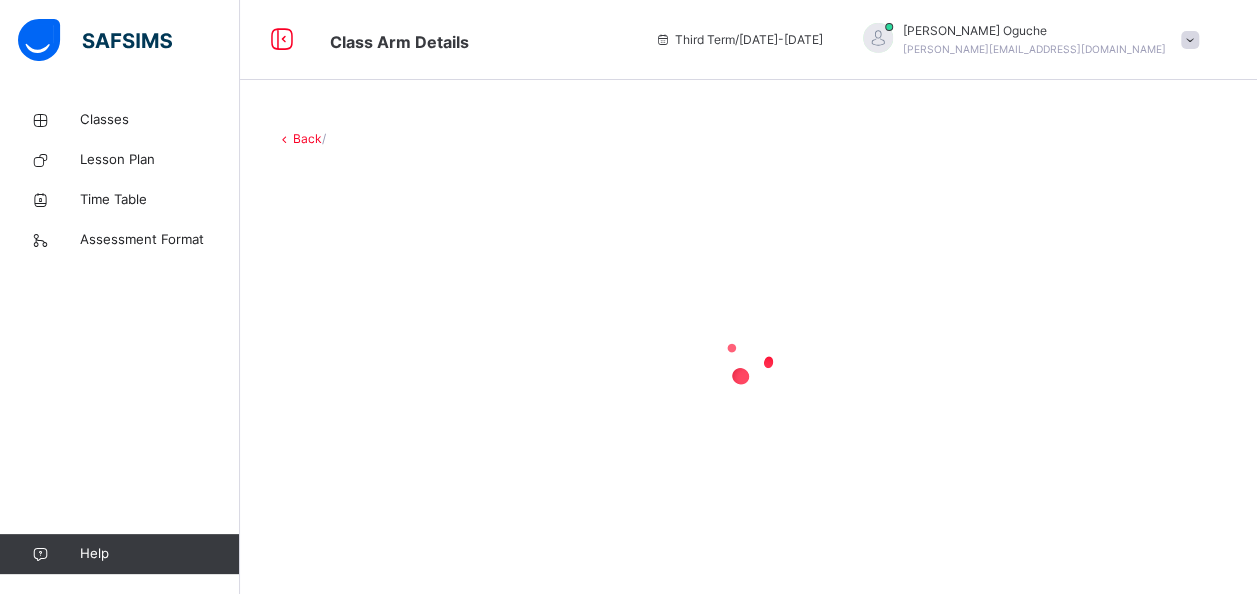 scroll, scrollTop: 0, scrollLeft: 0, axis: both 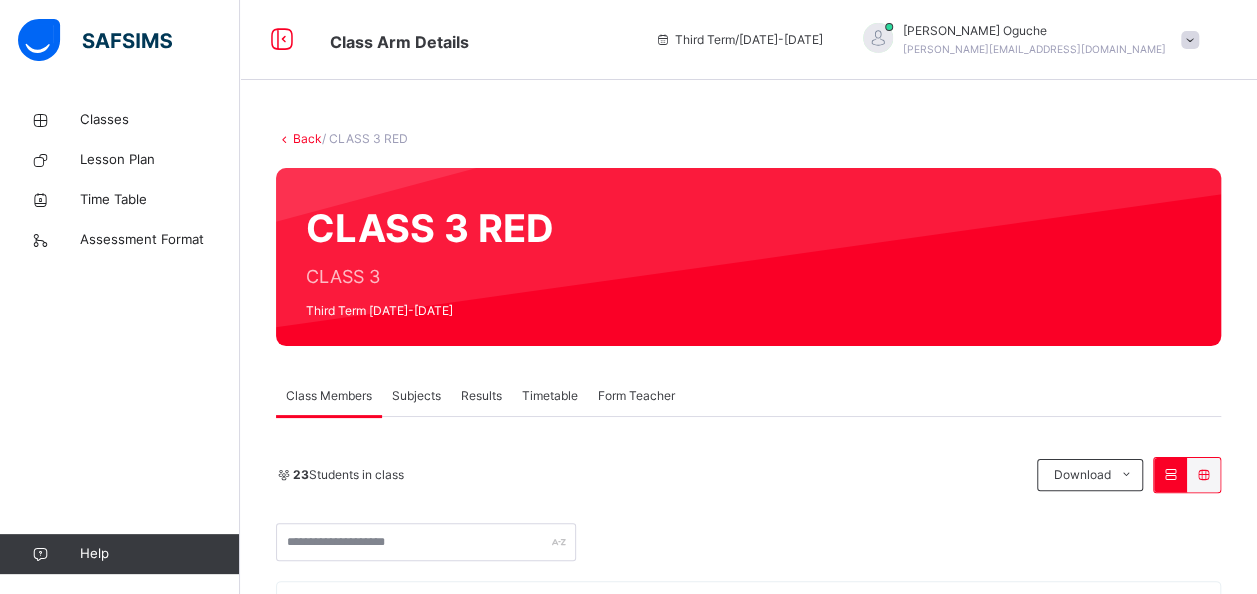 click on "Subjects" at bounding box center (416, 396) 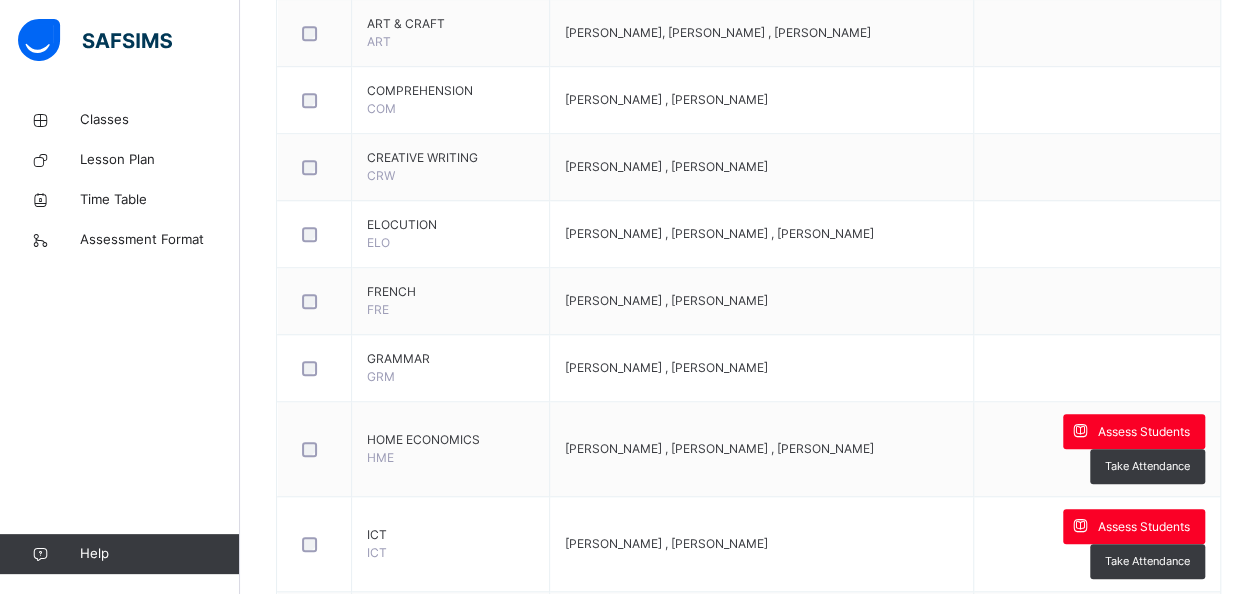 scroll, scrollTop: 670, scrollLeft: 0, axis: vertical 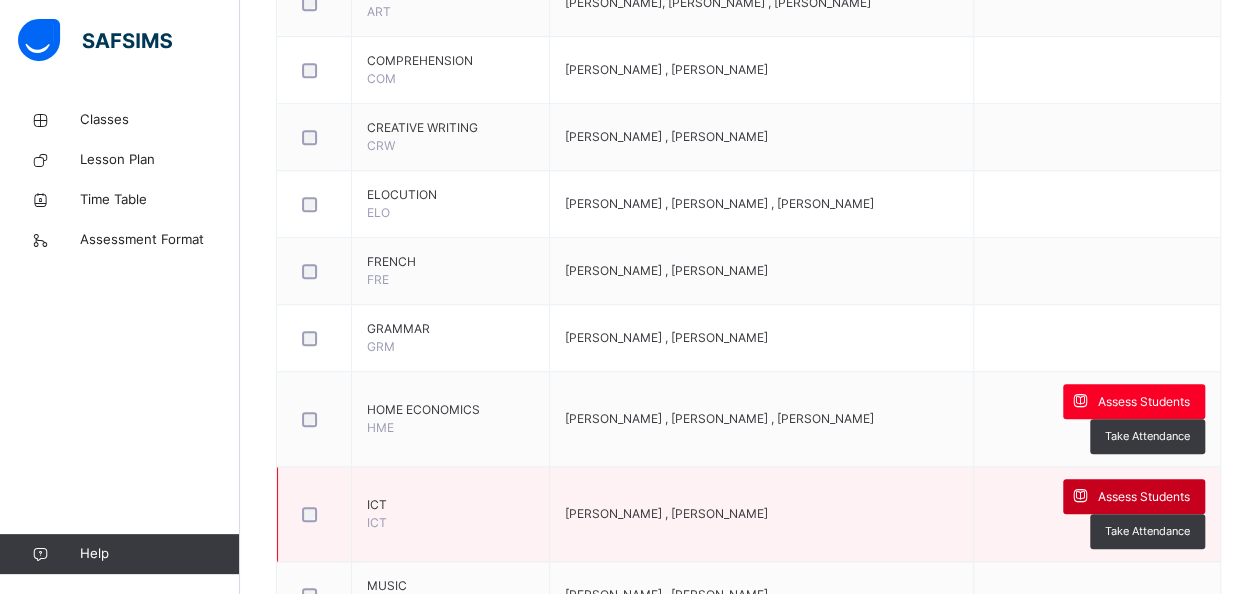 click on "Assess Students" at bounding box center [1134, 496] 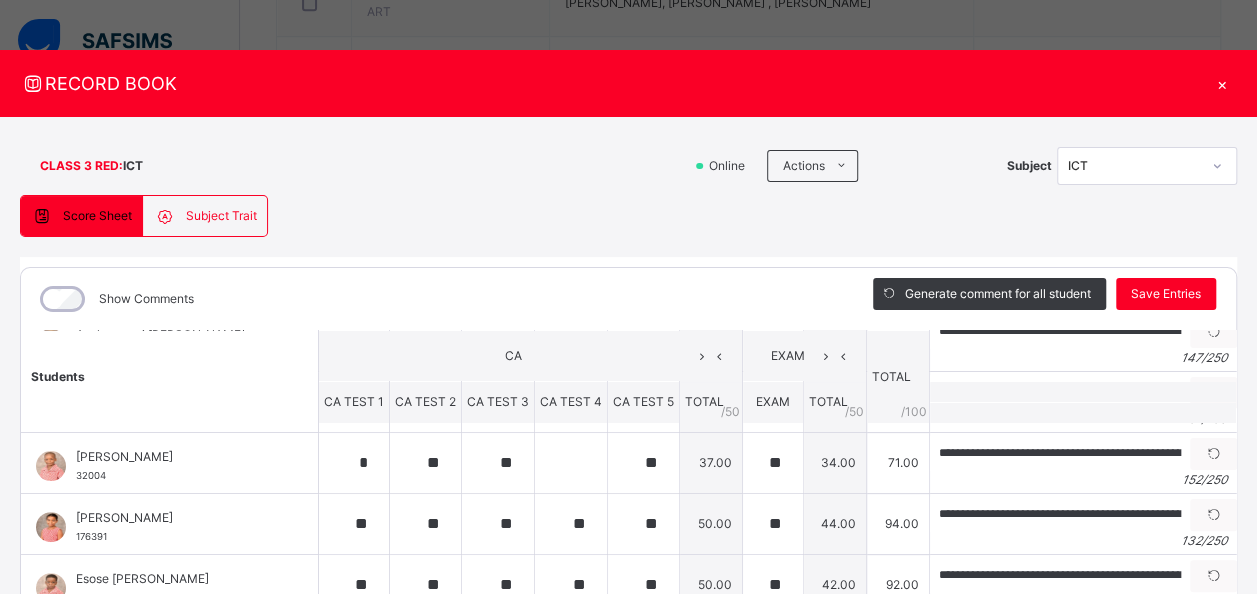 scroll, scrollTop: 304, scrollLeft: 0, axis: vertical 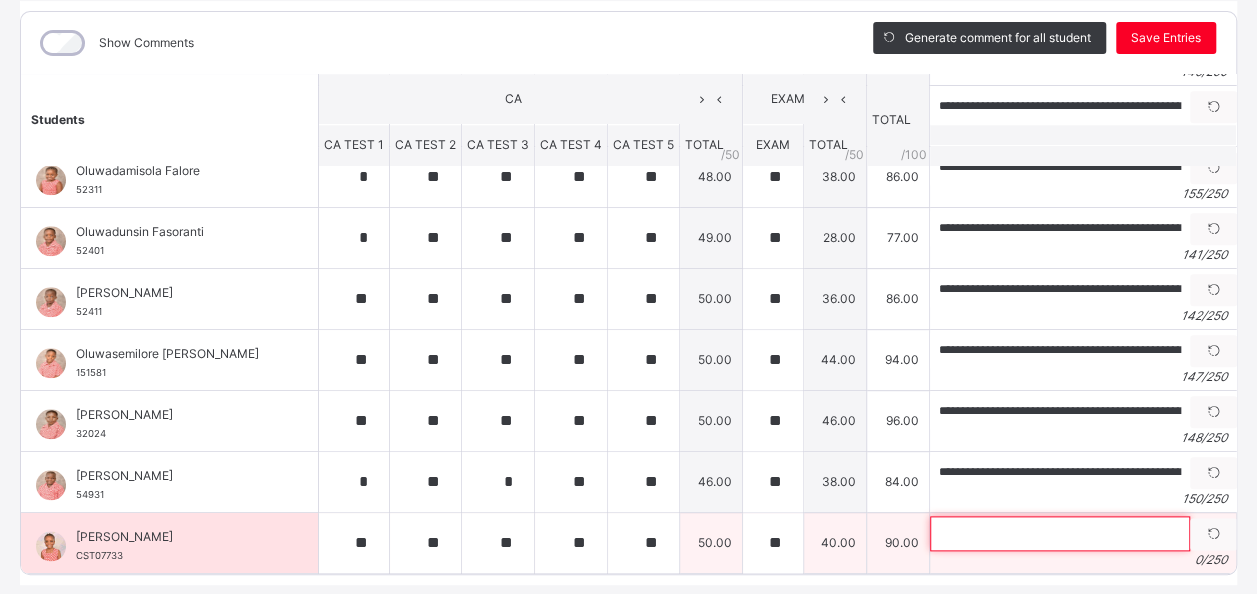 click at bounding box center (1060, 533) 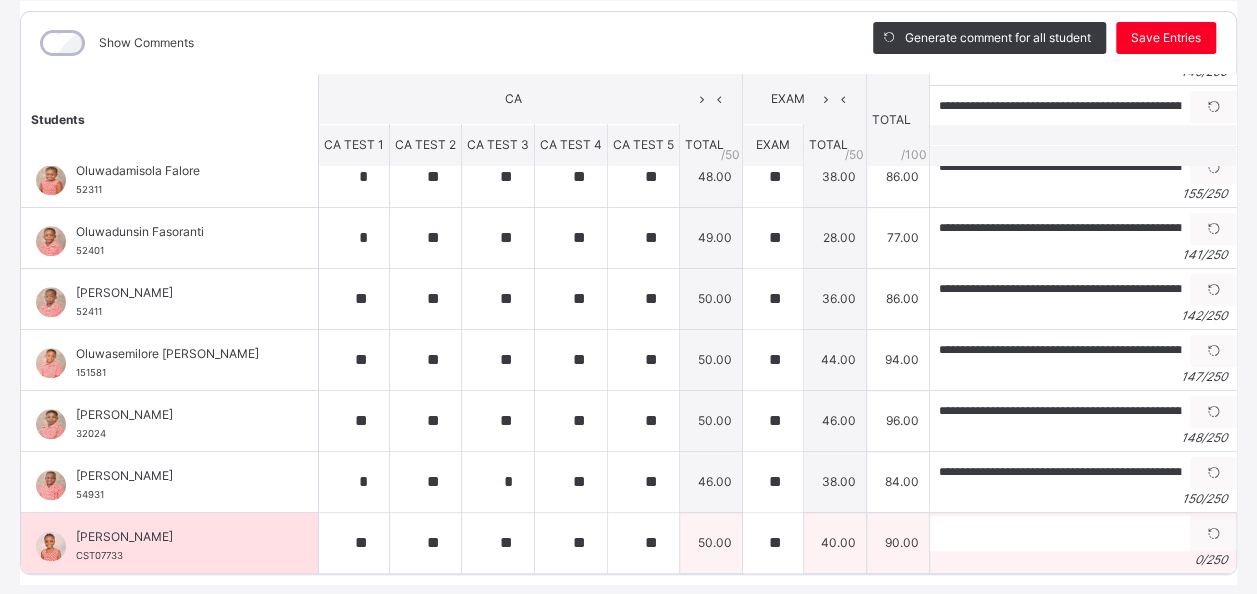 click on "[PERSON_NAME]" at bounding box center (174, 537) 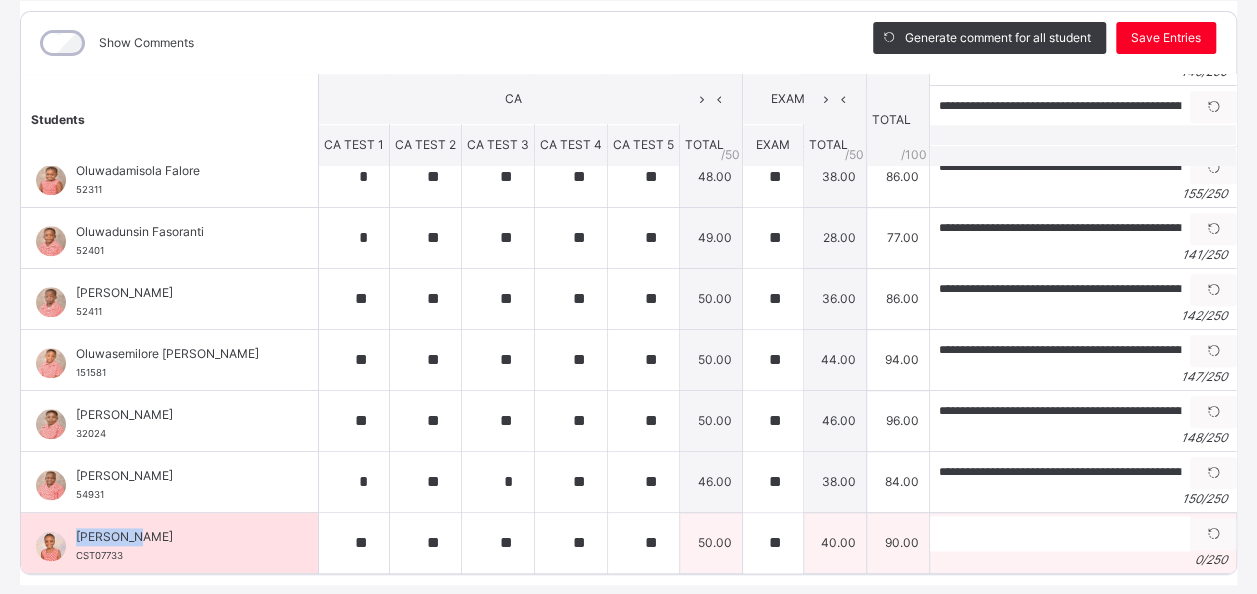 click on "[PERSON_NAME]" at bounding box center [174, 537] 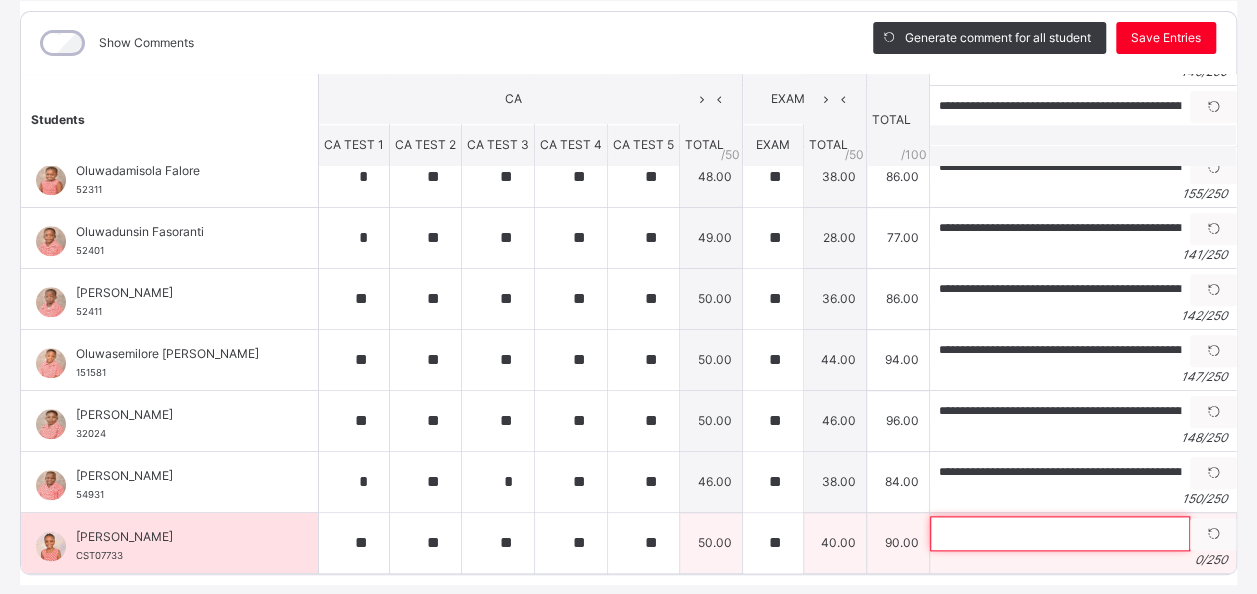 click at bounding box center (1060, 533) 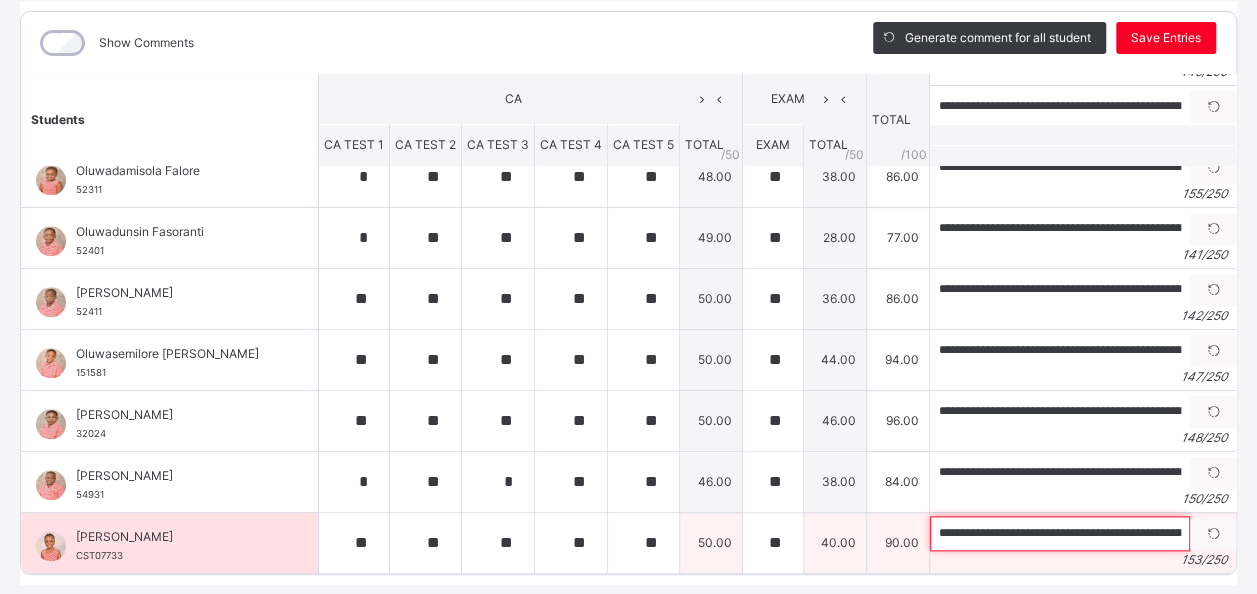 scroll, scrollTop: 0, scrollLeft: 664, axis: horizontal 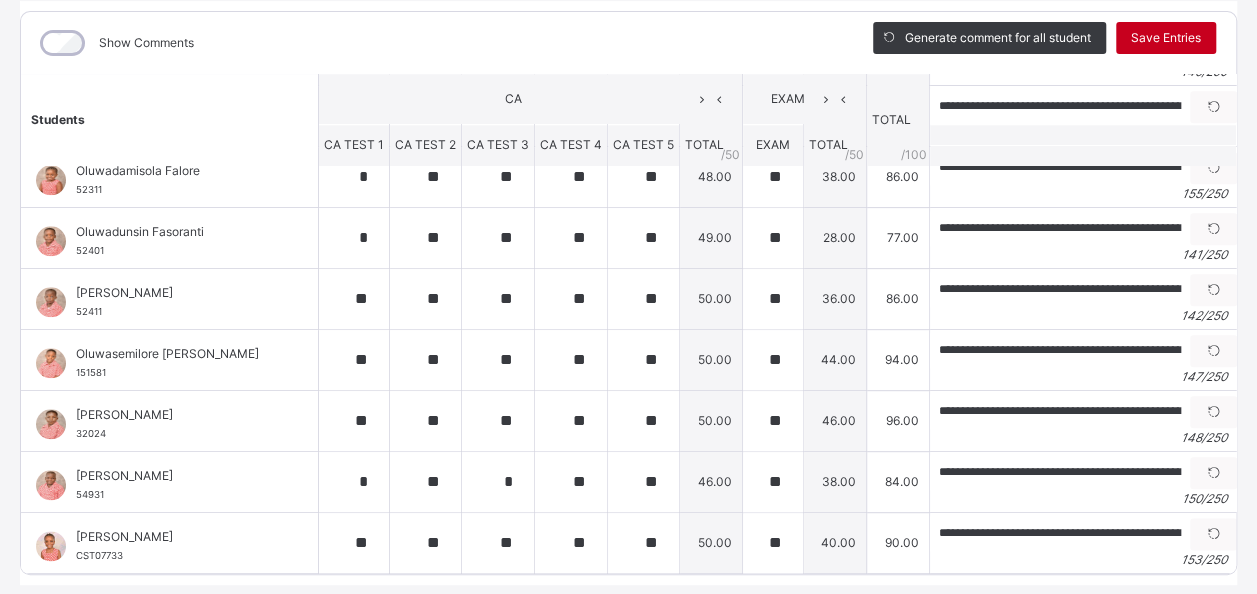 click on "Save Entries" at bounding box center [1166, 38] 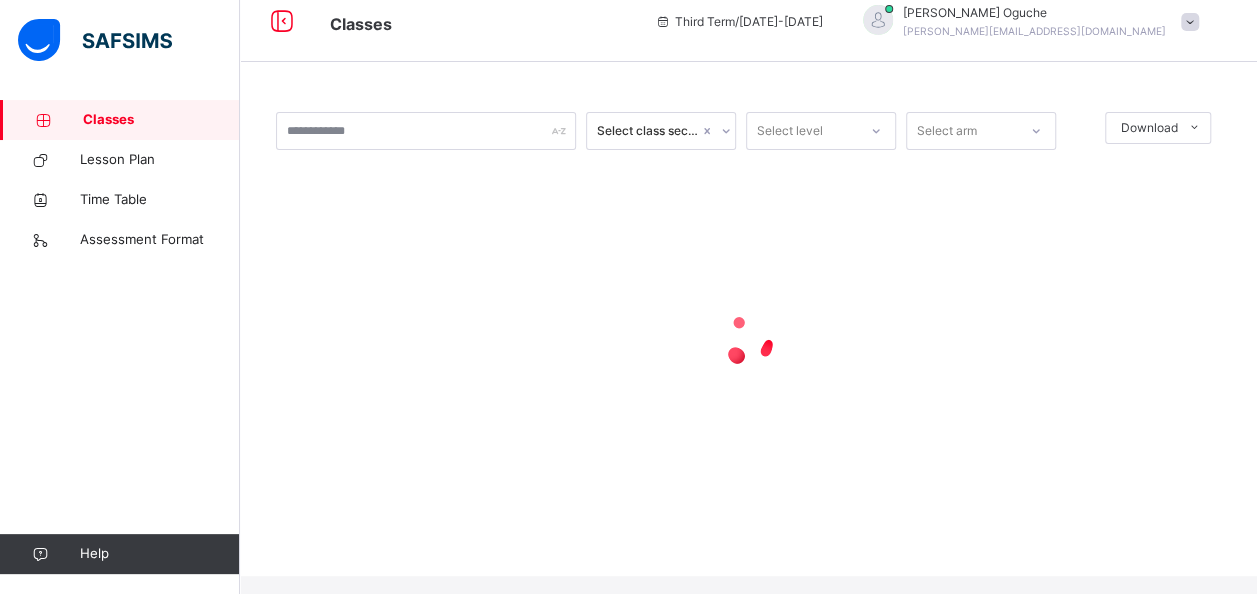 scroll, scrollTop: 0, scrollLeft: 0, axis: both 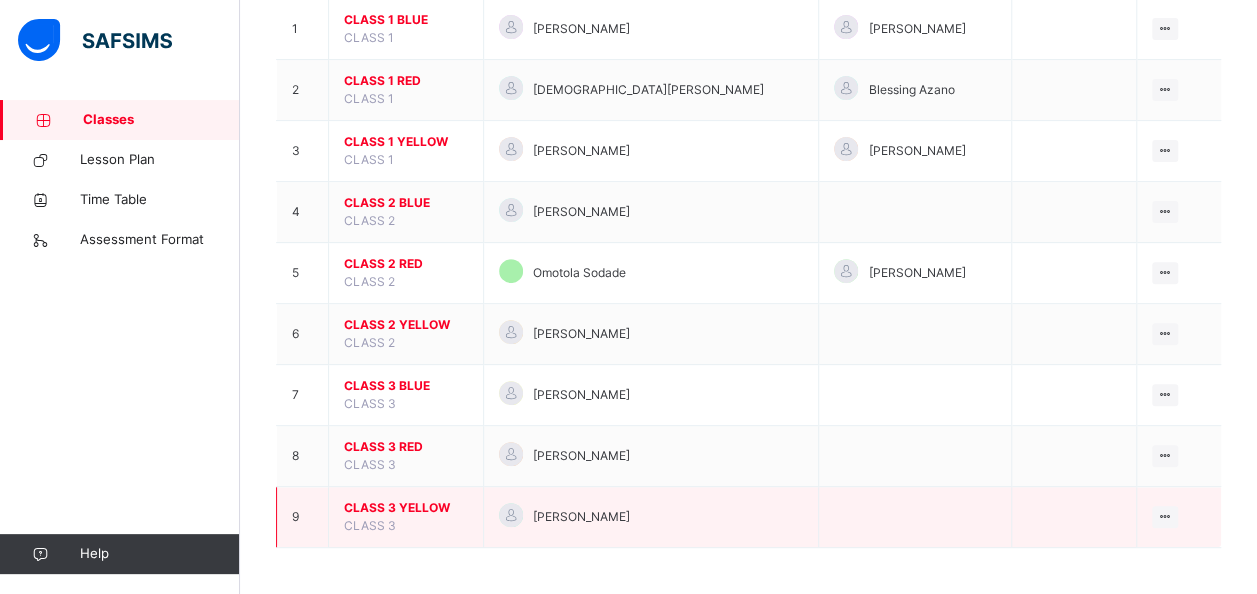 click on "CLASS 3   YELLOW" at bounding box center (406, 508) 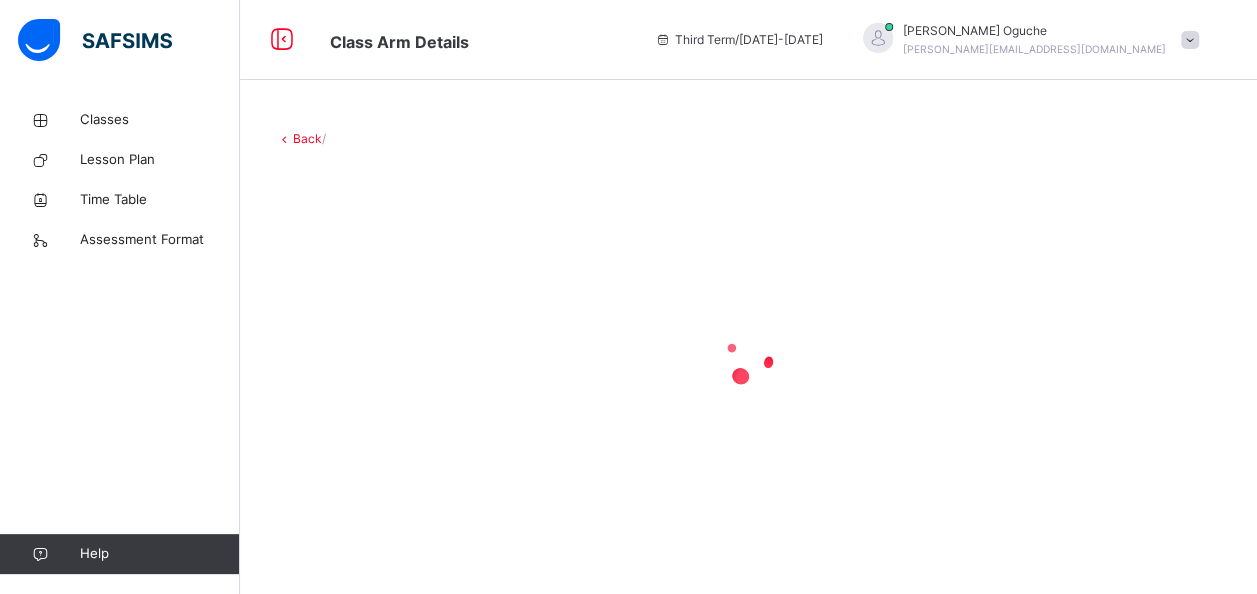scroll, scrollTop: 0, scrollLeft: 0, axis: both 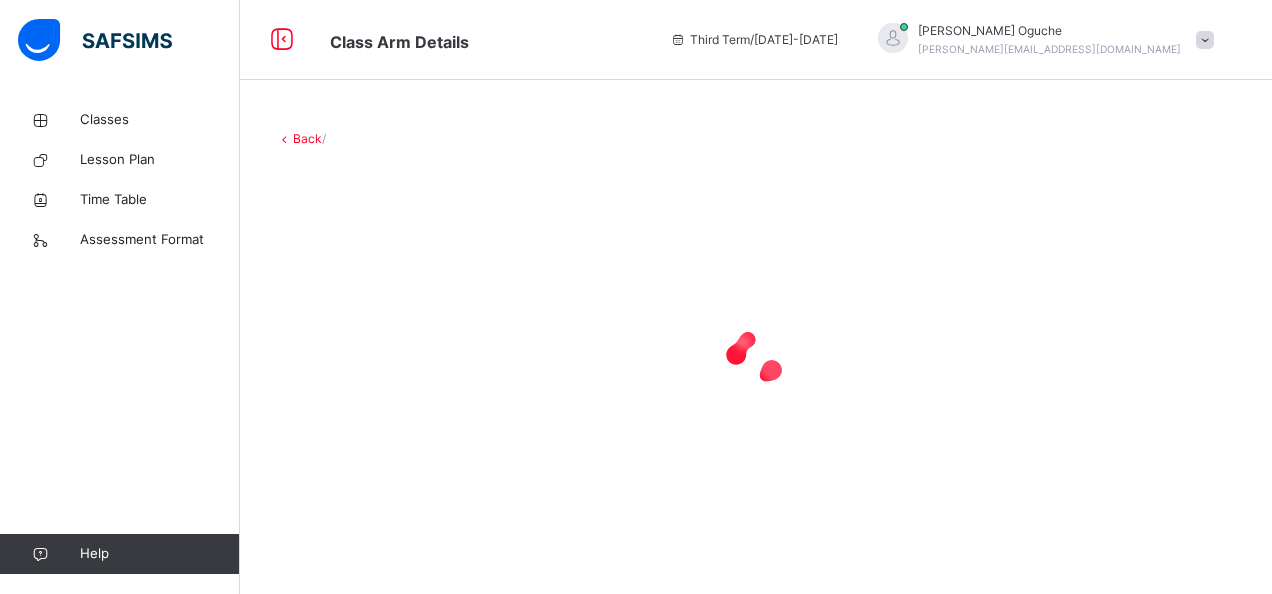click at bounding box center (756, 358) 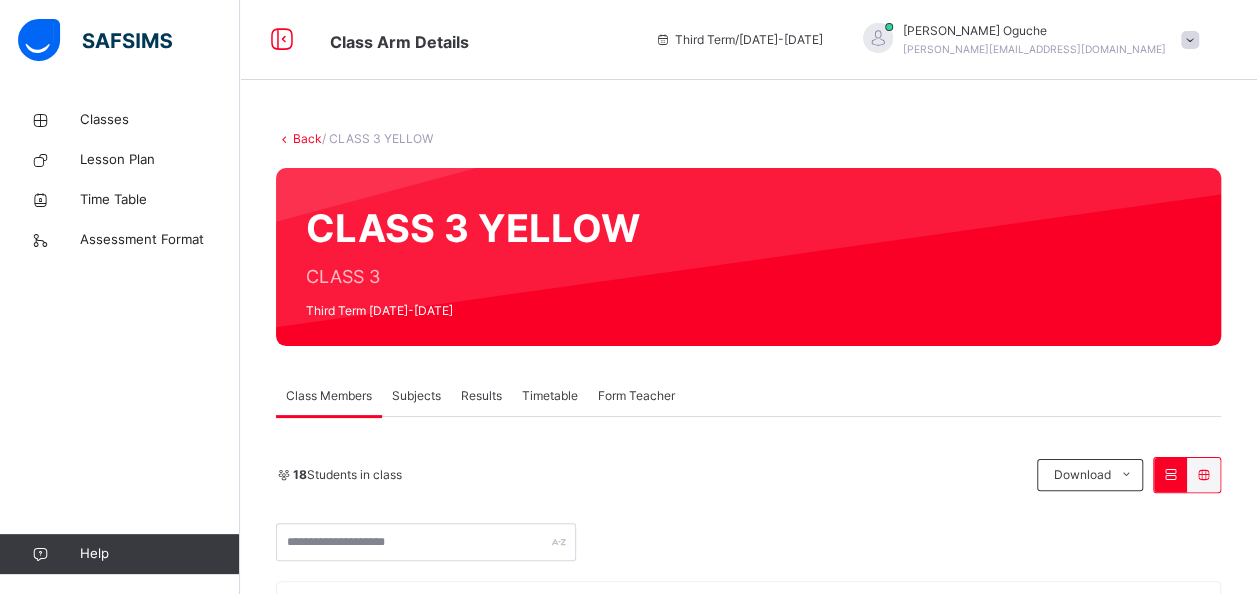 drag, startPoint x: 412, startPoint y: 501, endPoint x: 414, endPoint y: 401, distance: 100.02 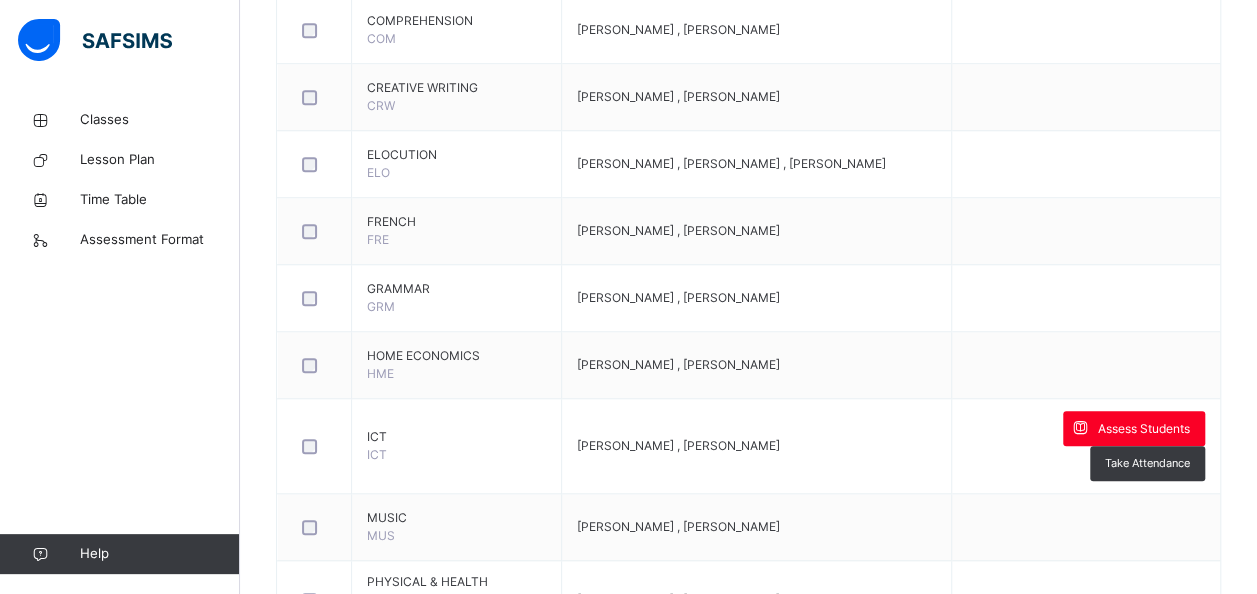 scroll, scrollTop: 716, scrollLeft: 0, axis: vertical 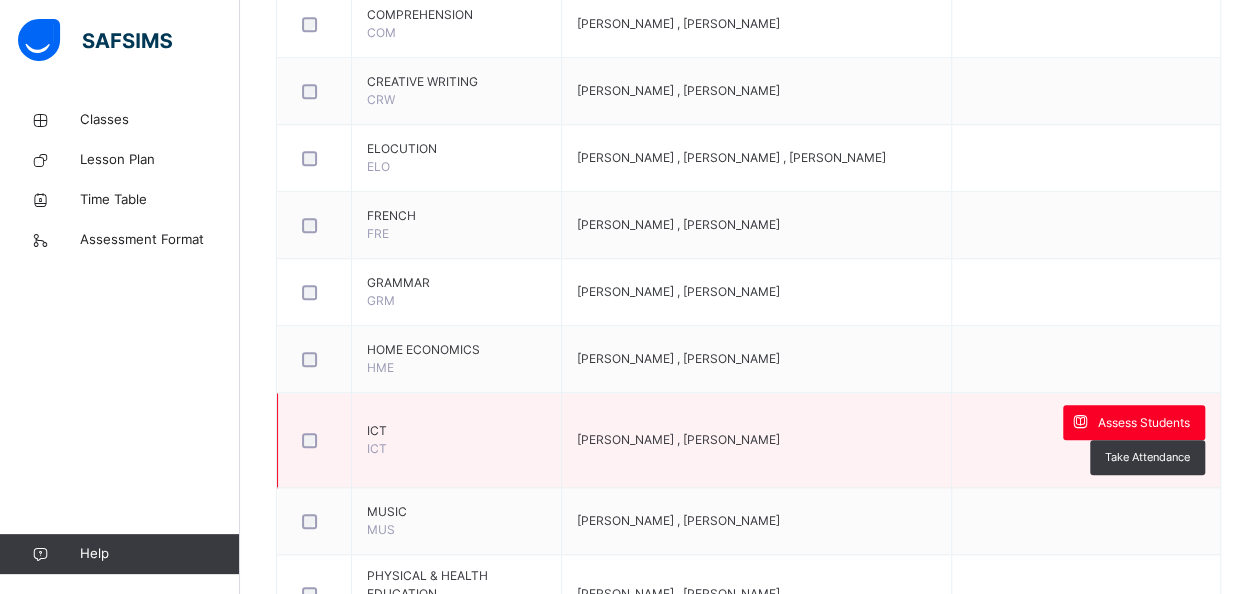 click on "[PERSON_NAME] , [PERSON_NAME]" at bounding box center [678, 439] 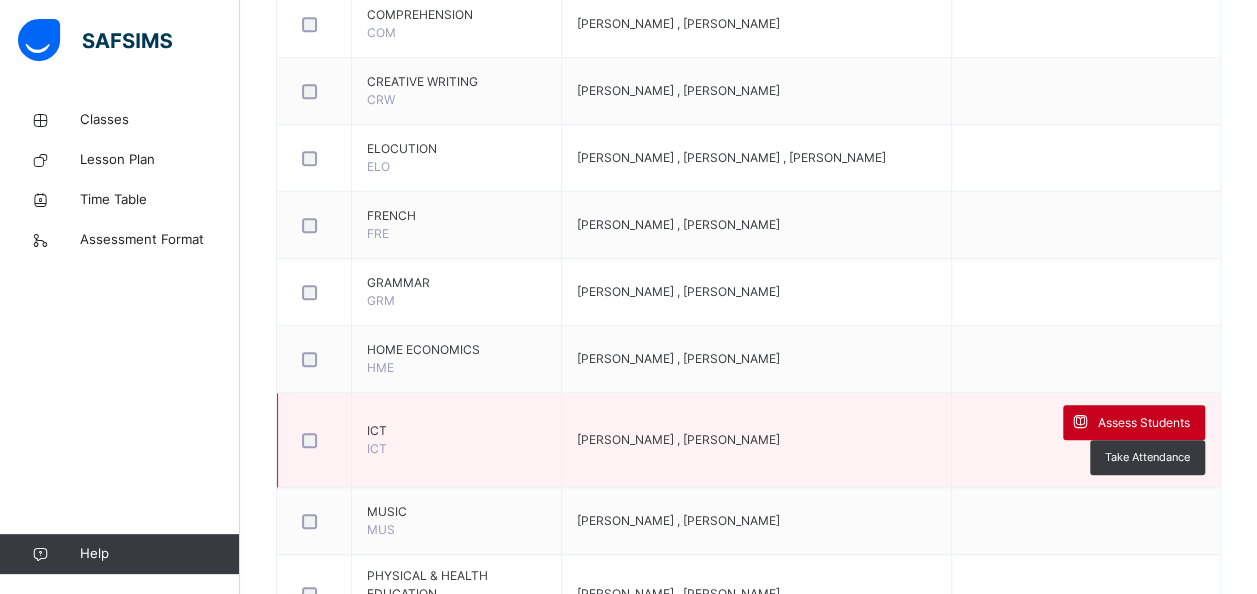 click on "Assess Students" at bounding box center [1144, 423] 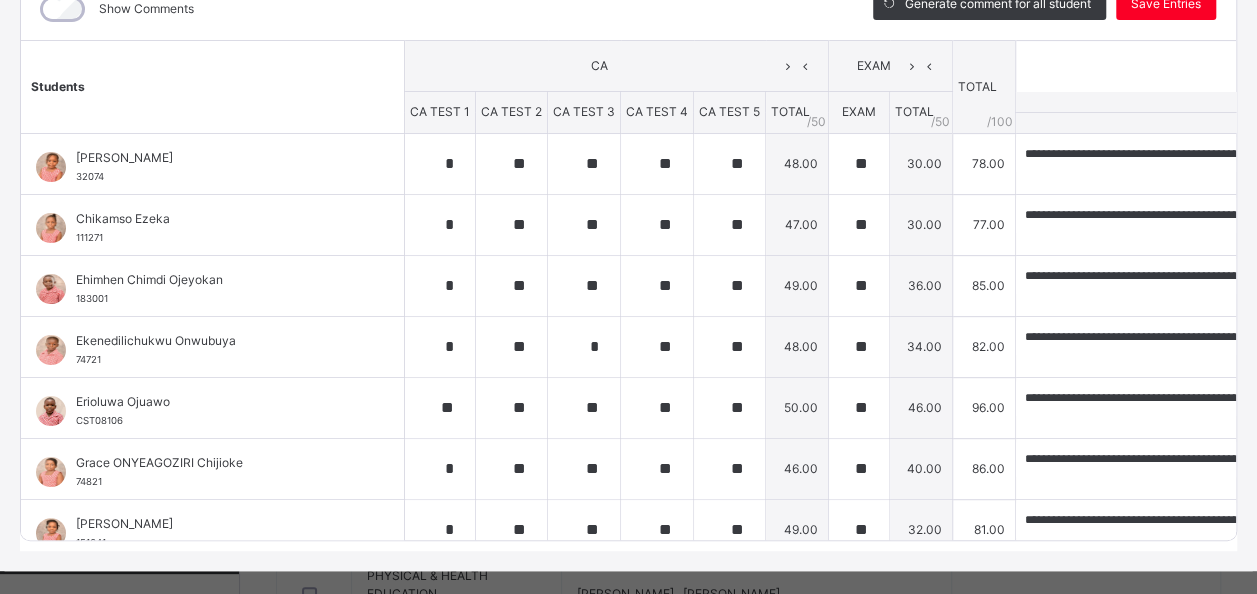 scroll, scrollTop: 331, scrollLeft: 0, axis: vertical 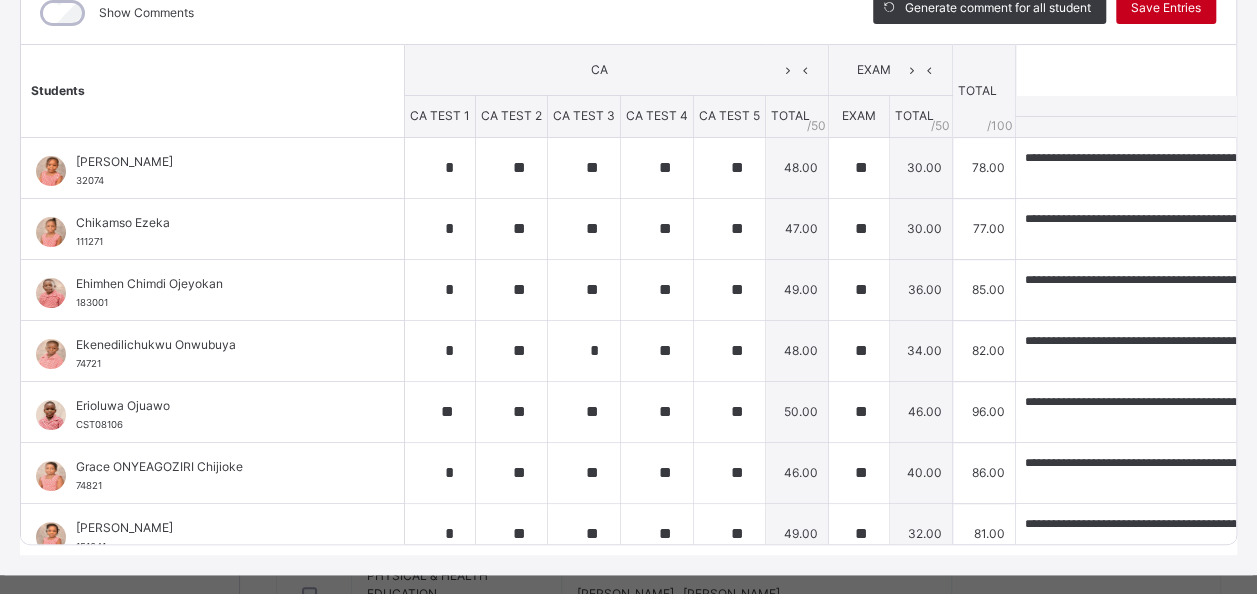 click on "Save Entries" at bounding box center [1166, 8] 